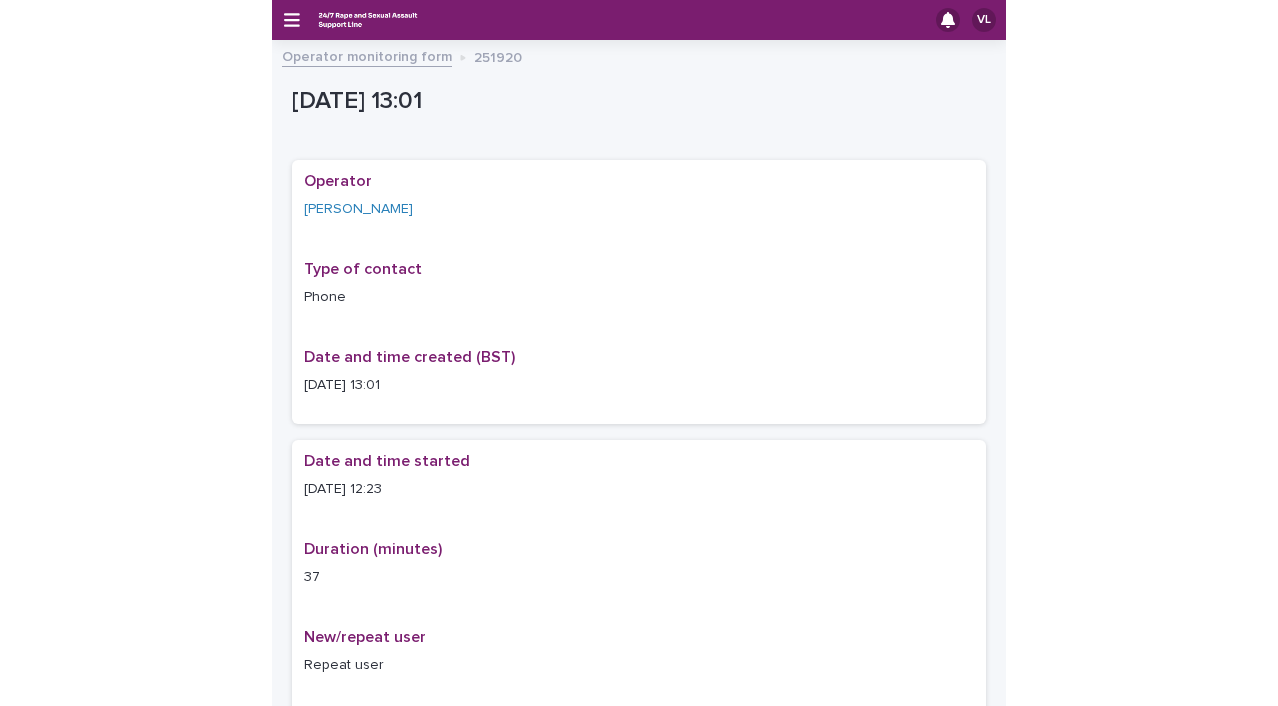 scroll, scrollTop: 0, scrollLeft: 0, axis: both 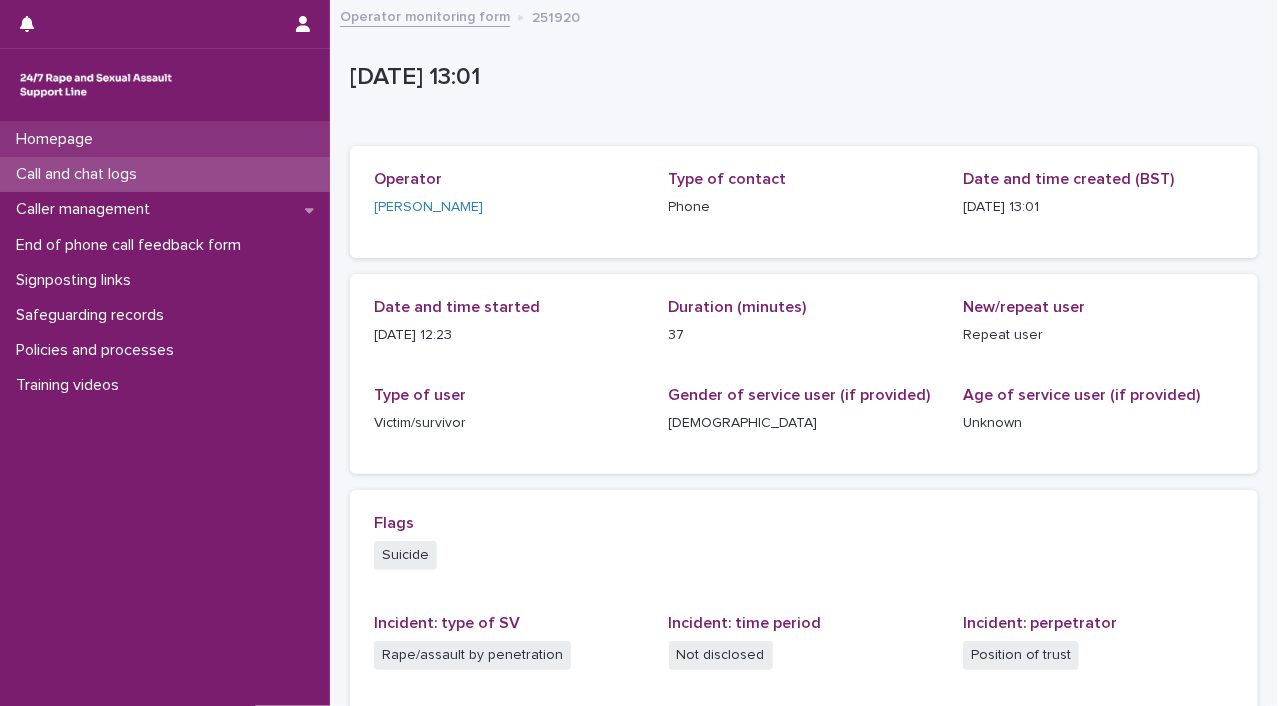 click on "Homepage" at bounding box center [165, 139] 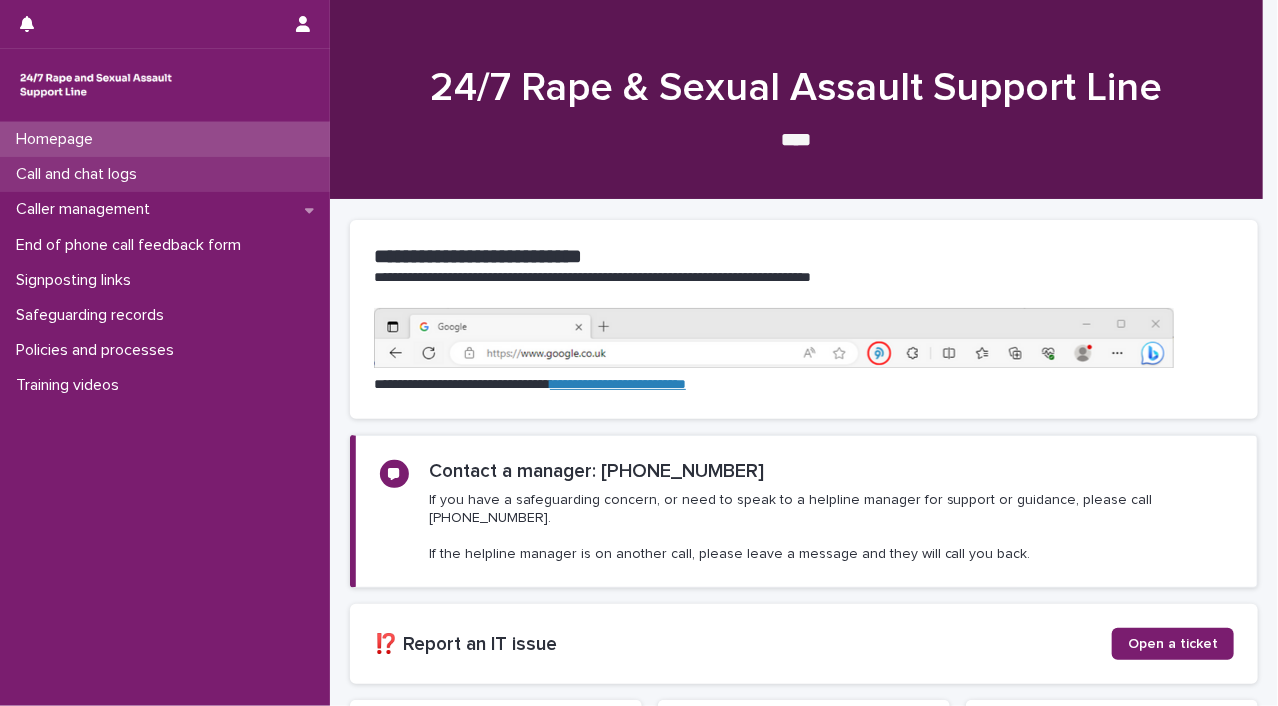 click on "Call and chat logs" at bounding box center (80, 174) 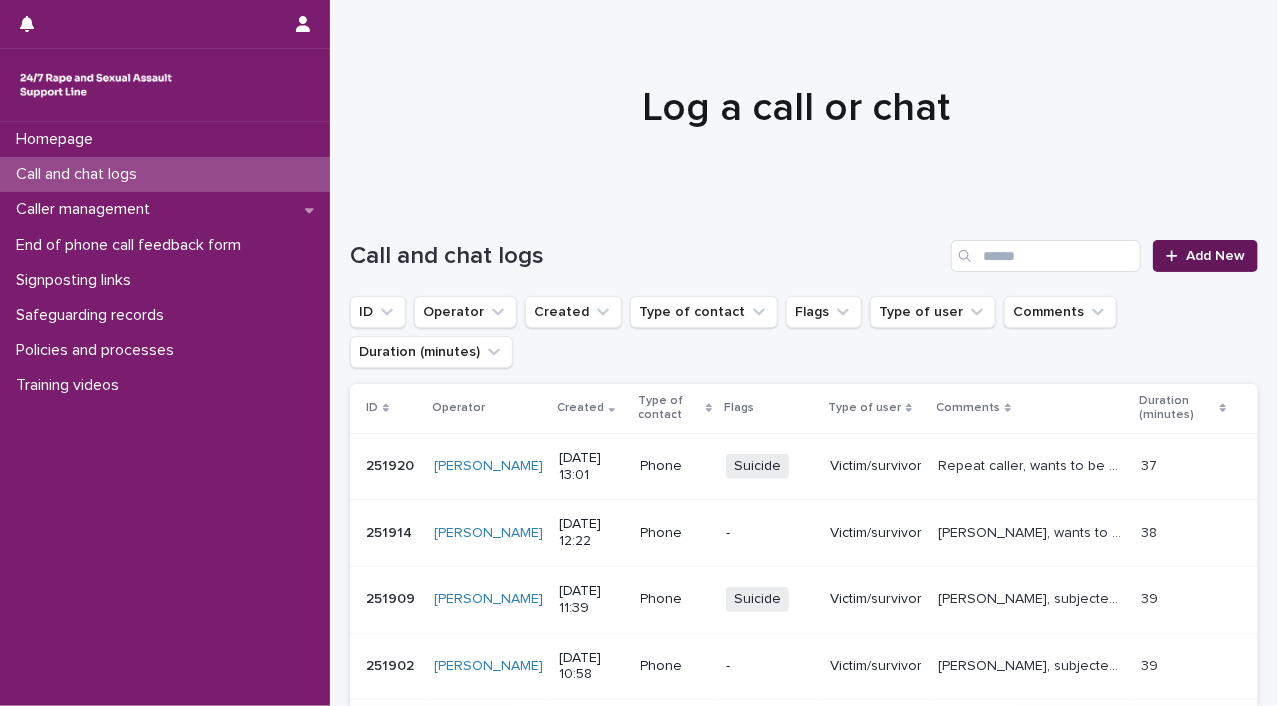 click 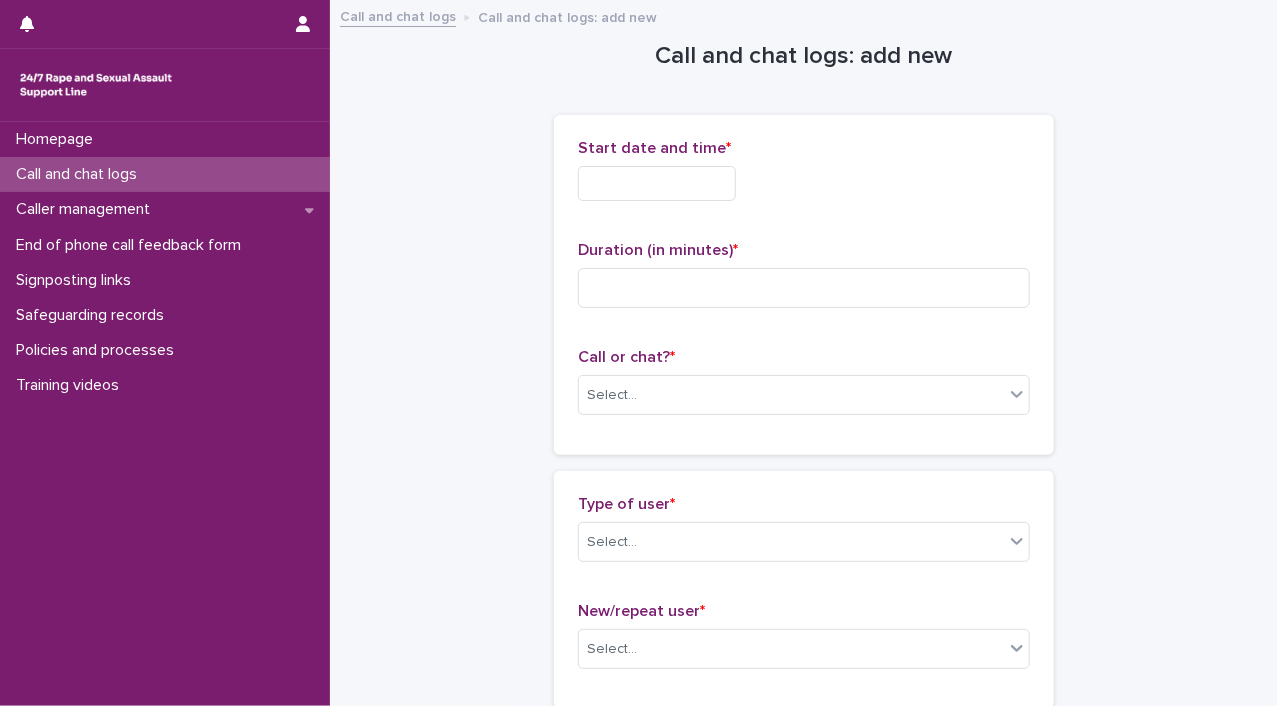 click at bounding box center [657, 183] 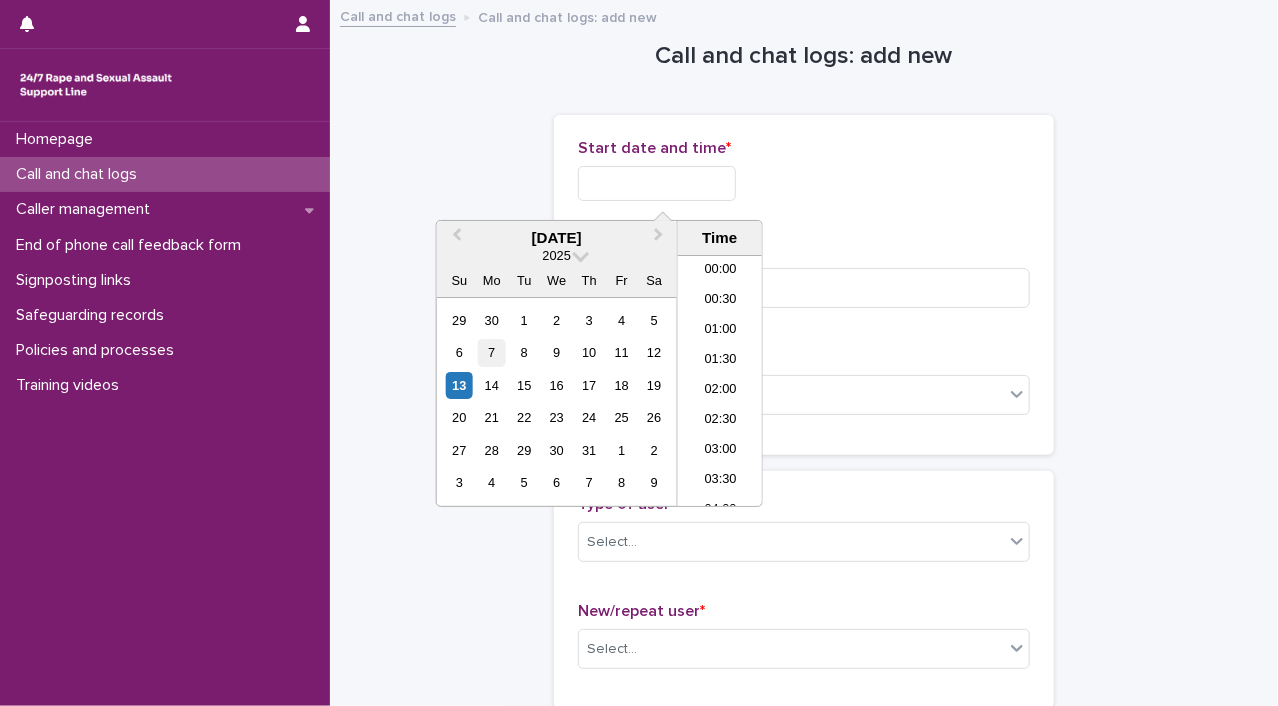scroll, scrollTop: 730, scrollLeft: 0, axis: vertical 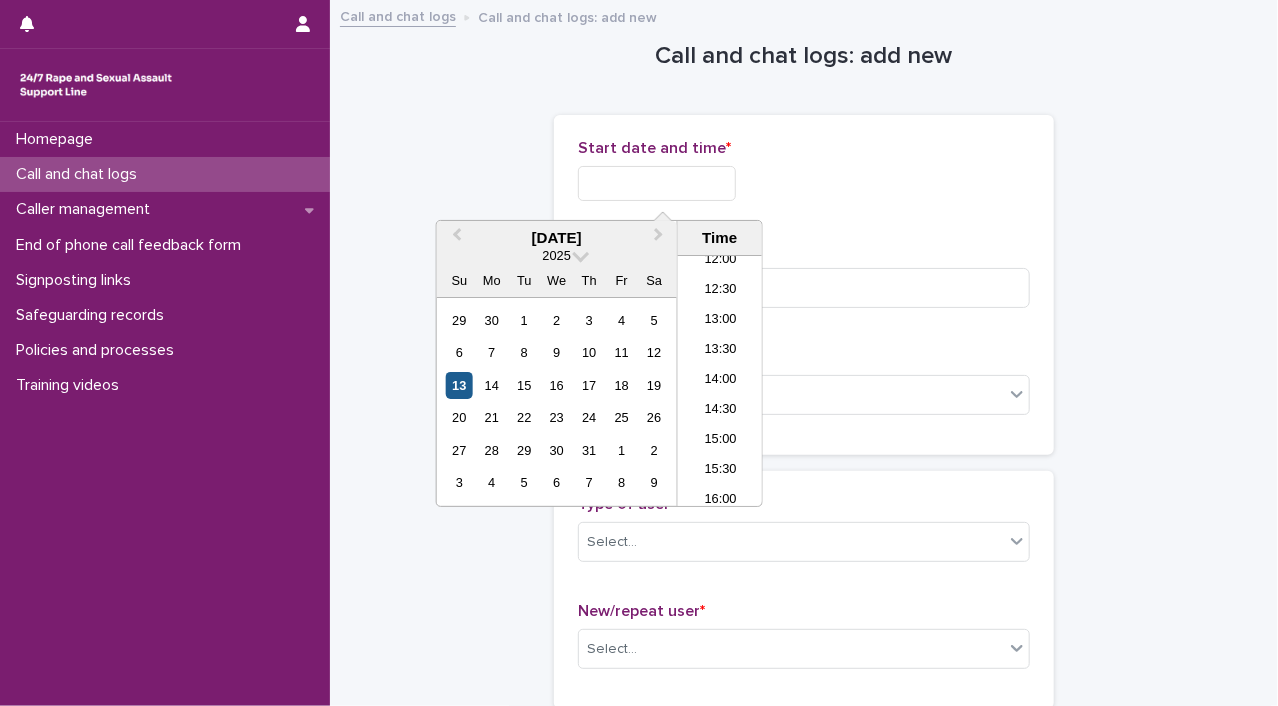 click on "13" at bounding box center (459, 385) 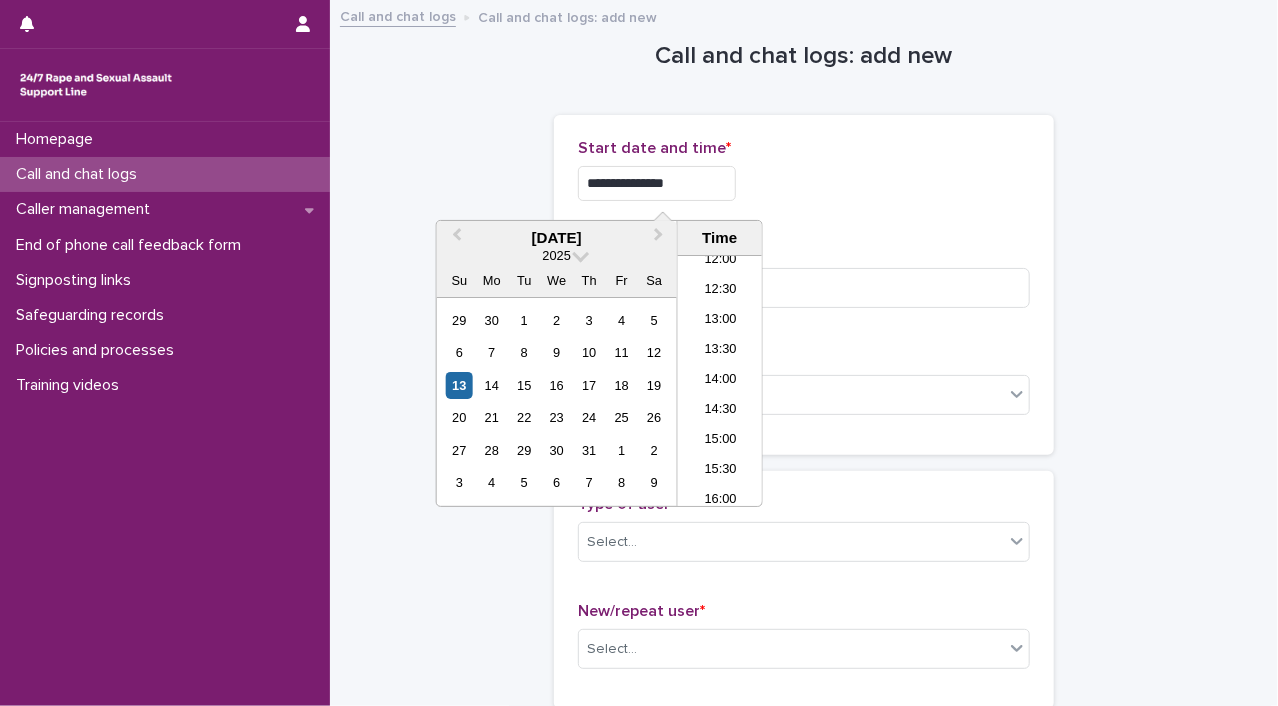 drag, startPoint x: 644, startPoint y: 182, endPoint x: 800, endPoint y: 190, distance: 156.20499 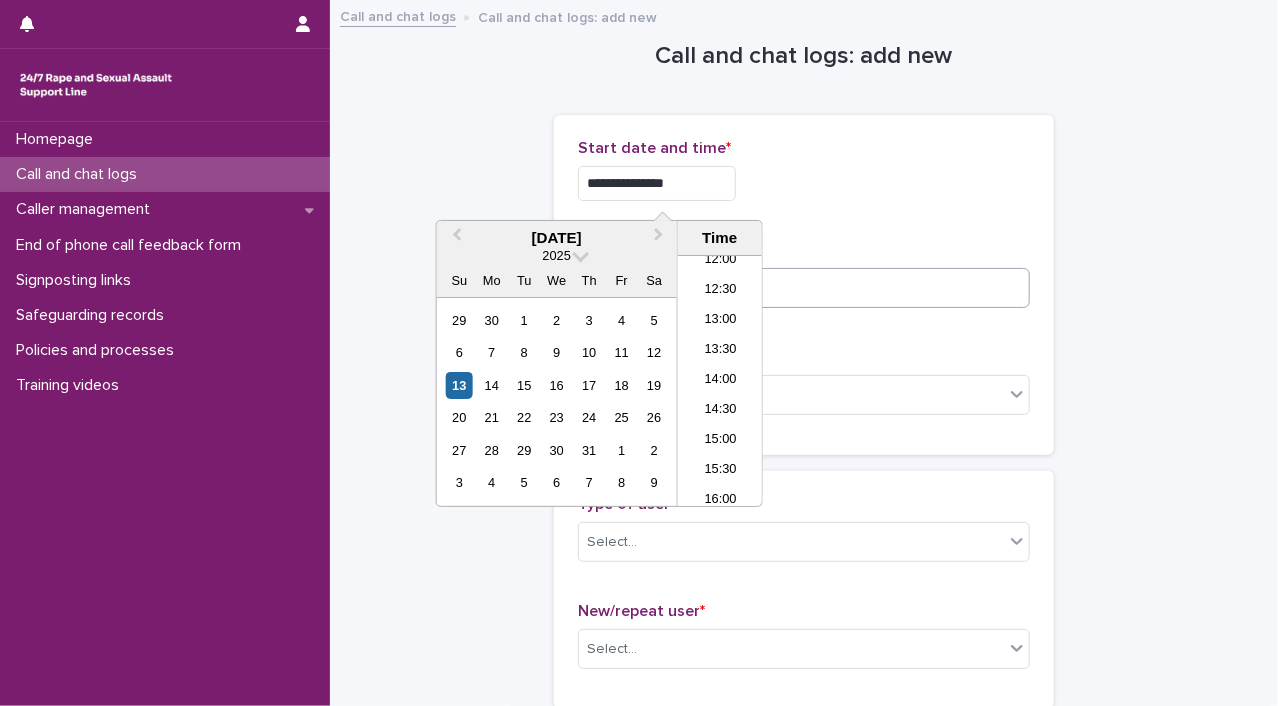 type on "**********" 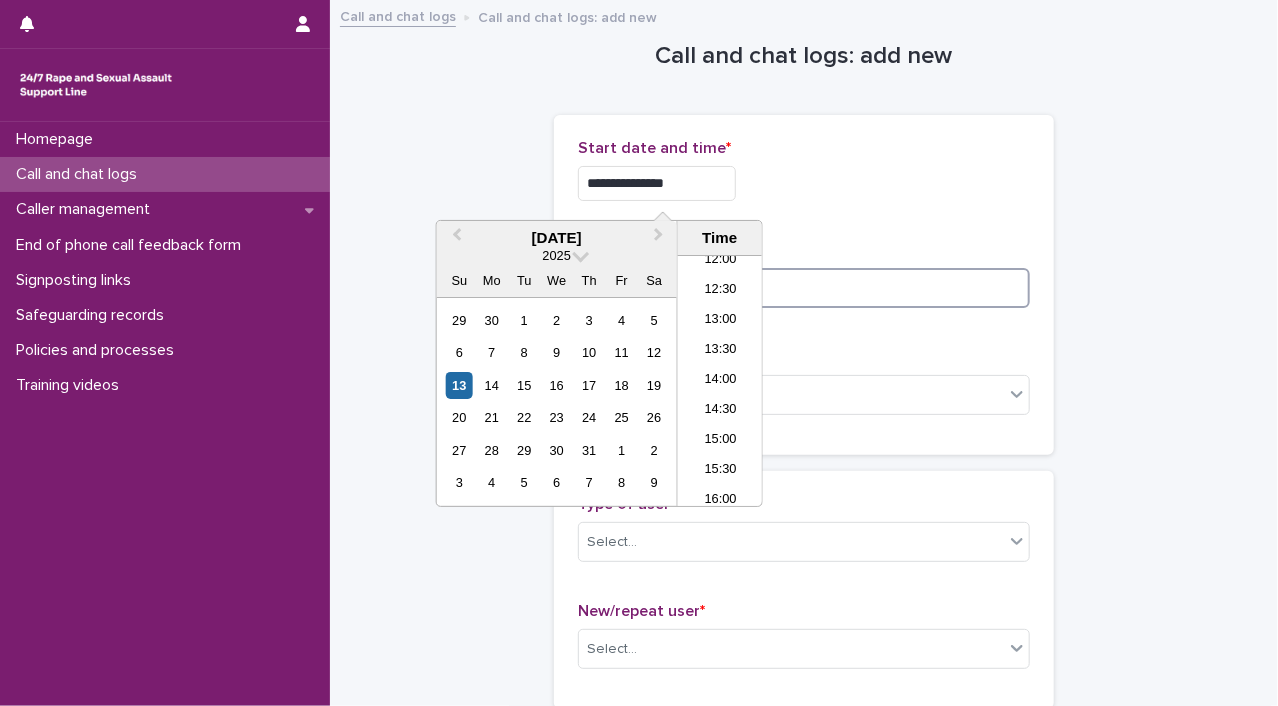 click at bounding box center [804, 288] 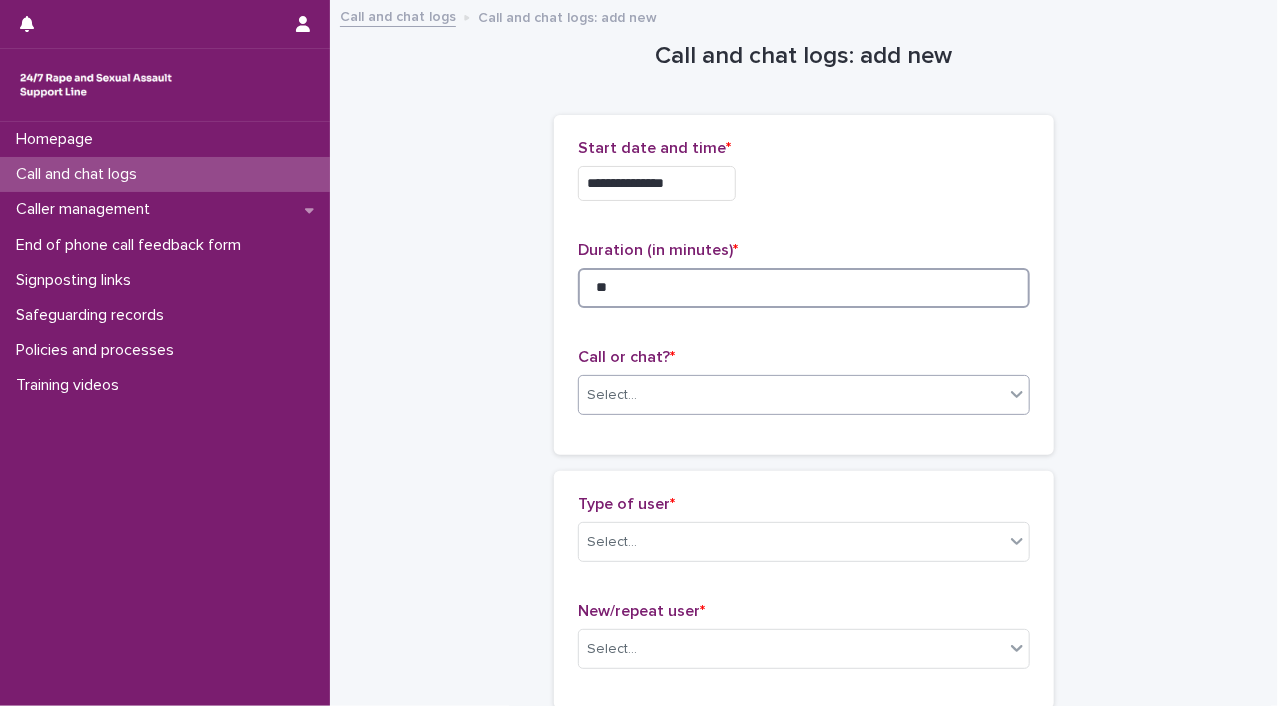 type on "**" 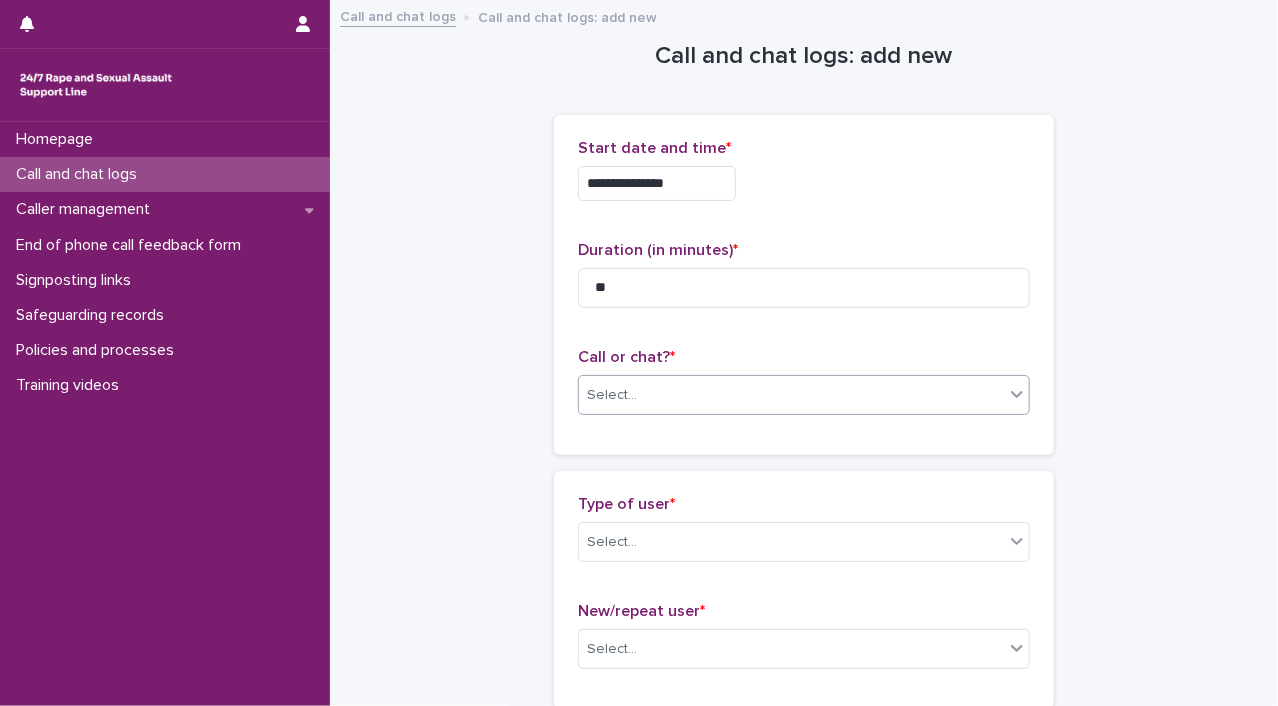 click on "Select..." at bounding box center (791, 395) 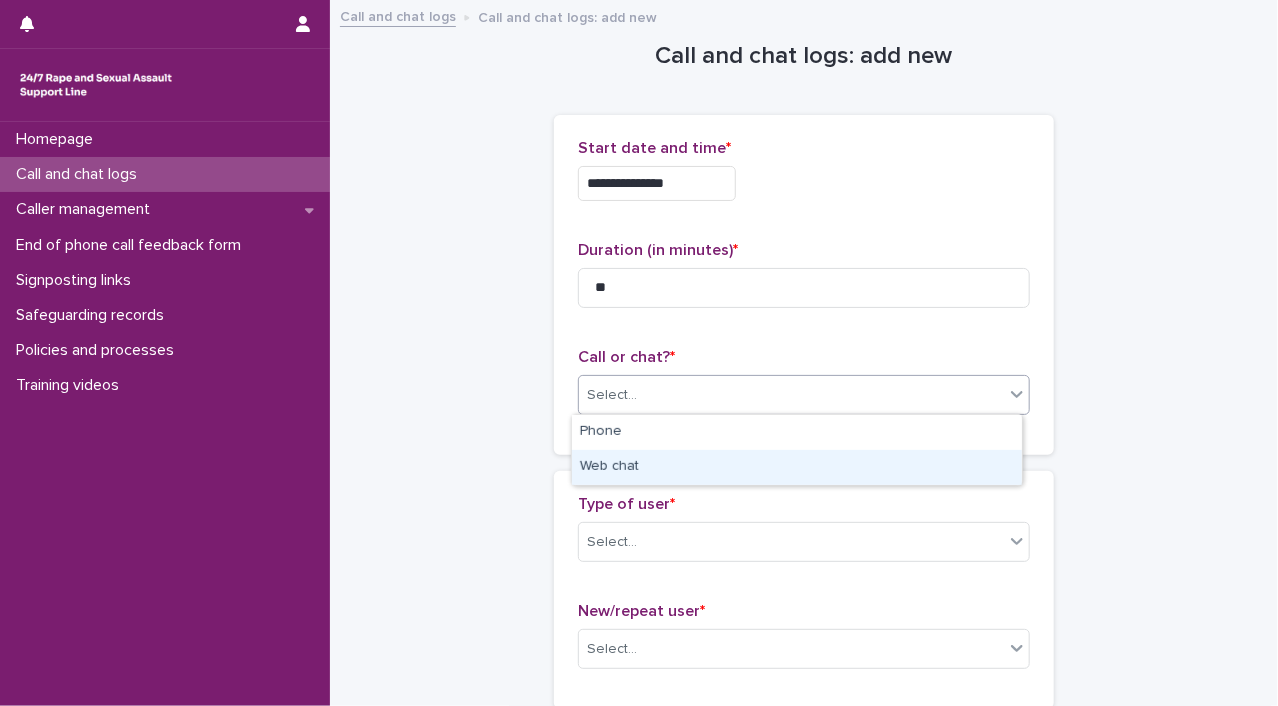 click on "Web chat" at bounding box center (797, 467) 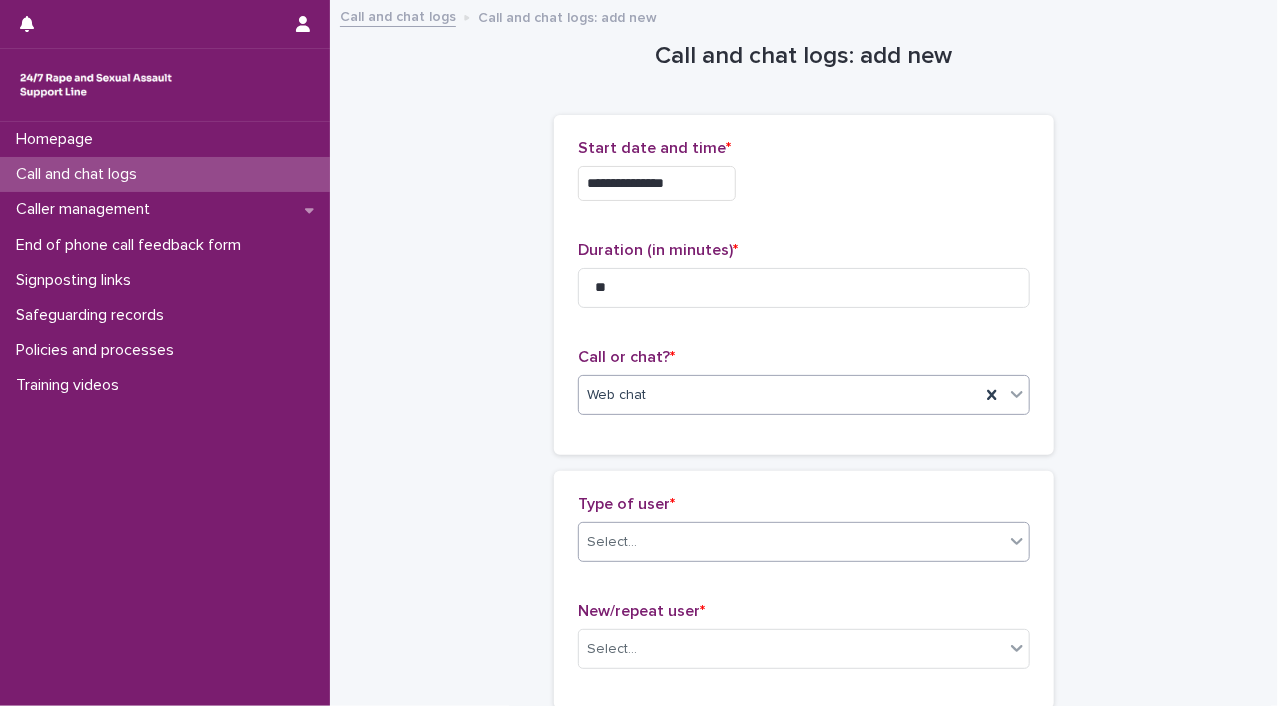 click 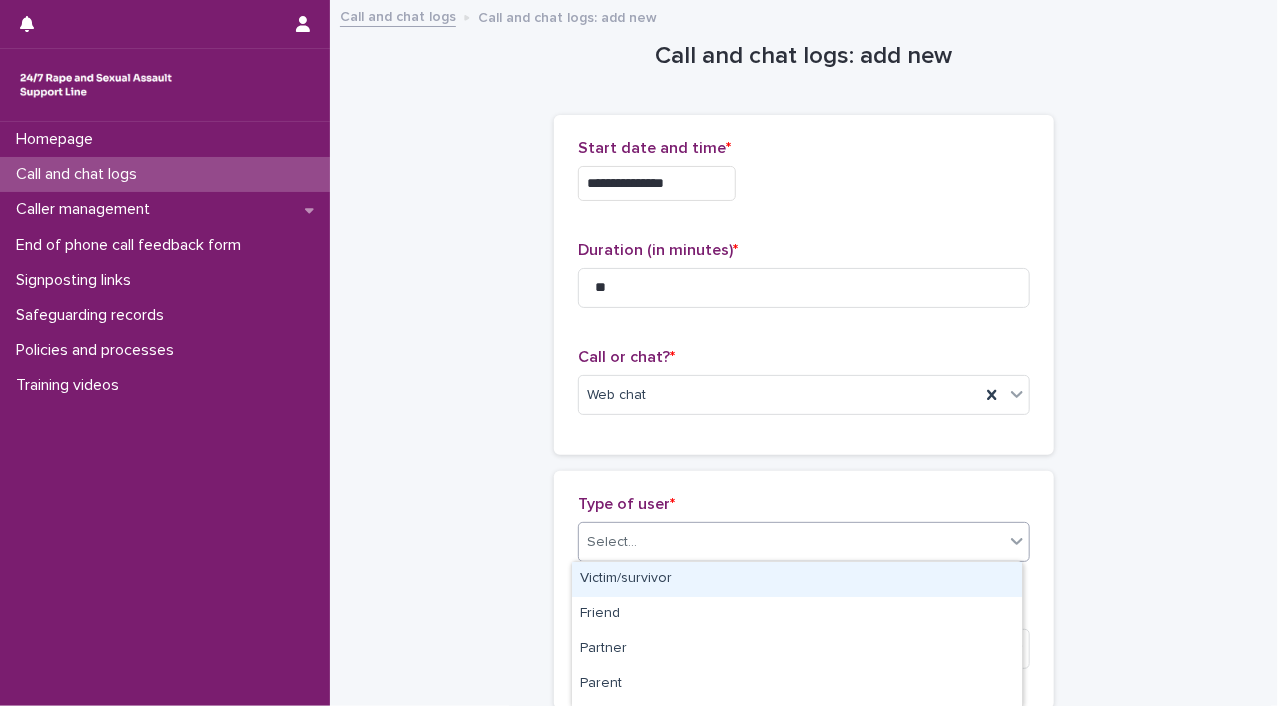 click on "Victim/survivor" at bounding box center [797, 579] 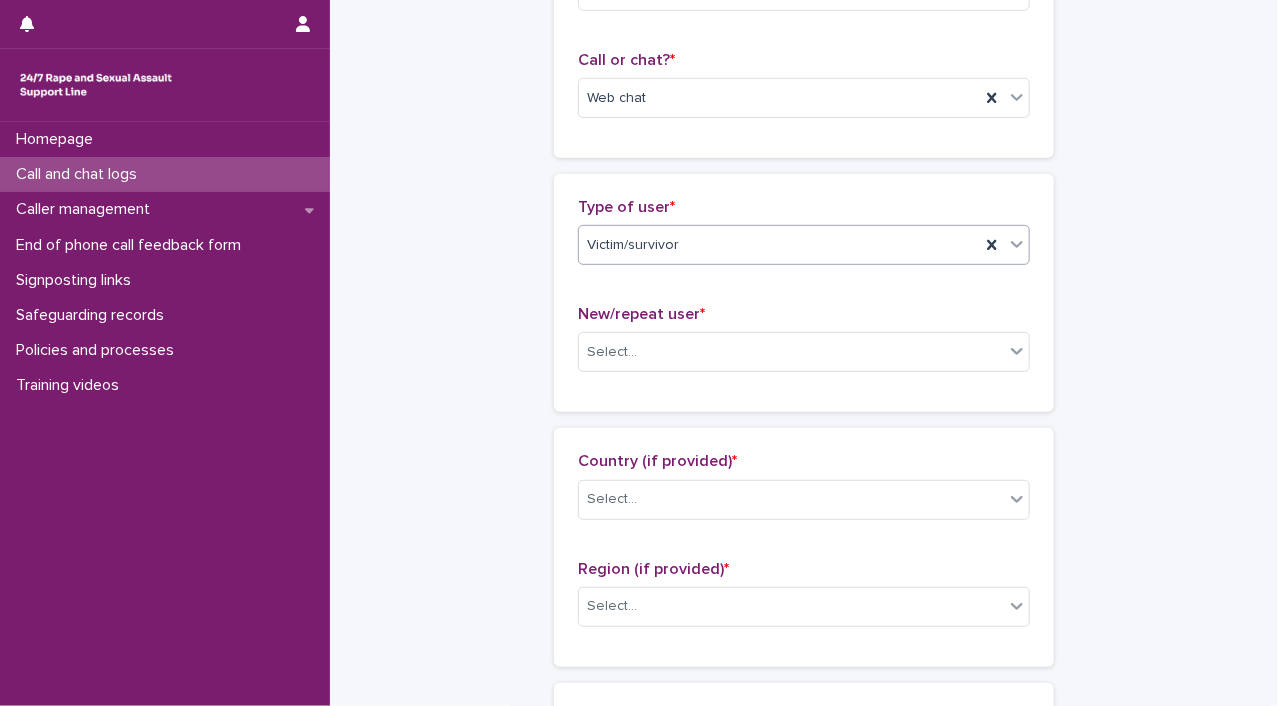 scroll, scrollTop: 471, scrollLeft: 0, axis: vertical 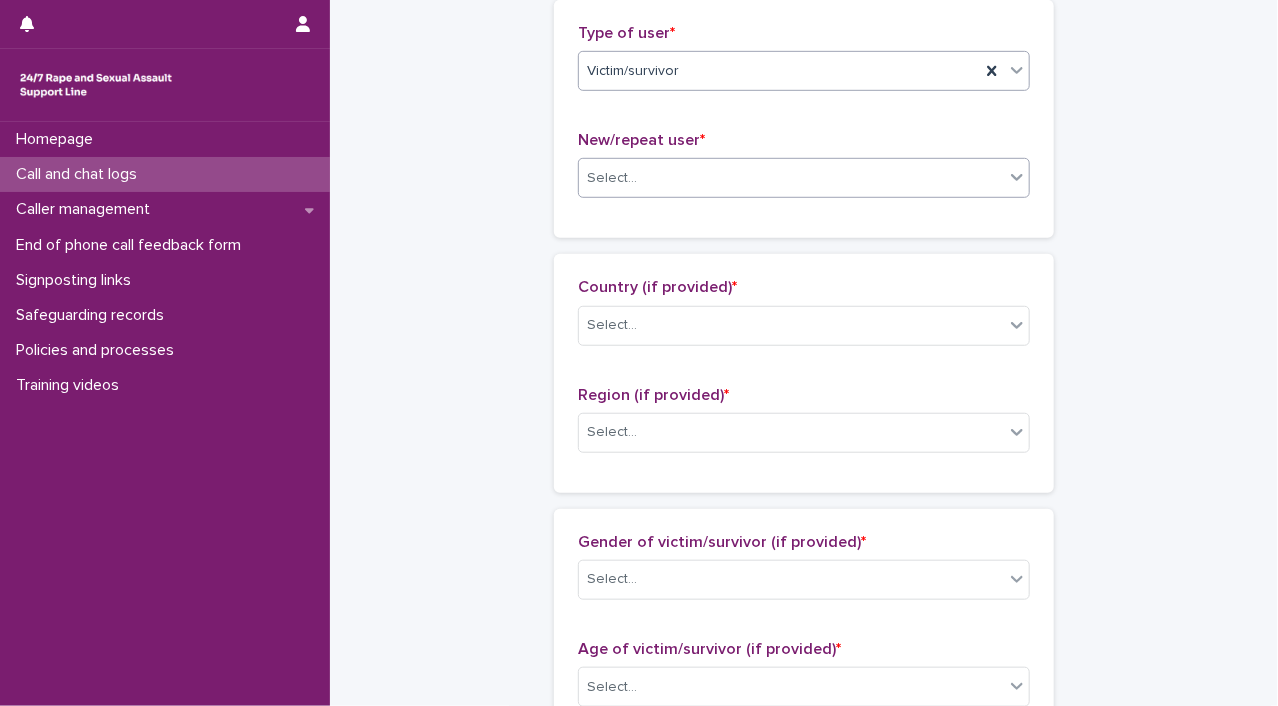 click 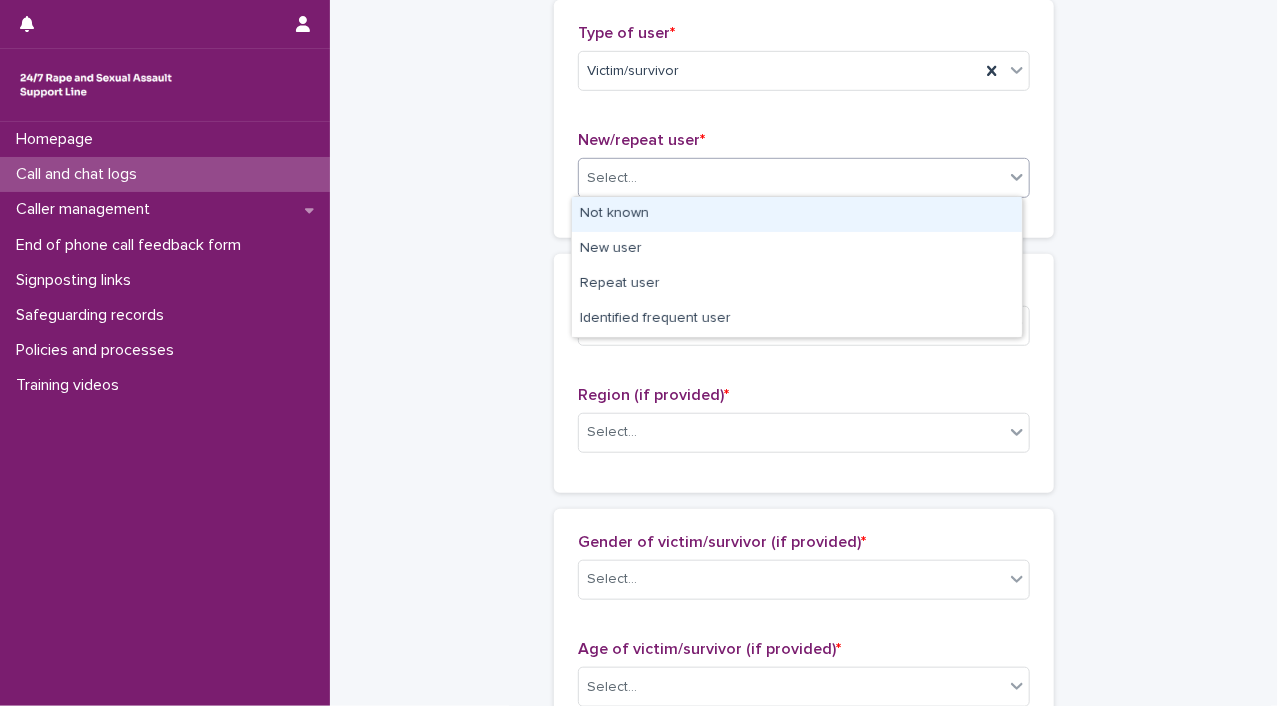 click on "Not known" at bounding box center [797, 214] 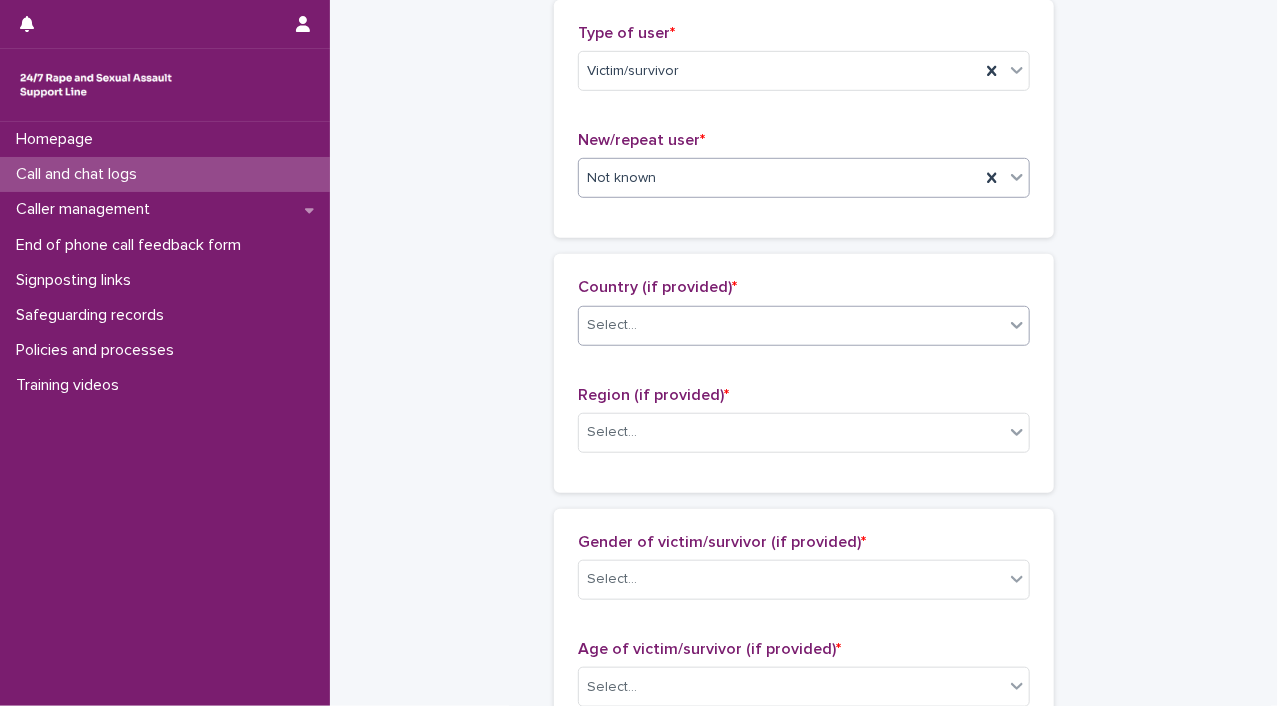 click on "Select..." at bounding box center [791, 325] 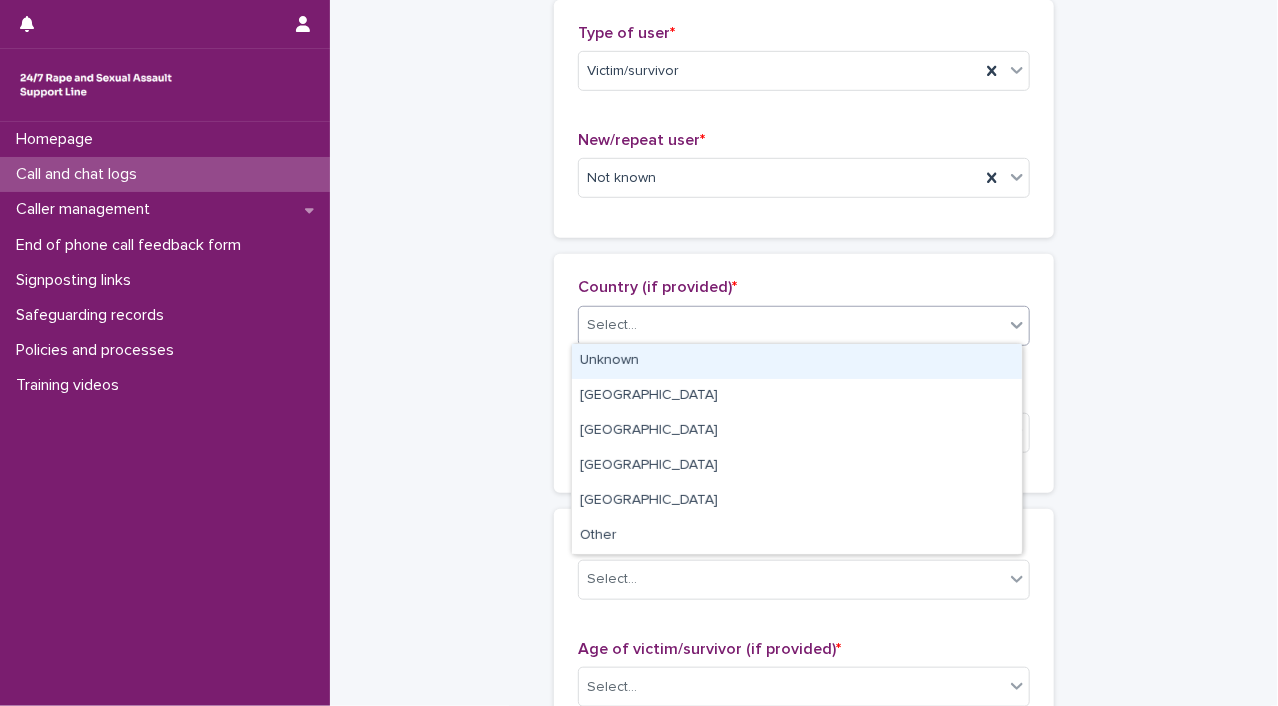 click on "Unknown" at bounding box center [797, 361] 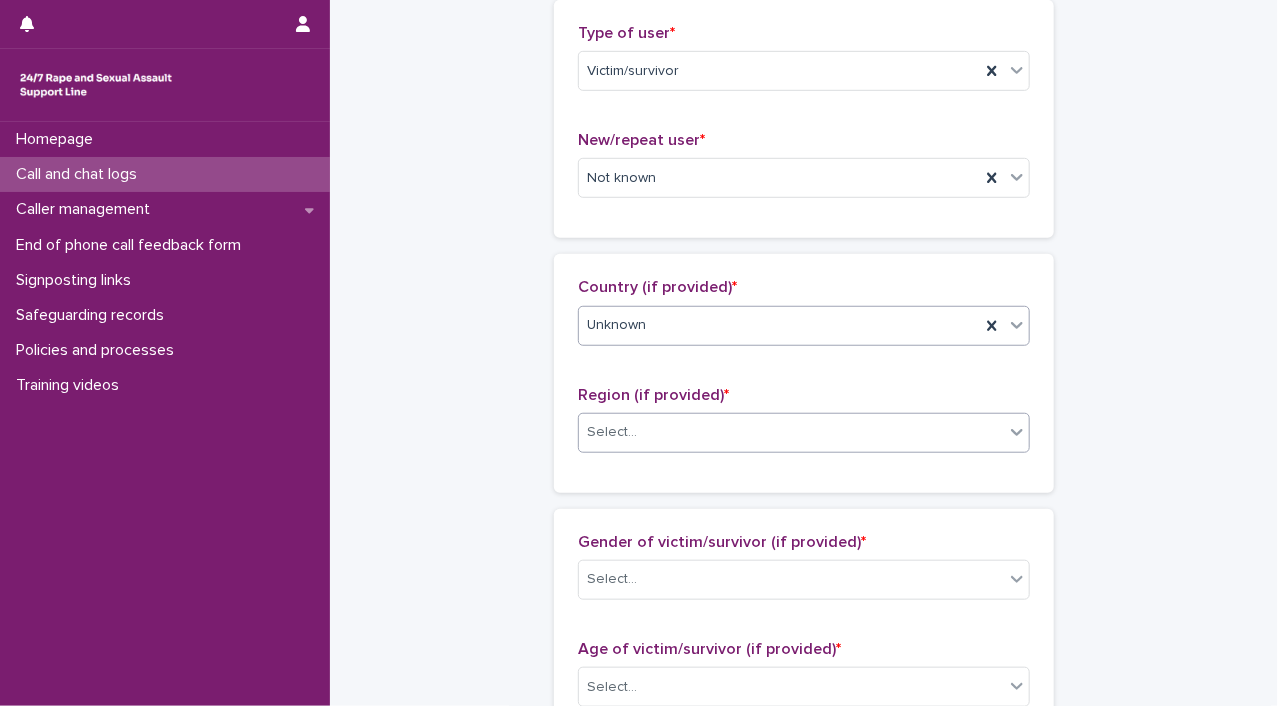 click at bounding box center (1017, 432) 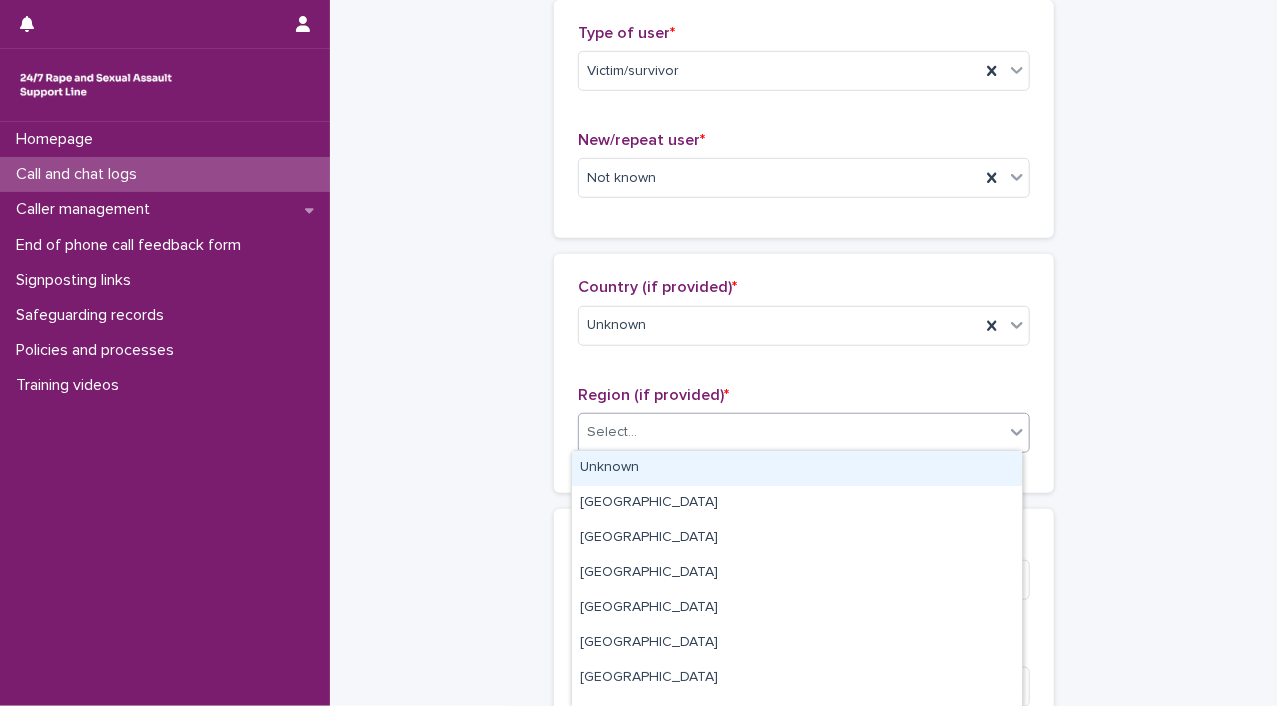 click on "Unknown" at bounding box center [797, 468] 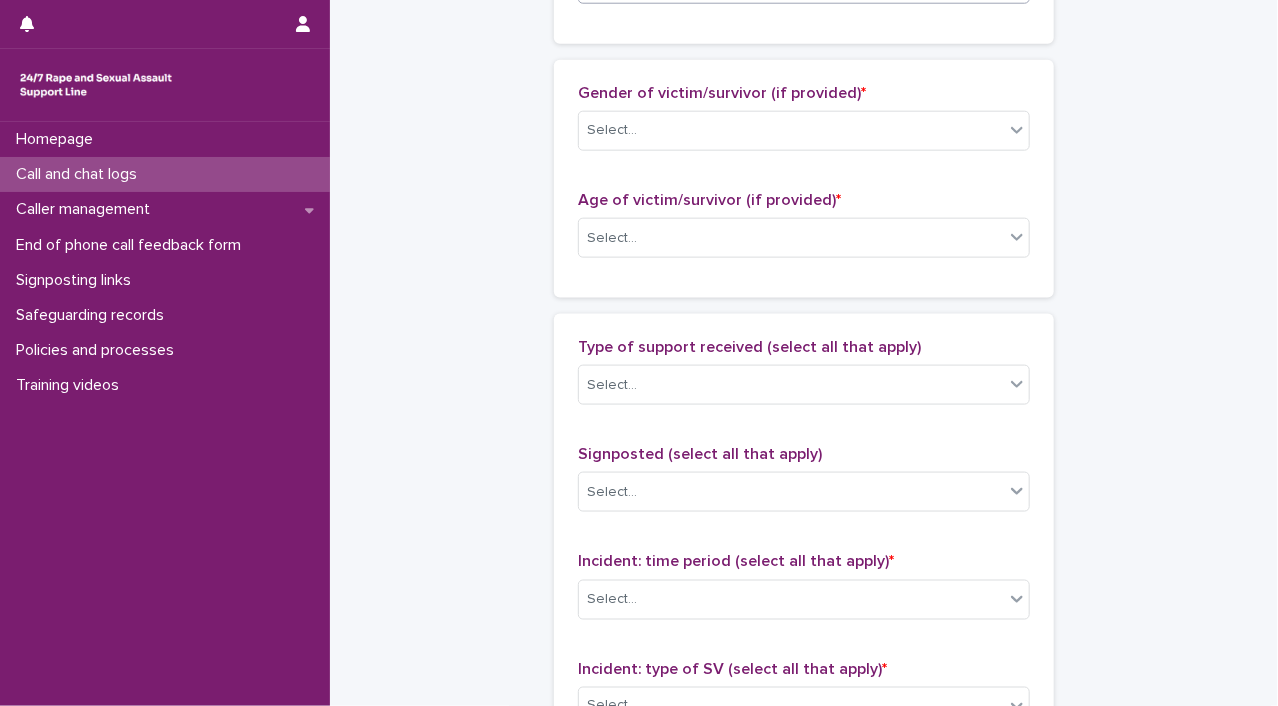 scroll, scrollTop: 945, scrollLeft: 0, axis: vertical 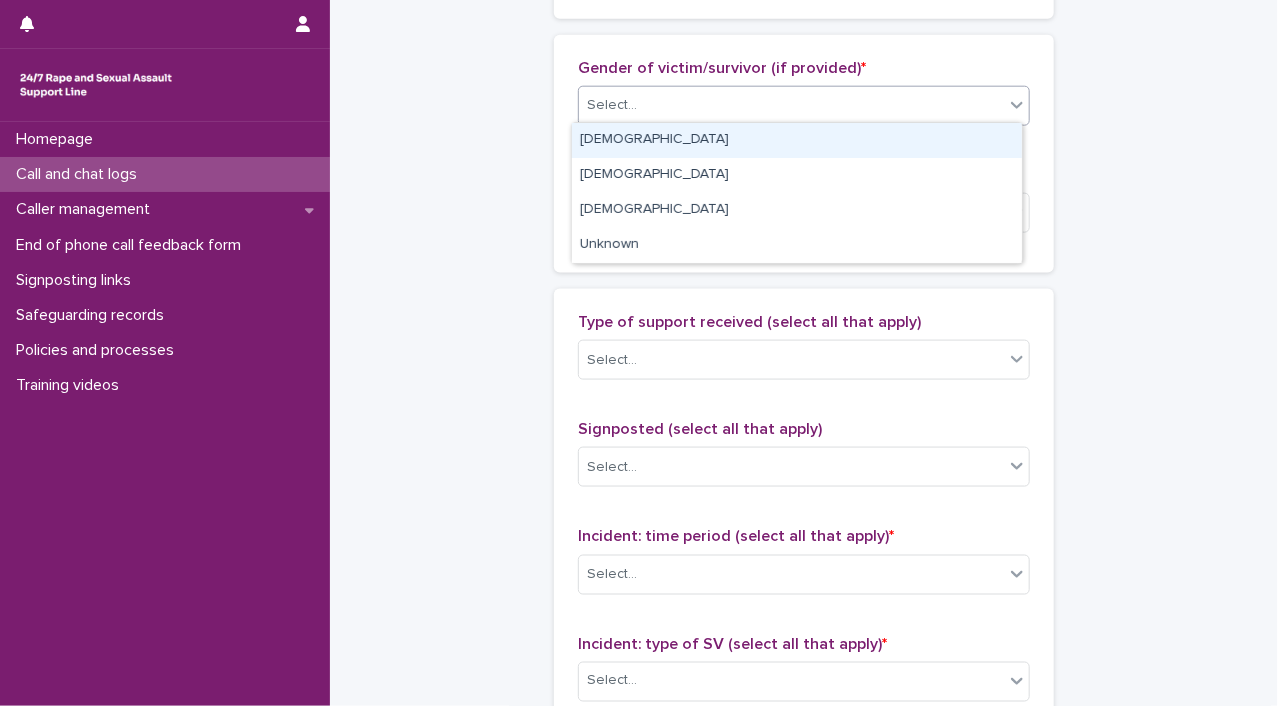 click 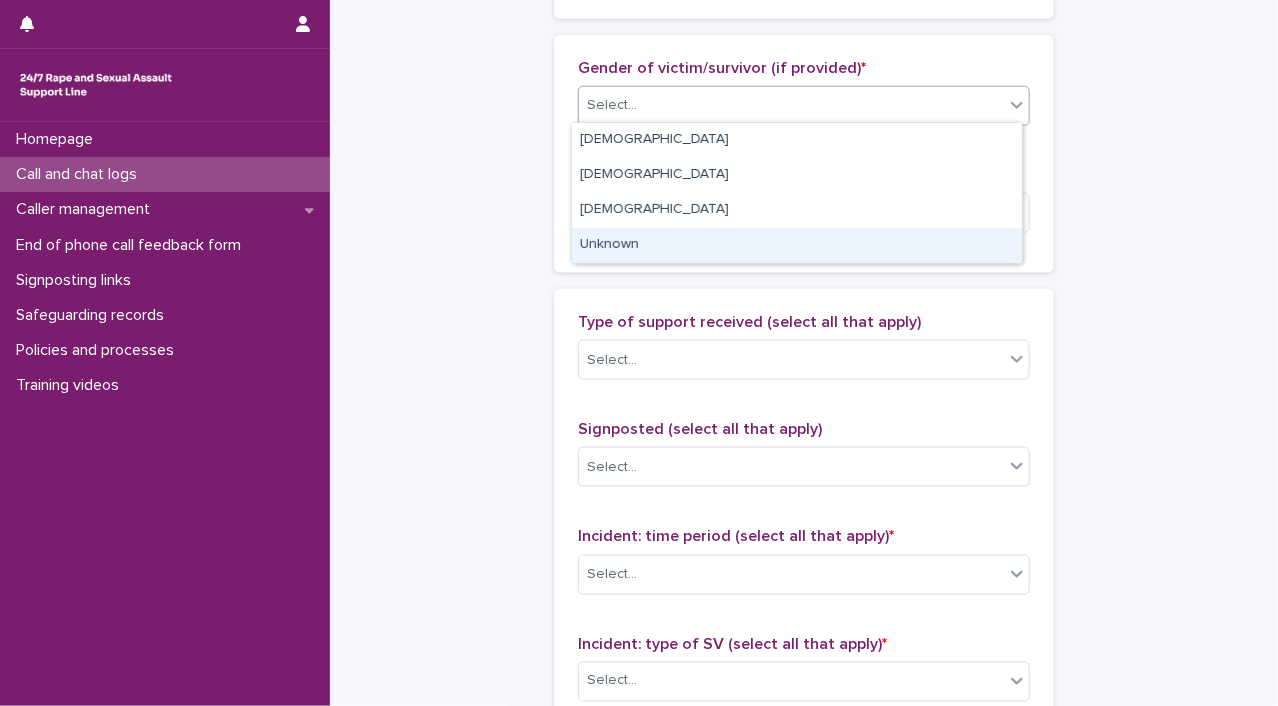 click on "Unknown" at bounding box center [797, 245] 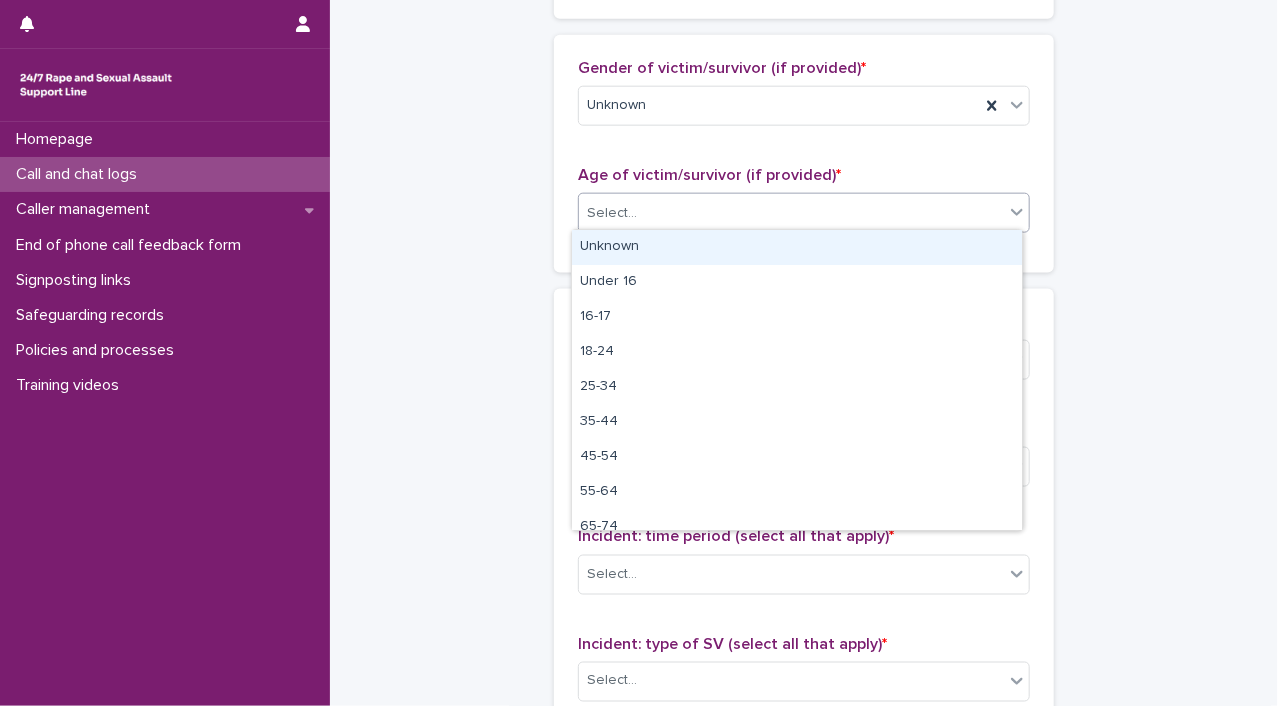 click 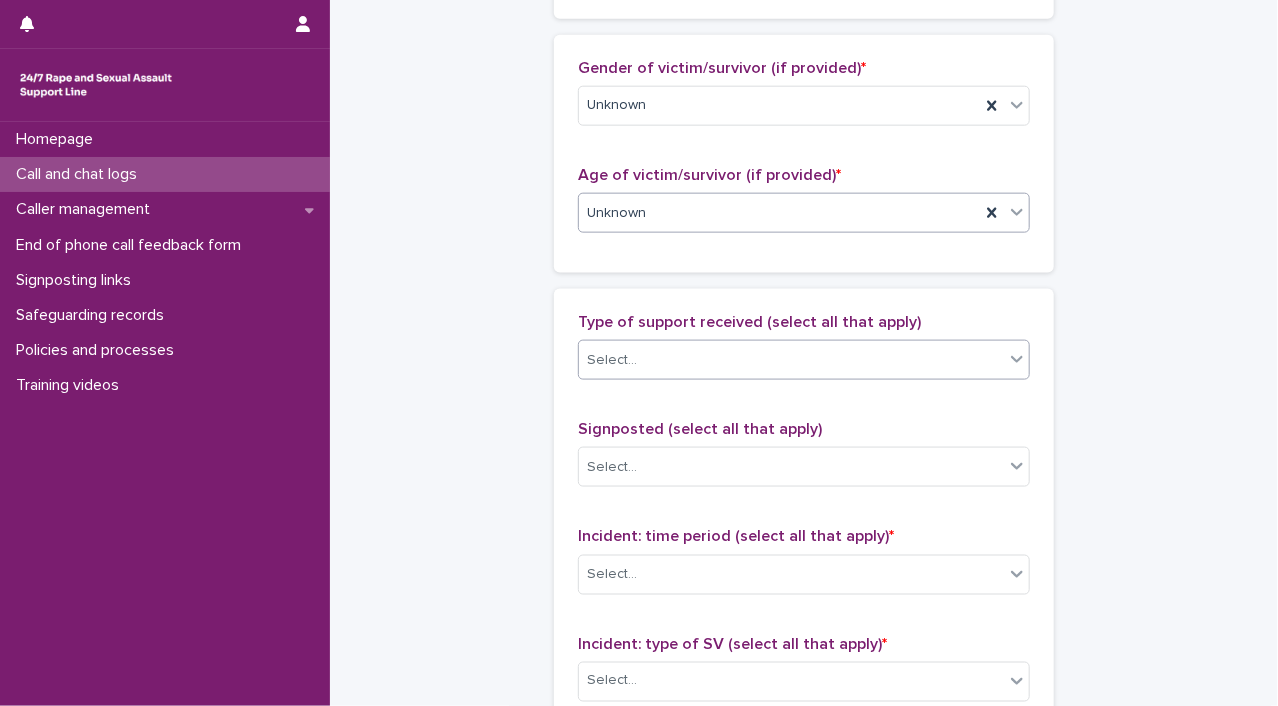 click at bounding box center (1017, 359) 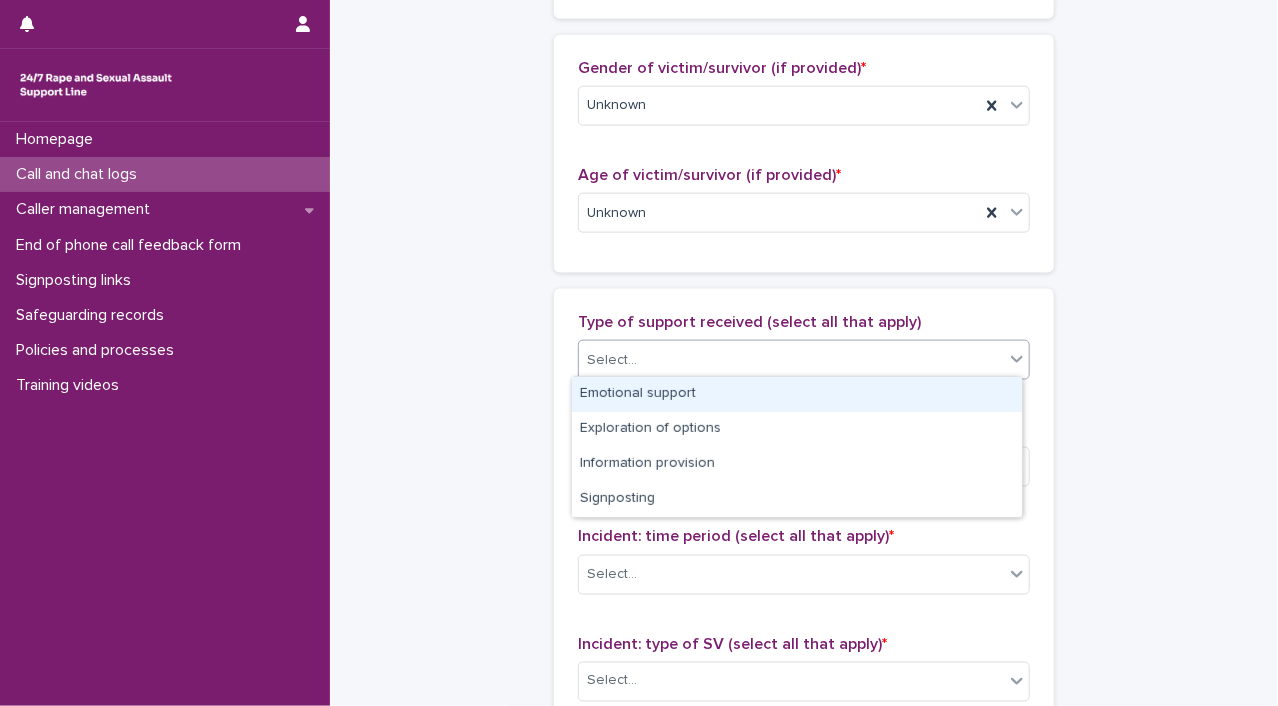 click on "Emotional support" at bounding box center [797, 394] 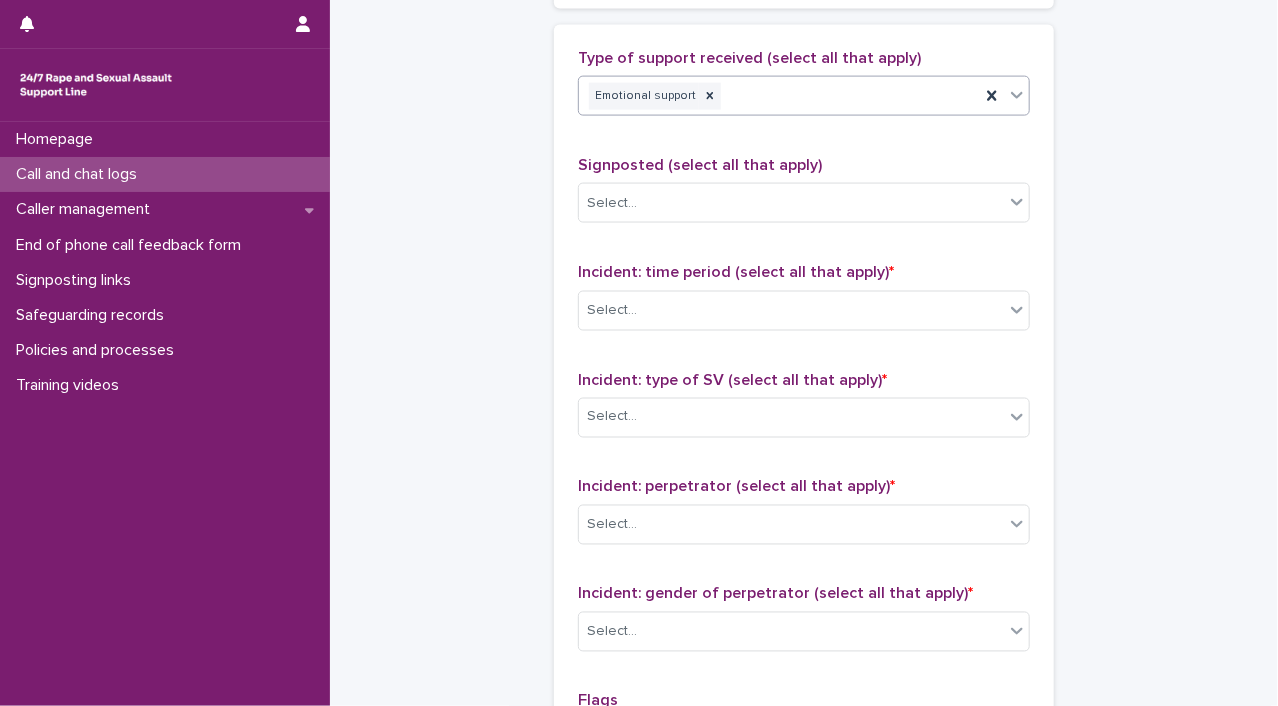 scroll, scrollTop: 1212, scrollLeft: 0, axis: vertical 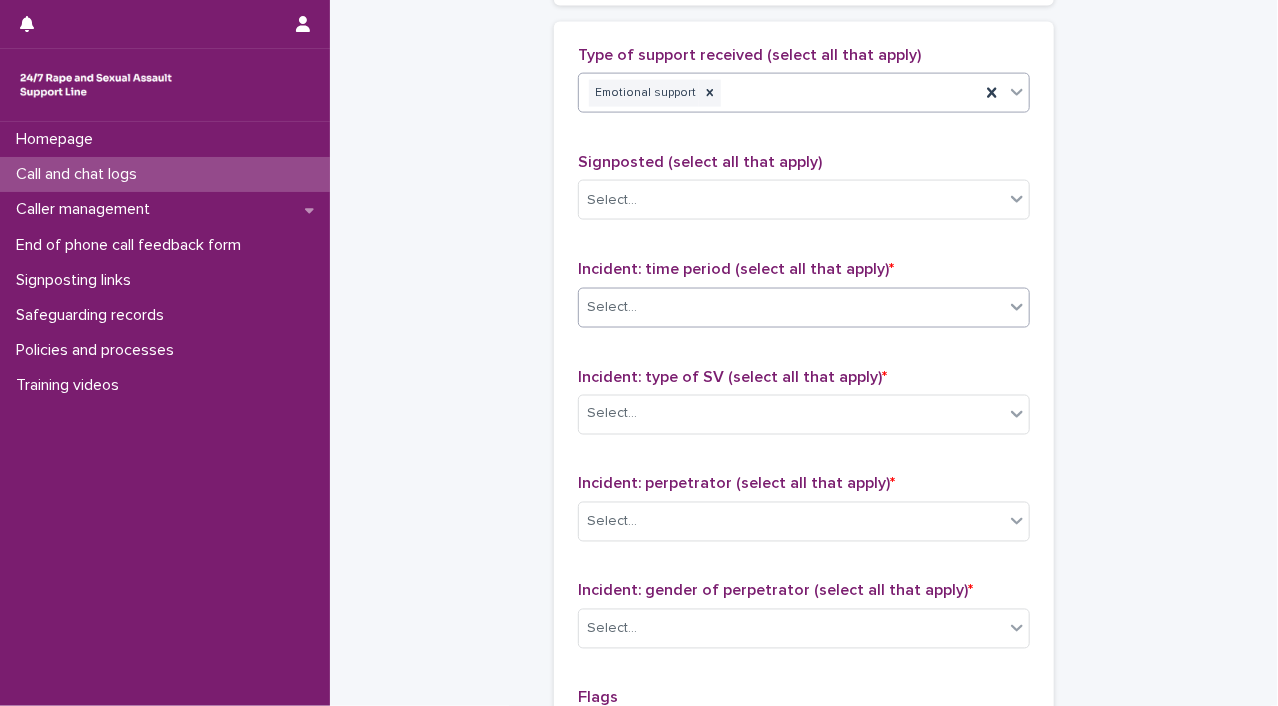 click 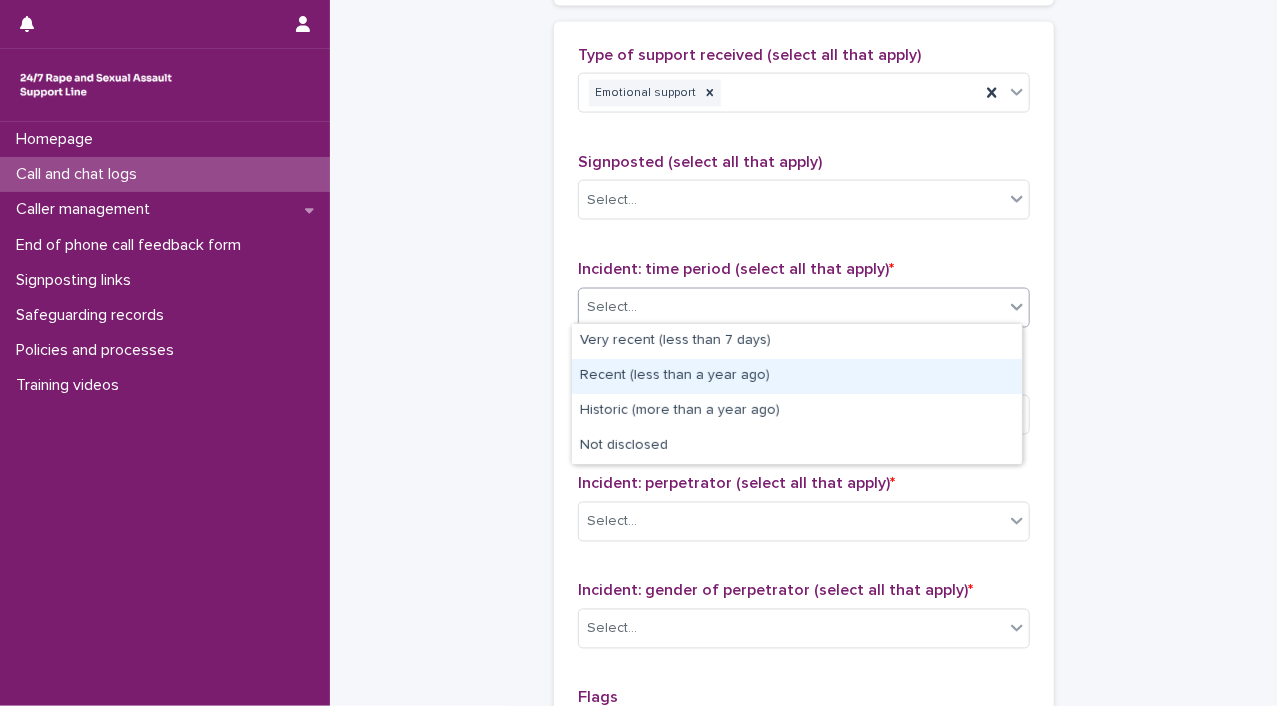 click on "Recent (less than a year ago)" at bounding box center (797, 376) 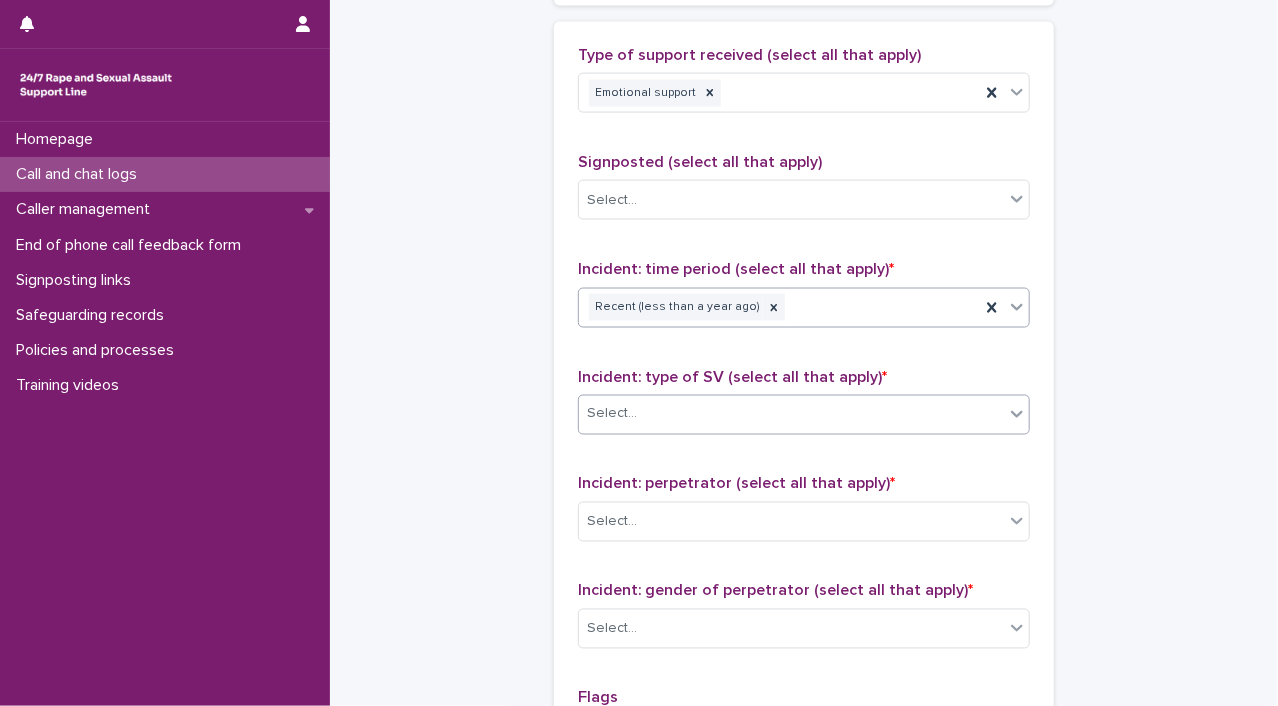 click at bounding box center [1016, 415] 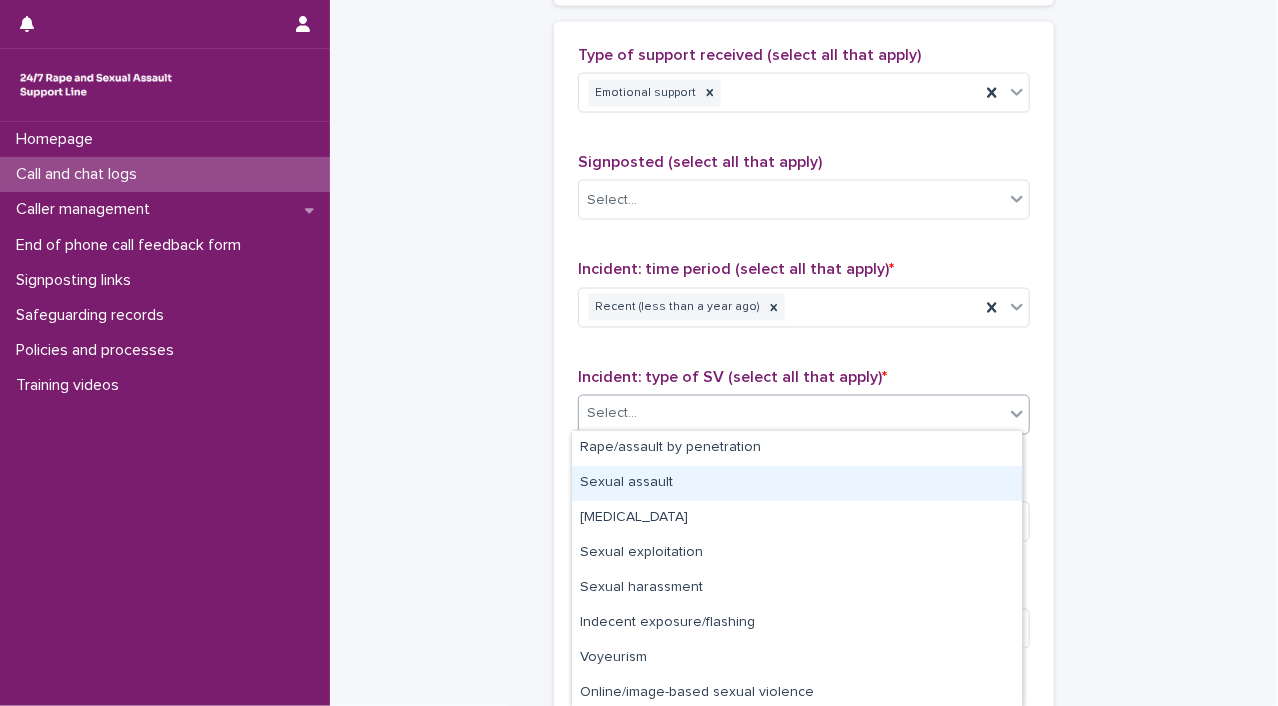 click on "Sexual assault" at bounding box center [797, 483] 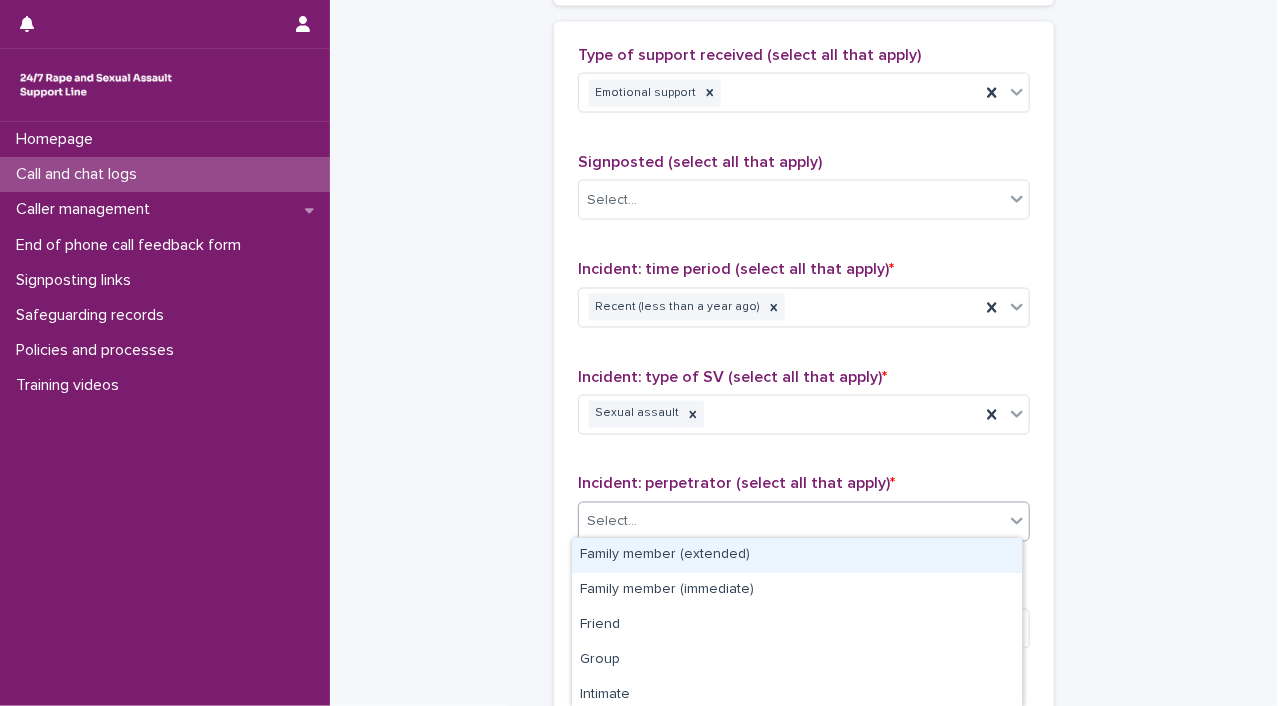 click 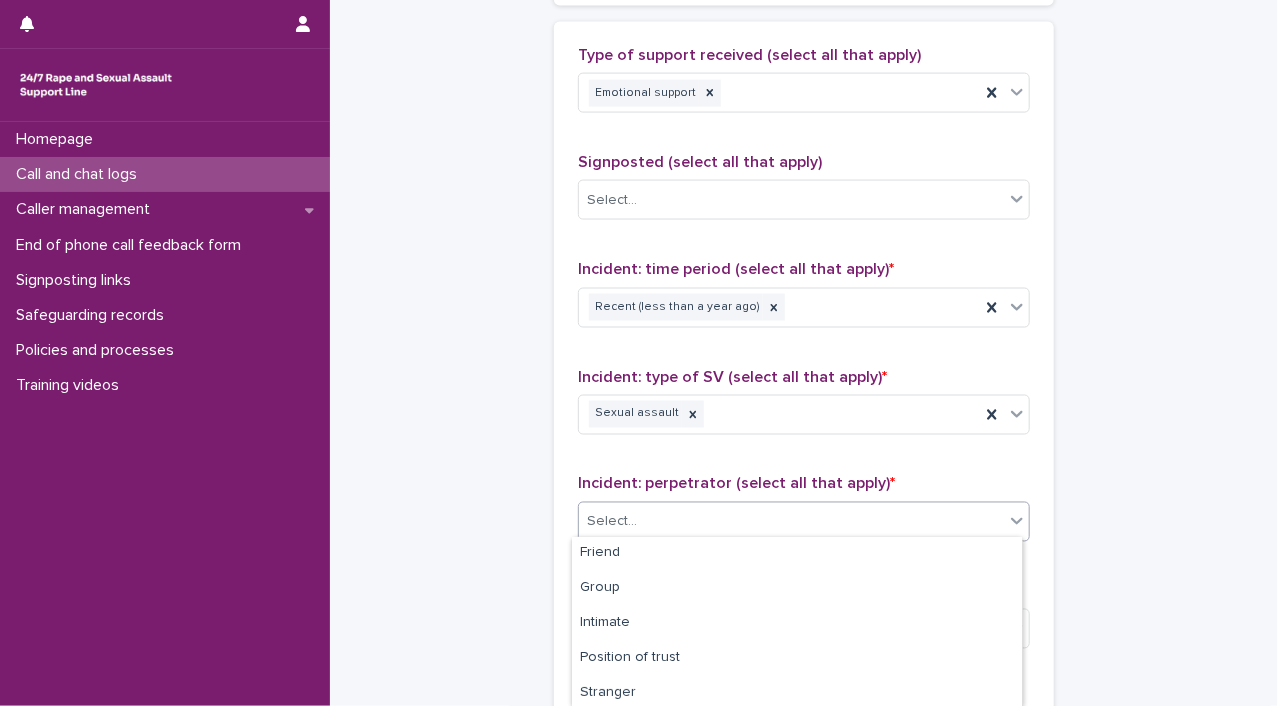 scroll, scrollTop: 215, scrollLeft: 0, axis: vertical 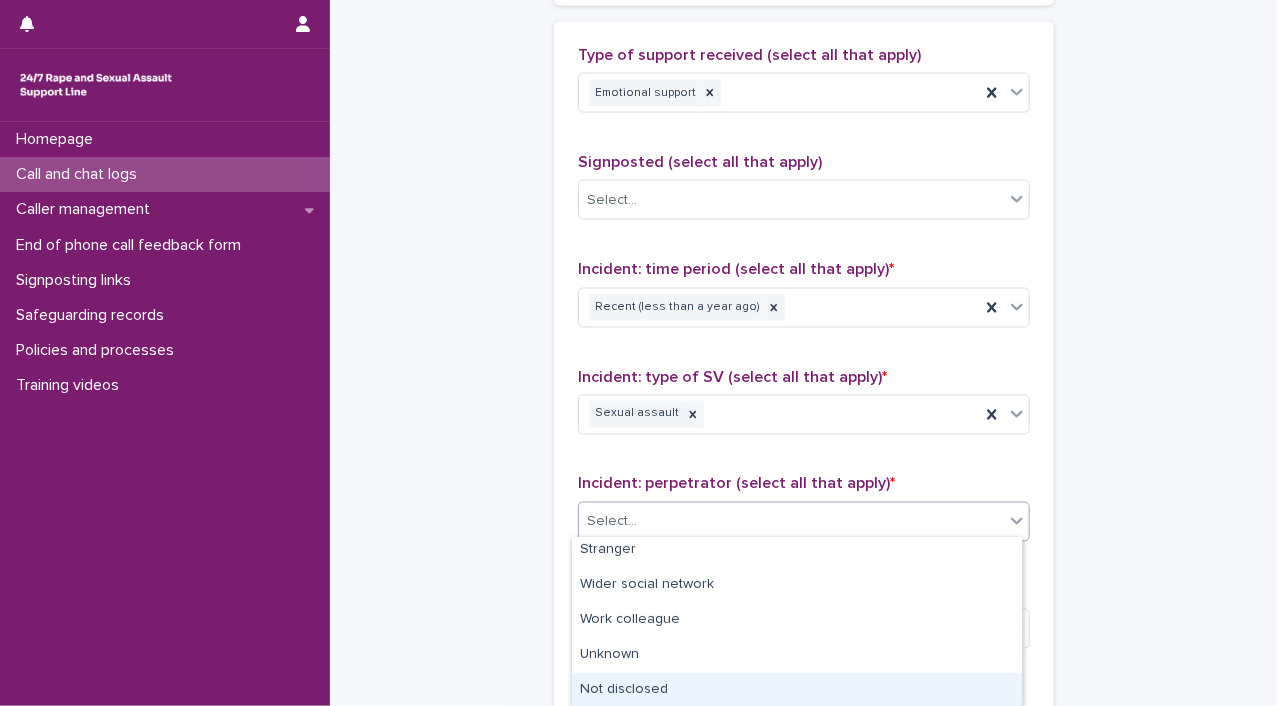 click on "Not disclosed" at bounding box center (797, 690) 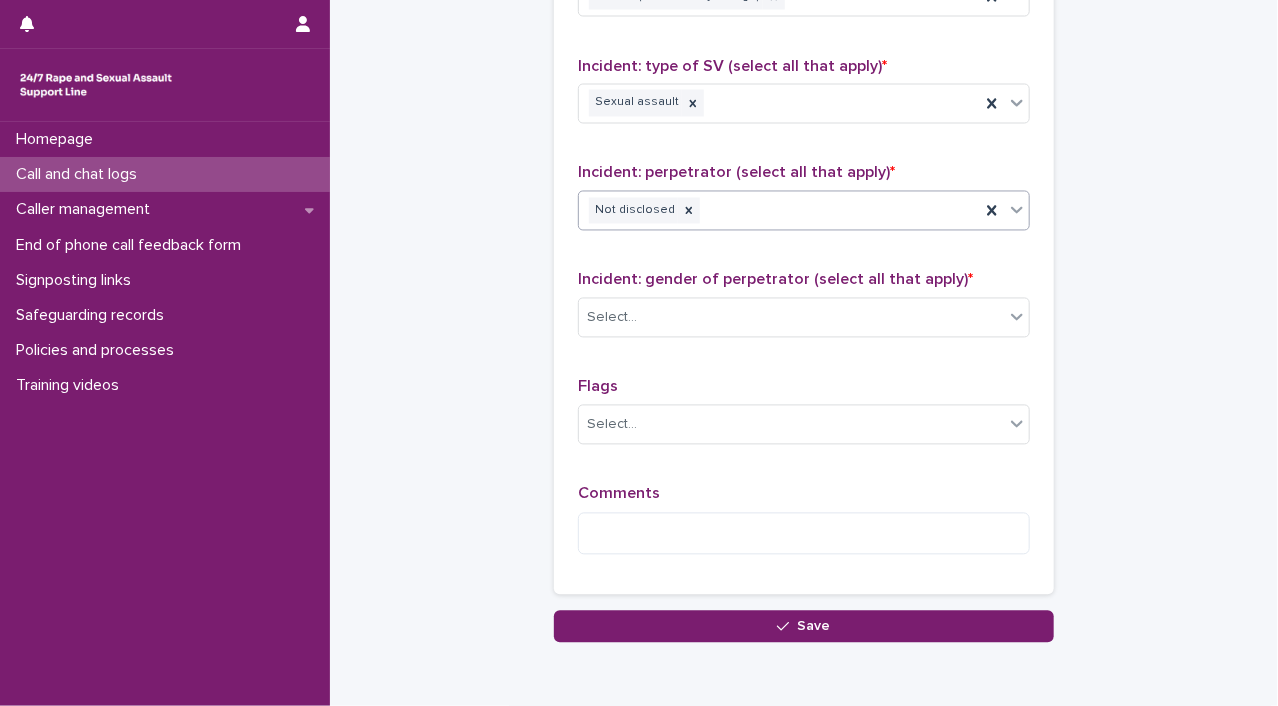 scroll, scrollTop: 1582, scrollLeft: 0, axis: vertical 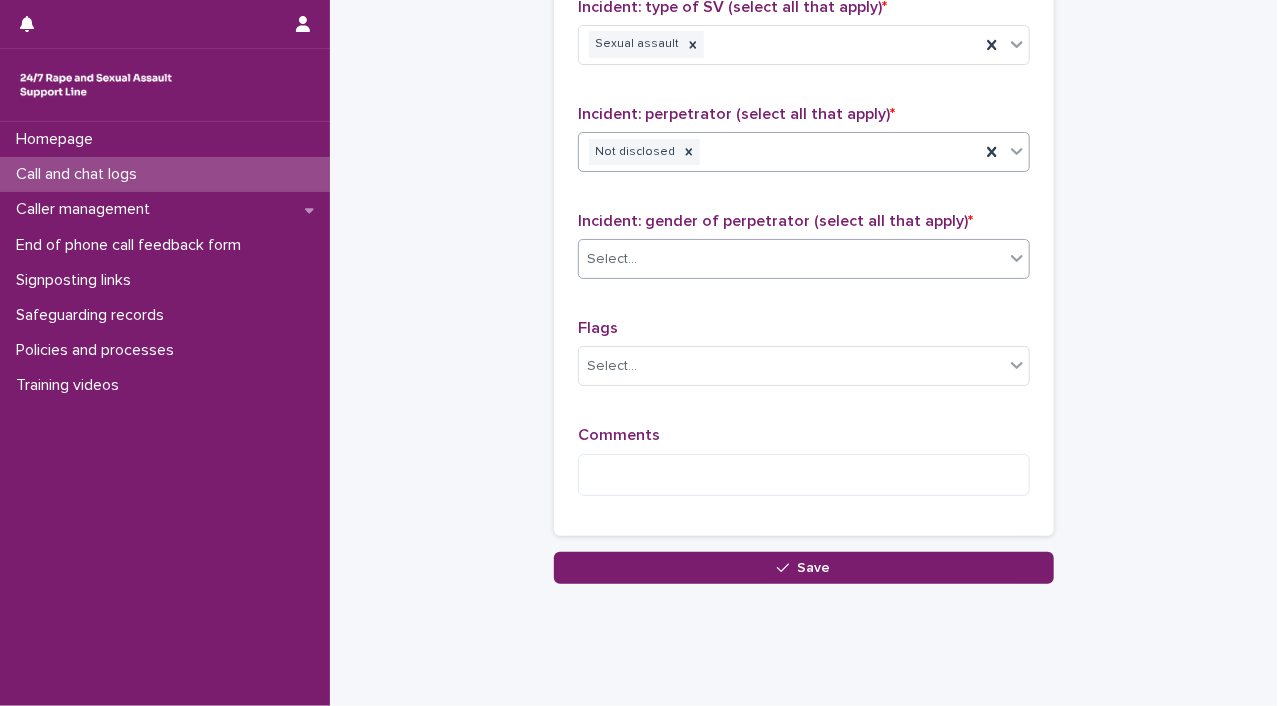 click 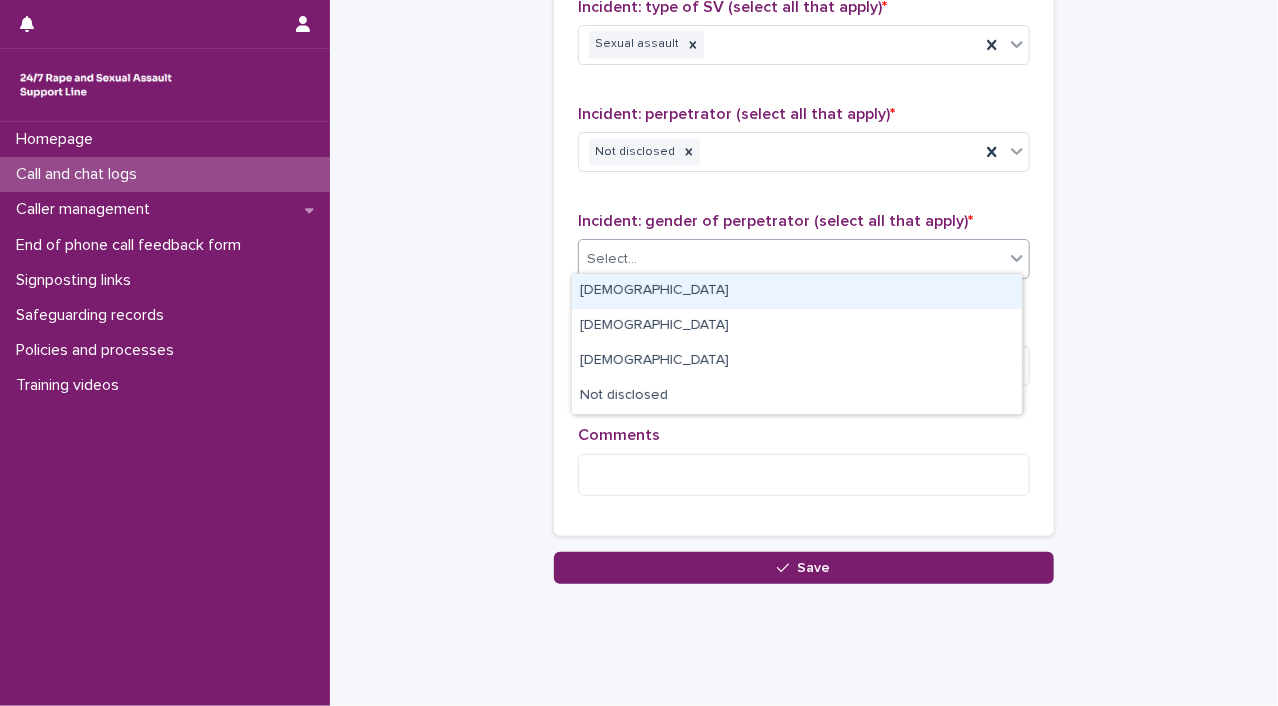 click on "[DEMOGRAPHIC_DATA]" at bounding box center [797, 291] 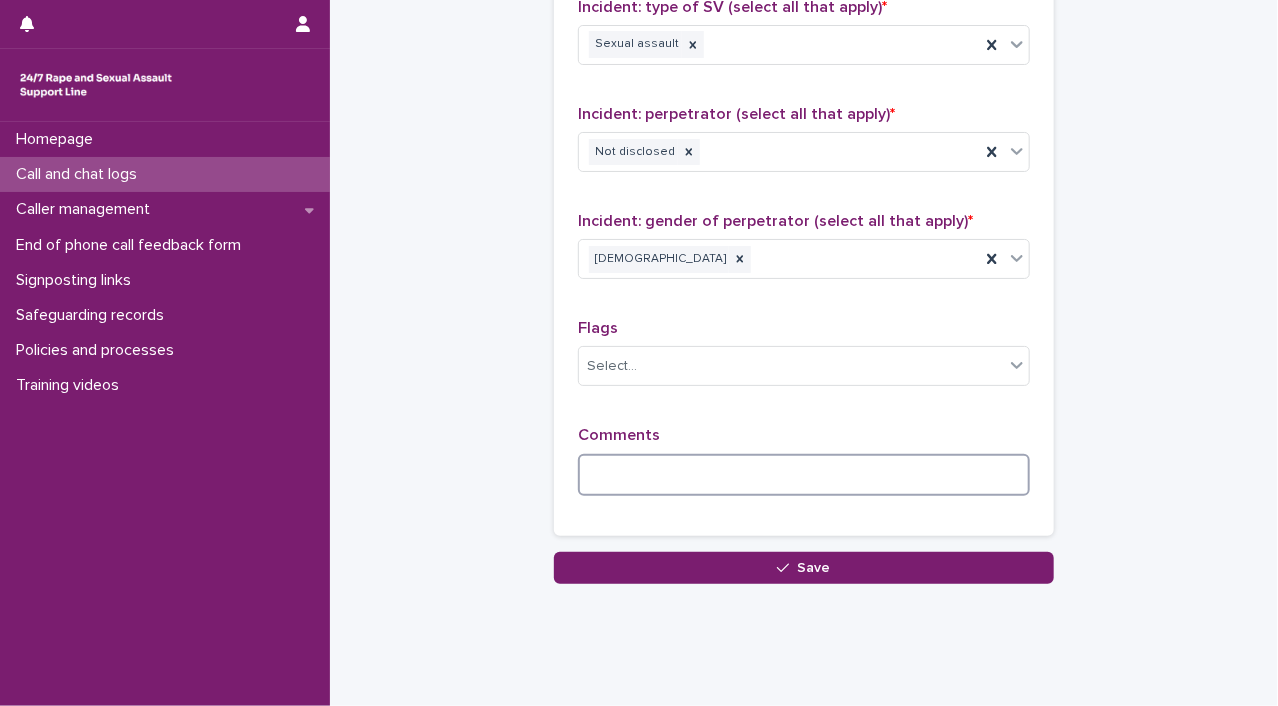 click at bounding box center [804, 475] 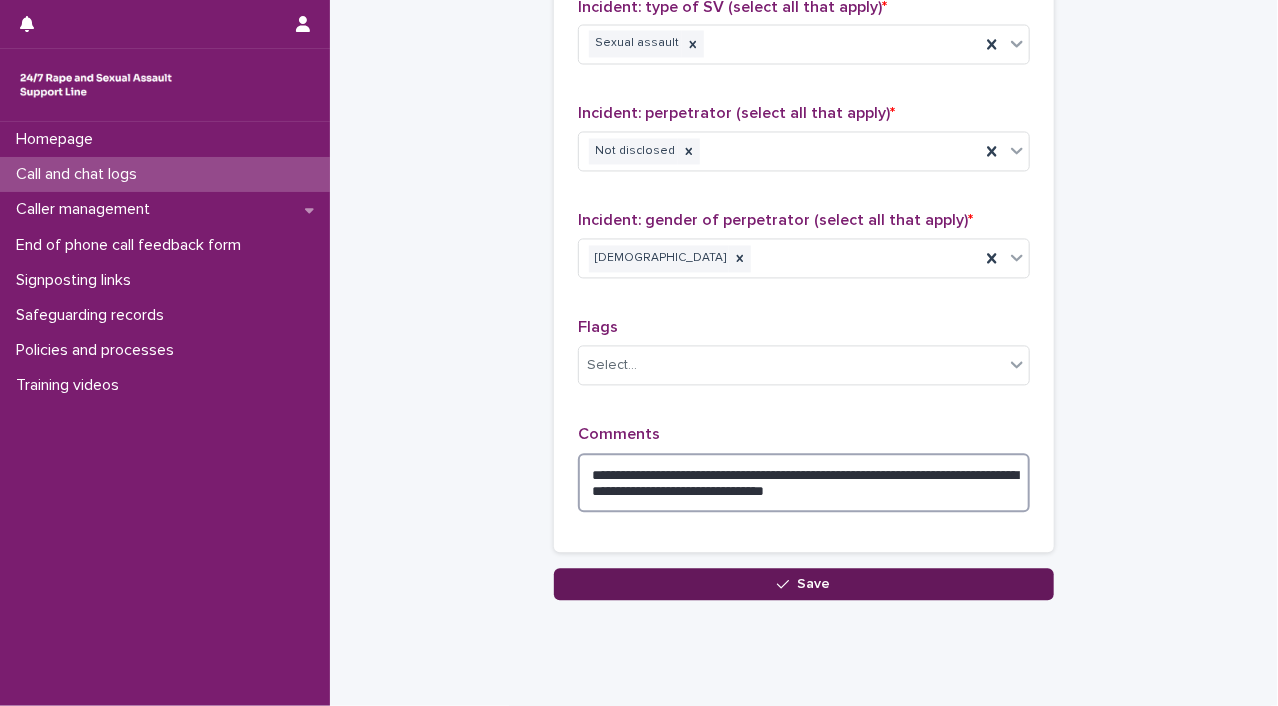 type on "**********" 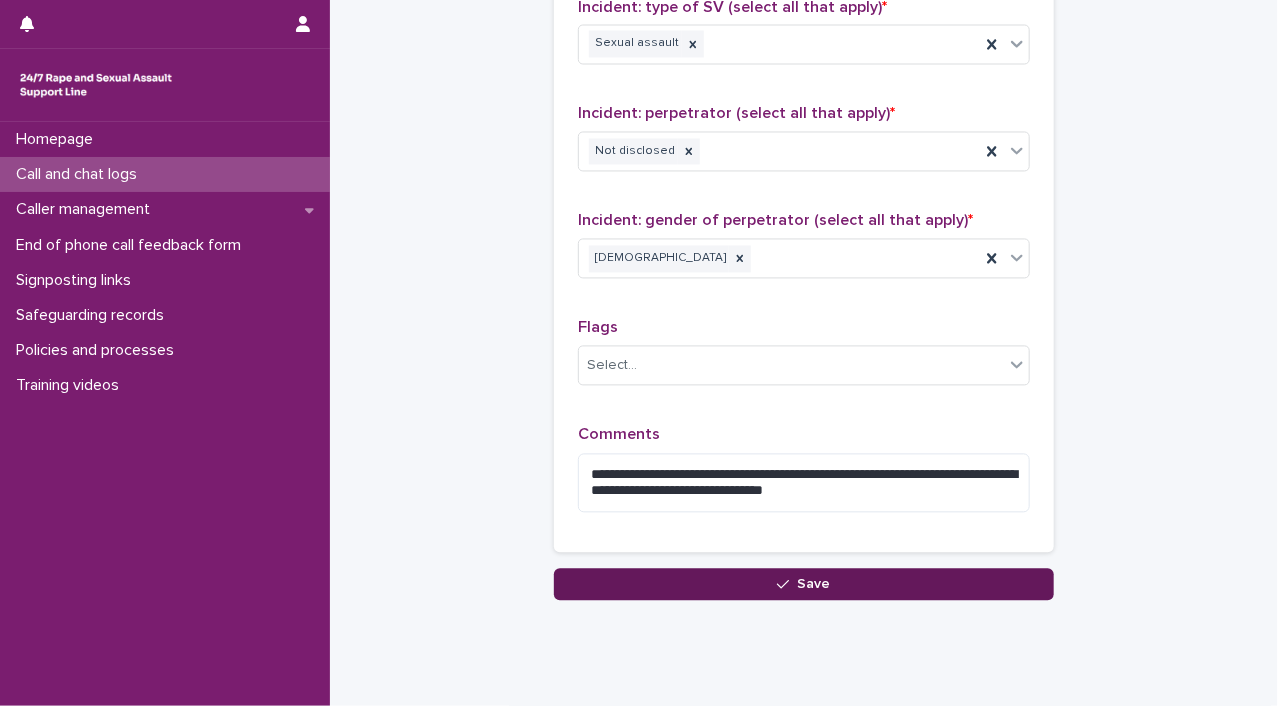 click on "Save" at bounding box center [804, 585] 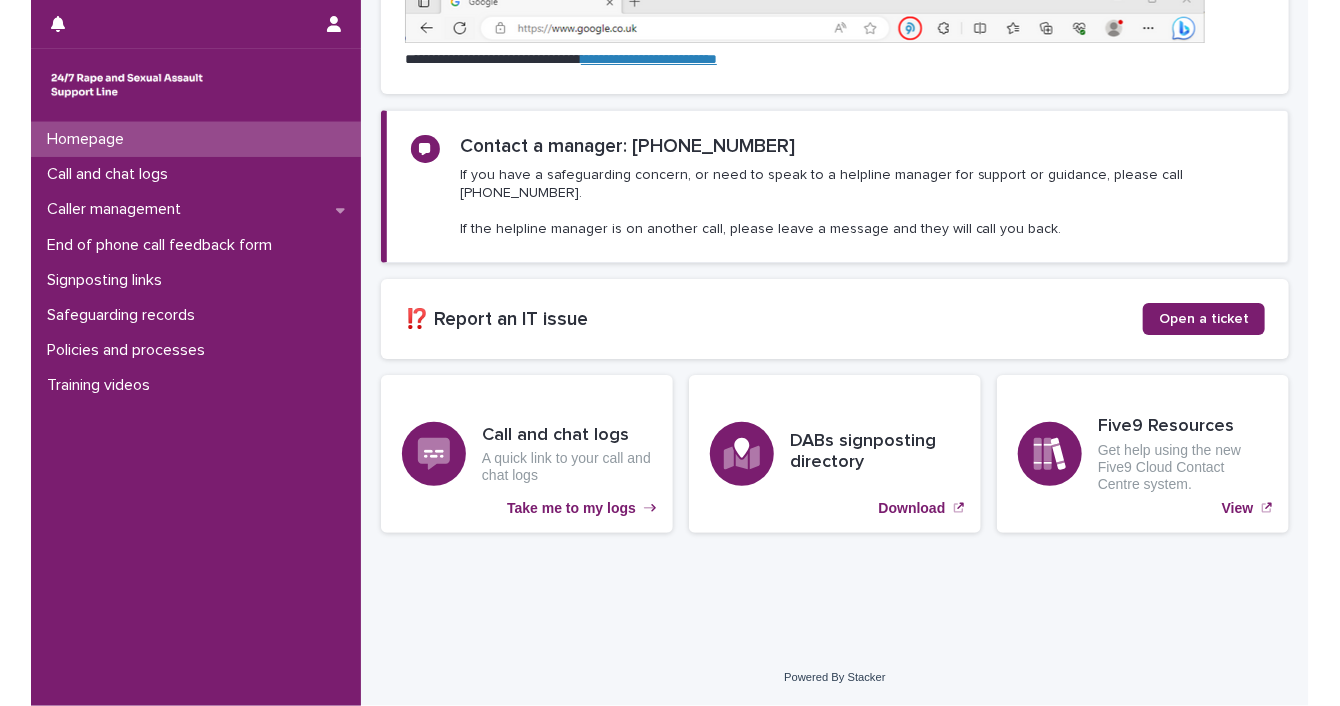 scroll, scrollTop: 0, scrollLeft: 0, axis: both 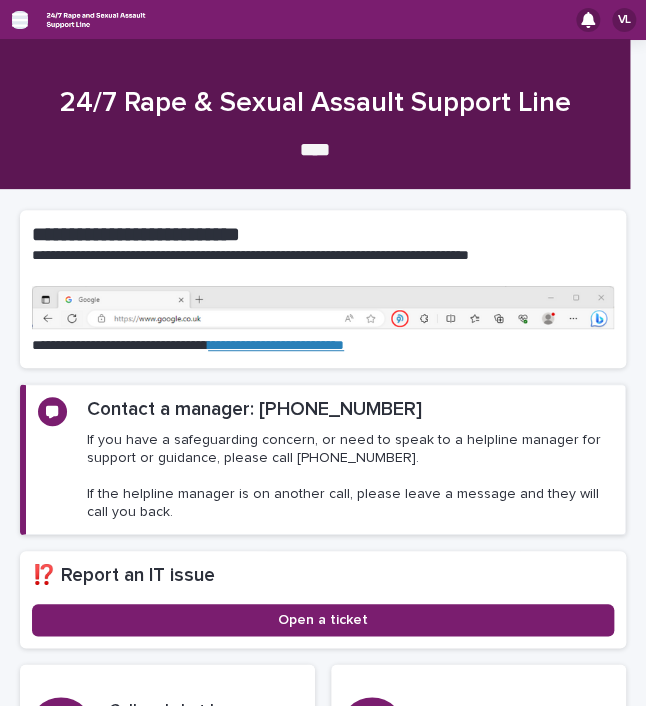 click 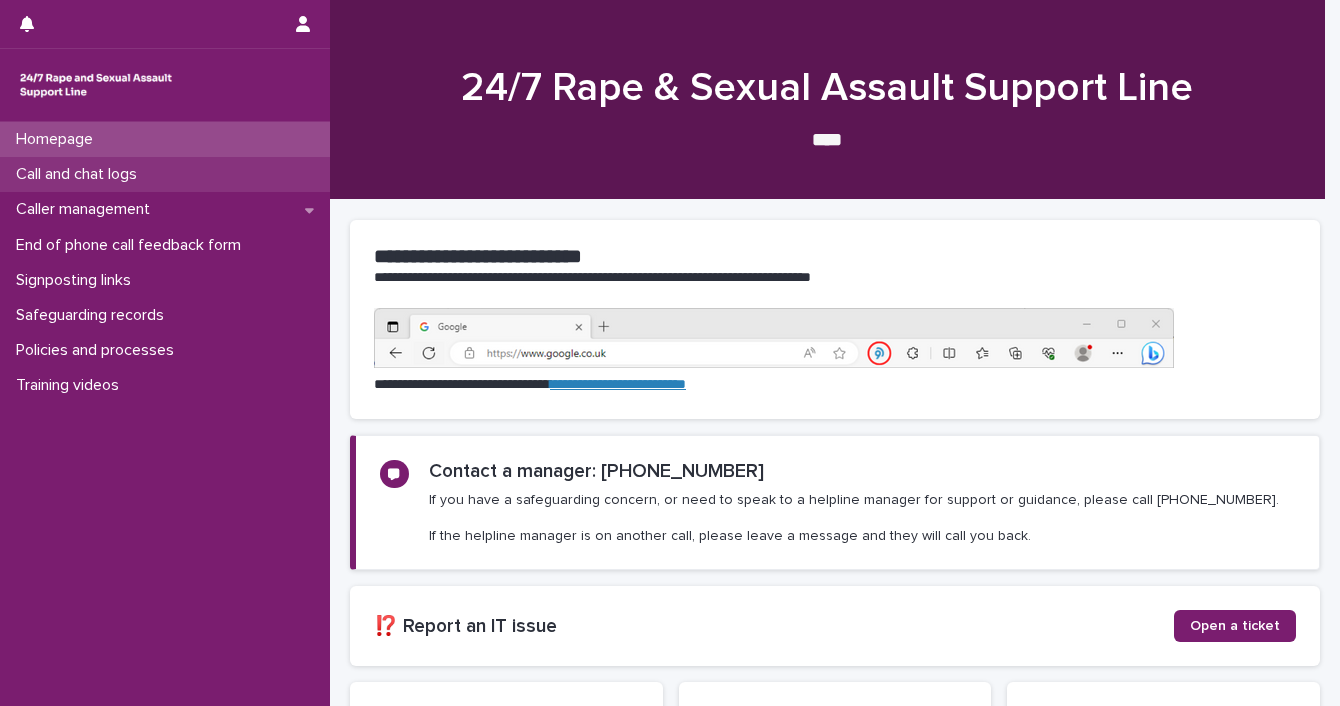 click on "Call and chat logs" at bounding box center (80, 174) 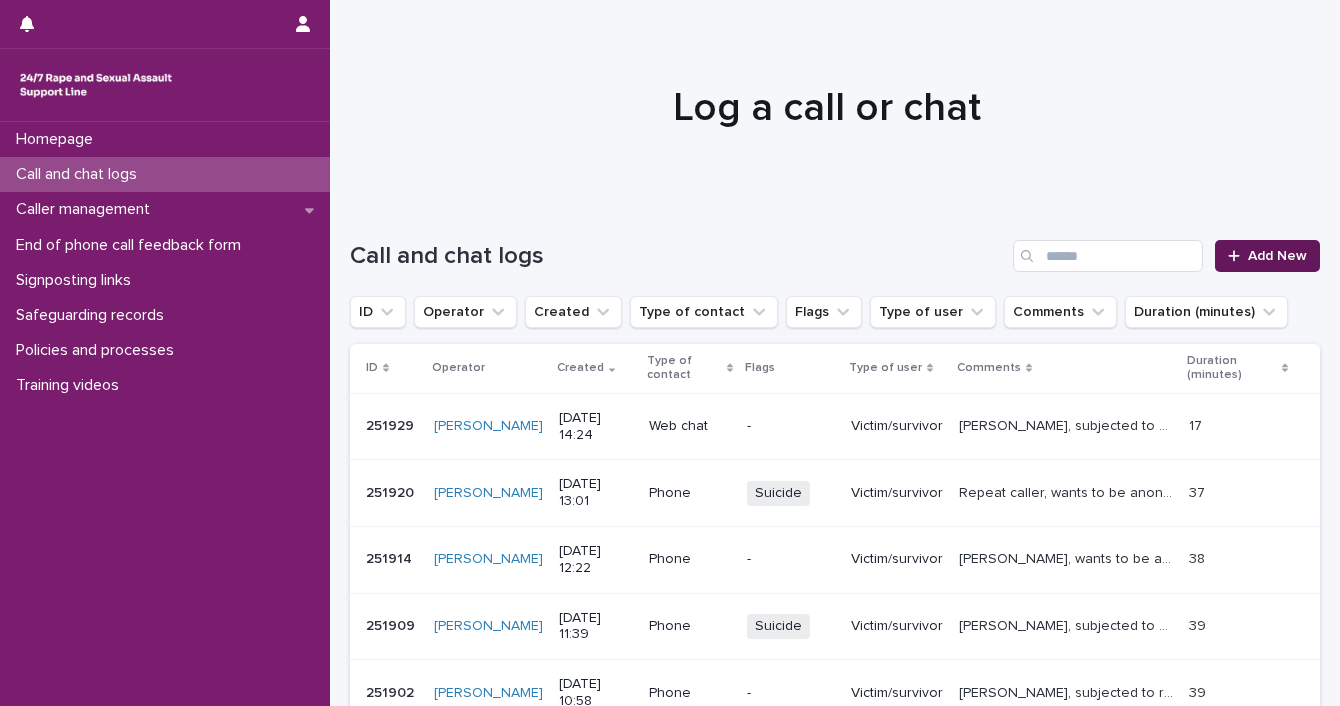 click on "Add New" at bounding box center (1267, 256) 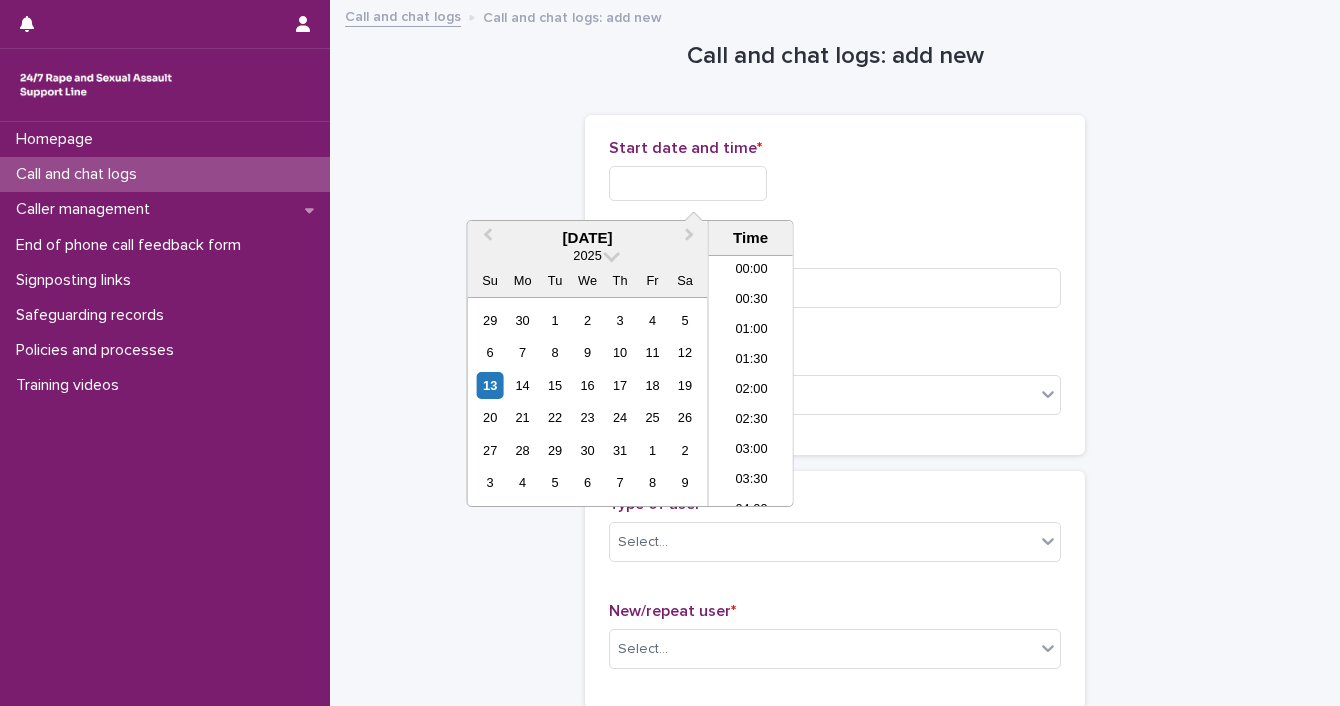 click at bounding box center [688, 183] 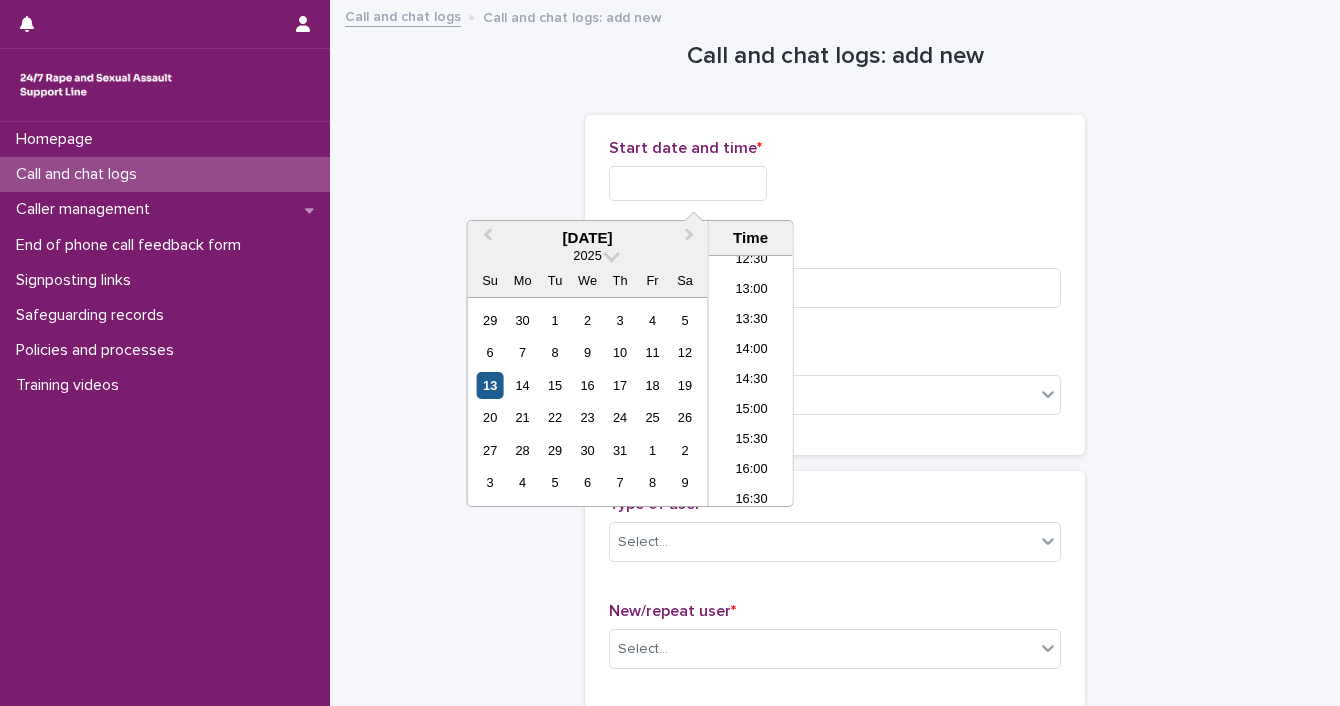 click on "13" at bounding box center (490, 385) 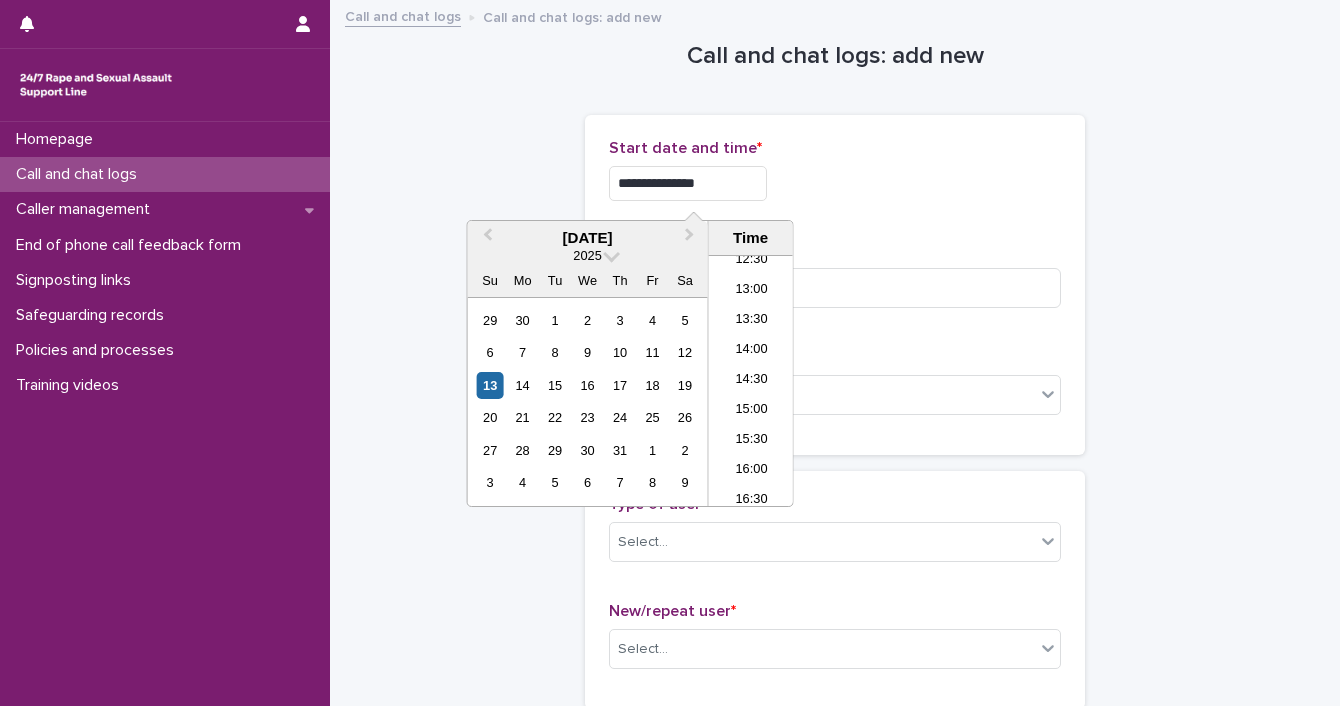 drag, startPoint x: 677, startPoint y: 182, endPoint x: 792, endPoint y: 189, distance: 115.212845 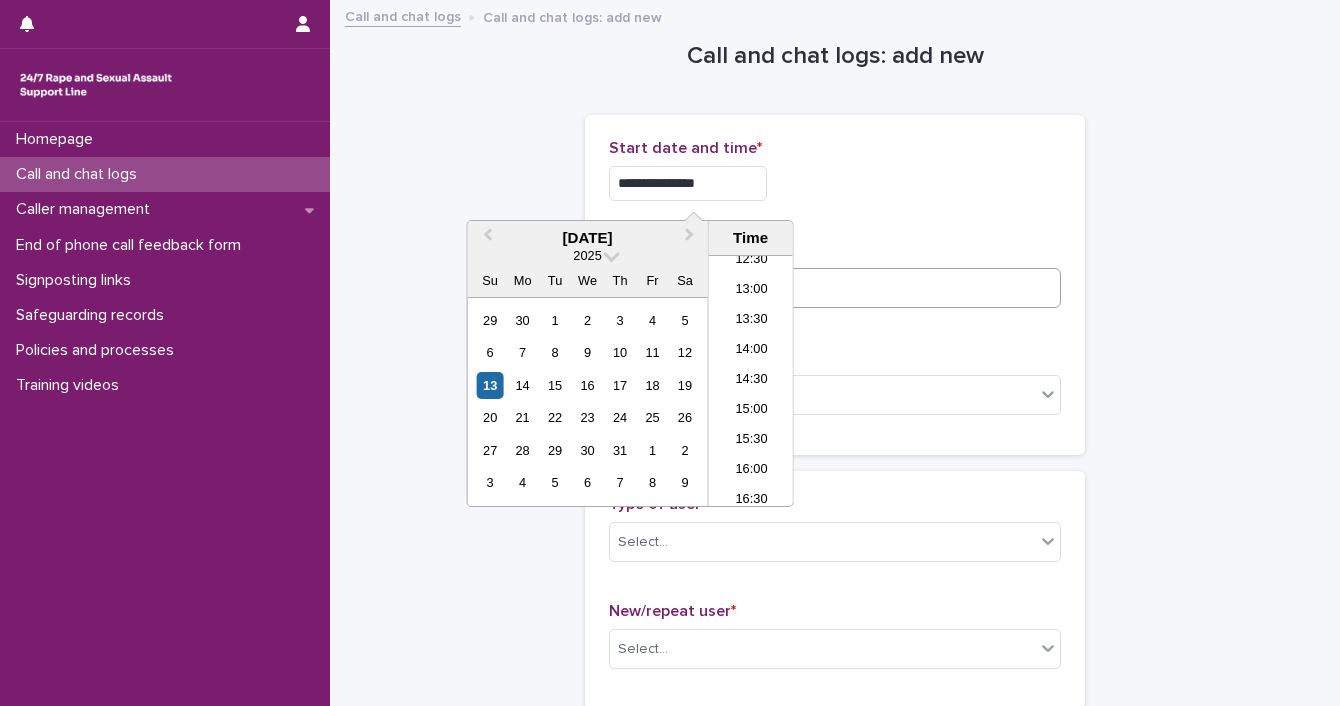 type on "**********" 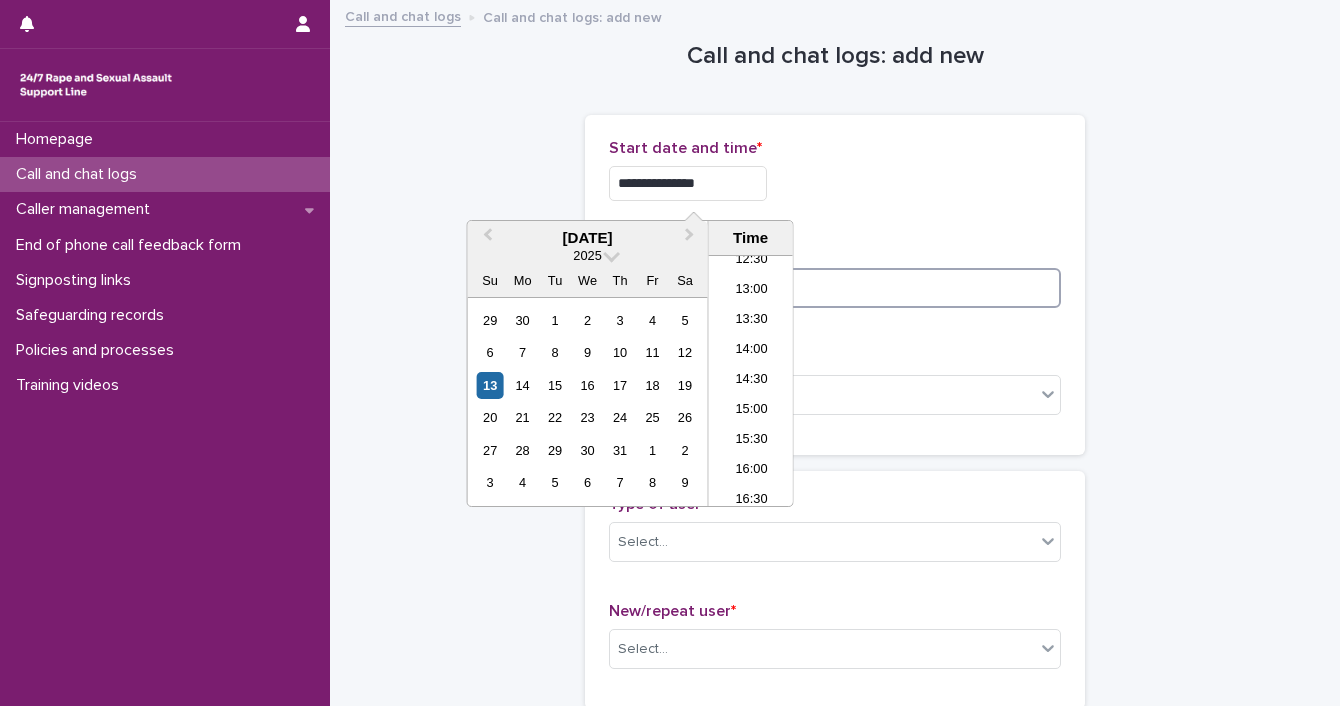 click at bounding box center (835, 288) 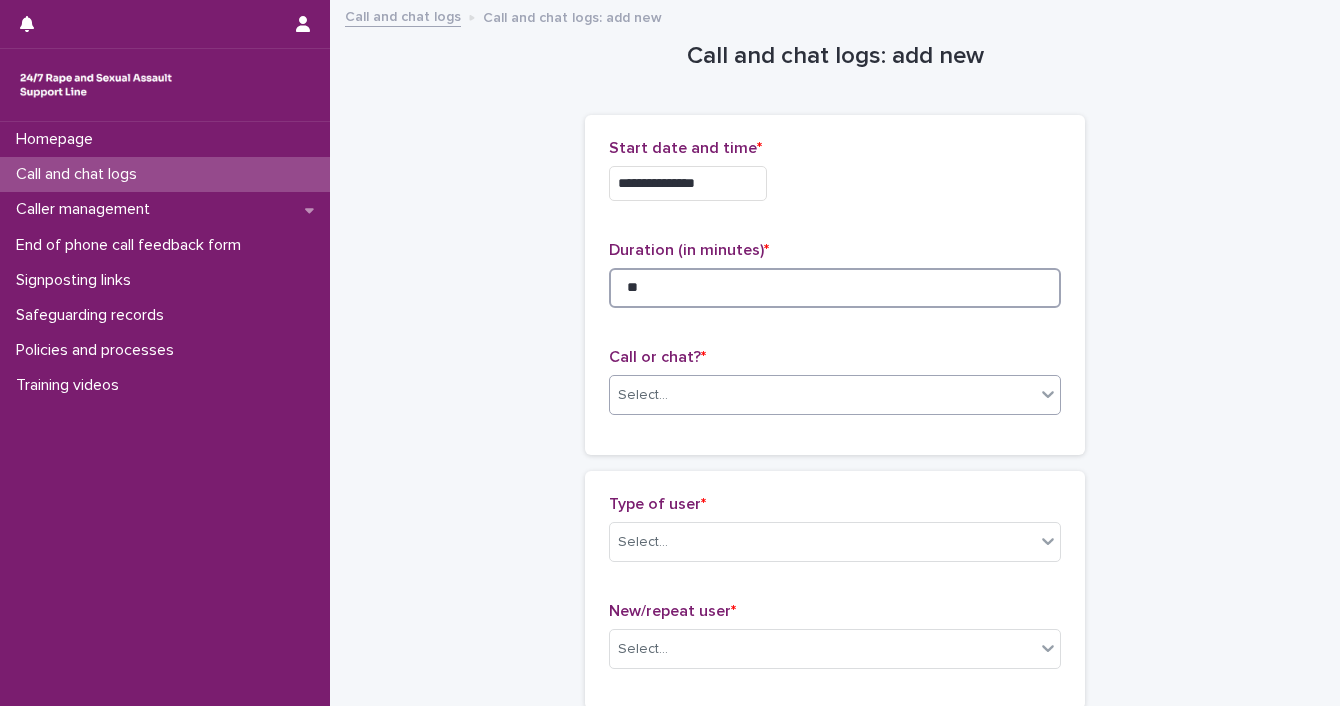 type on "**" 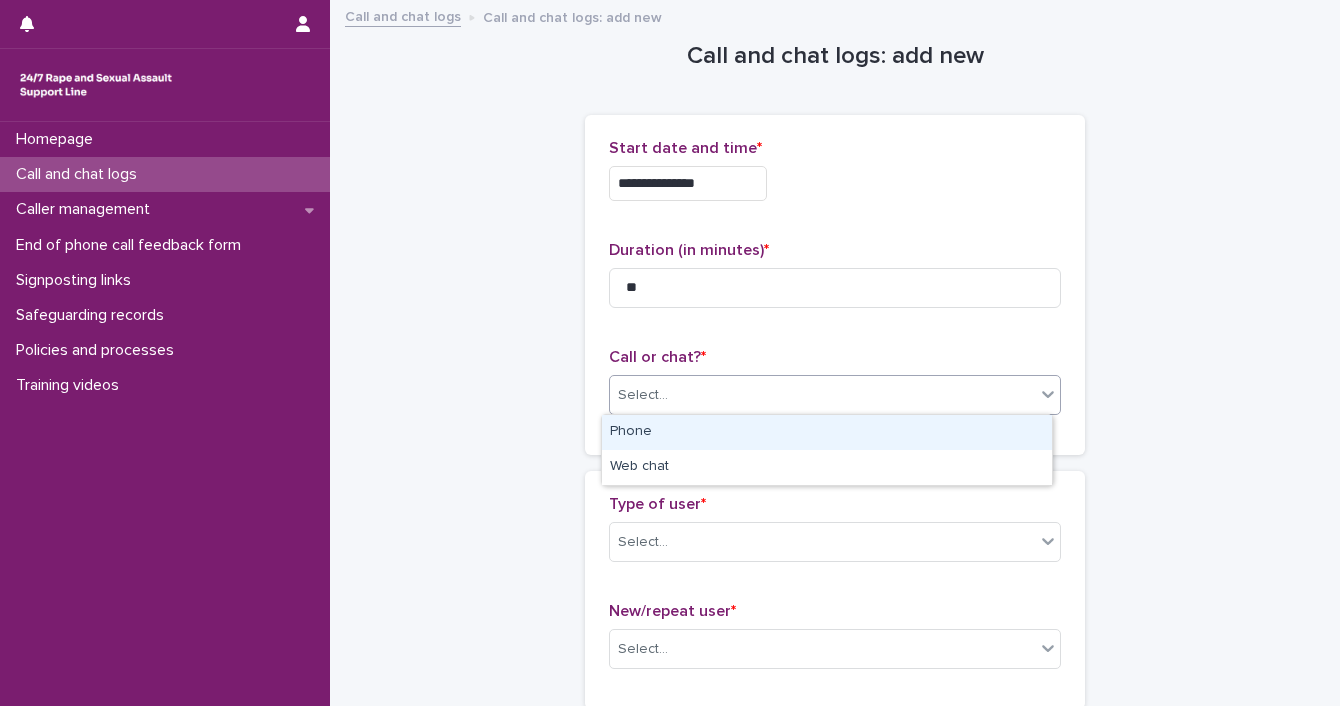 click 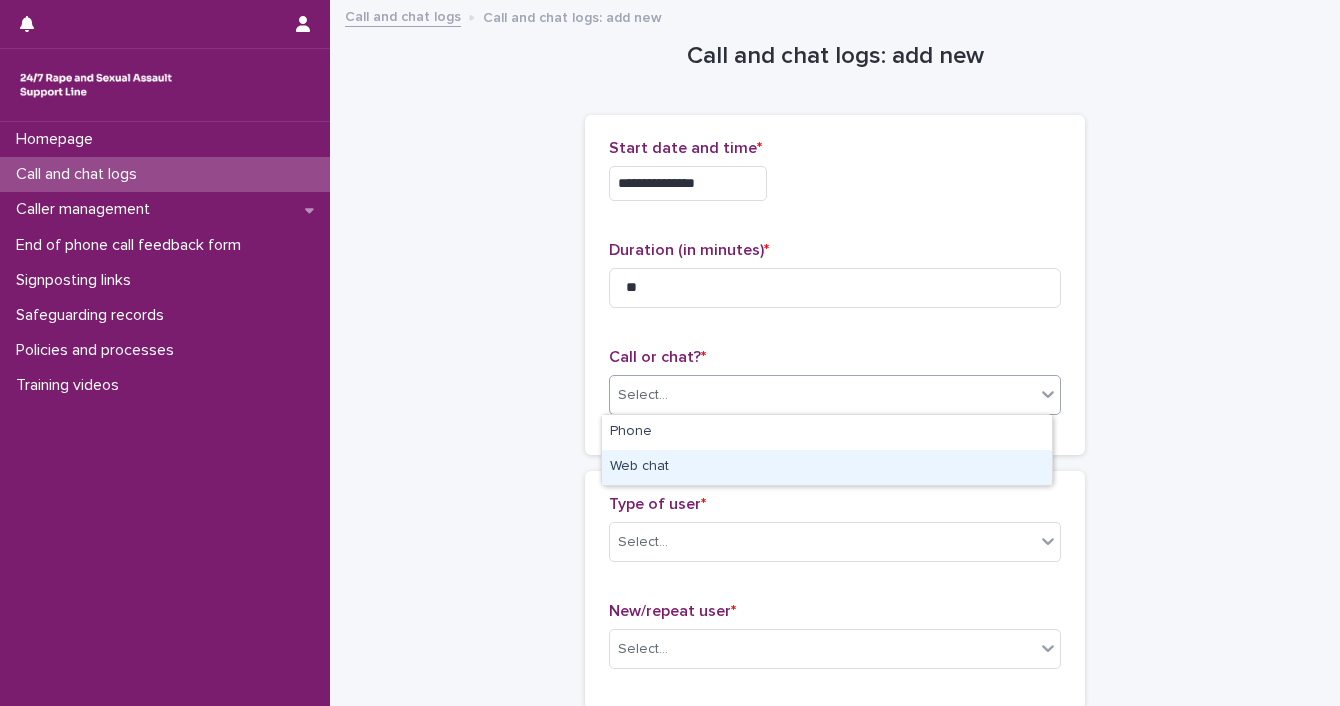 click on "Web chat" at bounding box center (827, 467) 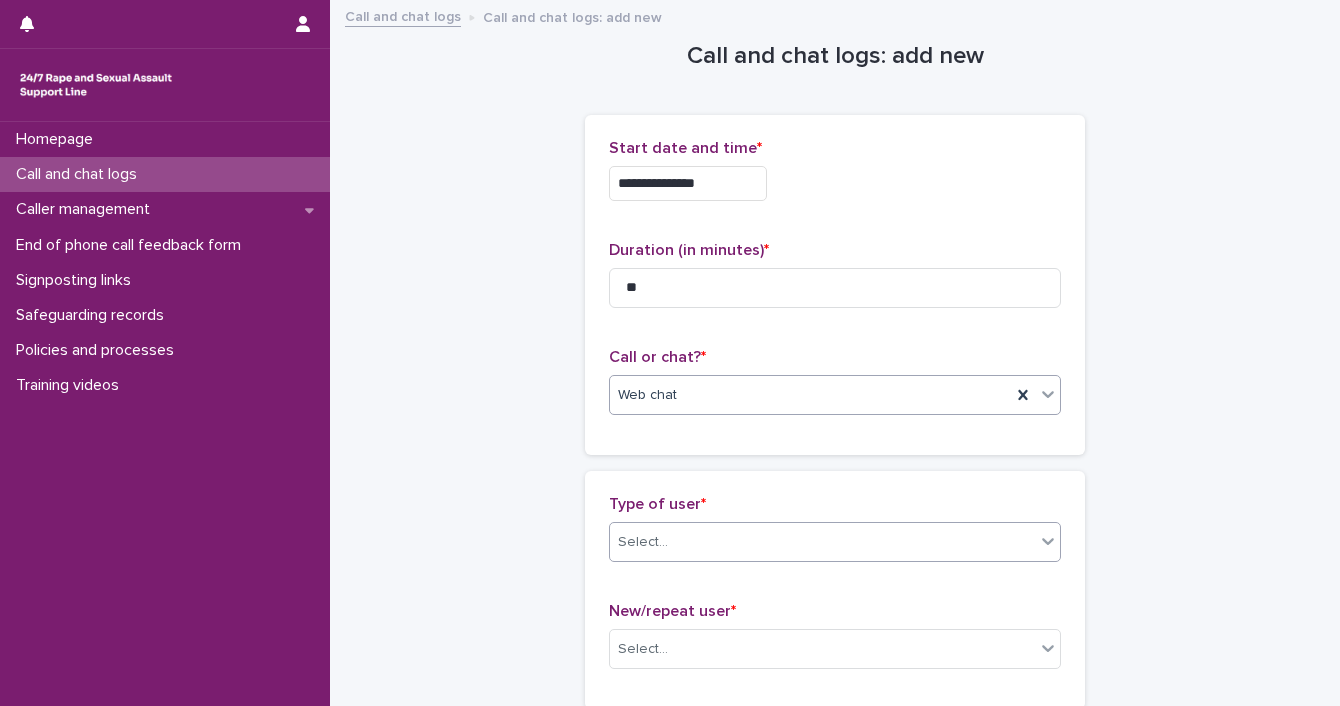 click at bounding box center [1048, 541] 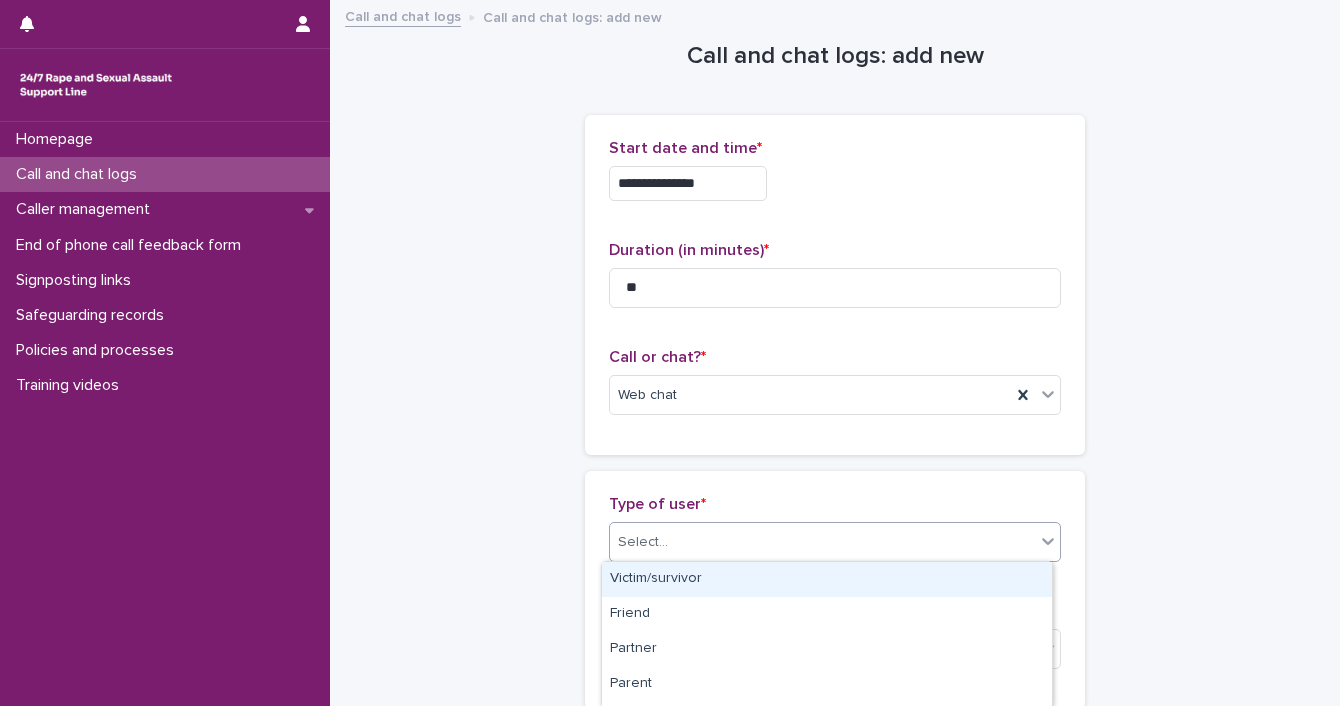 click on "Victim/survivor" at bounding box center [827, 579] 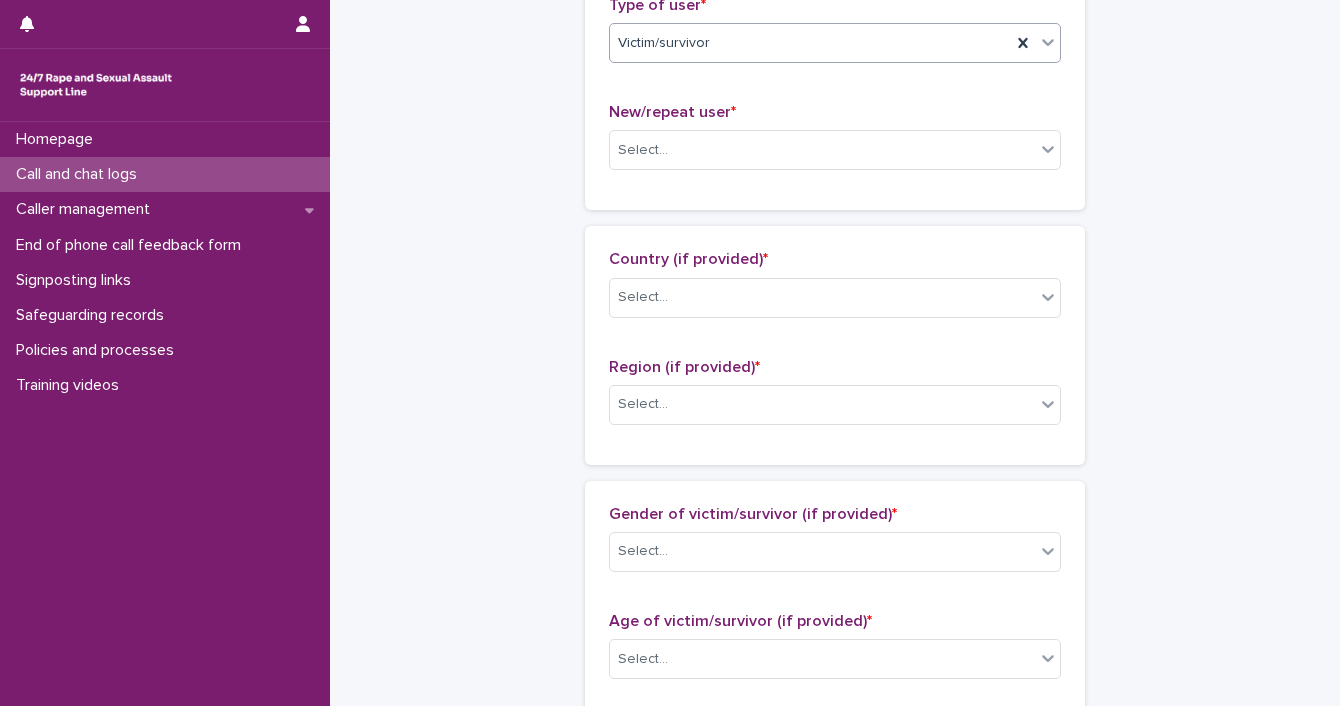 scroll, scrollTop: 504, scrollLeft: 0, axis: vertical 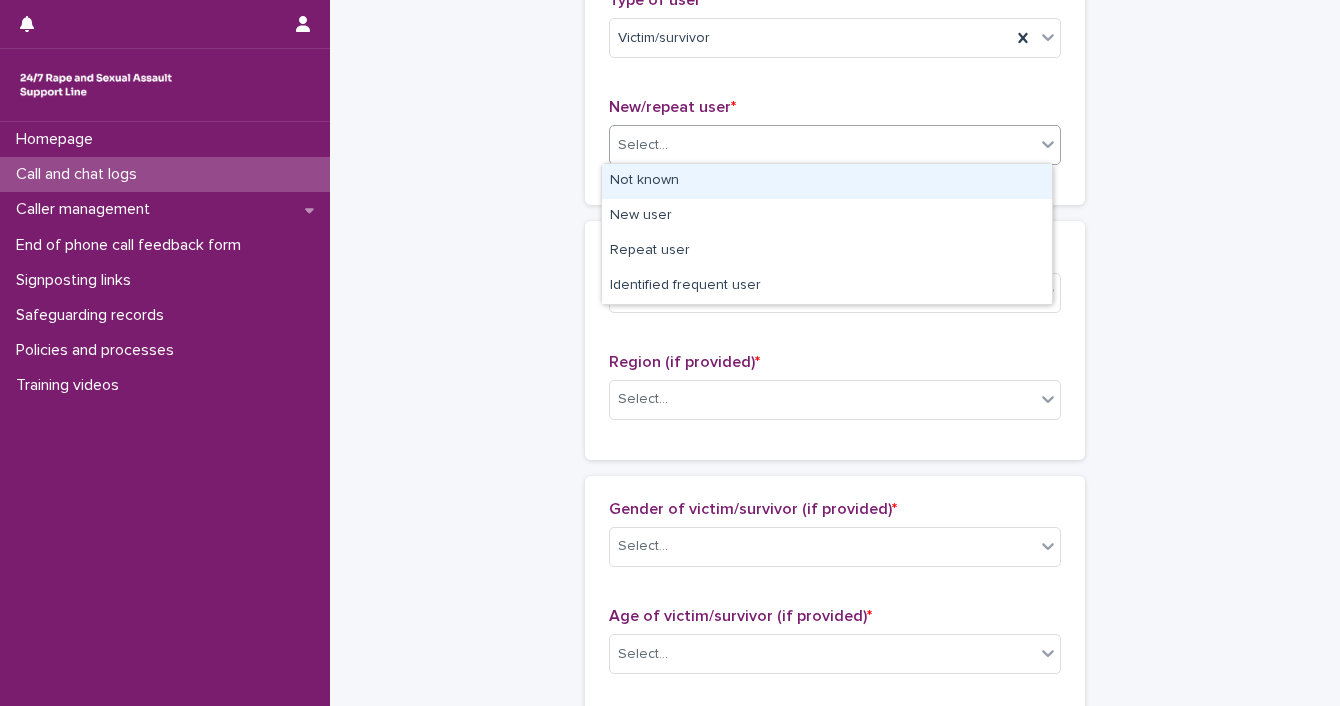 click 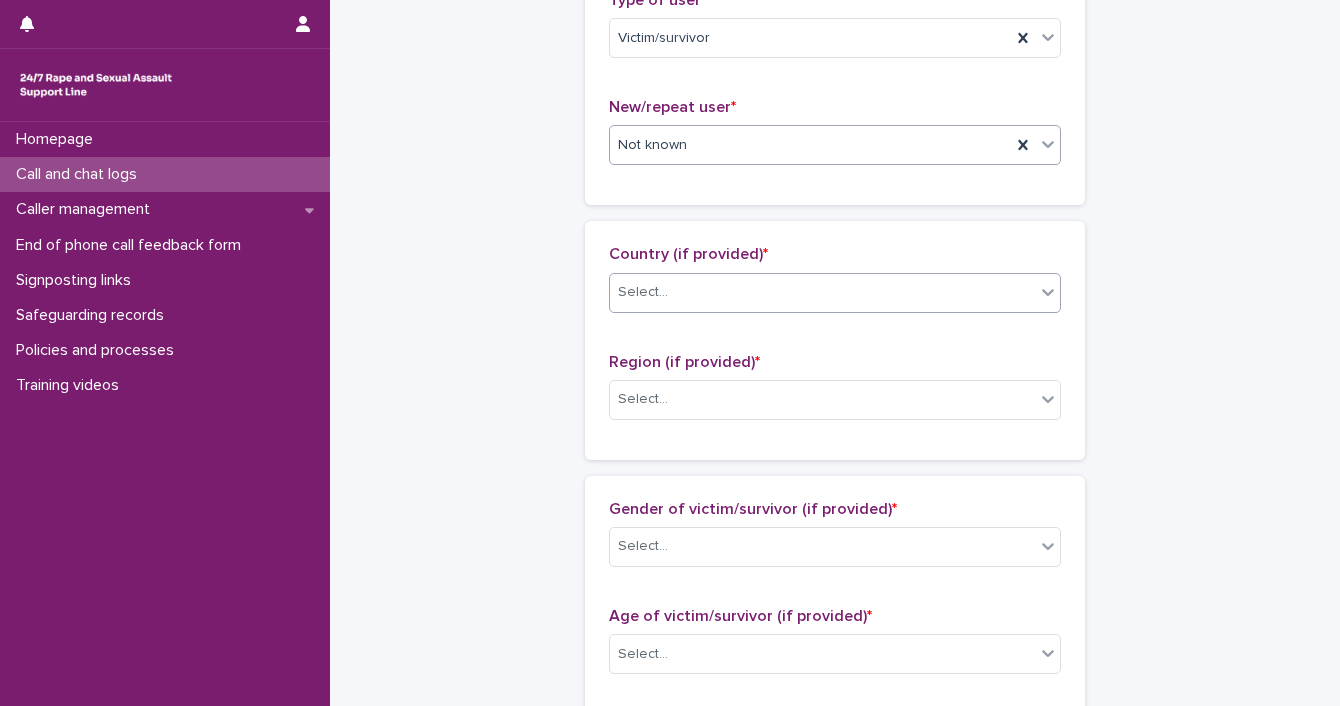 click at bounding box center [1048, 292] 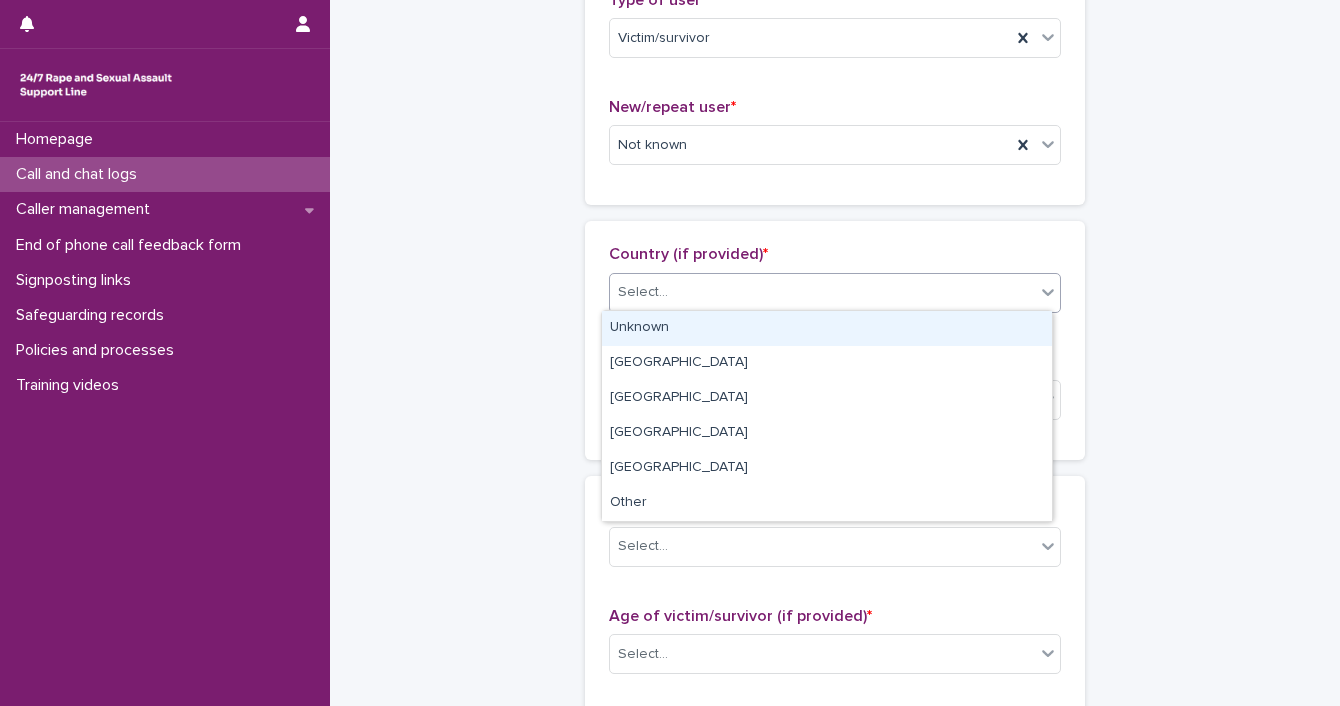 click on "Unknown" at bounding box center (827, 328) 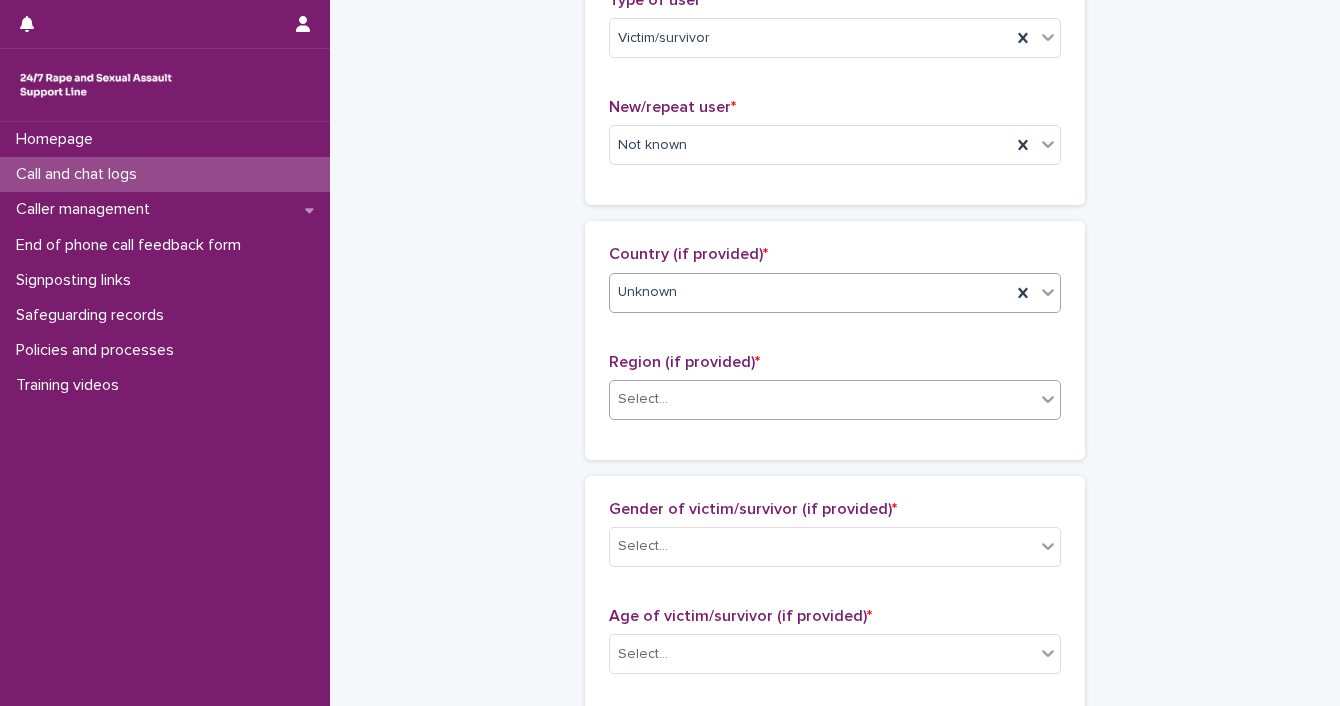 click on "Select..." at bounding box center (822, 399) 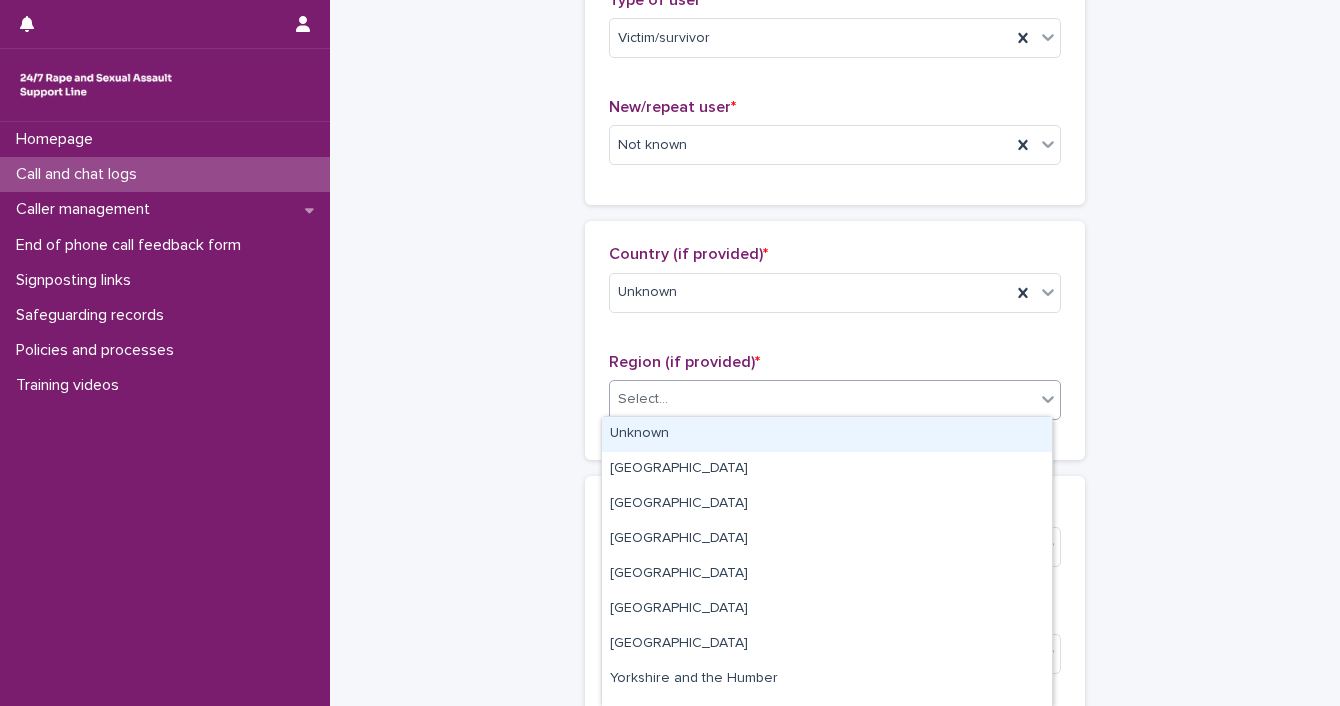 click on "Unknown" at bounding box center [827, 434] 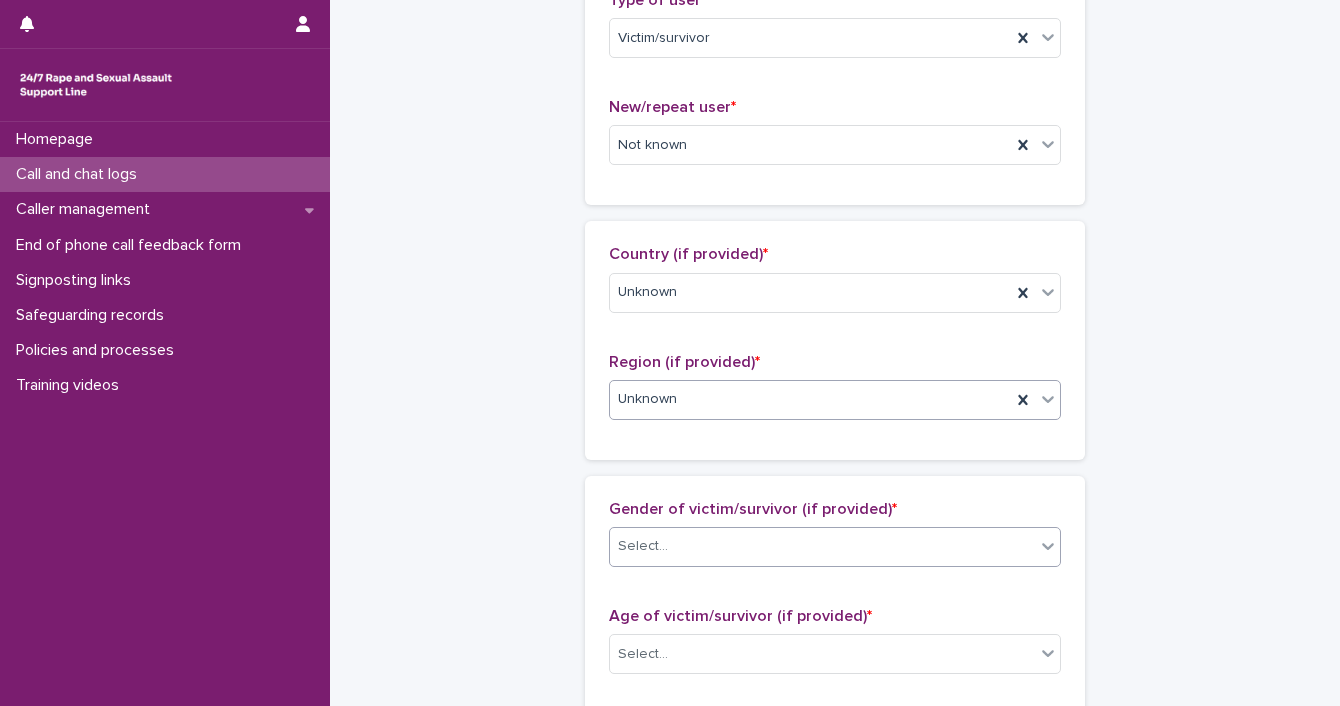 click 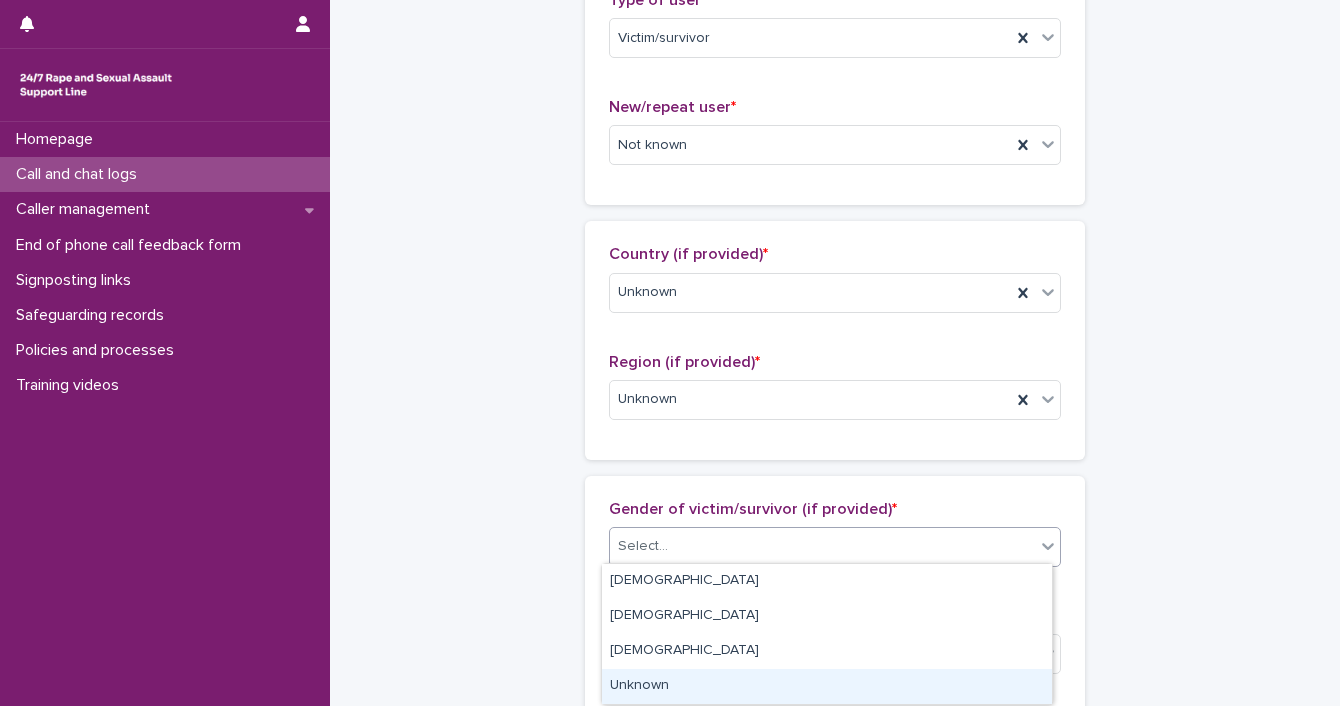 click on "Unknown" at bounding box center (827, 686) 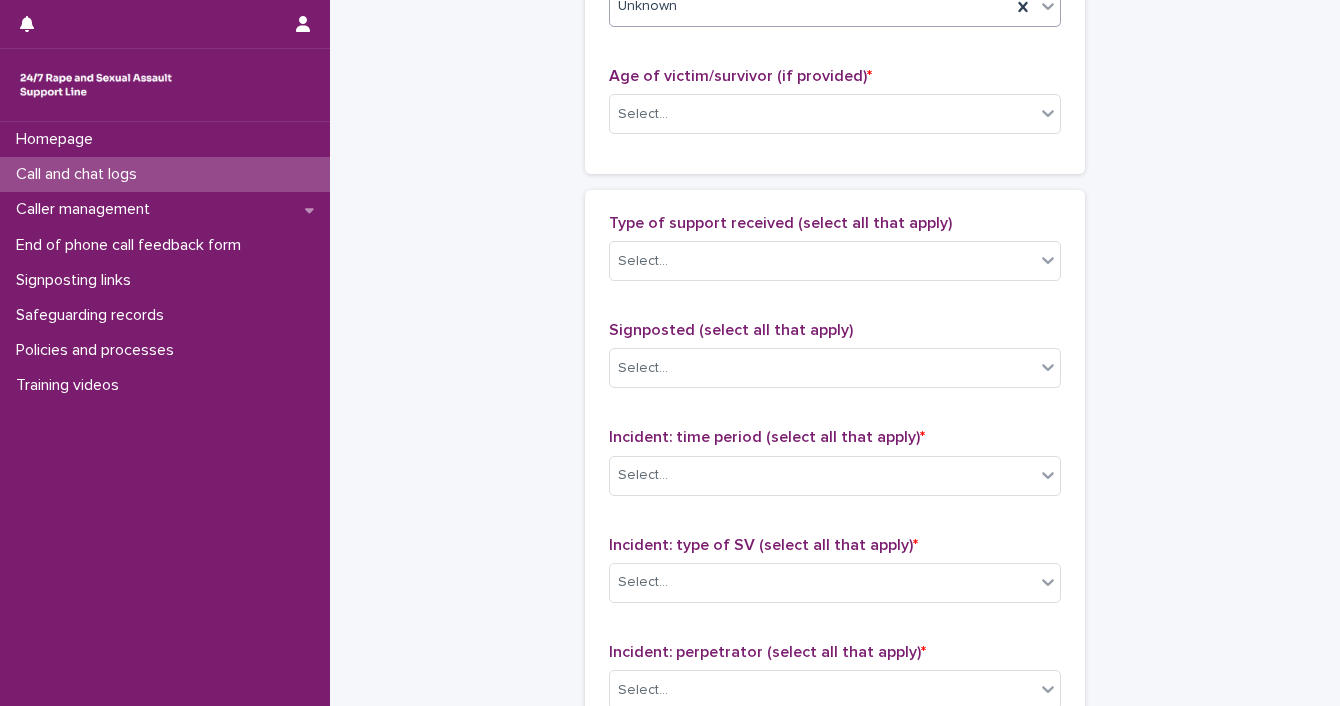 scroll, scrollTop: 1047, scrollLeft: 0, axis: vertical 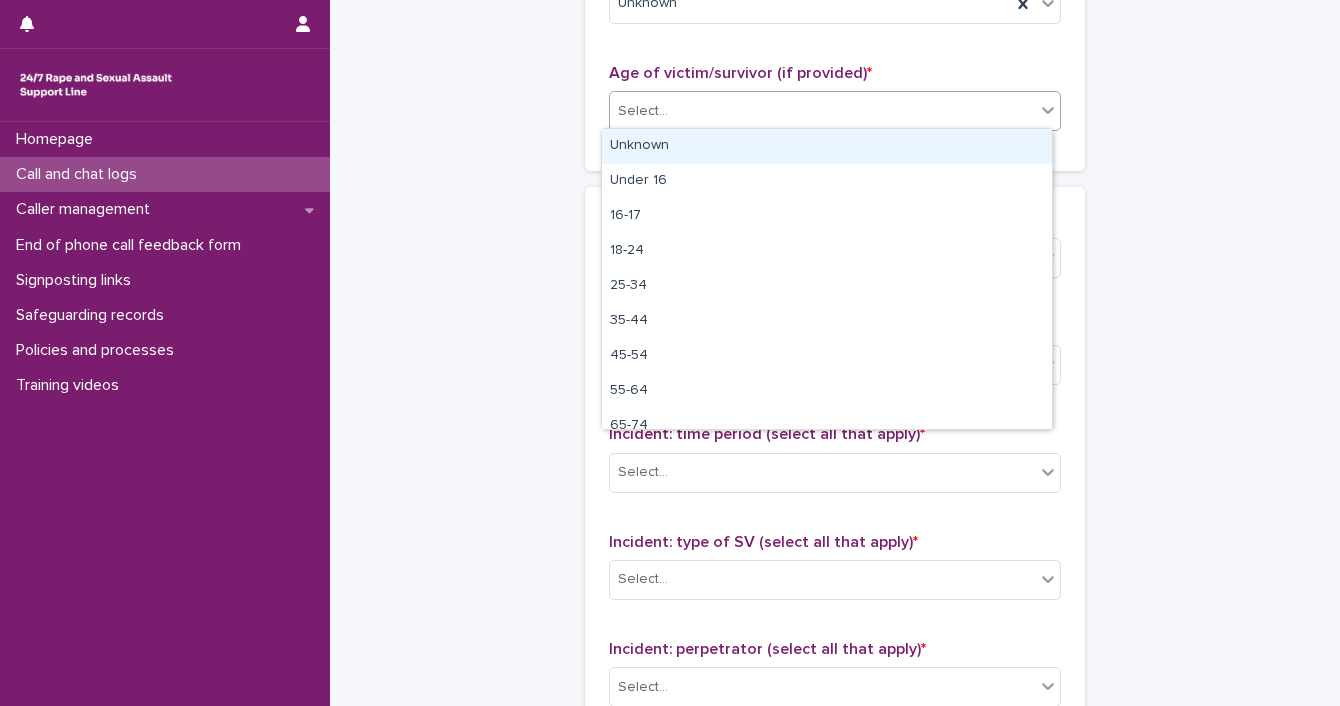 click at bounding box center [1048, 110] 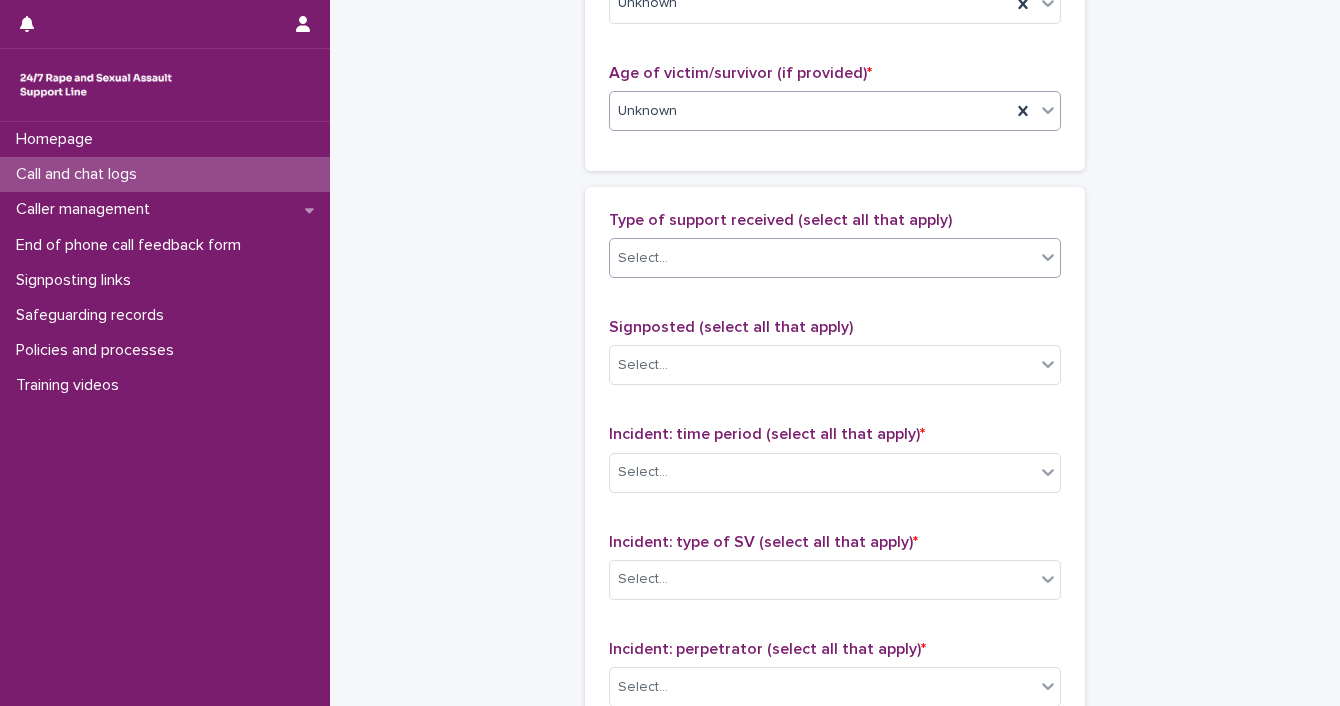click 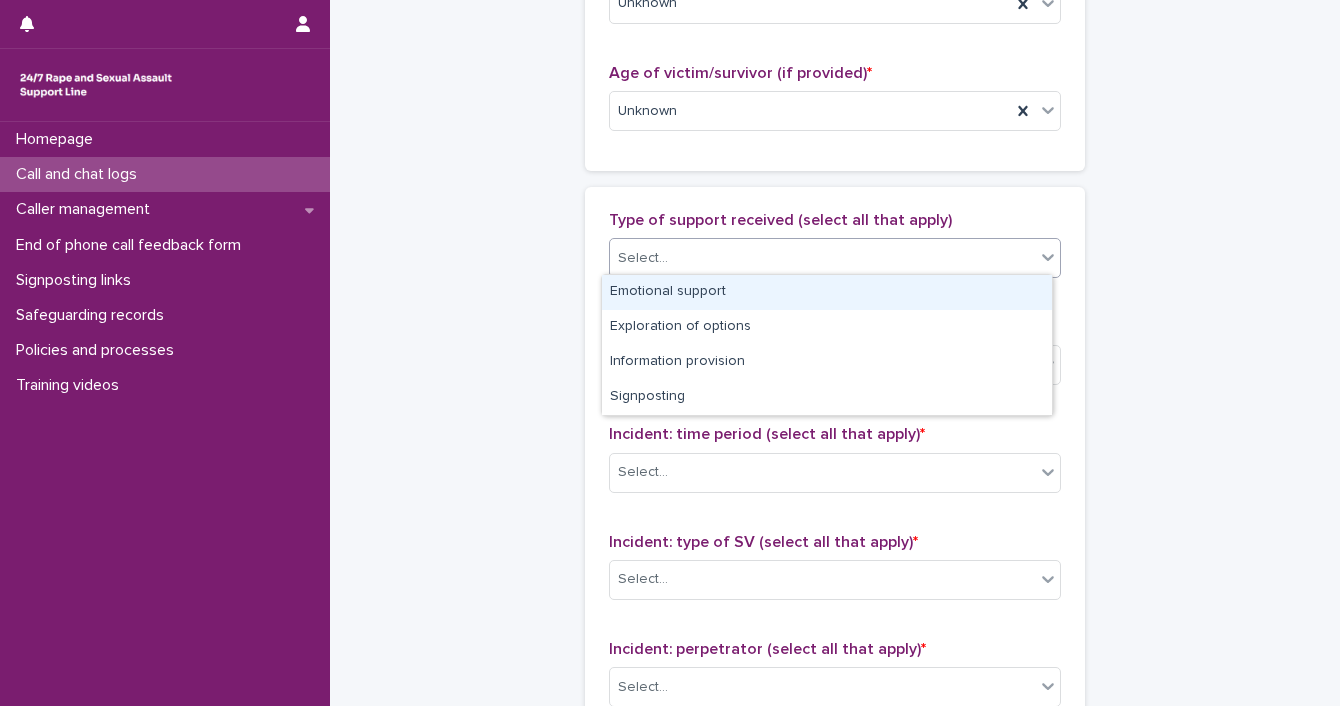 click on "Emotional support" at bounding box center [827, 292] 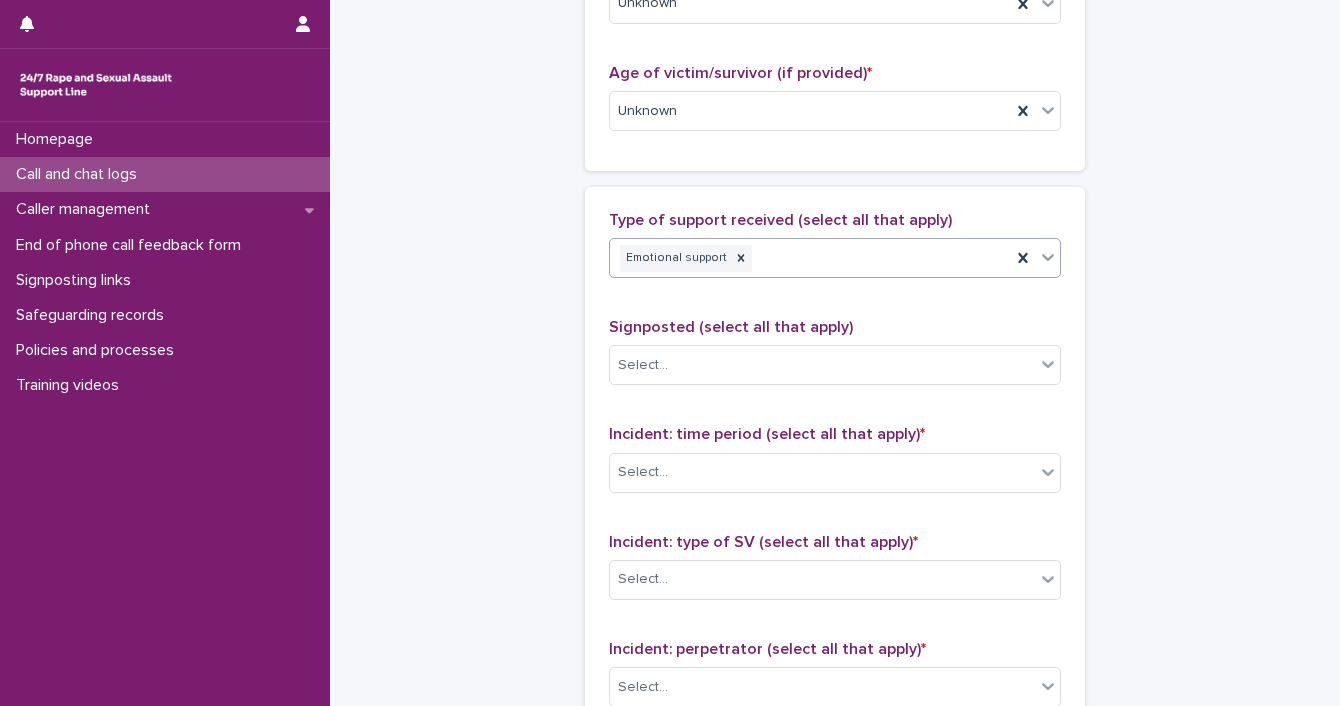 click 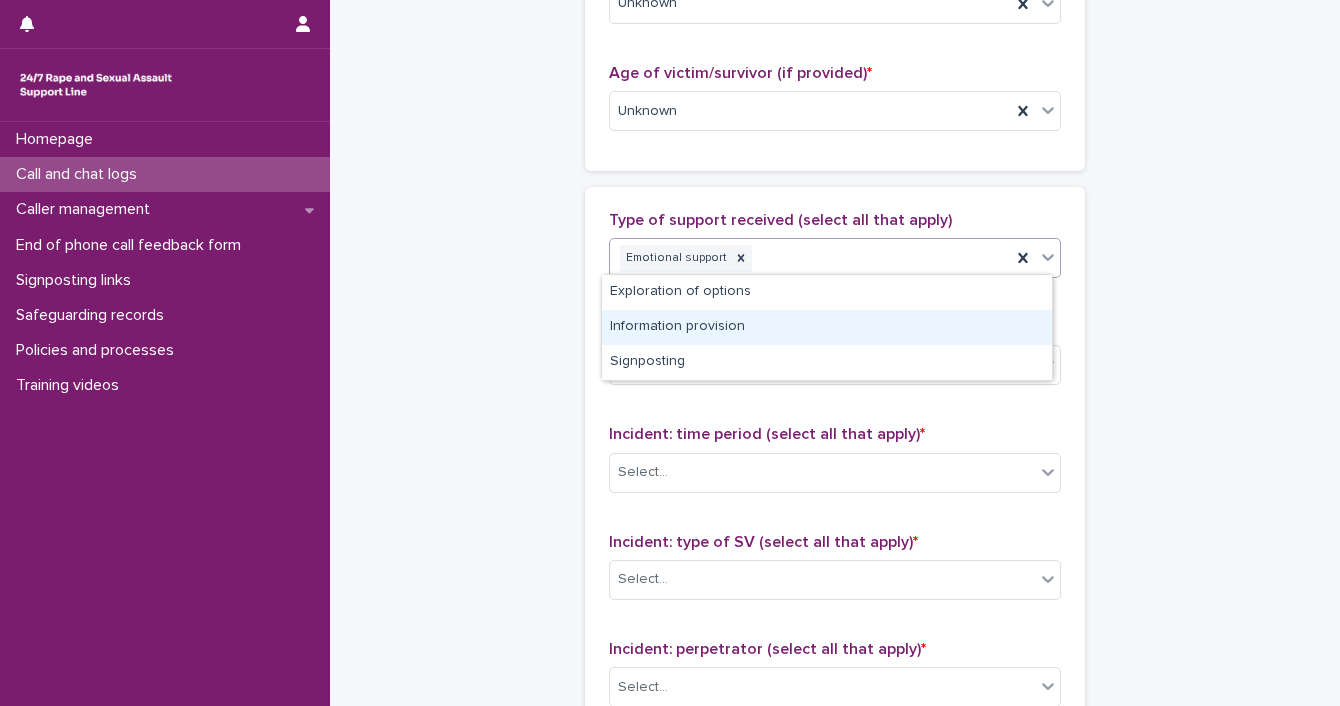 click on "Information provision" at bounding box center [827, 327] 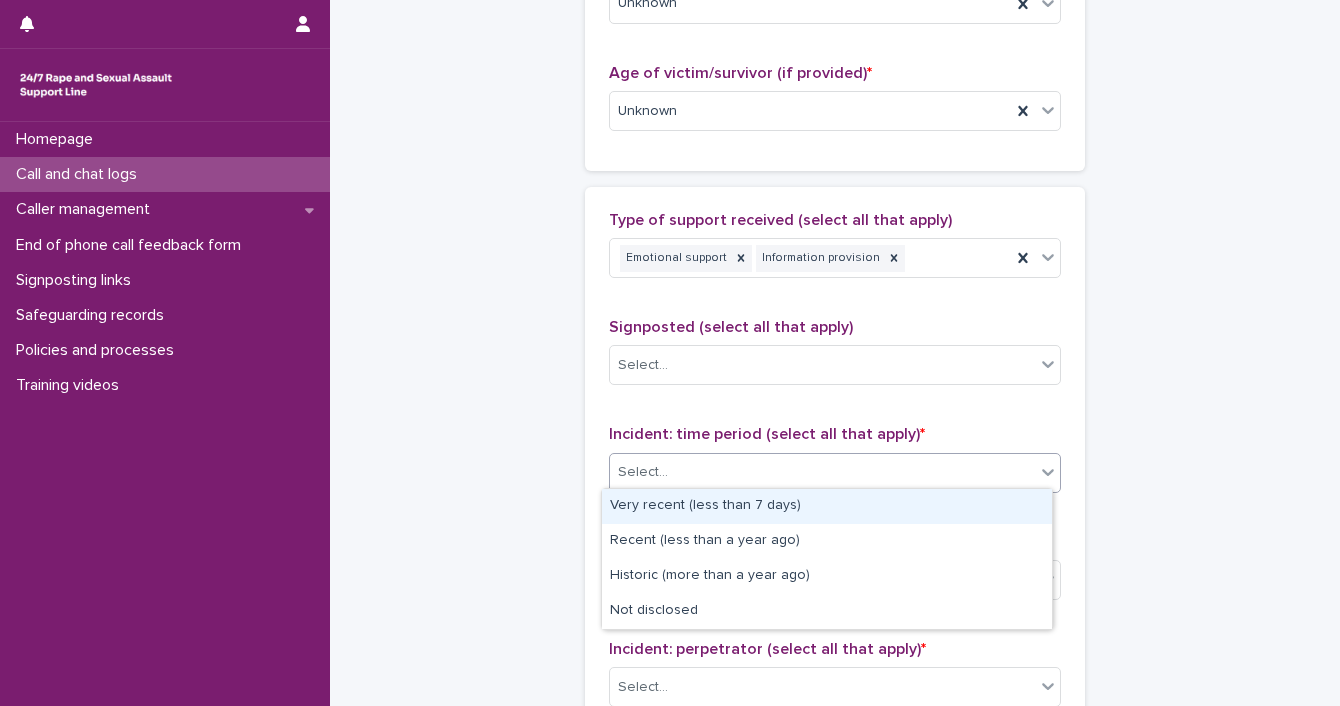 click 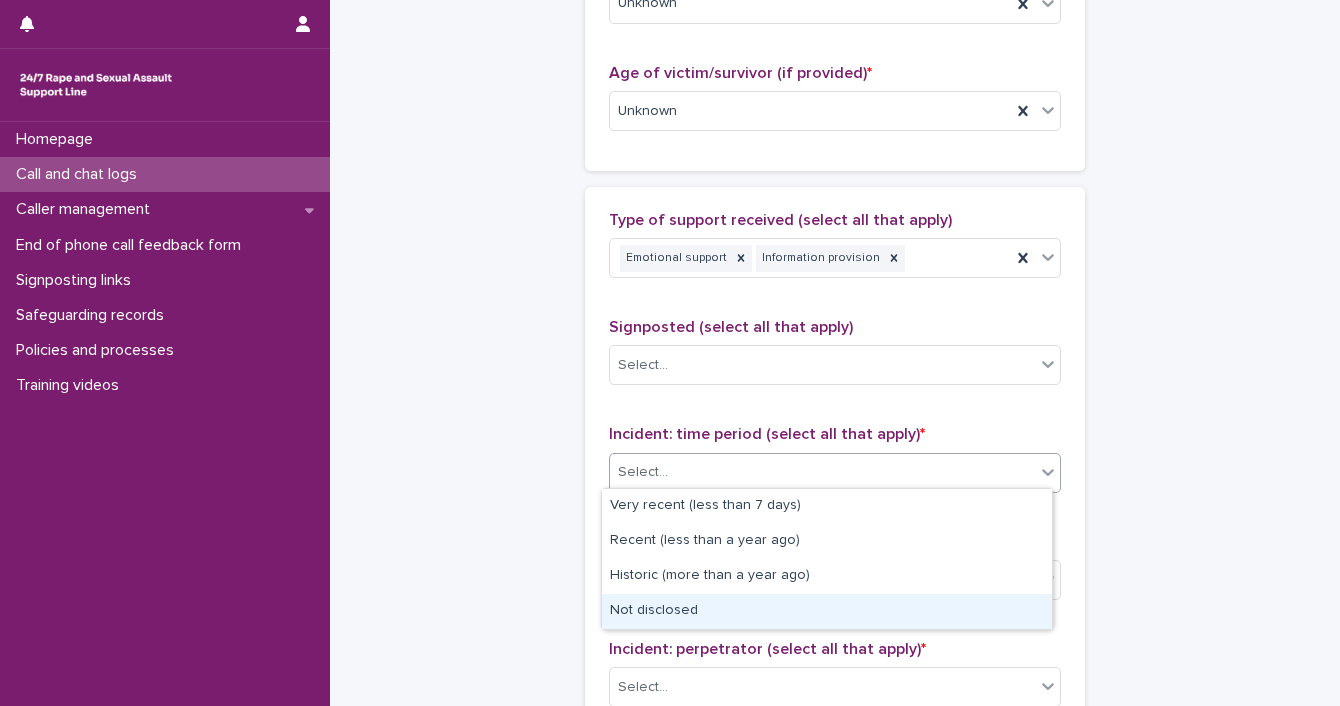 drag, startPoint x: 984, startPoint y: 593, endPoint x: 992, endPoint y: 611, distance: 19.697716 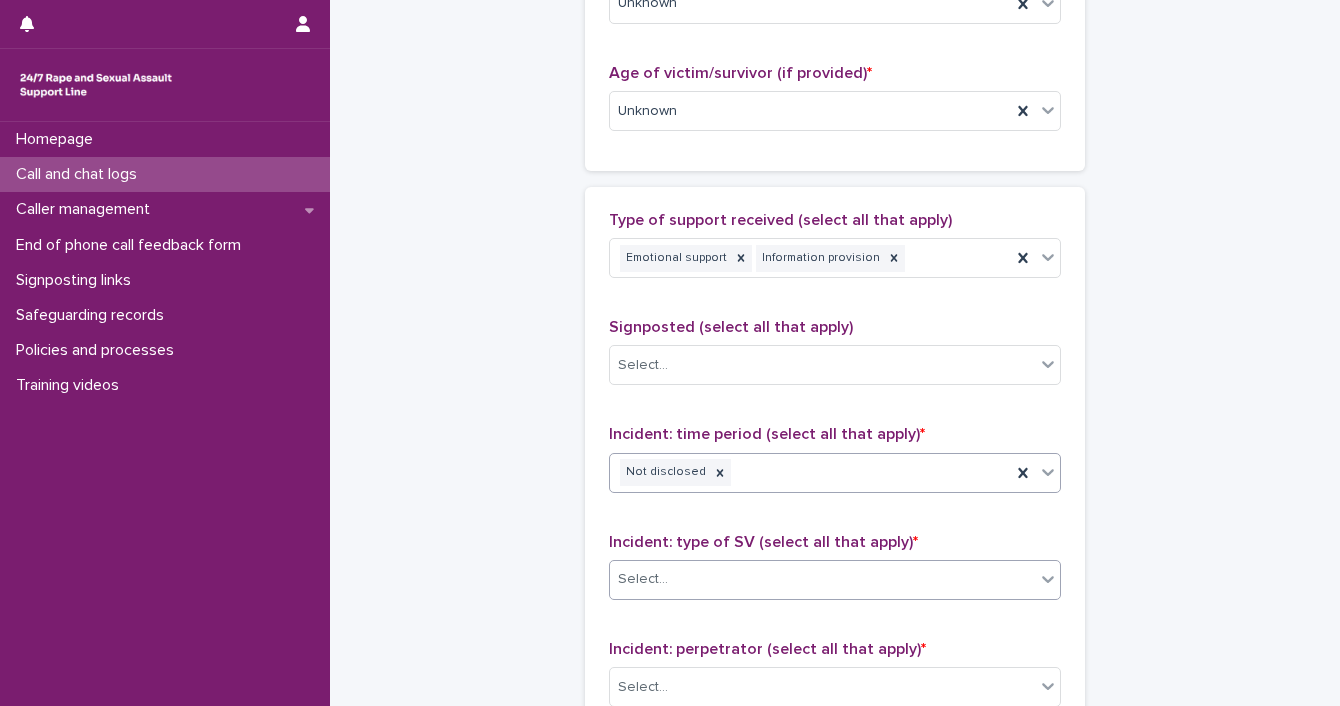 click at bounding box center (1048, 579) 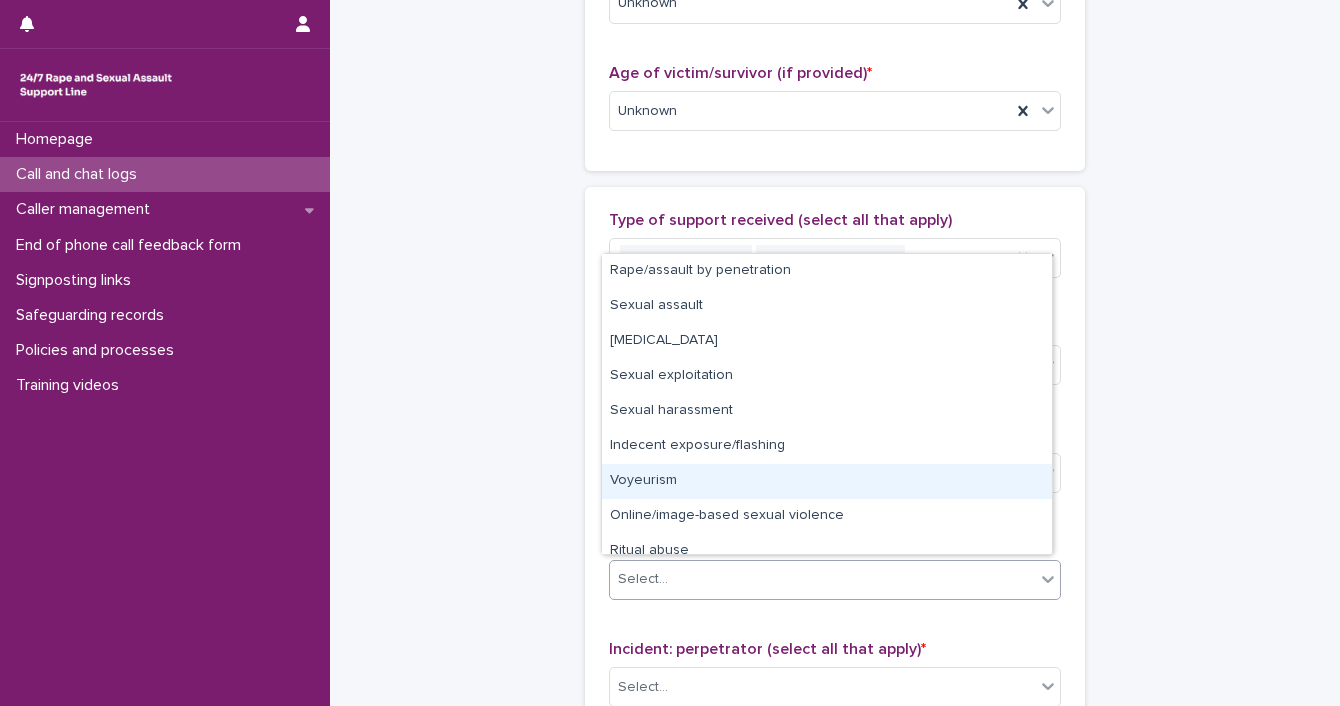 scroll, scrollTop: 50, scrollLeft: 0, axis: vertical 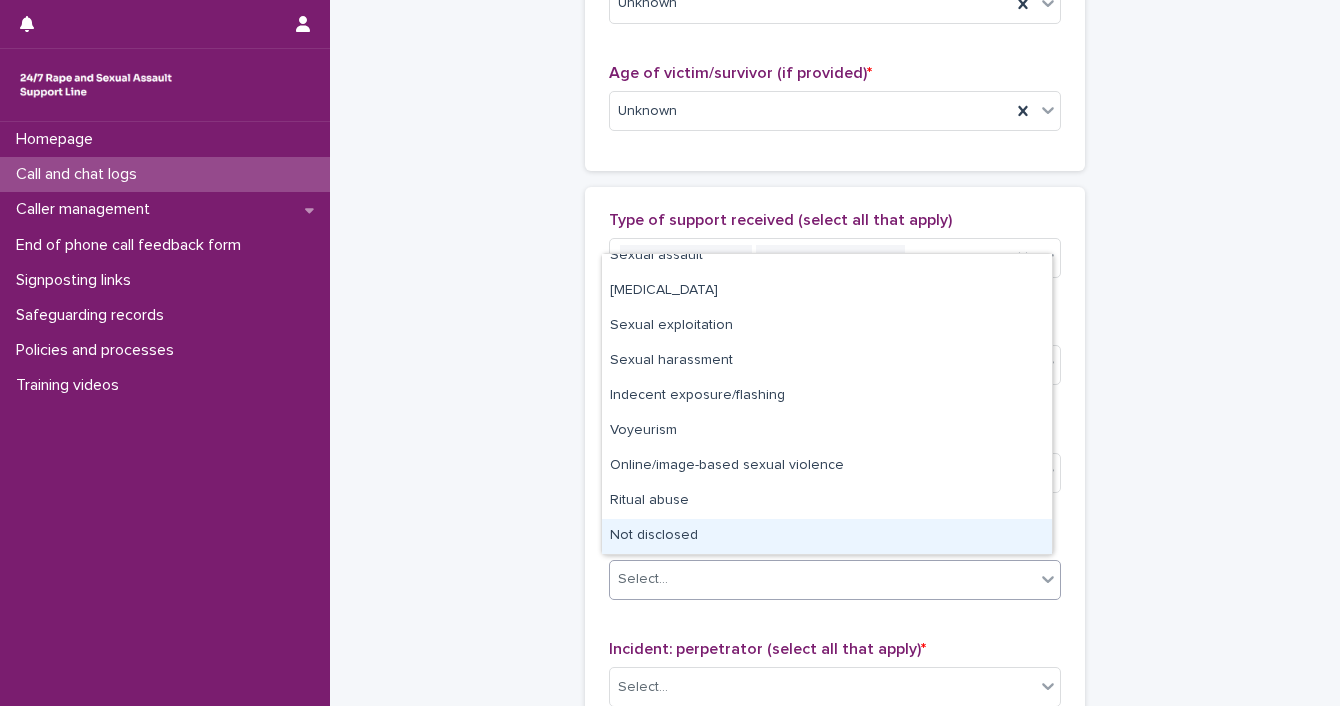 click on "Not disclosed" at bounding box center (827, 536) 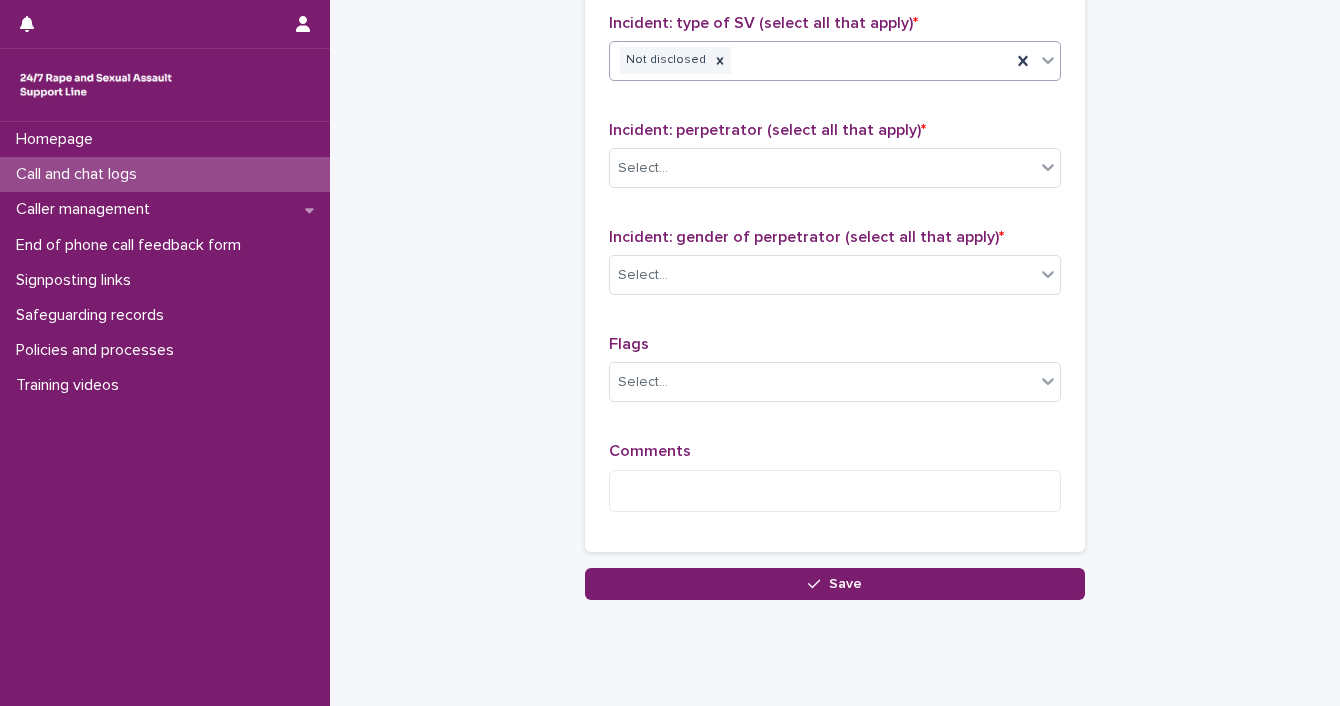 scroll, scrollTop: 1577, scrollLeft: 0, axis: vertical 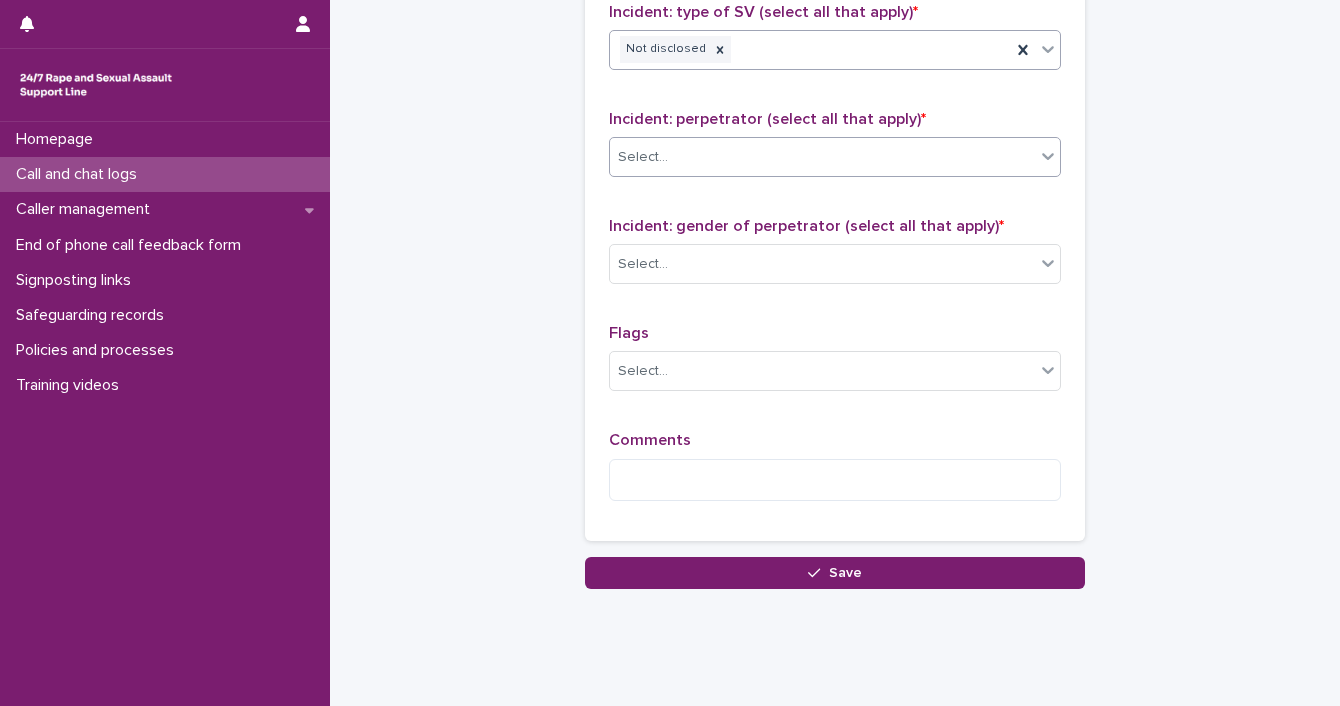 click 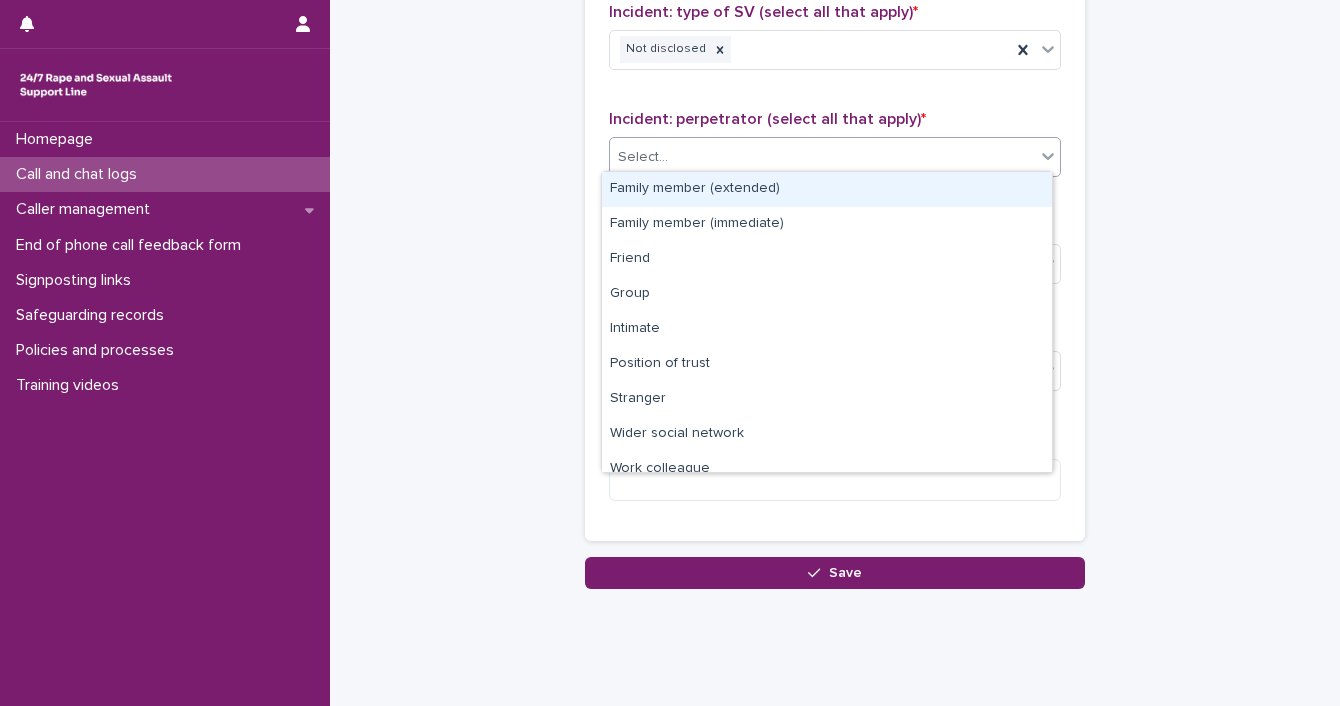 scroll, scrollTop: 84, scrollLeft: 0, axis: vertical 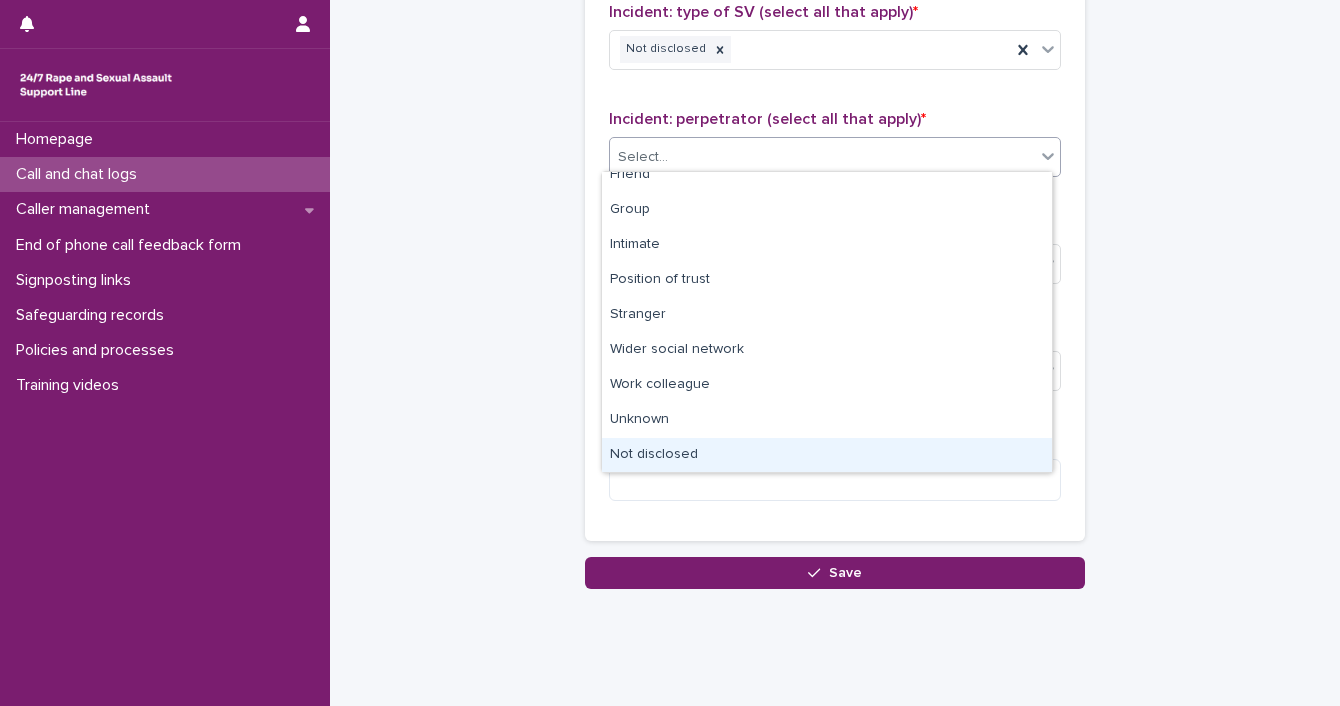 click on "Not disclosed" at bounding box center (827, 455) 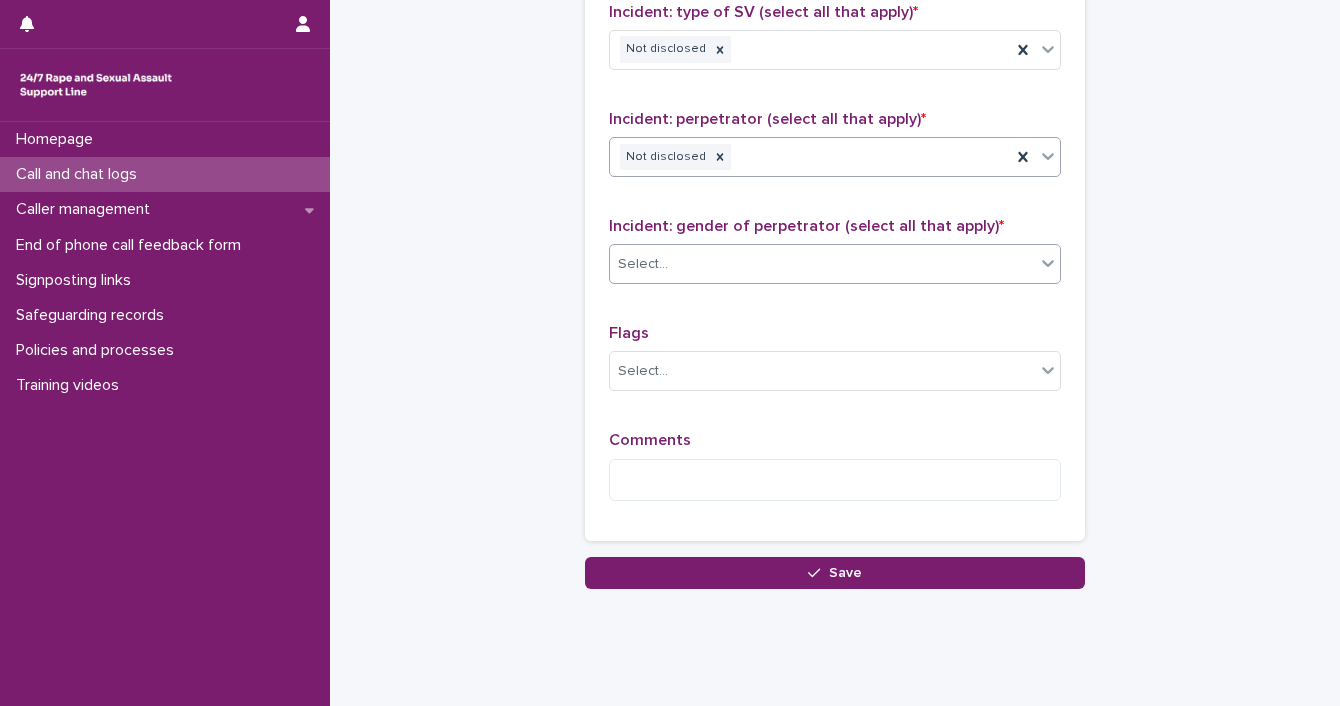 click at bounding box center (1048, 263) 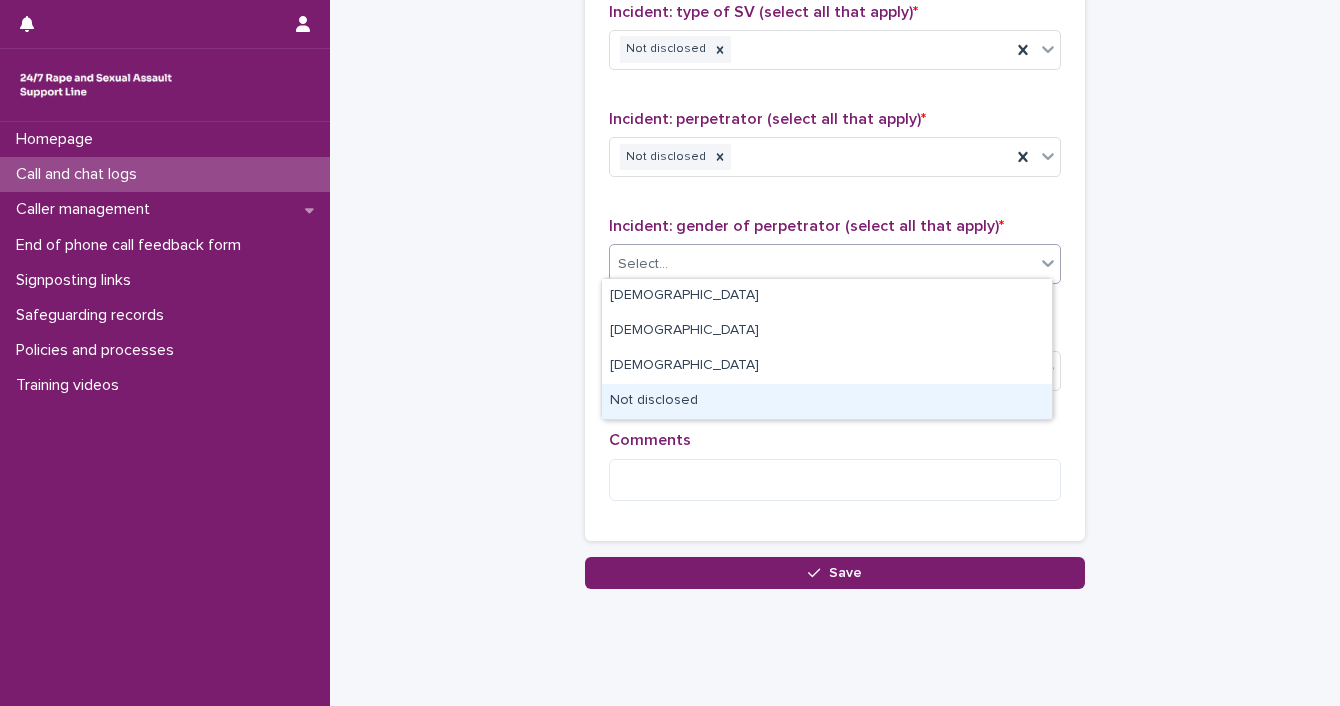 click on "Not disclosed" at bounding box center [827, 401] 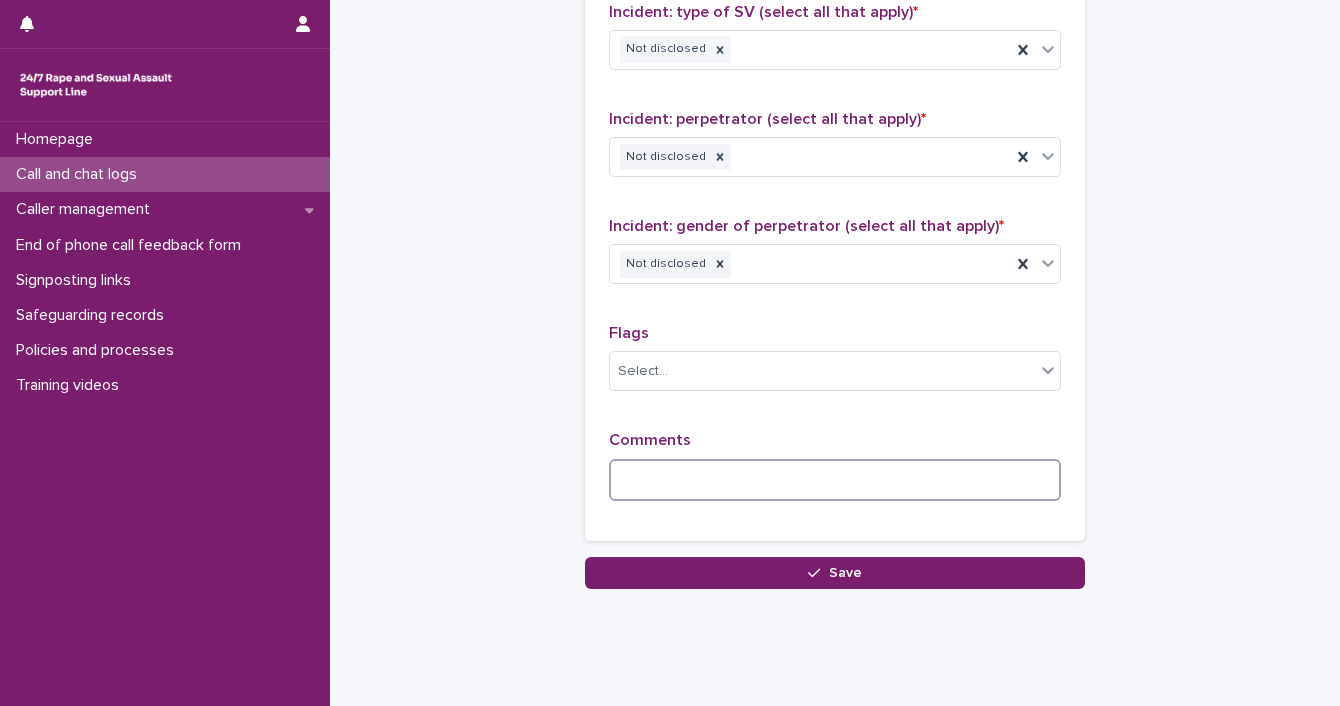 click at bounding box center (835, 480) 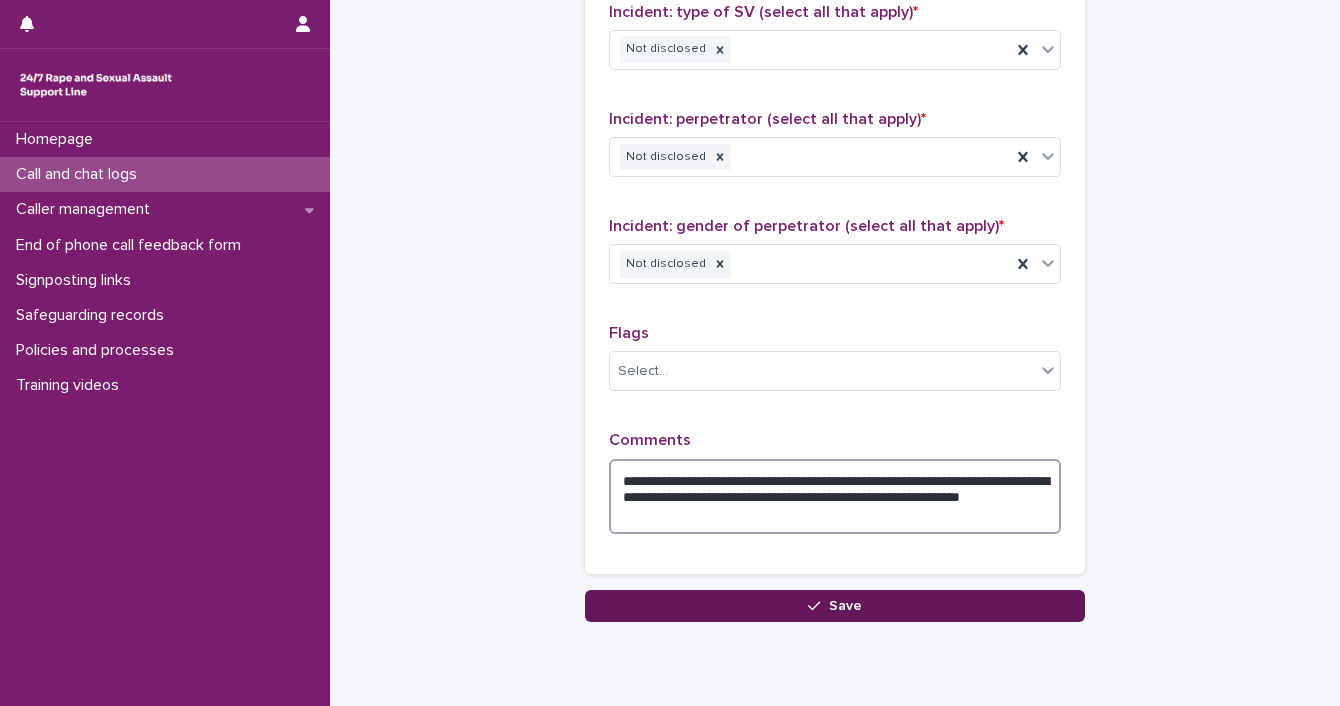 type on "**********" 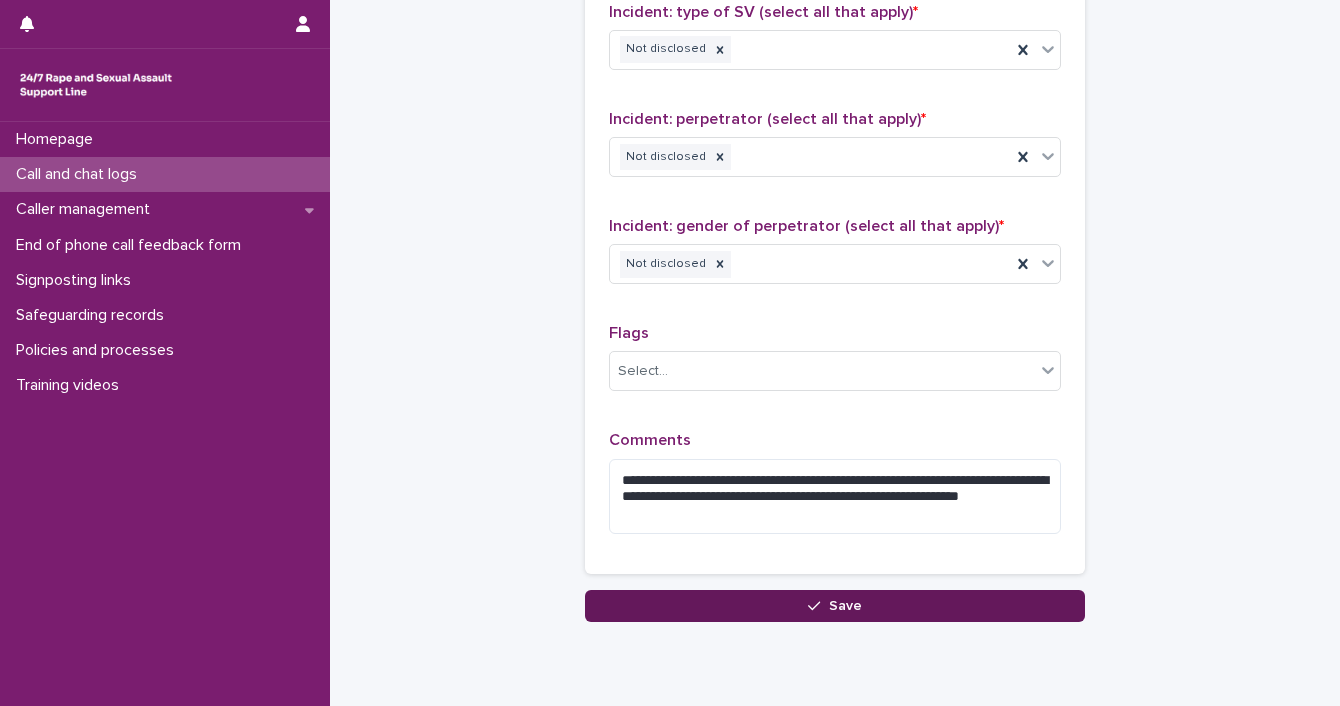 click on "Save" at bounding box center [835, 606] 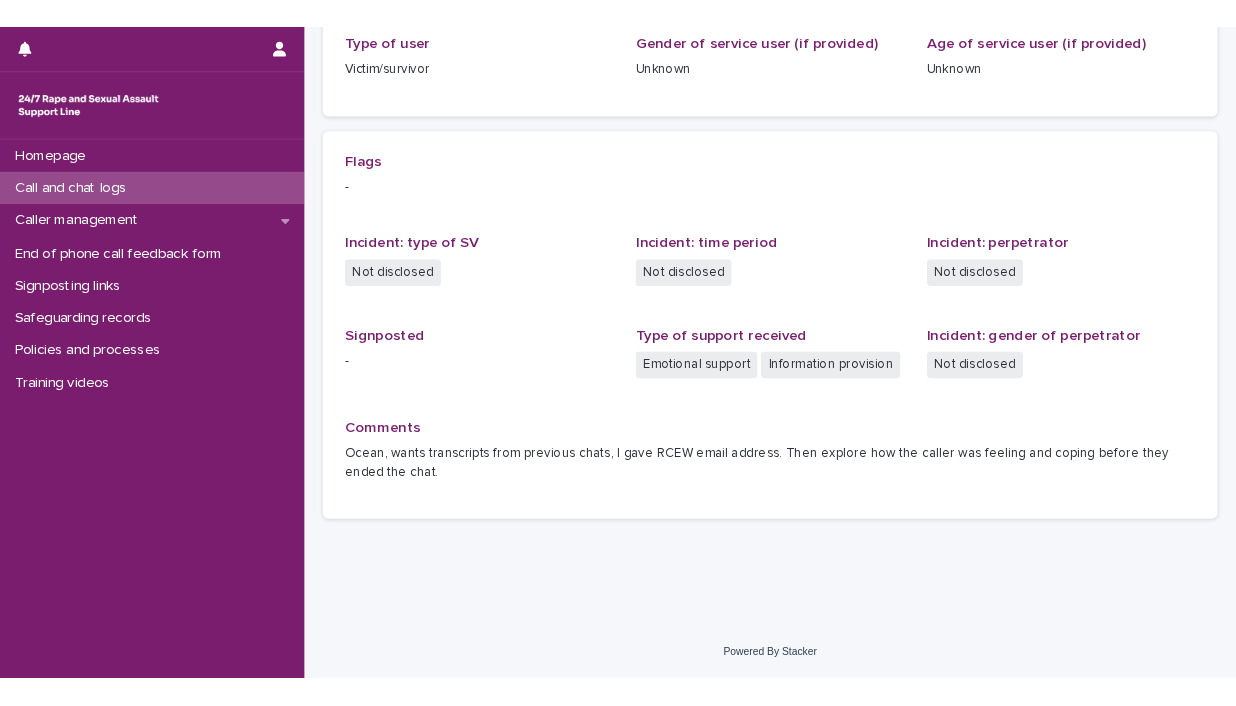 scroll, scrollTop: 0, scrollLeft: 0, axis: both 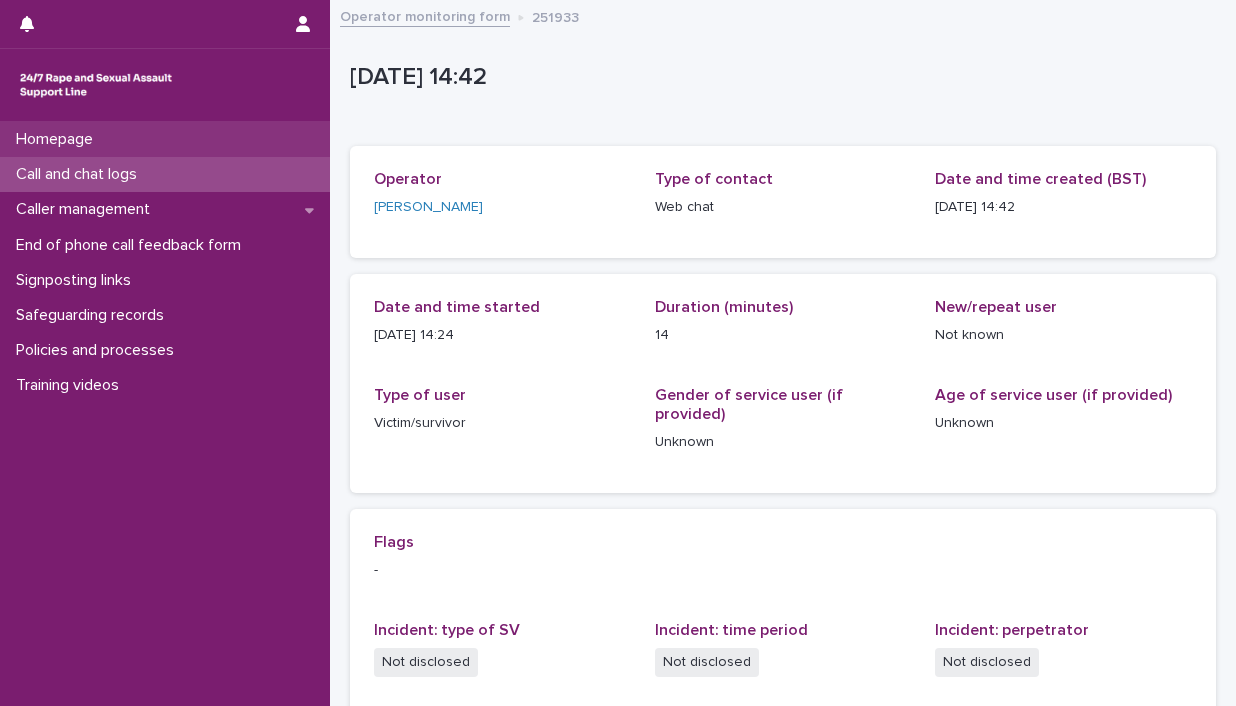 click on "Homepage" at bounding box center [58, 139] 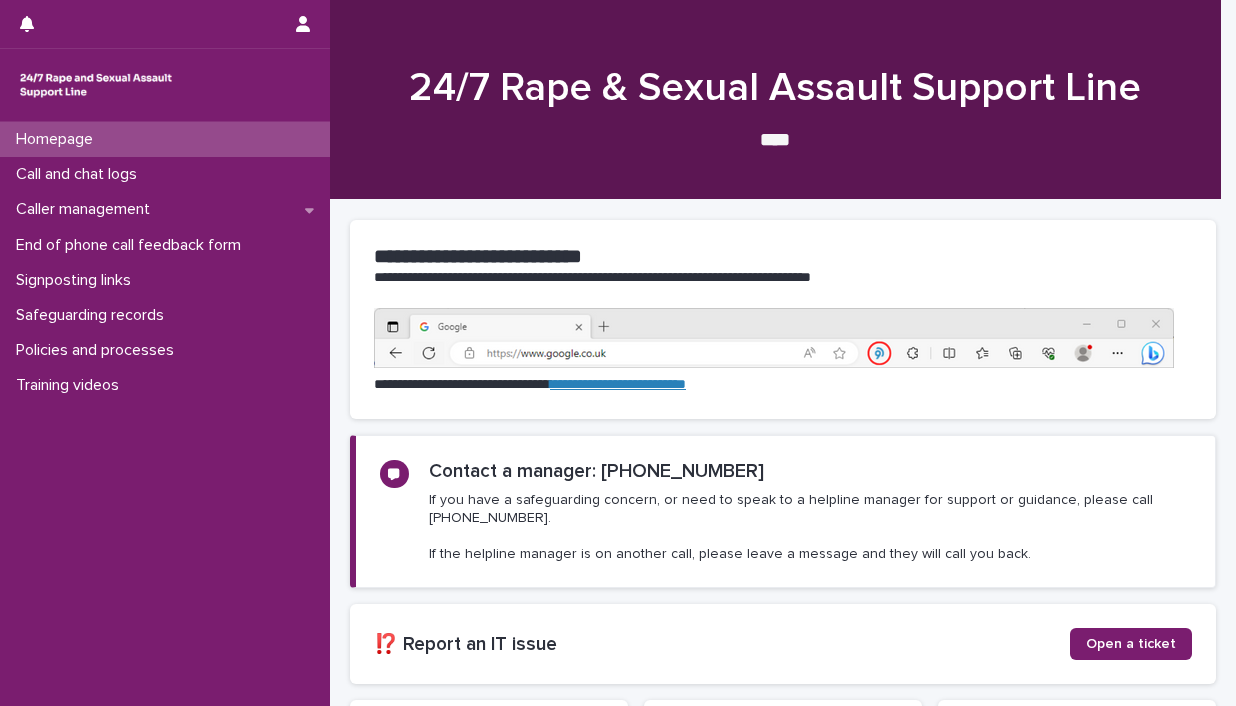 click on "Call and chat logs" at bounding box center (80, 174) 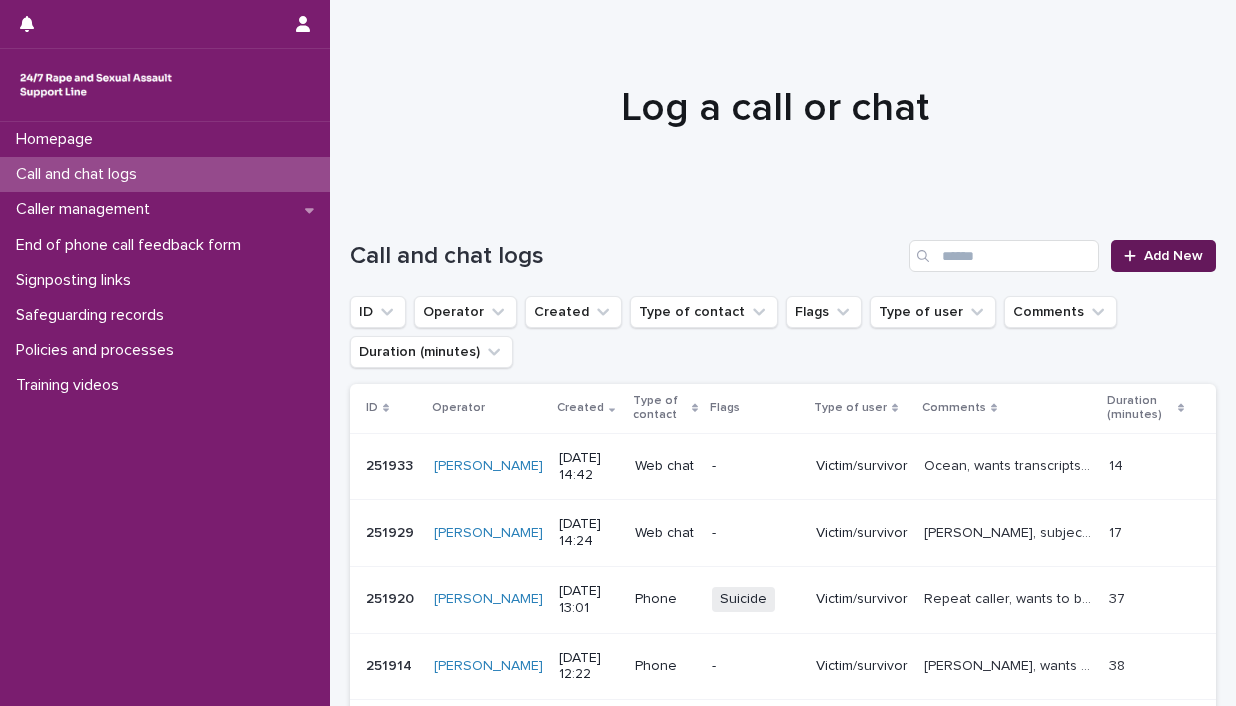 click on "Add New" at bounding box center (1173, 256) 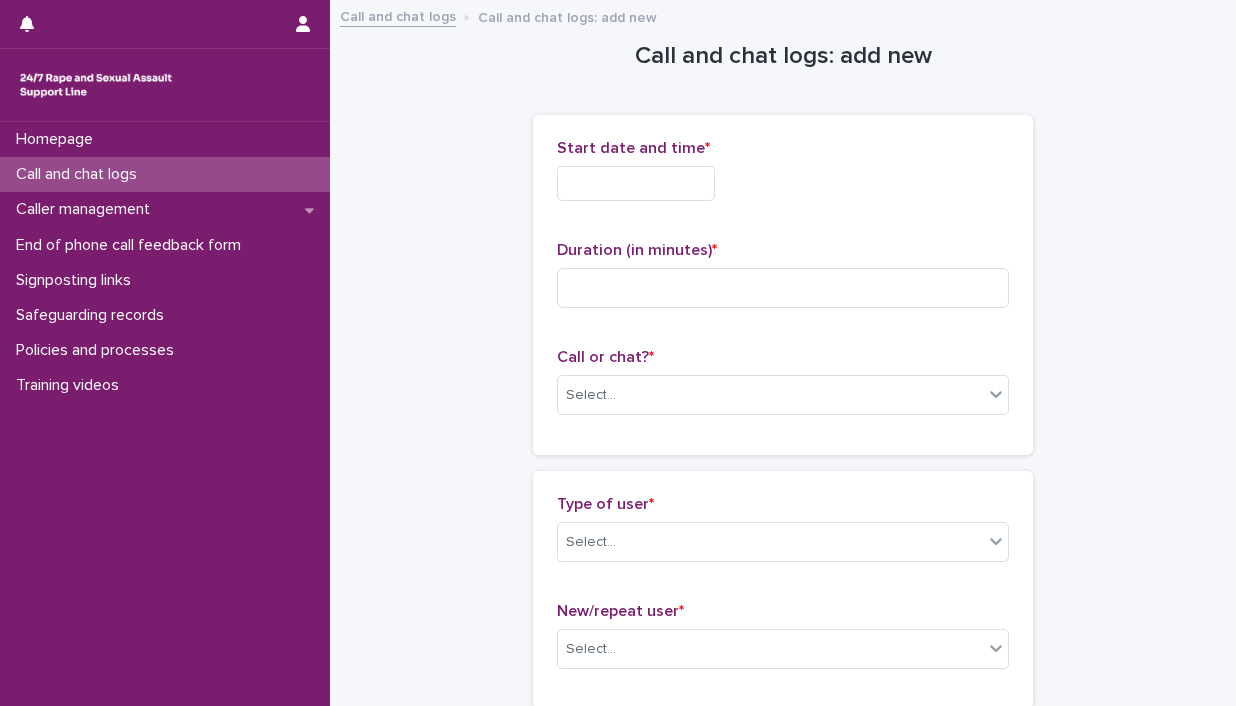 click on "Start date and time *" at bounding box center [783, 178] 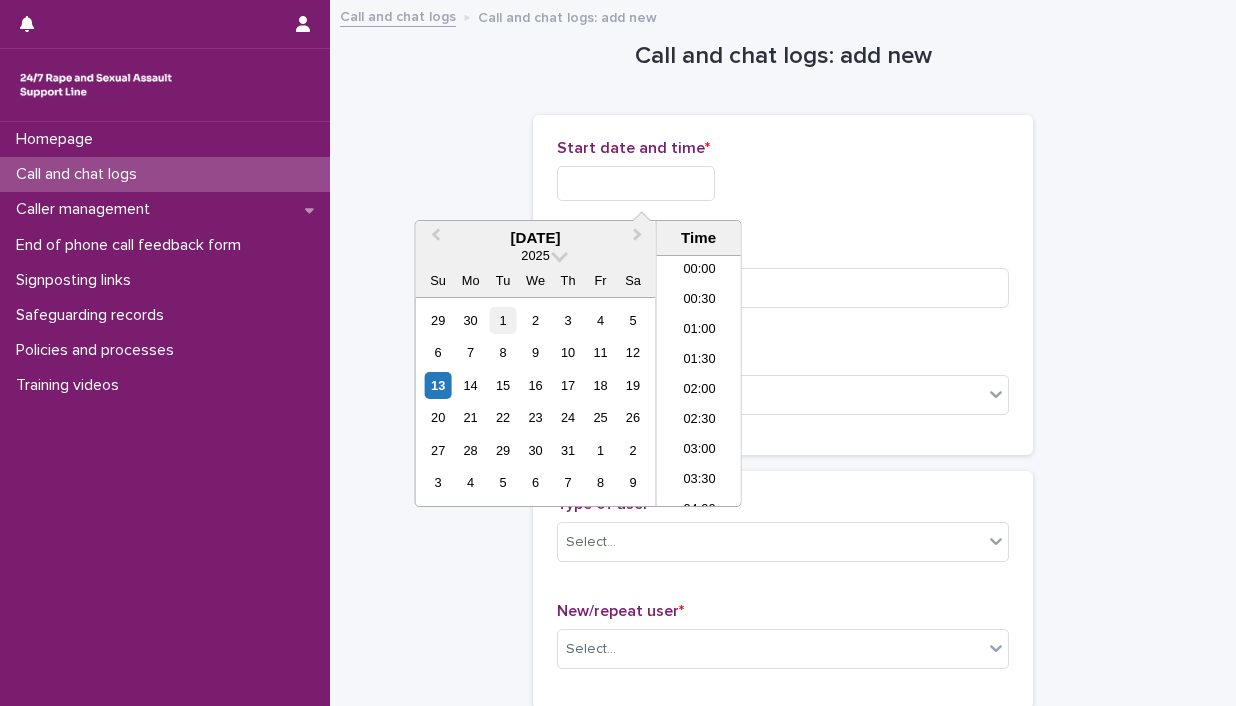 scroll, scrollTop: 790, scrollLeft: 0, axis: vertical 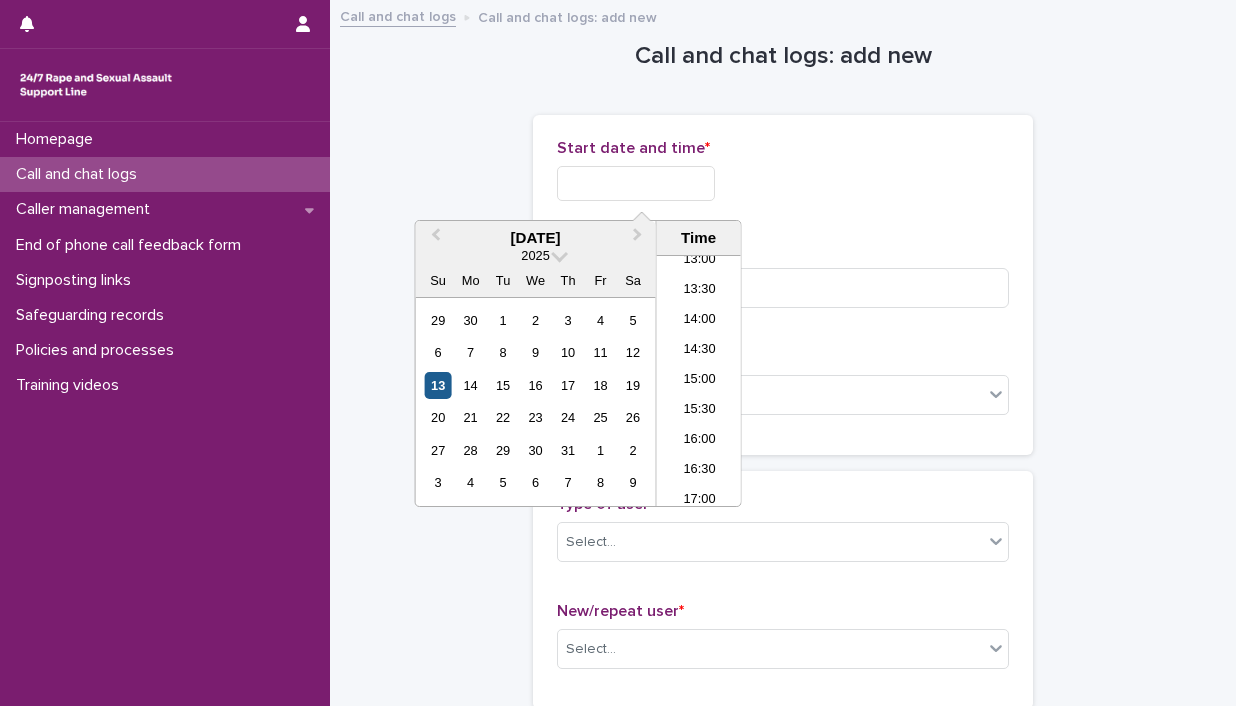 click on "13" at bounding box center [438, 385] 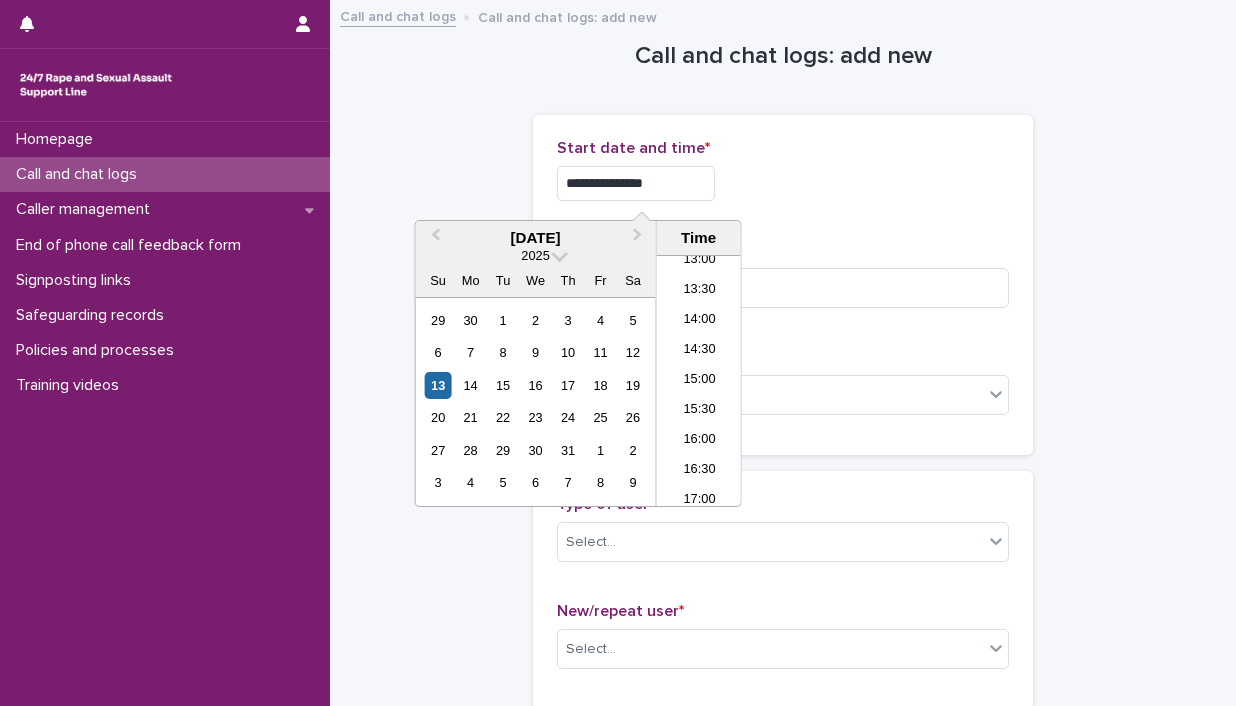 drag, startPoint x: 631, startPoint y: 183, endPoint x: 676, endPoint y: 178, distance: 45.276924 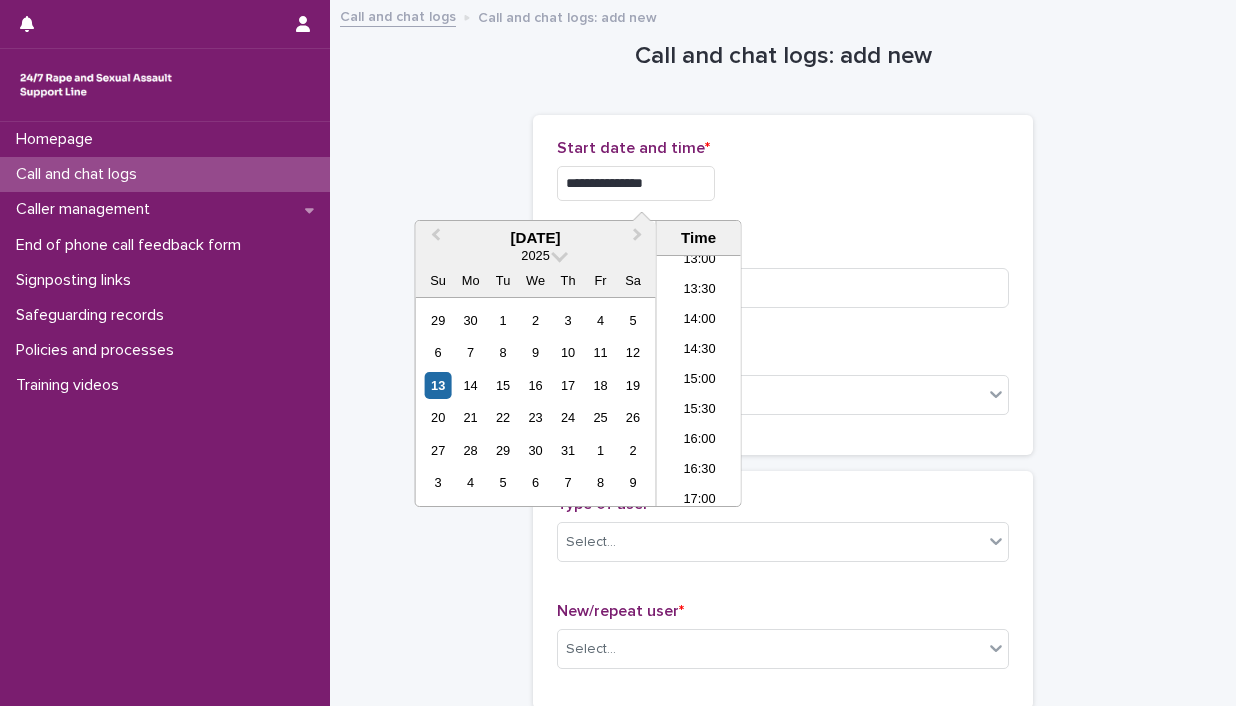 type on "**********" 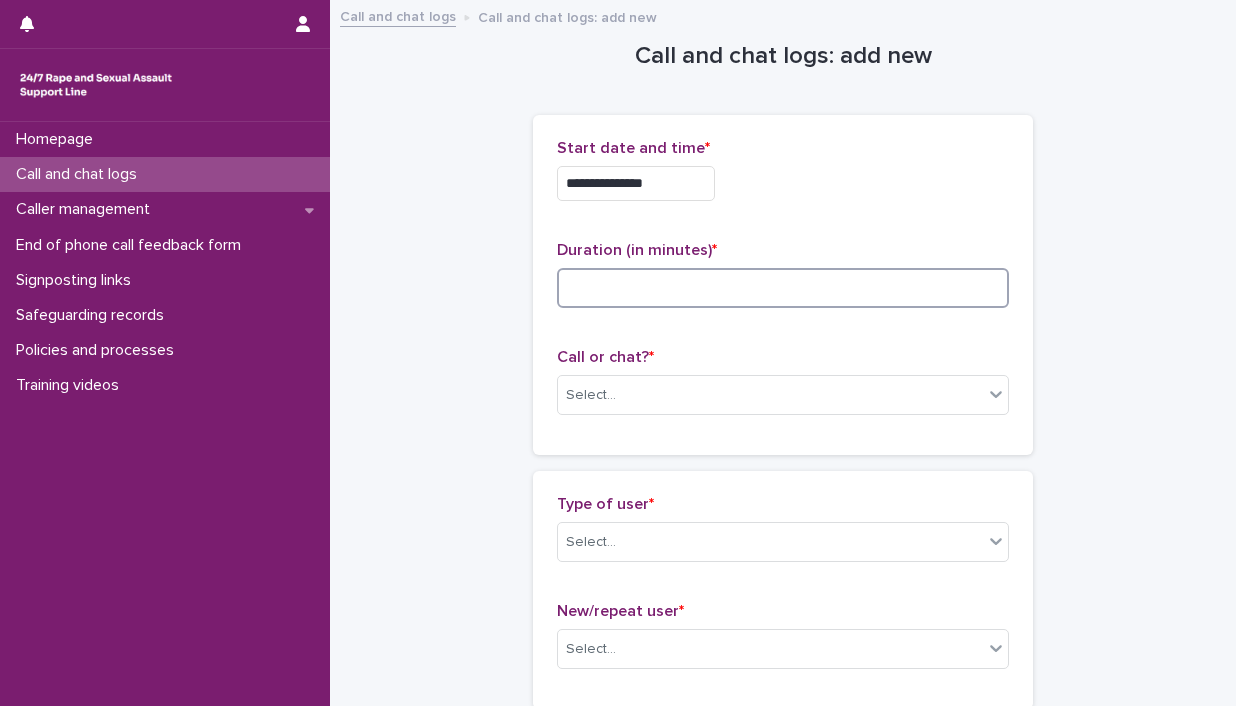 click at bounding box center (783, 288) 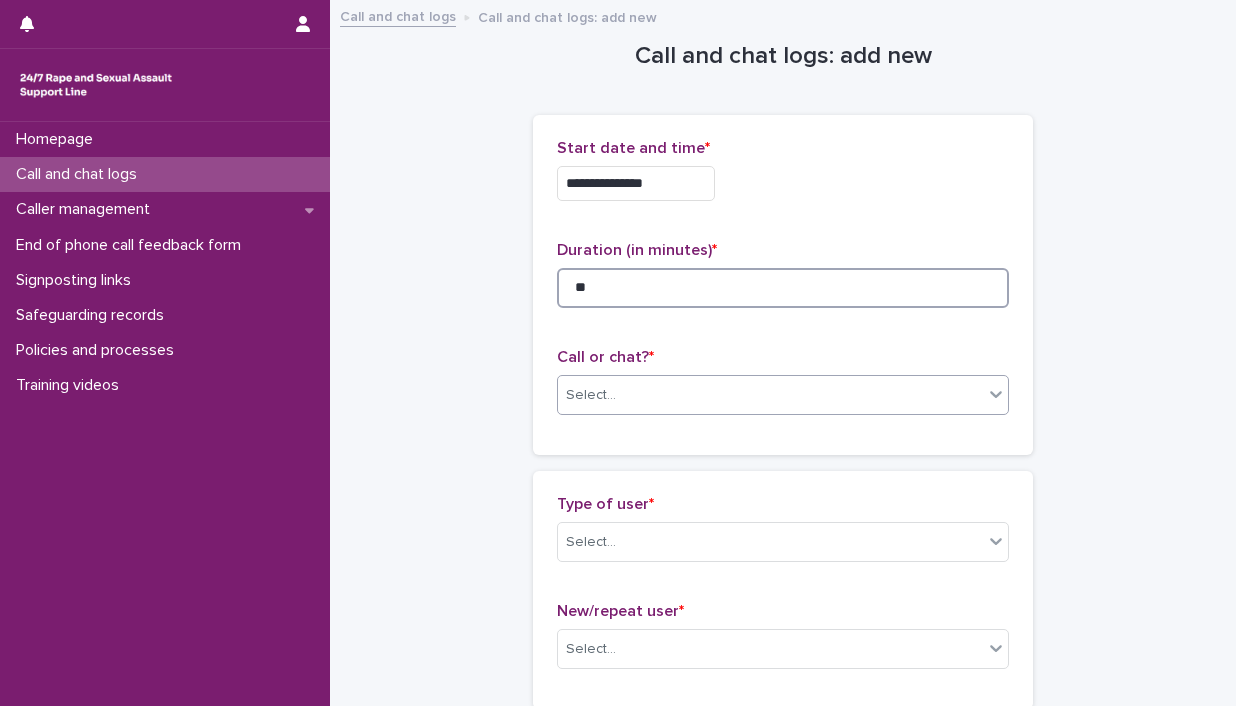 type on "**" 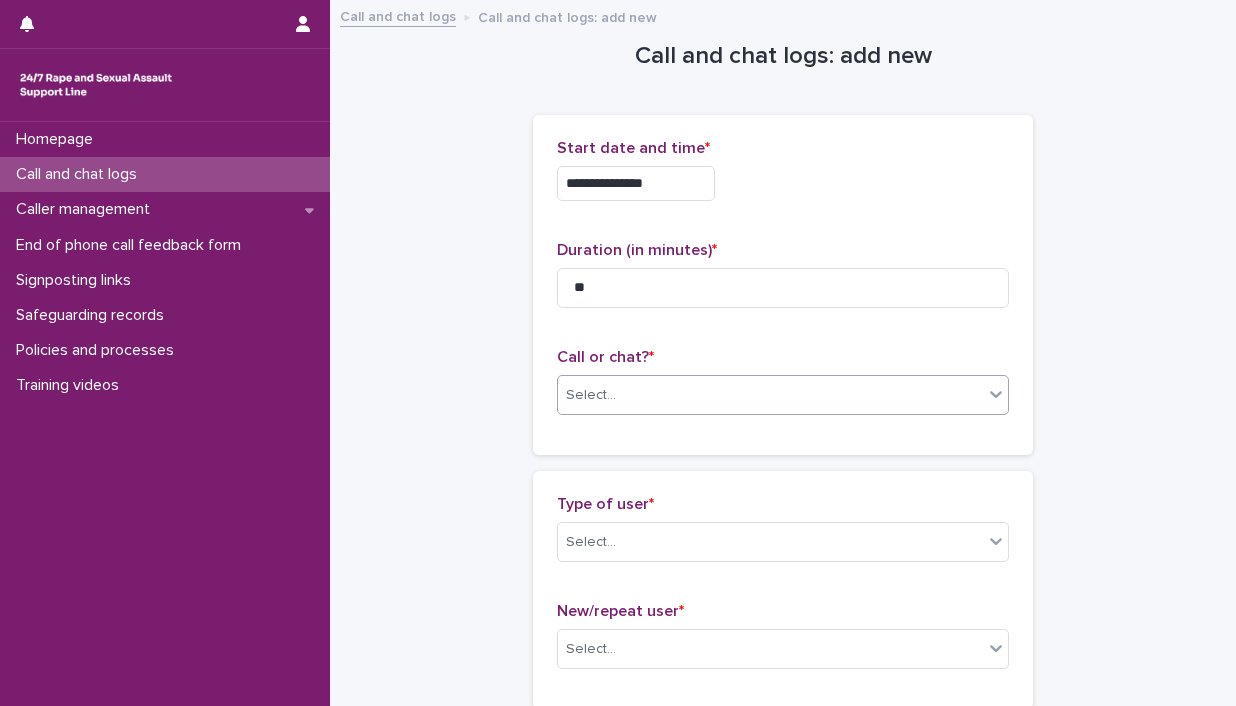 click 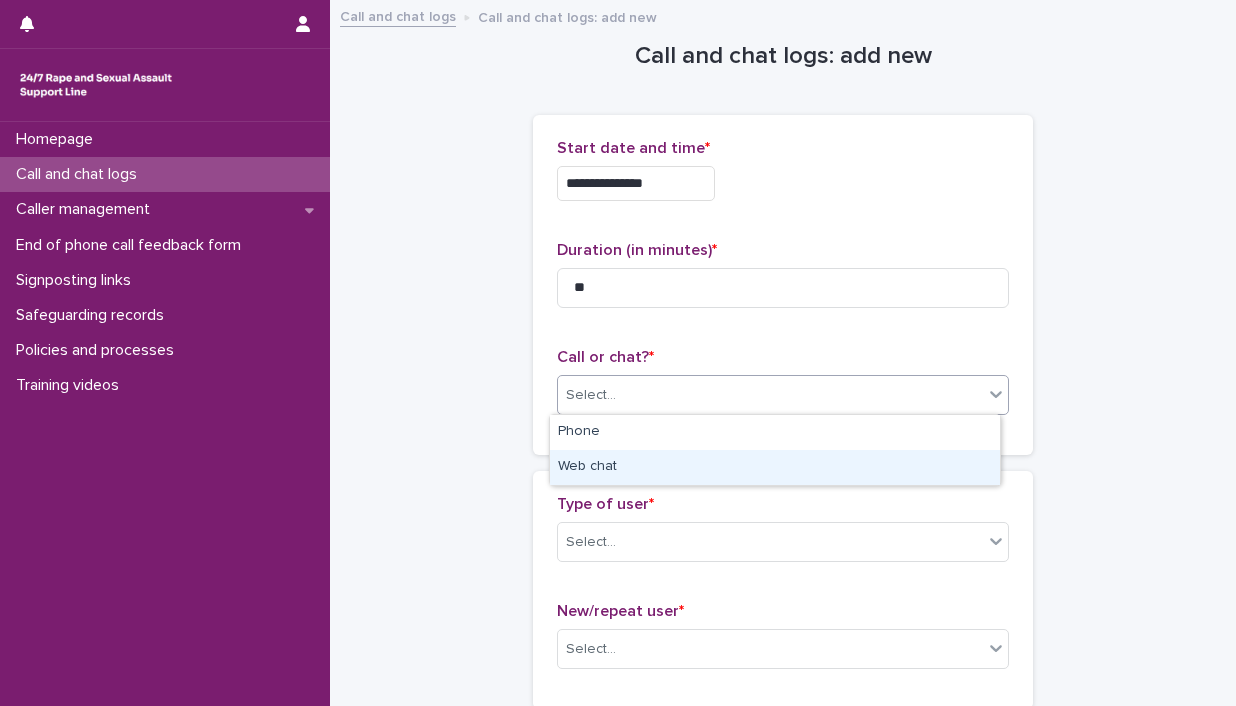 click on "Web chat" at bounding box center (775, 467) 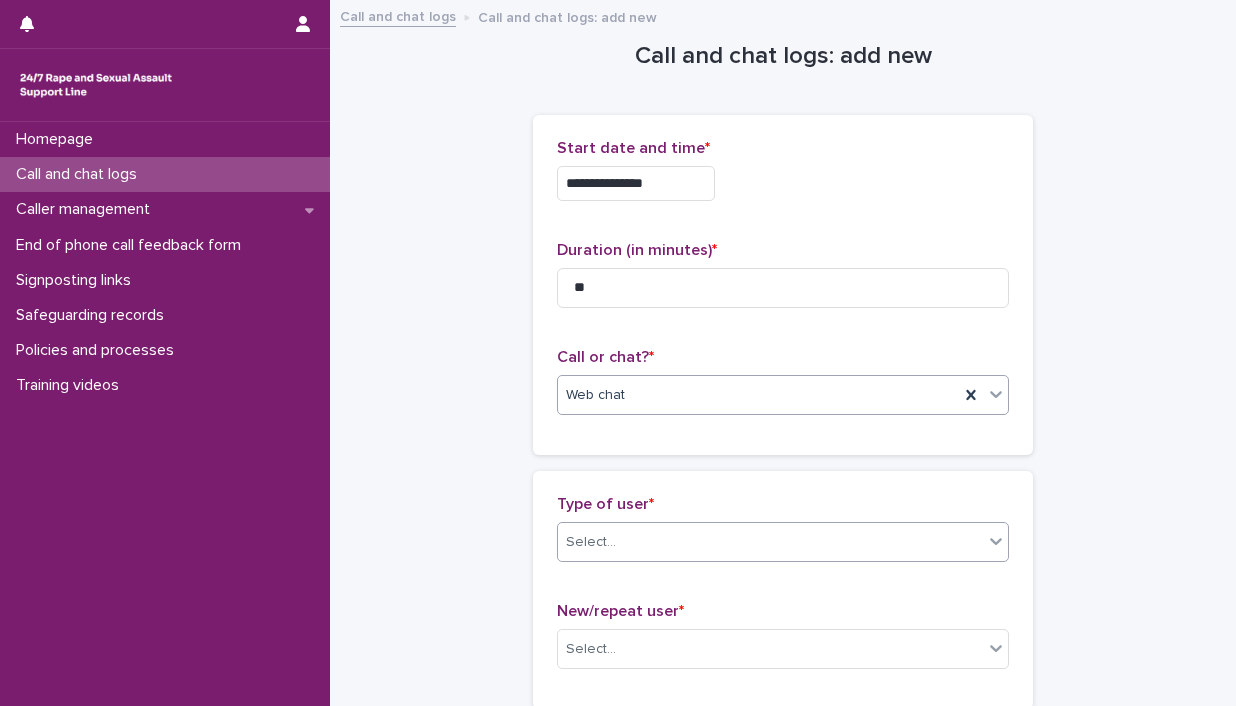 click 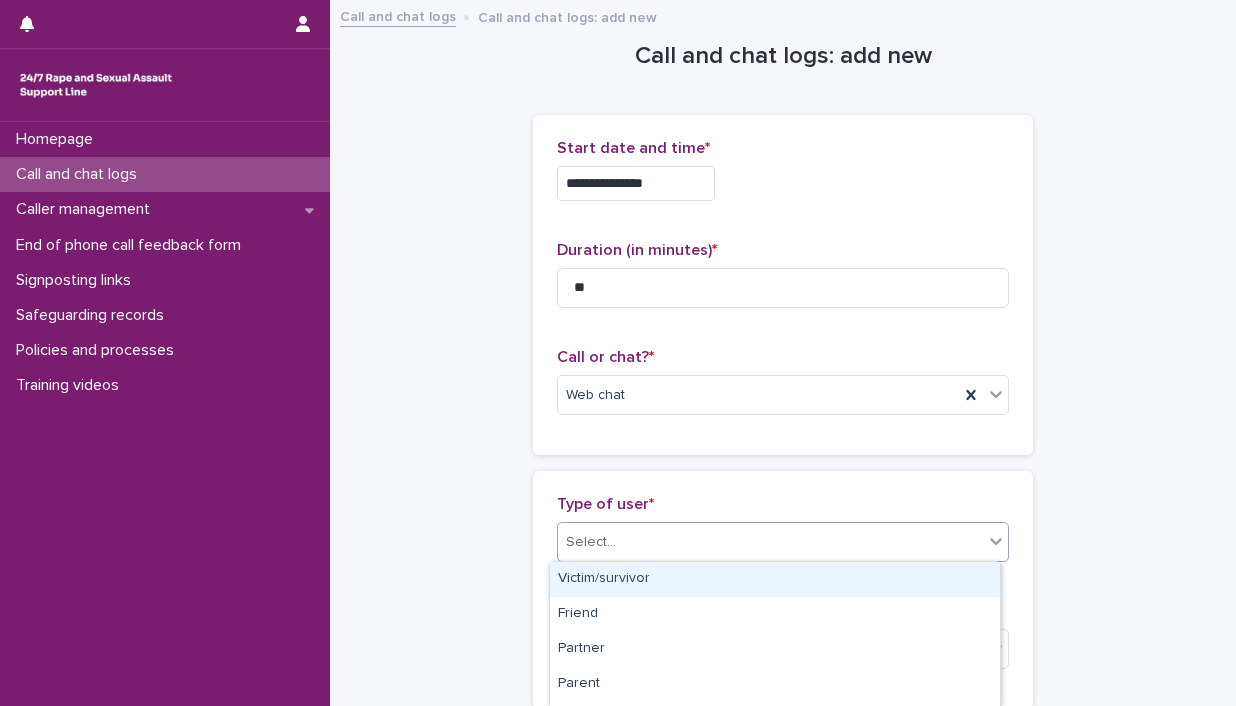 click on "Victim/survivor" at bounding box center (775, 579) 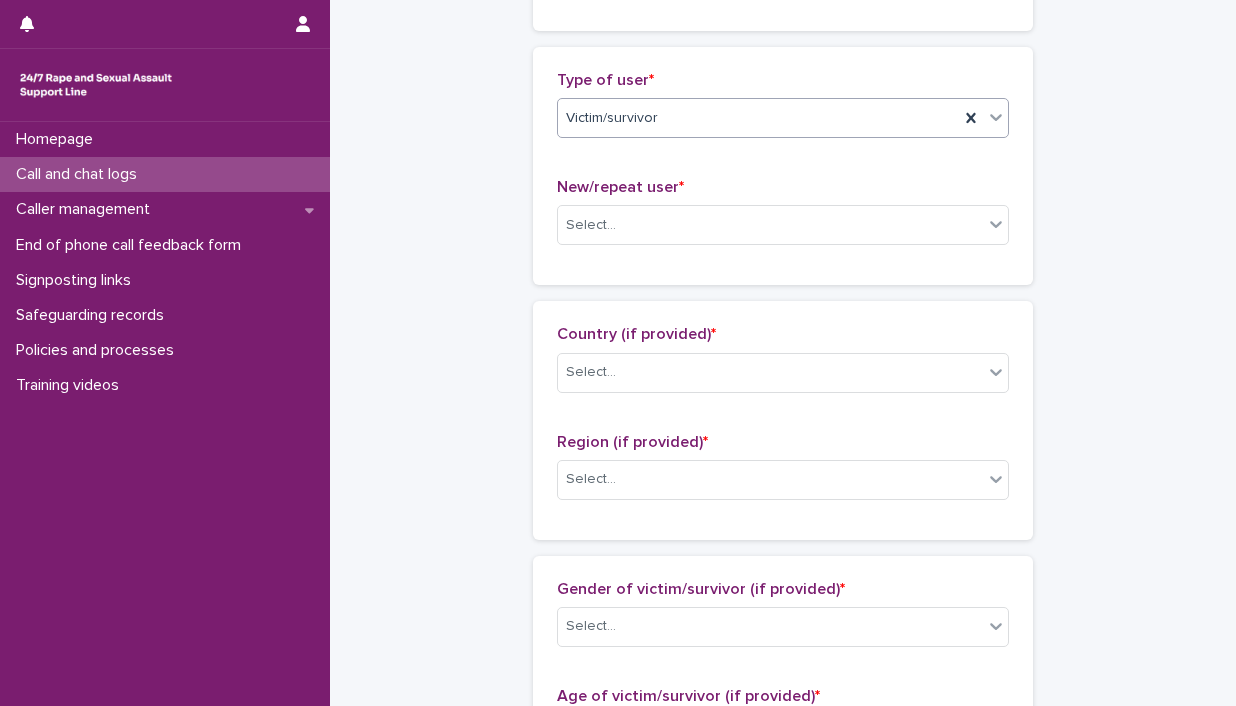 scroll, scrollTop: 443, scrollLeft: 0, axis: vertical 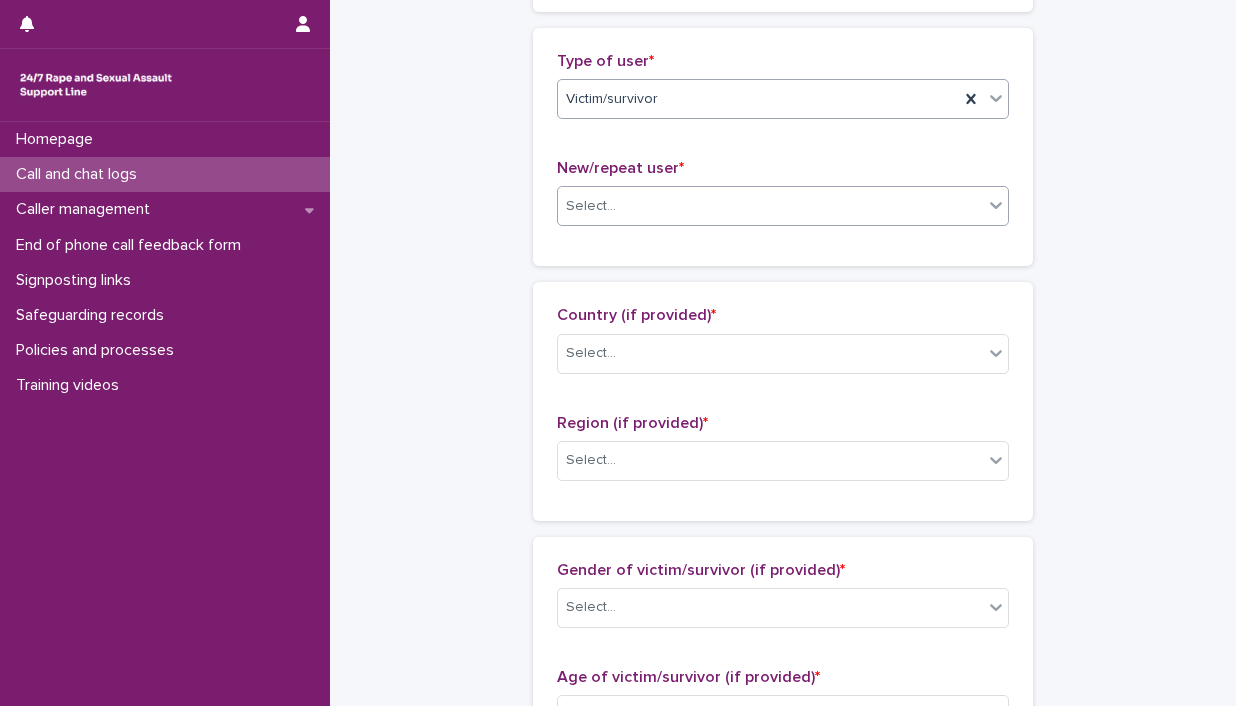 click at bounding box center [996, 205] 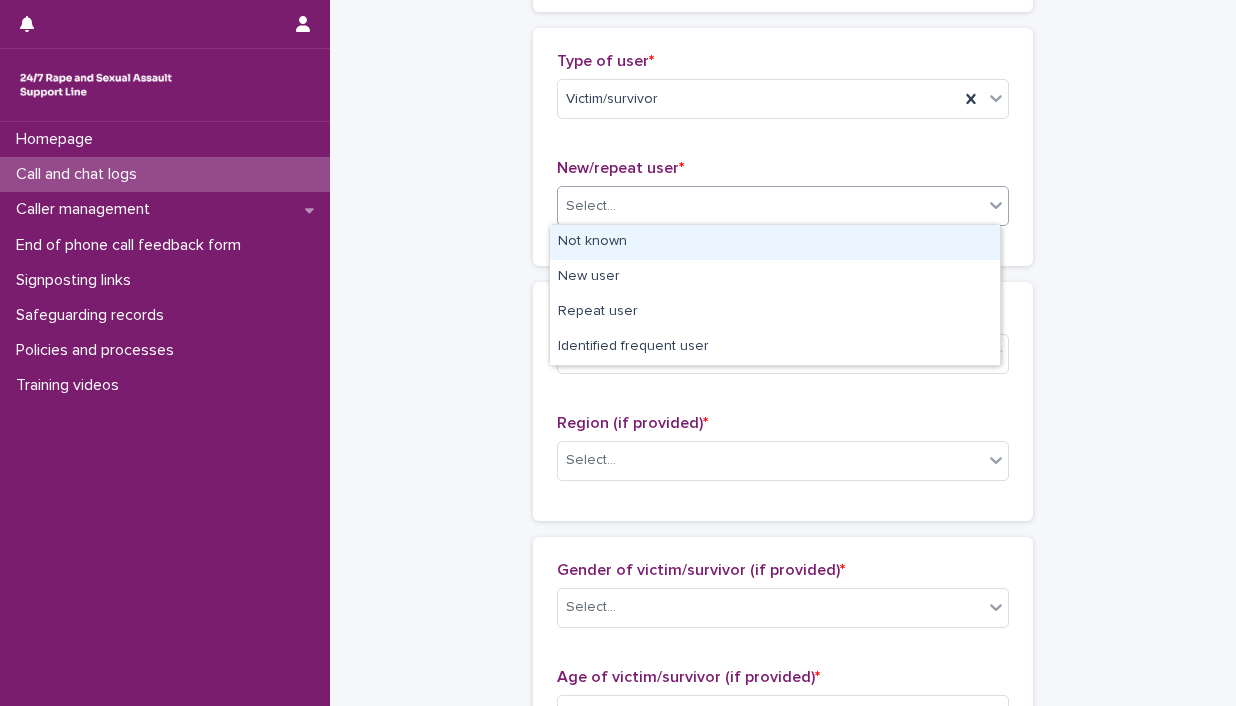 click on "Not known" at bounding box center (775, 242) 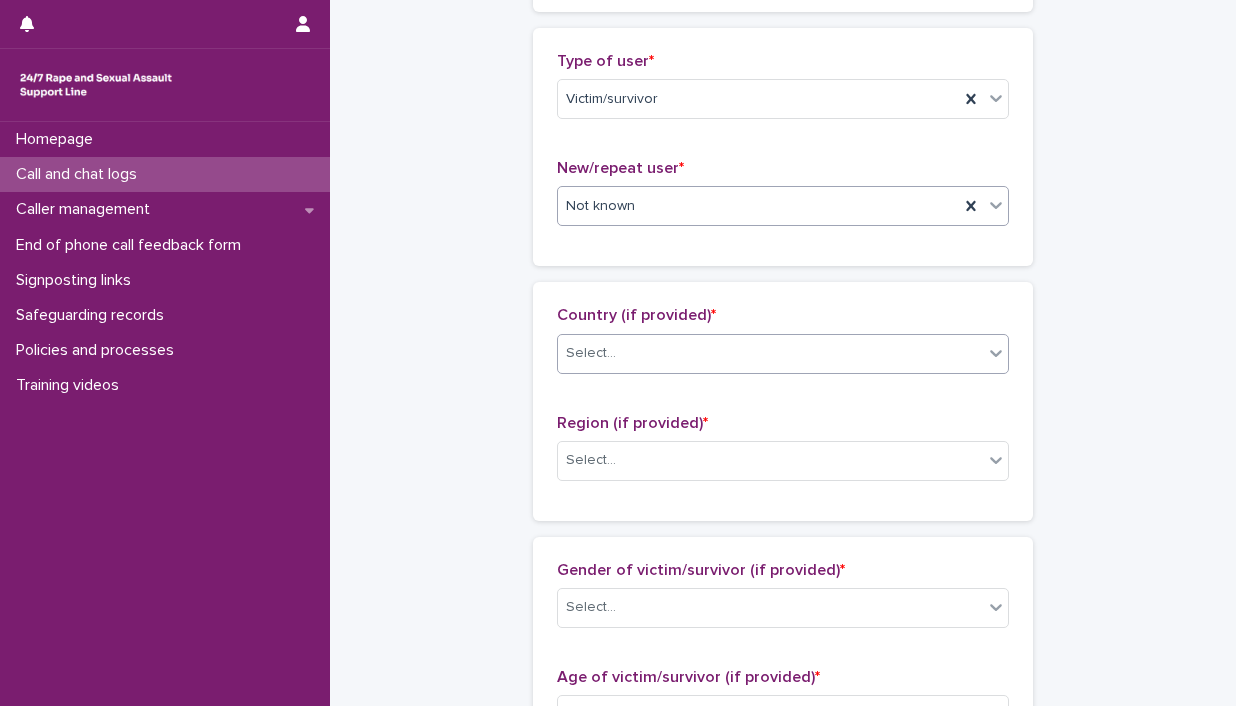 click 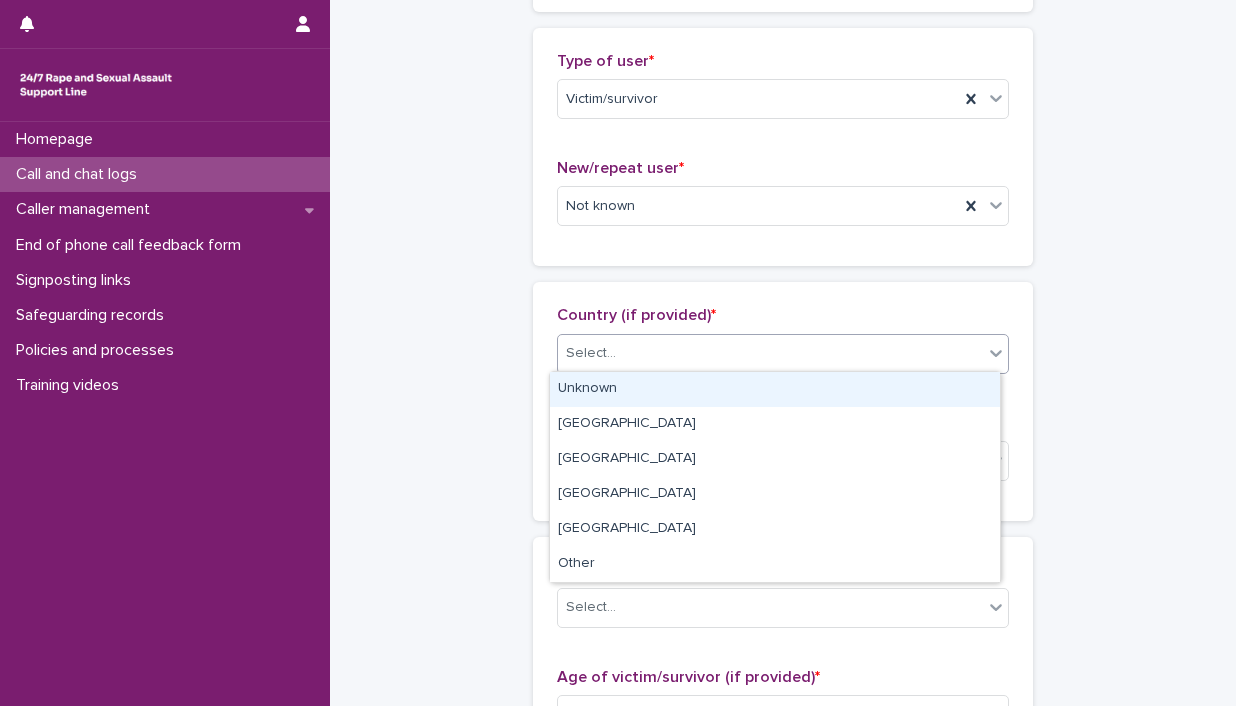 click on "Unknown" at bounding box center (775, 389) 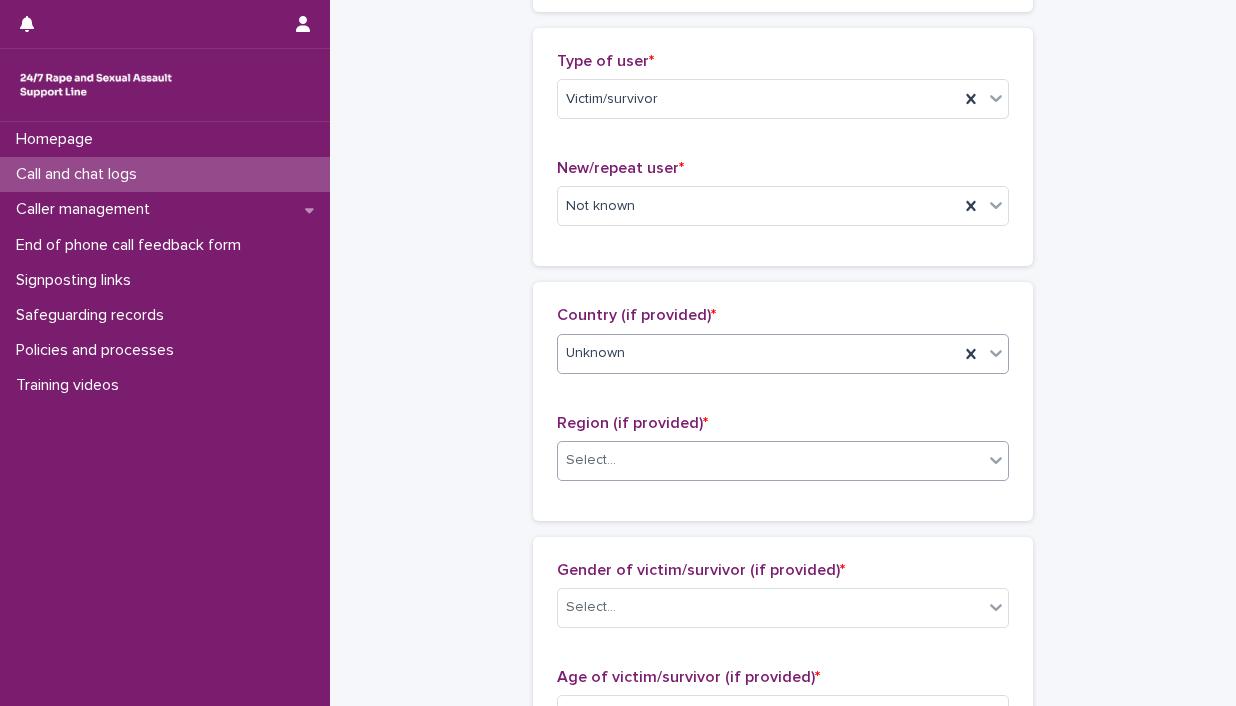 click at bounding box center [996, 460] 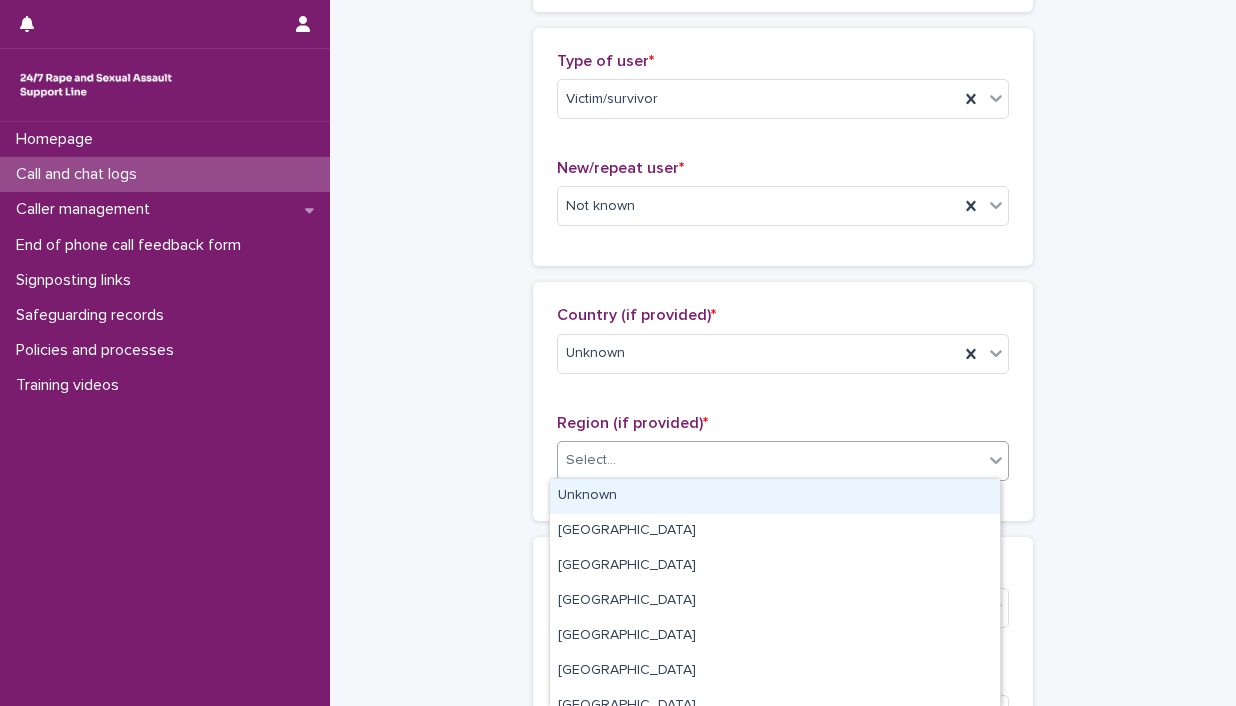 click on "Unknown" at bounding box center [775, 496] 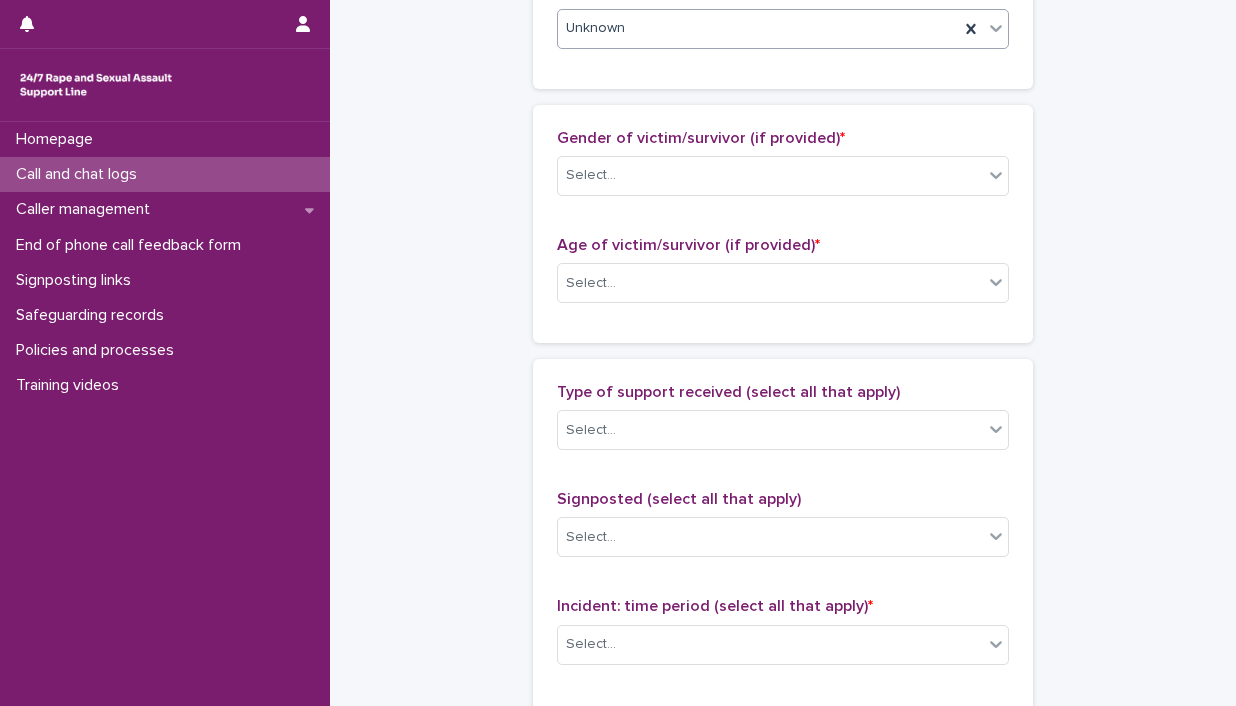 scroll, scrollTop: 886, scrollLeft: 0, axis: vertical 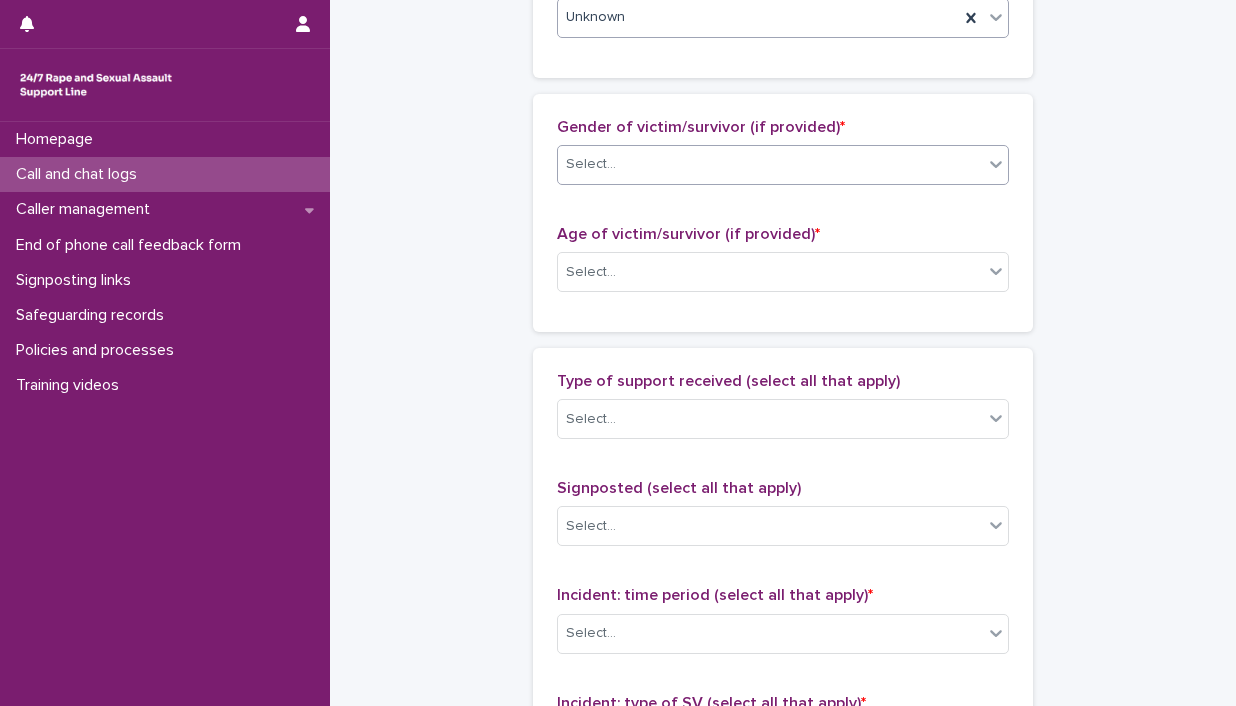 click at bounding box center [996, 164] 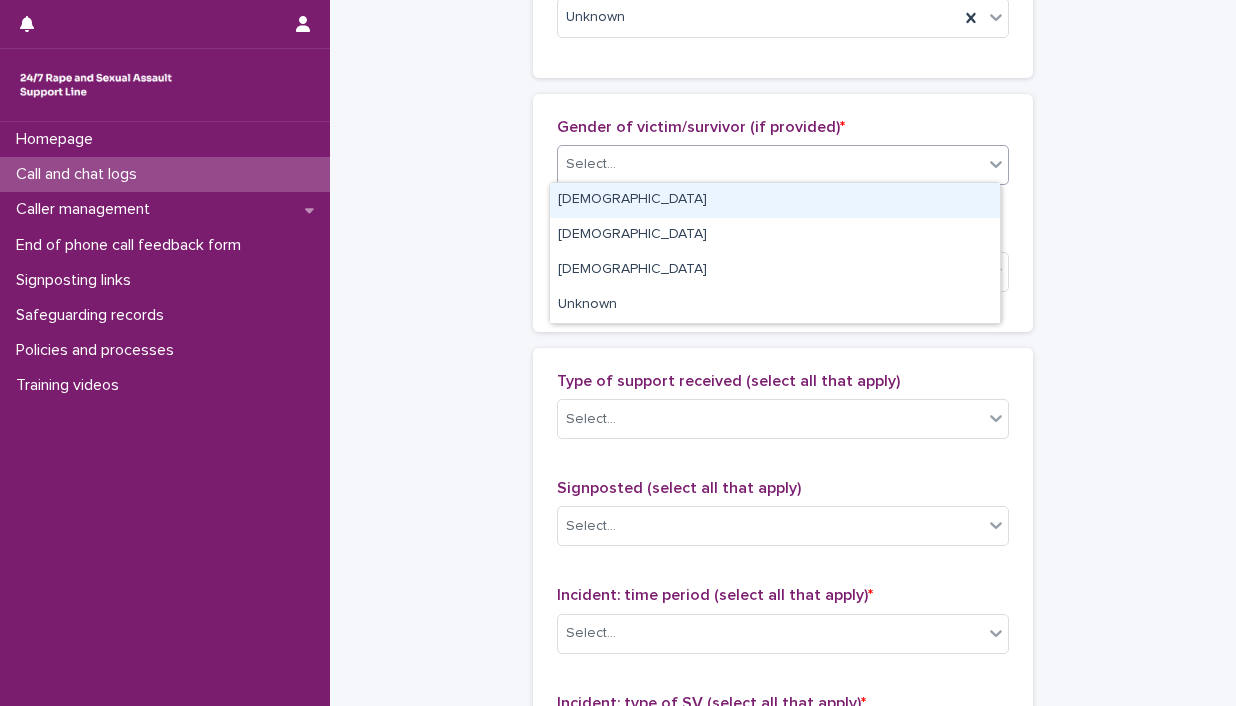 drag, startPoint x: 922, startPoint y: 309, endPoint x: 927, endPoint y: 205, distance: 104.120125 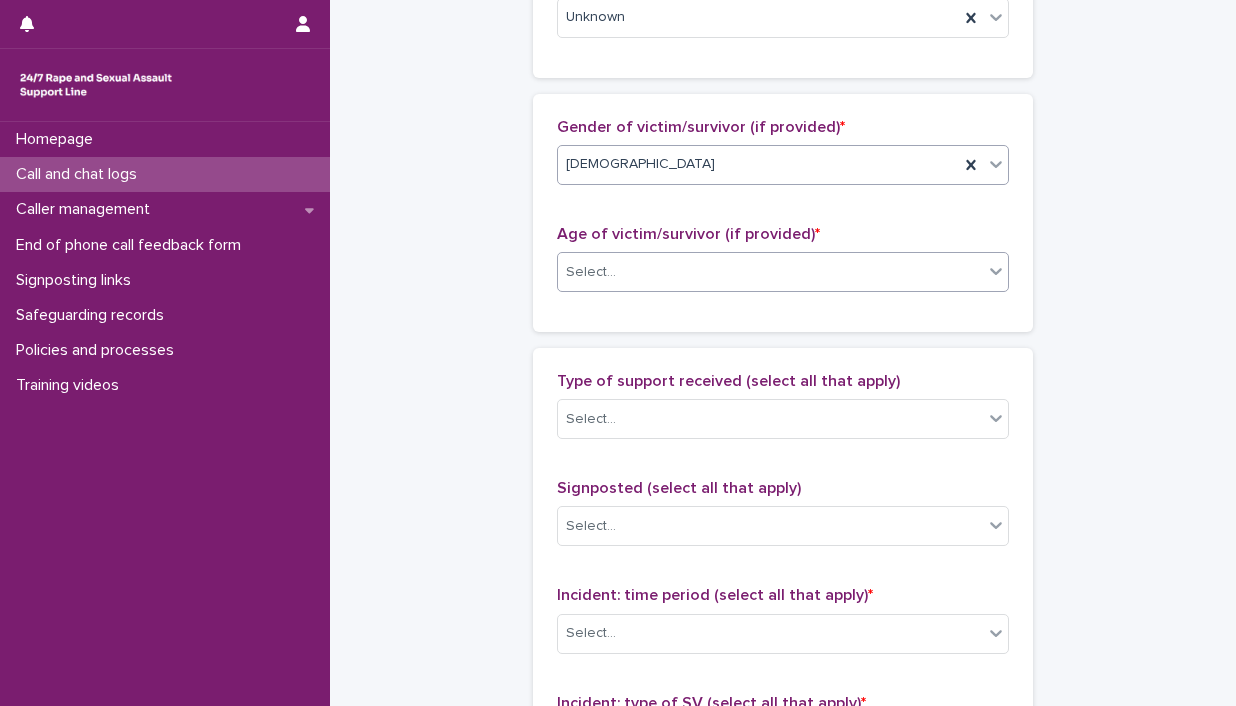 click 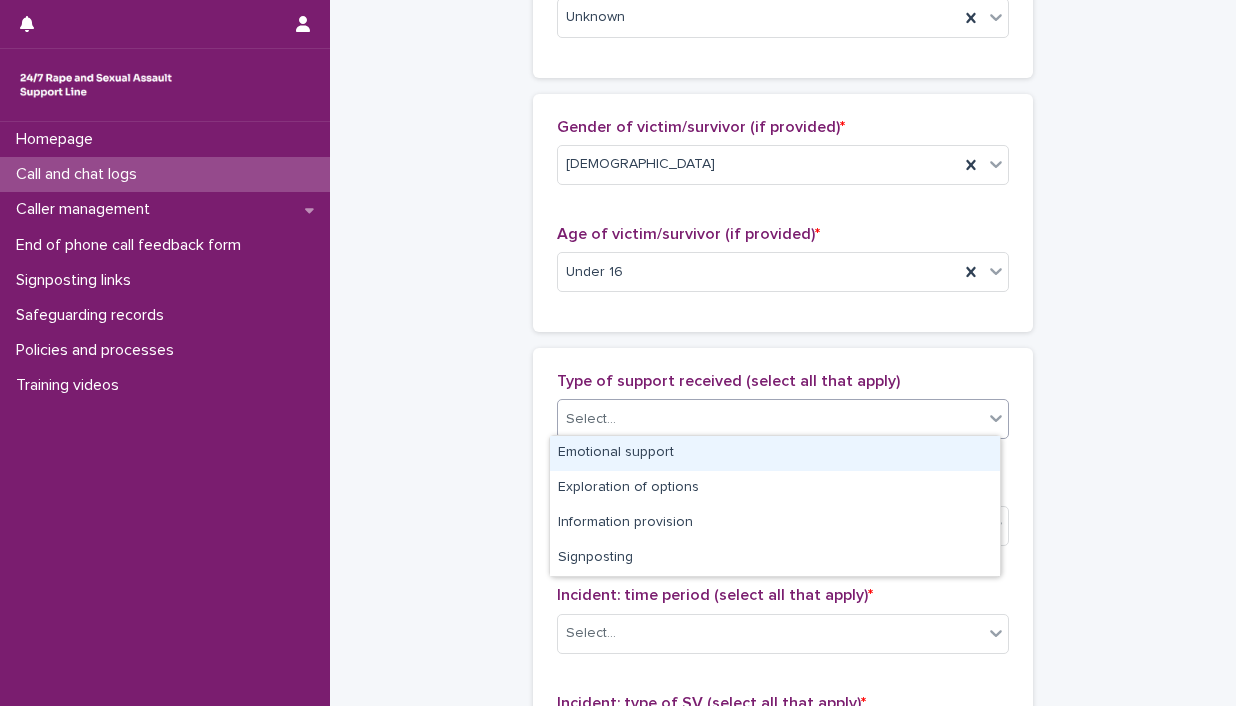 click 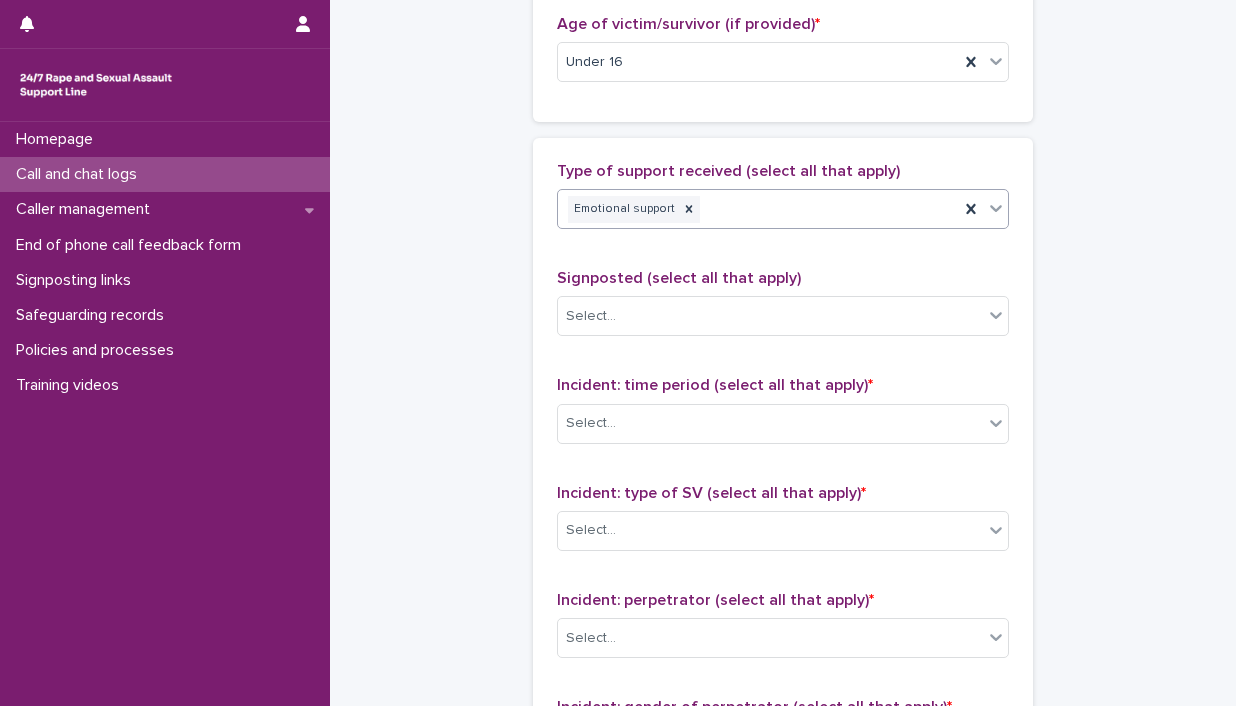 scroll, scrollTop: 1150, scrollLeft: 0, axis: vertical 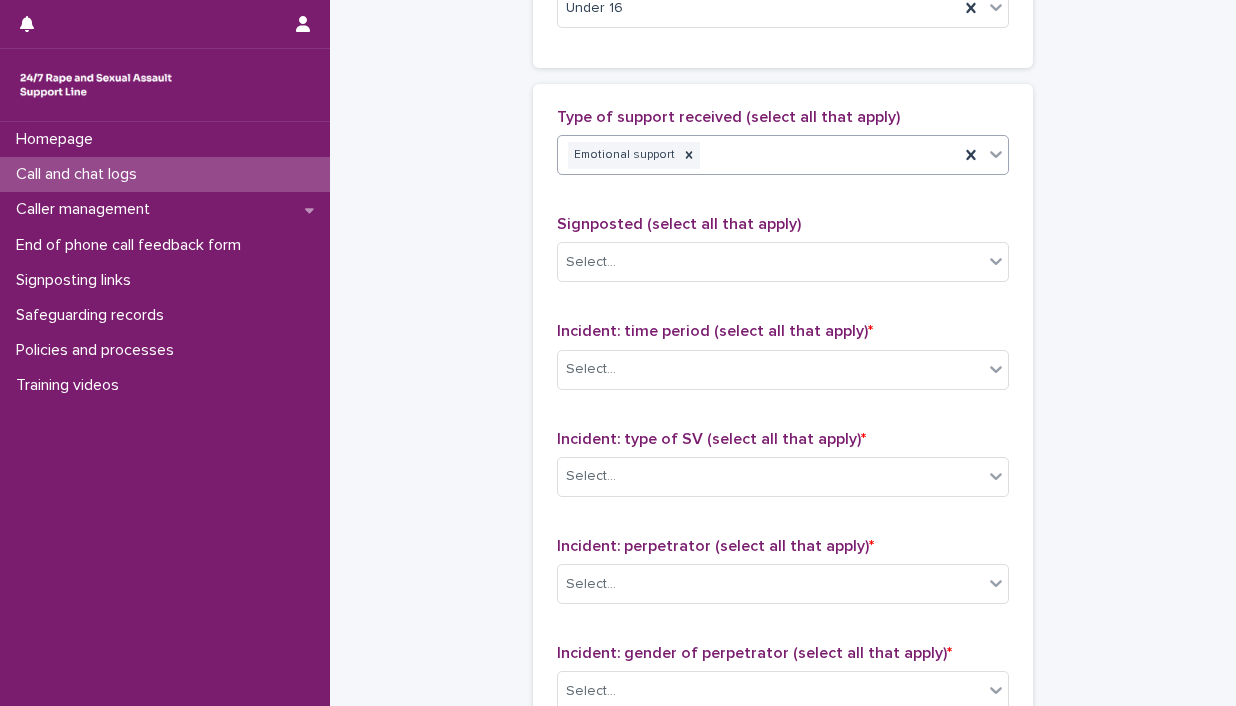 click 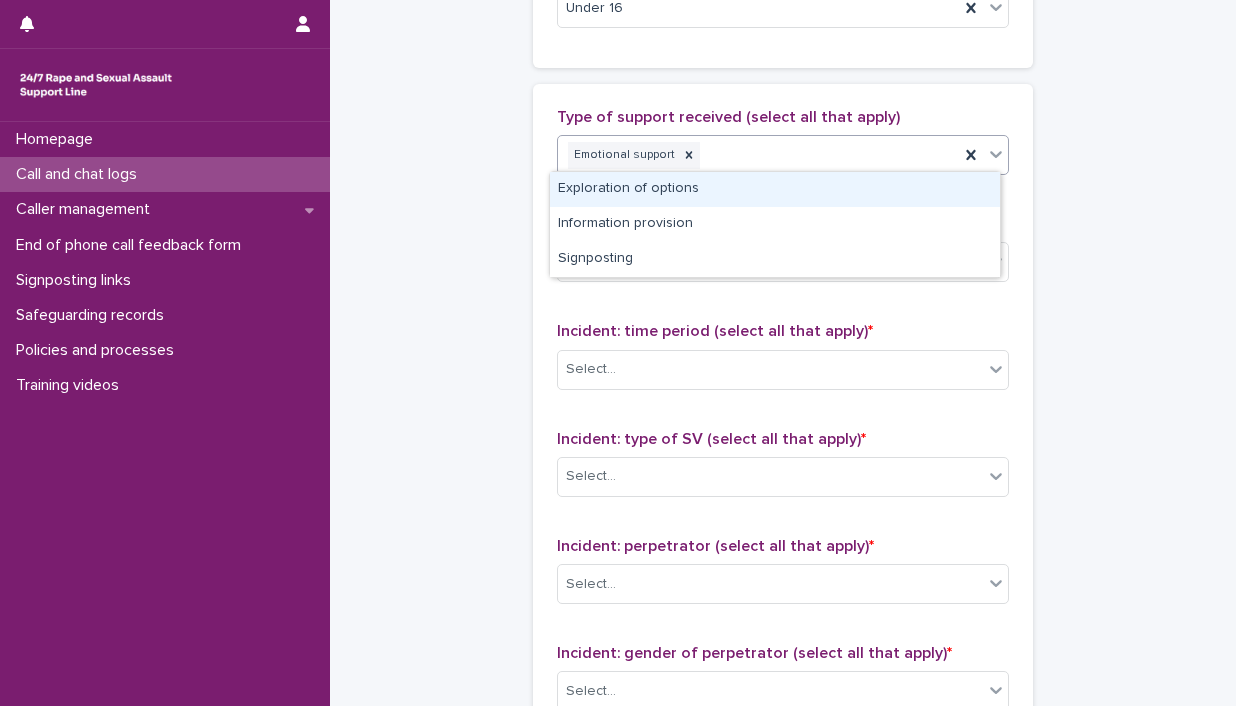 click on "Exploration of options" at bounding box center [775, 189] 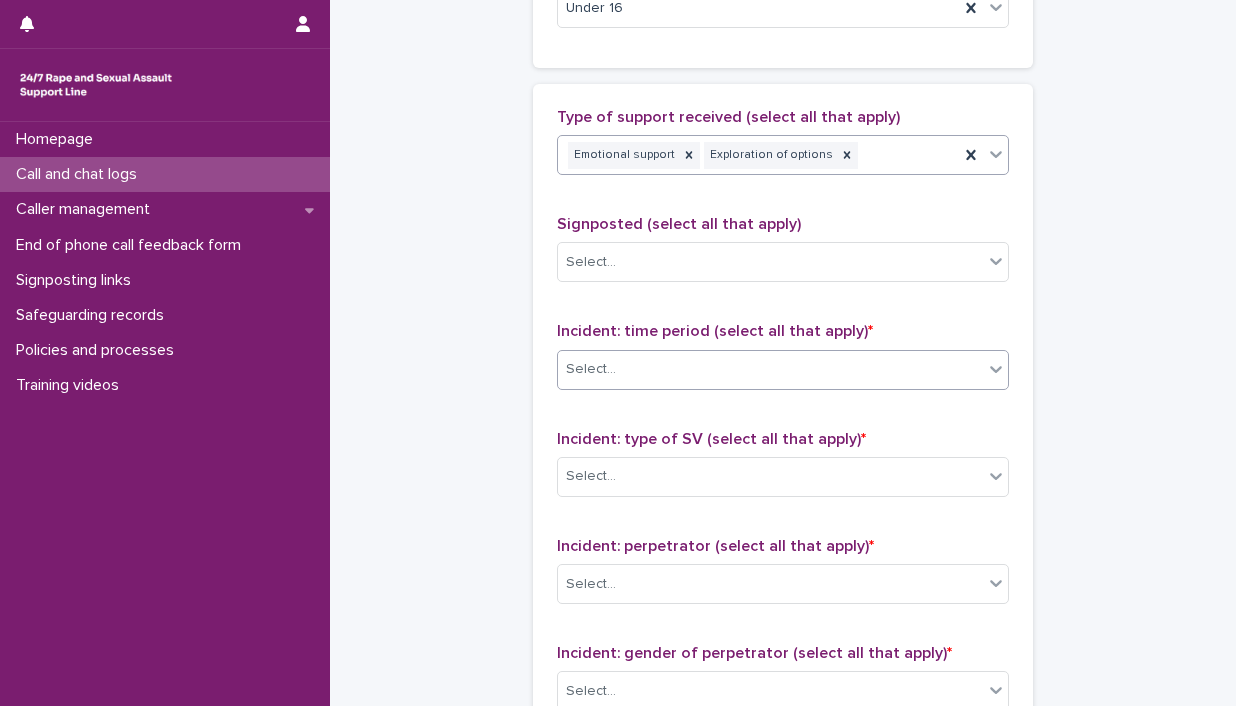 click at bounding box center [996, 369] 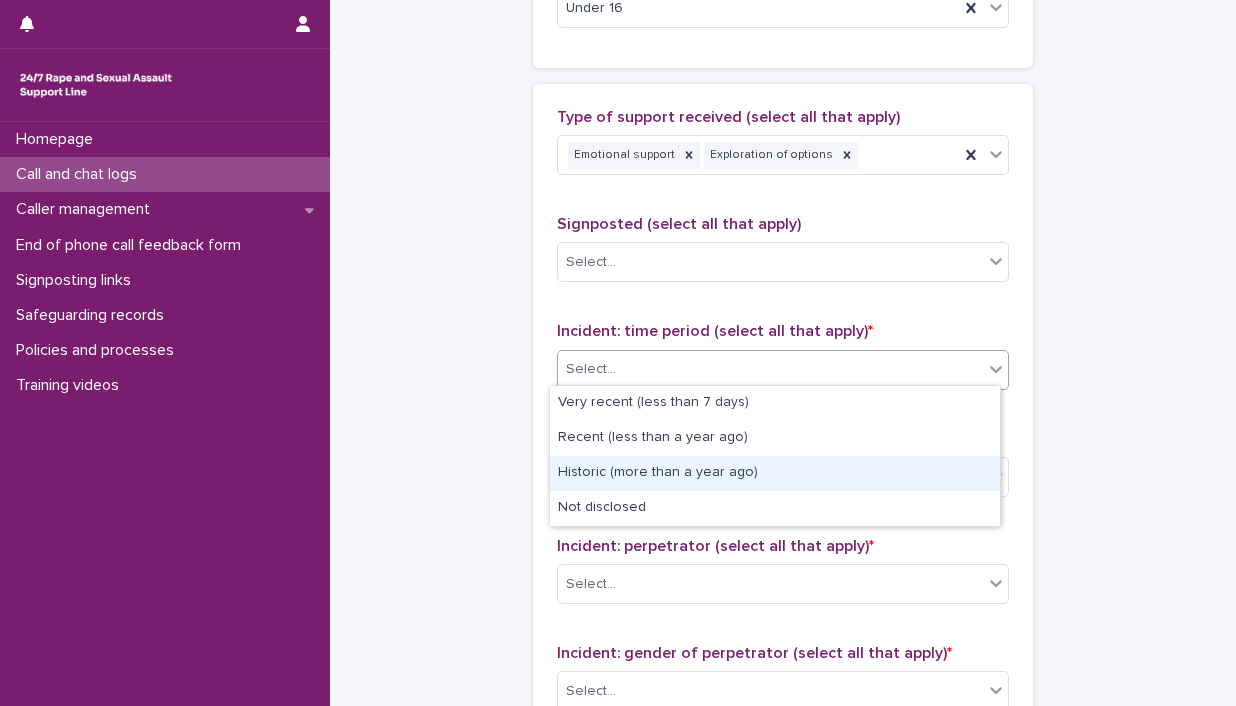 click on "Historic (more than a year ago)" at bounding box center (775, 473) 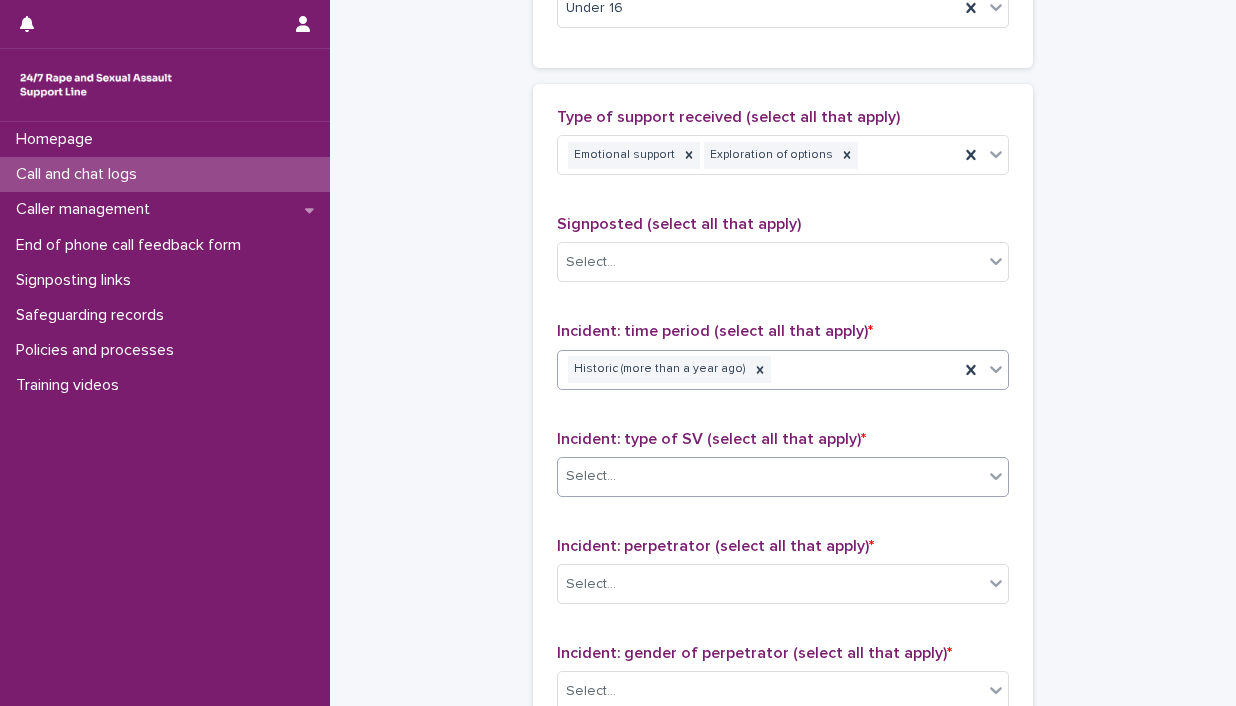 click at bounding box center [996, 476] 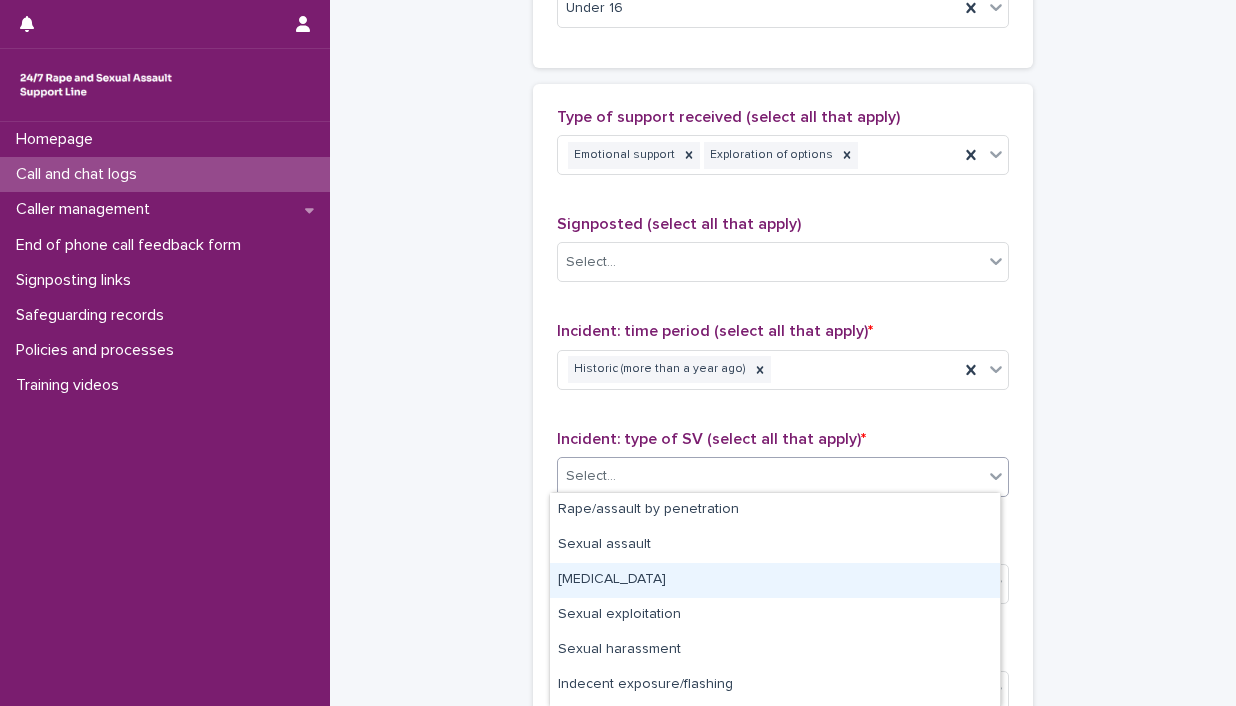 drag, startPoint x: 940, startPoint y: 637, endPoint x: 910, endPoint y: 574, distance: 69.77822 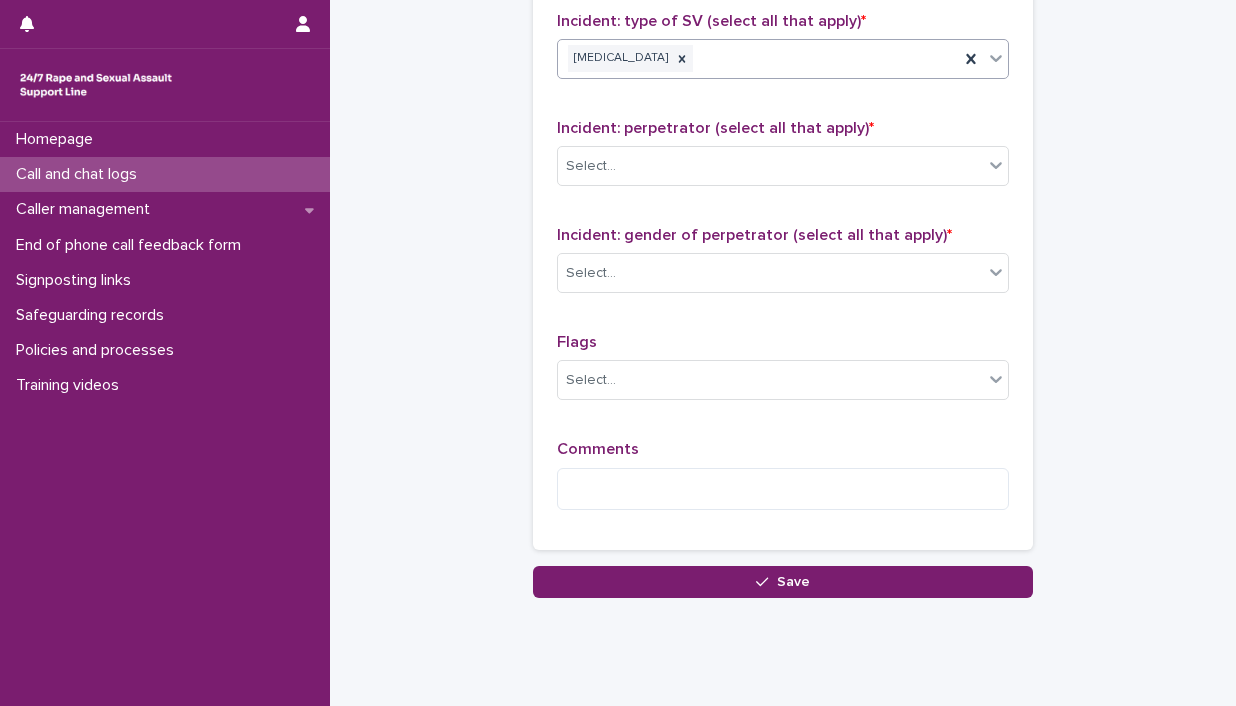 scroll, scrollTop: 1573, scrollLeft: 0, axis: vertical 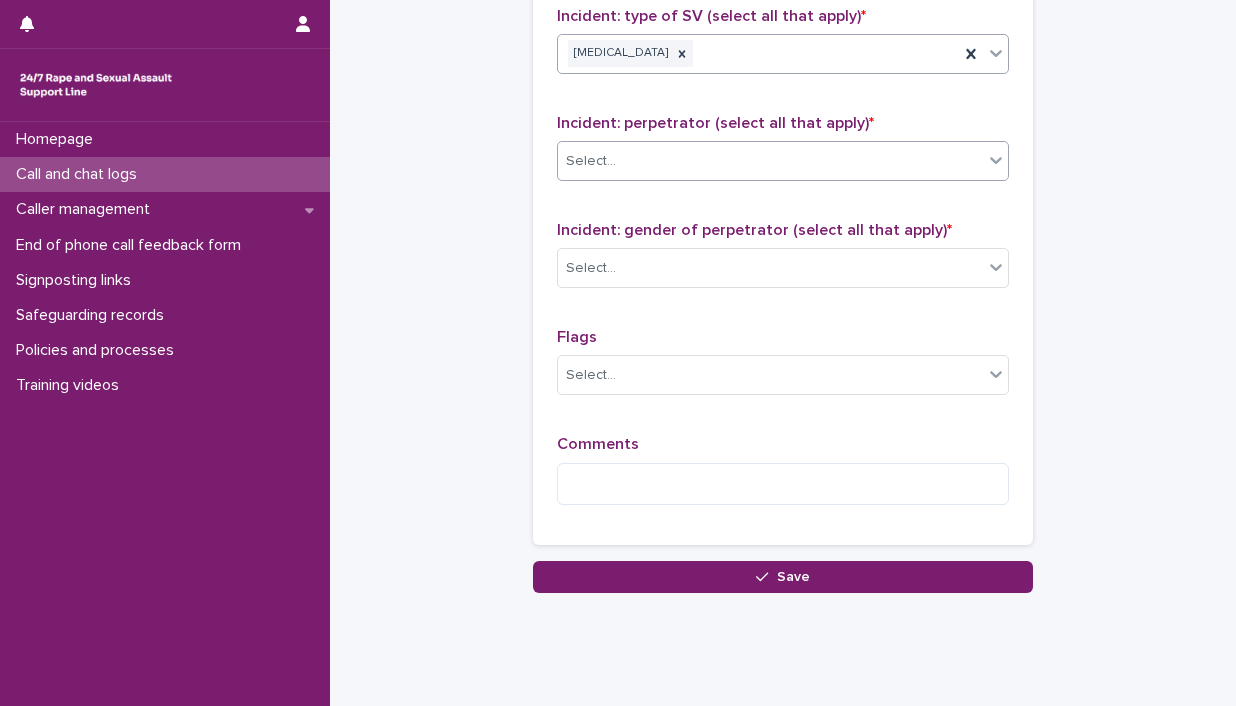 click on "Select..." at bounding box center (770, 161) 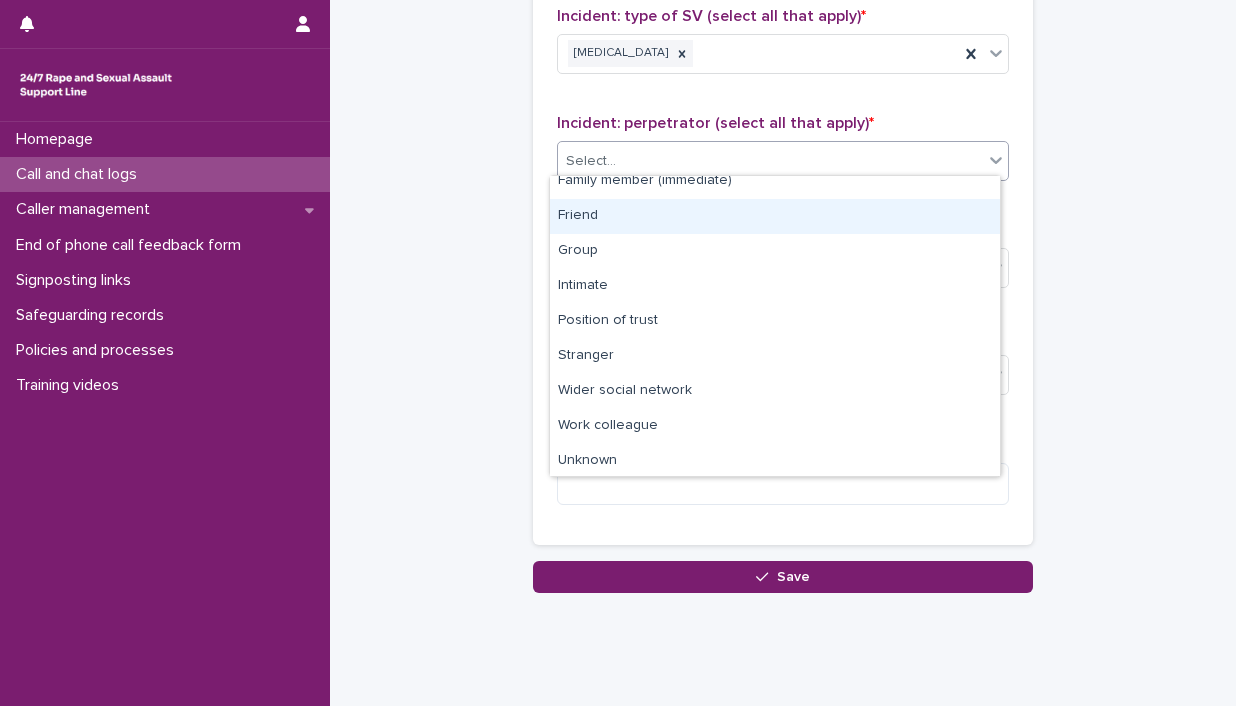 scroll, scrollTop: 60, scrollLeft: 0, axis: vertical 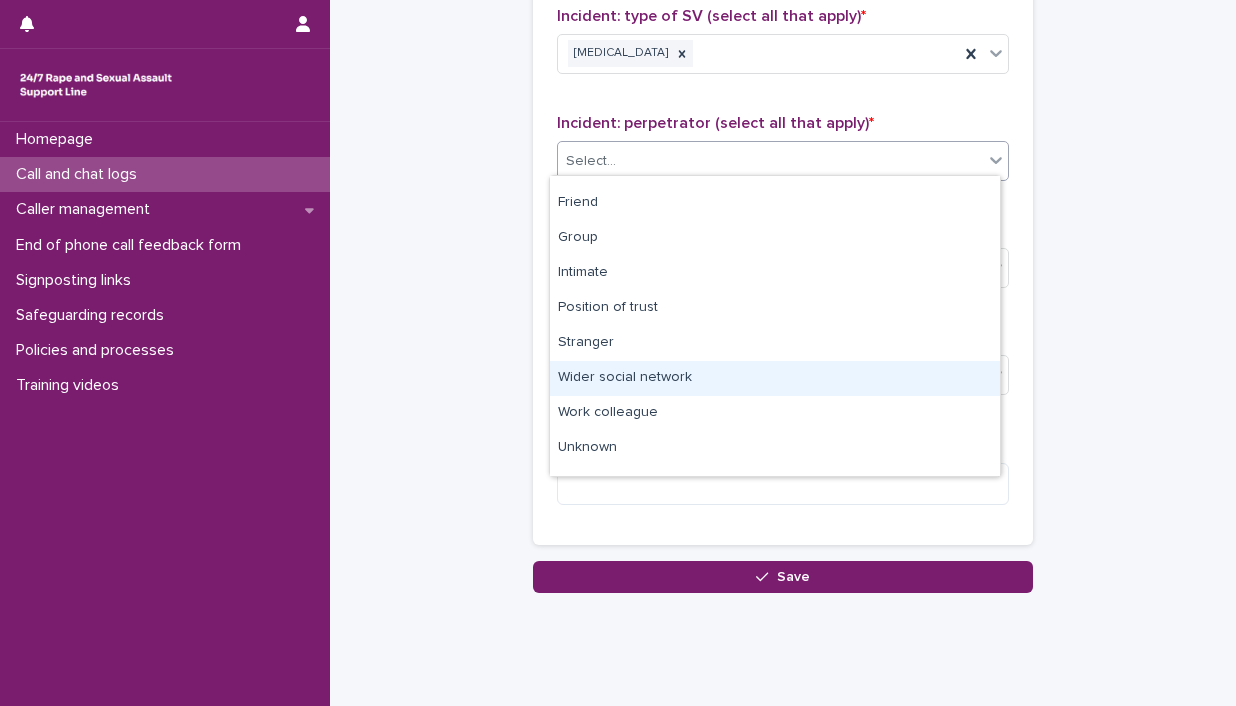click on "Wider social network" at bounding box center (775, 378) 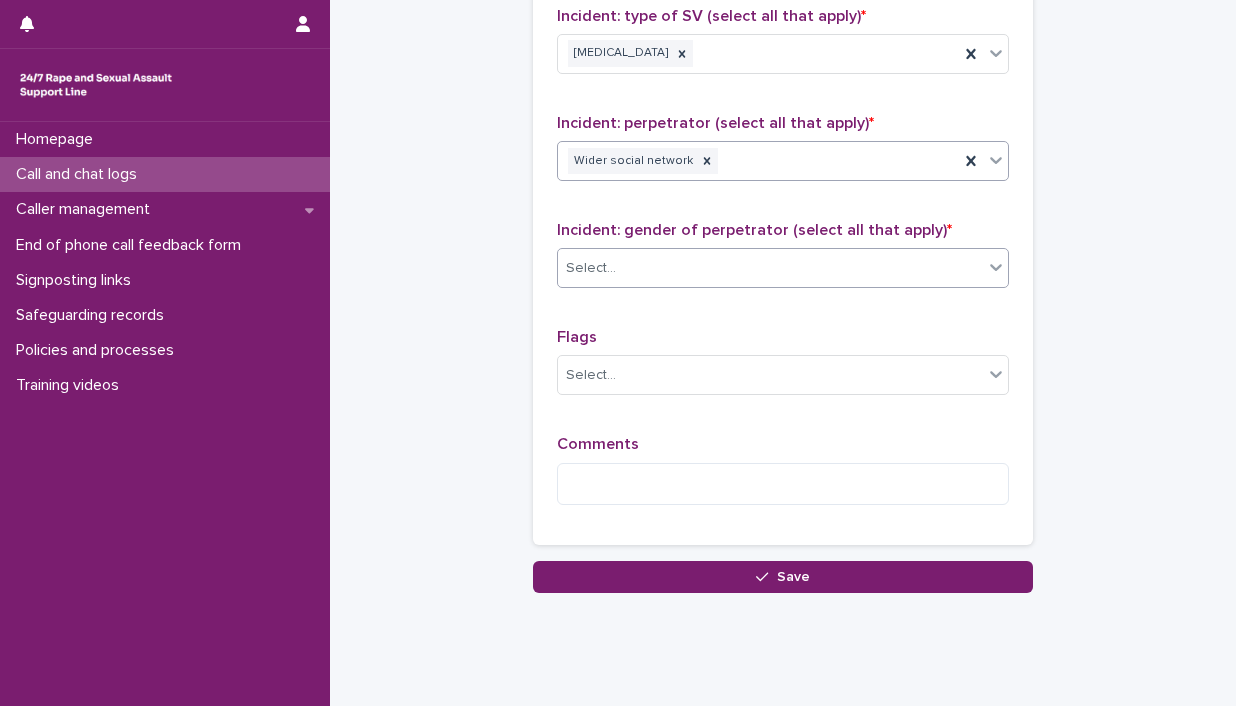 click at bounding box center (996, 267) 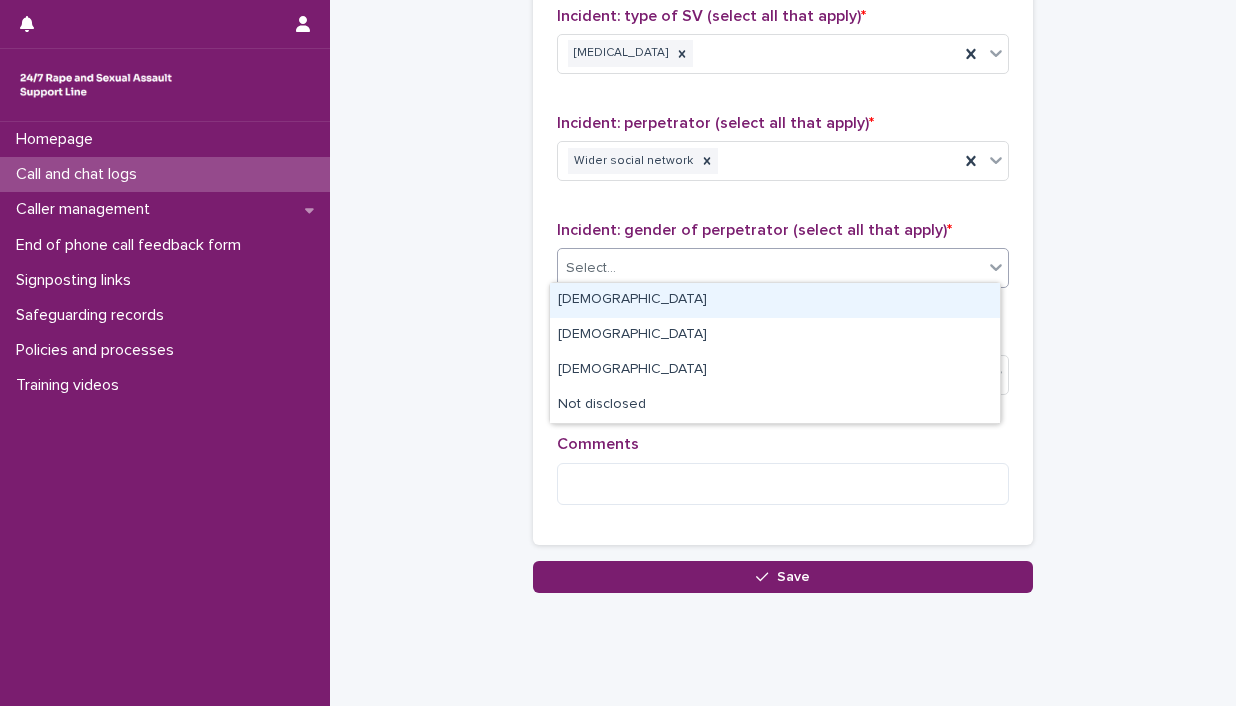 click on "[DEMOGRAPHIC_DATA]" at bounding box center (775, 300) 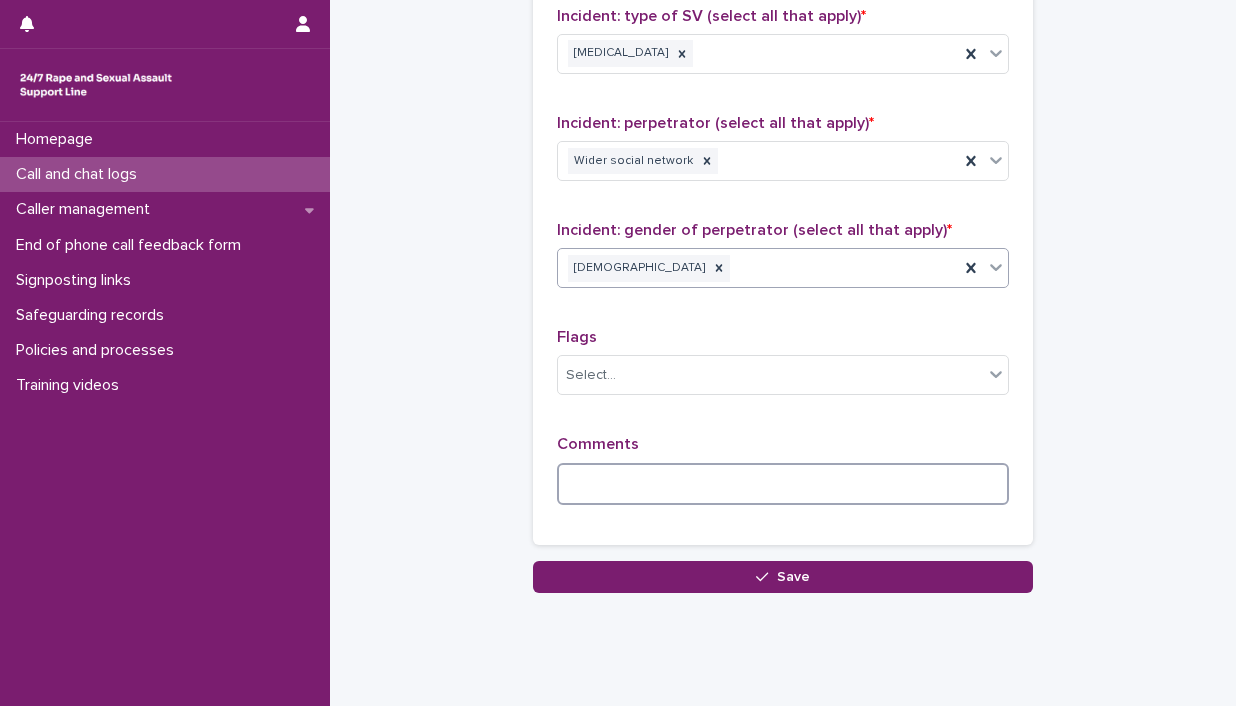 click at bounding box center (783, 484) 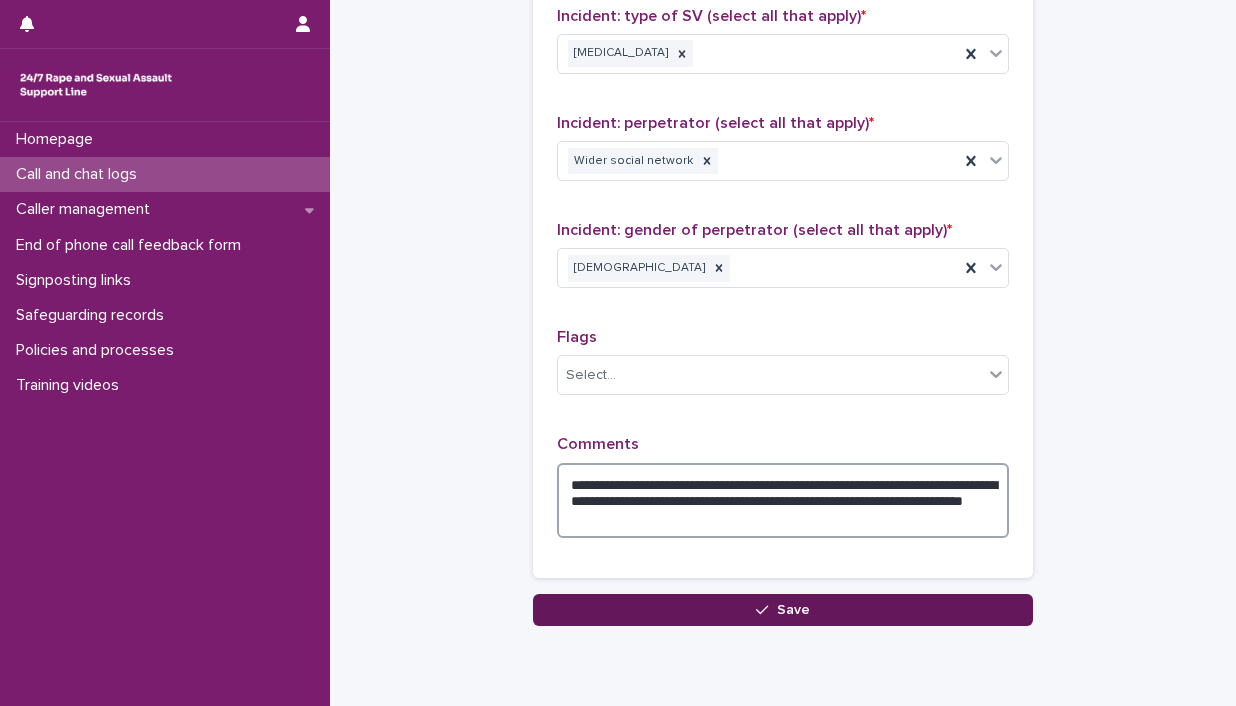 type on "**********" 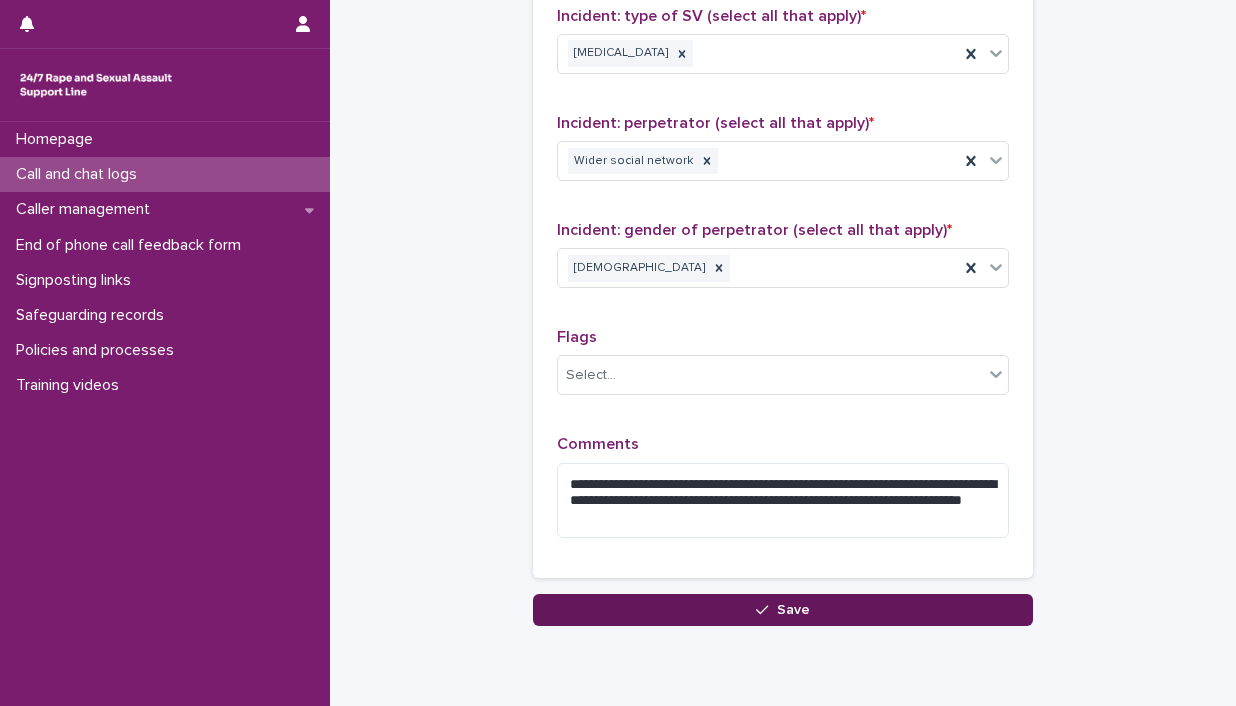 click on "Save" at bounding box center (783, 610) 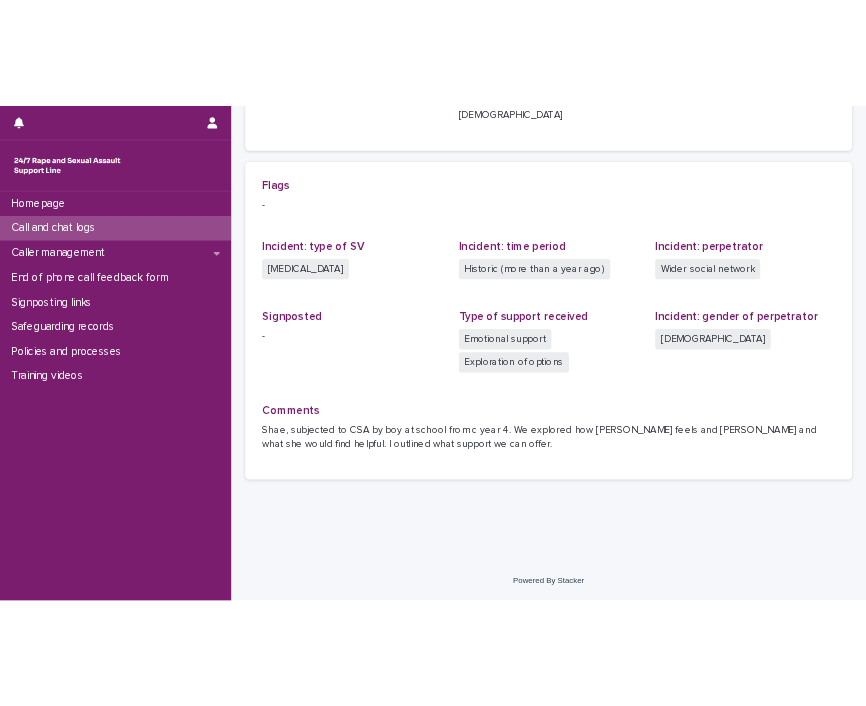scroll, scrollTop: 0, scrollLeft: 0, axis: both 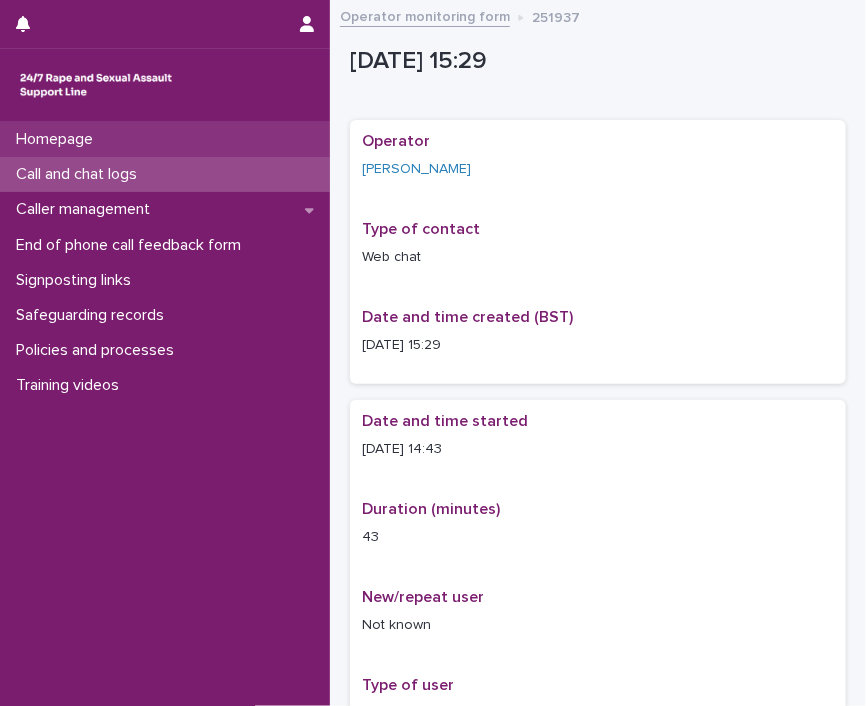 click on "Homepage" at bounding box center [58, 139] 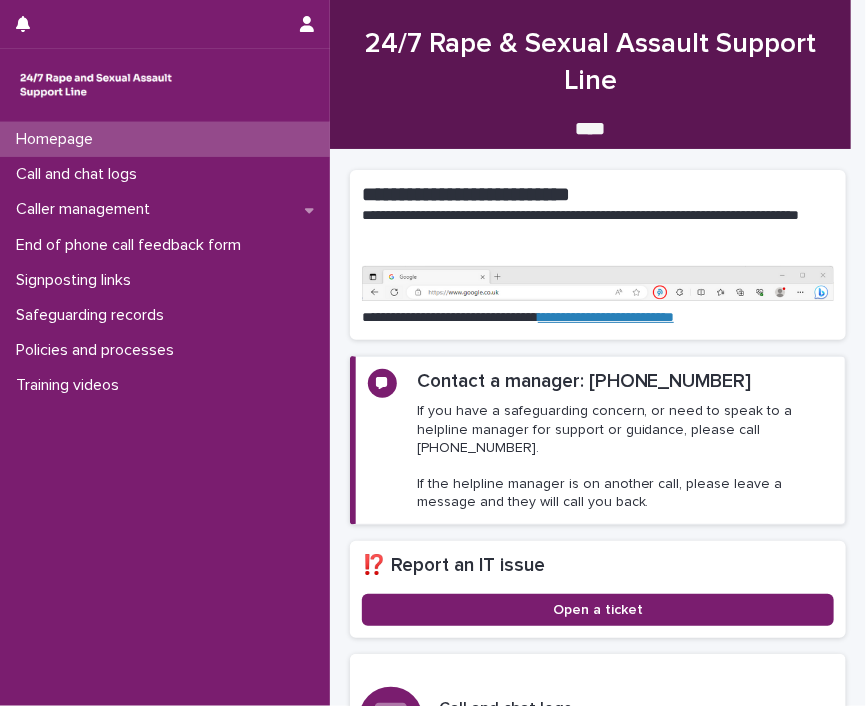 click on "Call and chat logs" at bounding box center (80, 174) 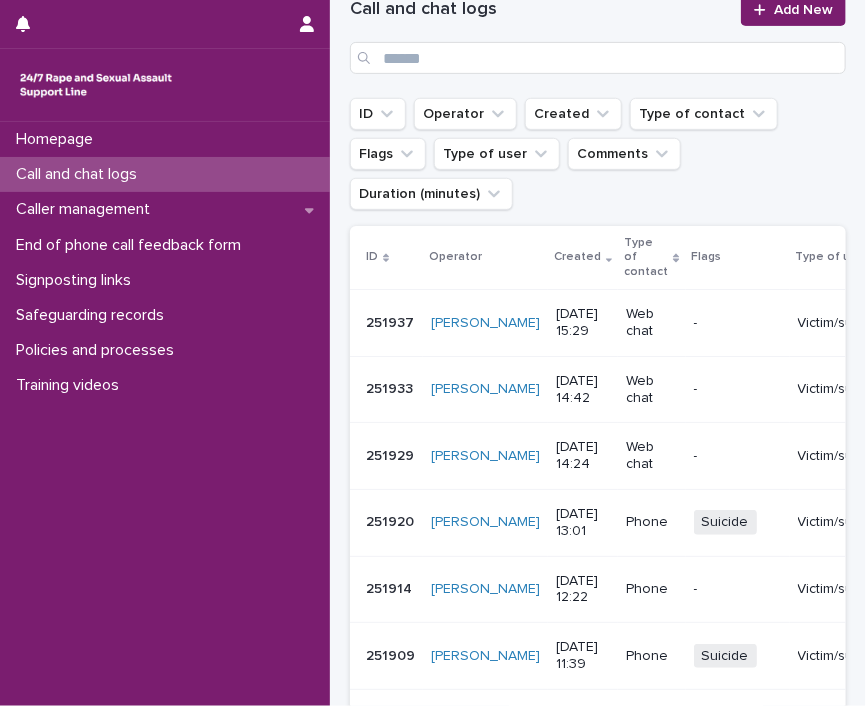 scroll, scrollTop: 0, scrollLeft: 0, axis: both 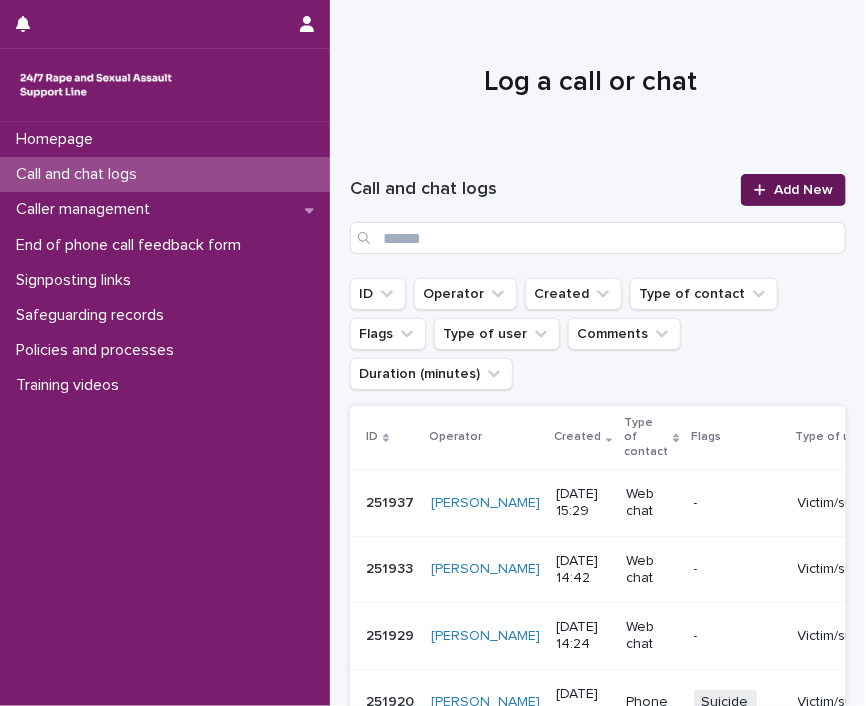 click on "Add New" at bounding box center (803, 190) 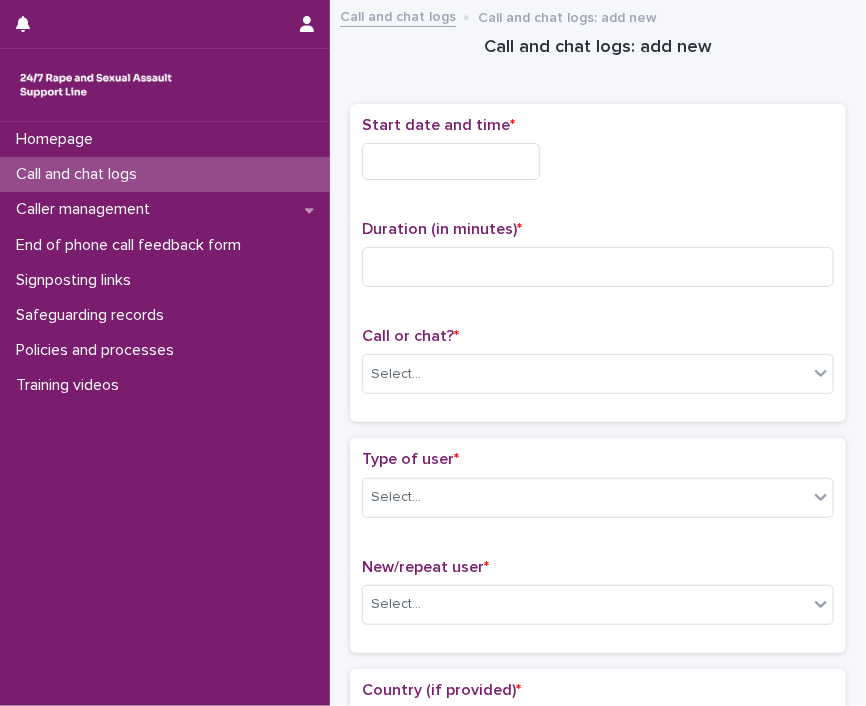 click at bounding box center [451, 161] 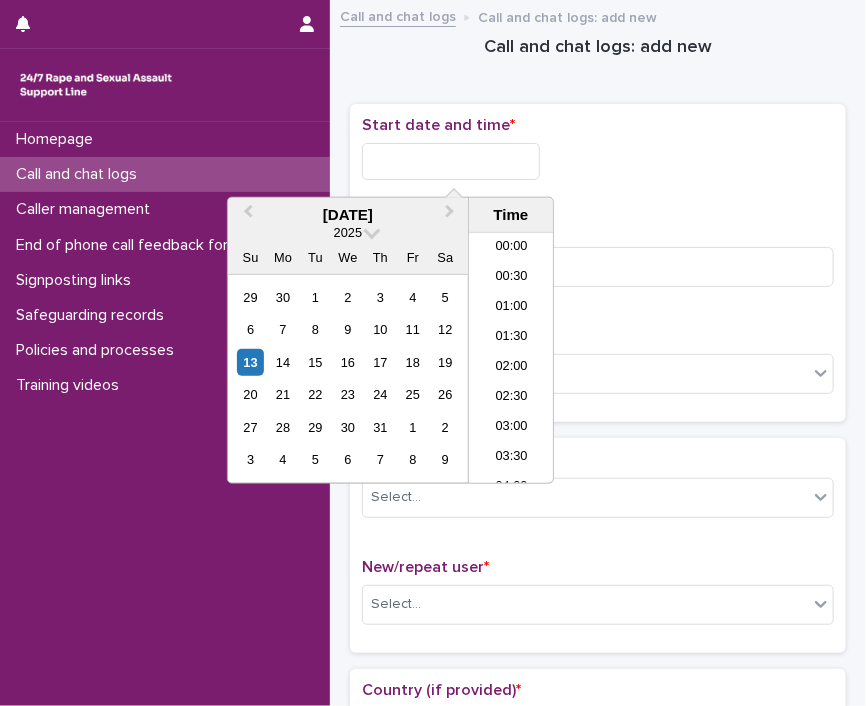 scroll, scrollTop: 820, scrollLeft: 0, axis: vertical 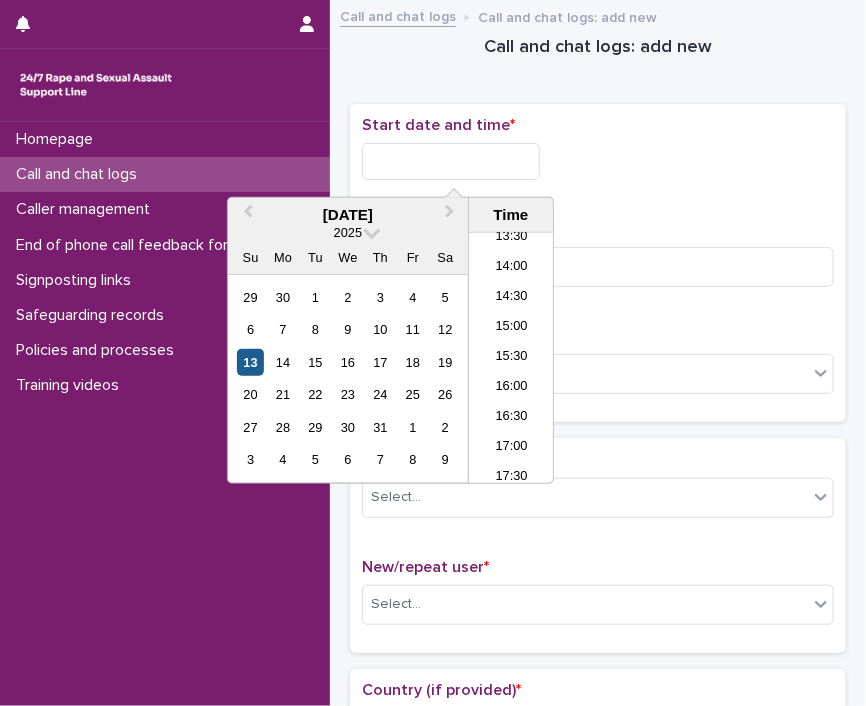 click on "13" at bounding box center [250, 362] 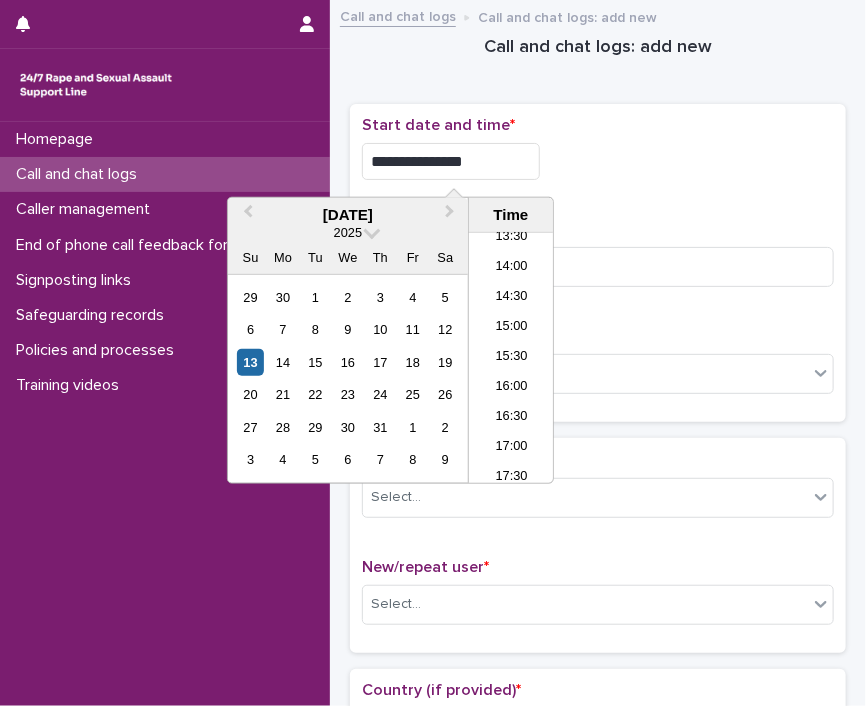 drag, startPoint x: 436, startPoint y: 157, endPoint x: 724, endPoint y: 169, distance: 288.24988 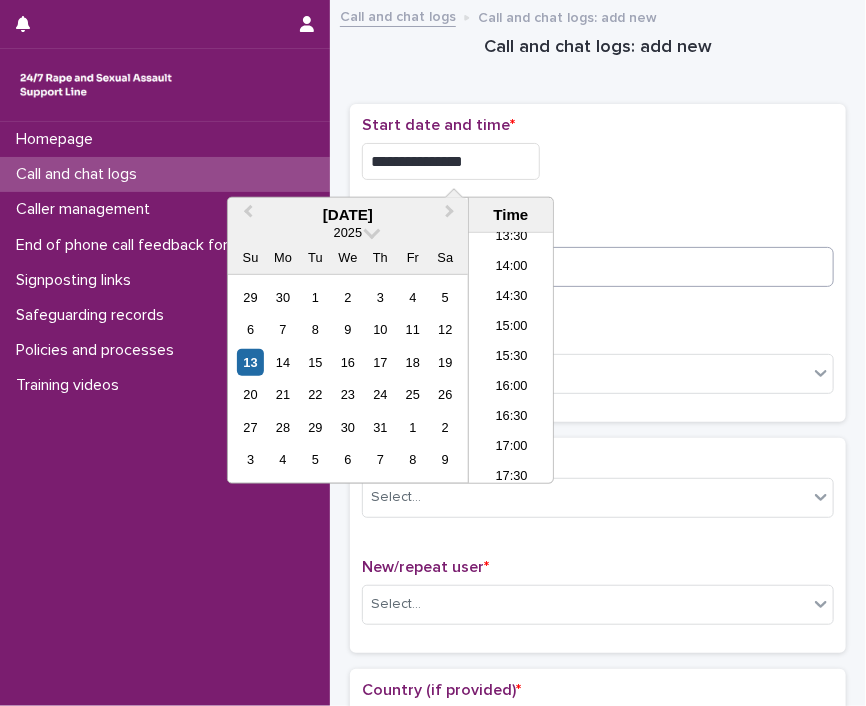 type on "**********" 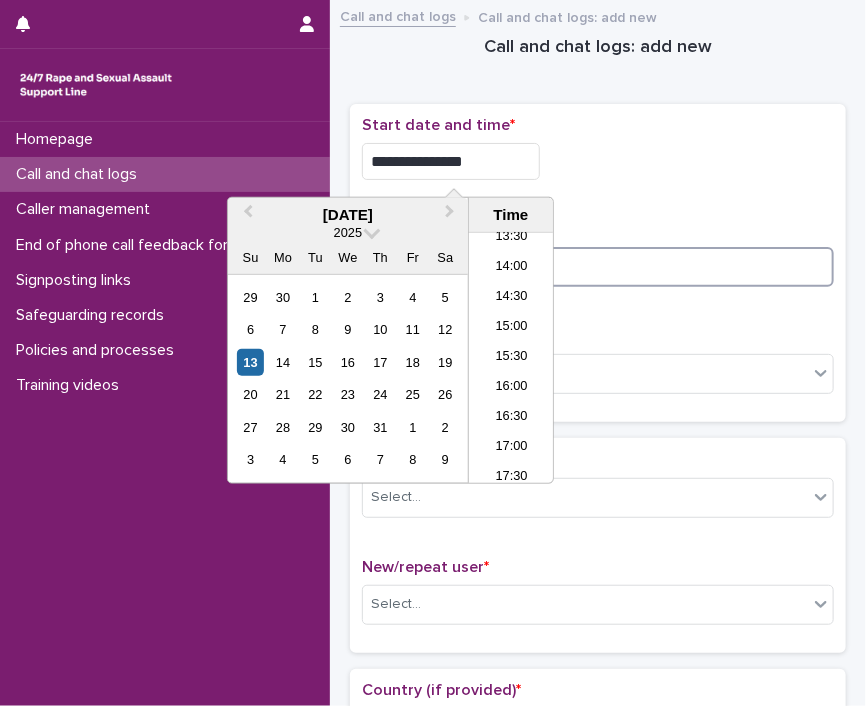 click at bounding box center (598, 267) 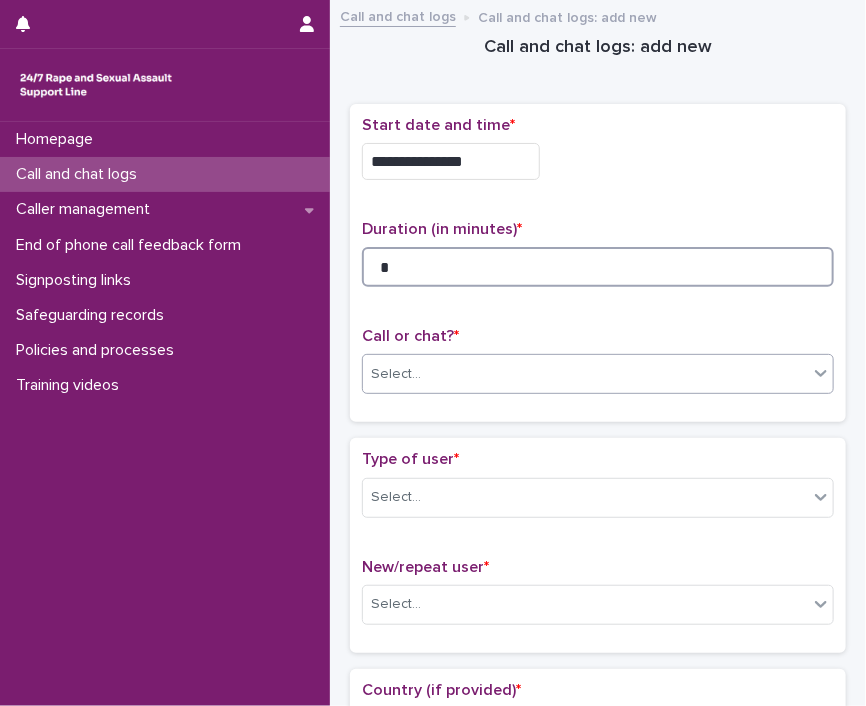 type on "*" 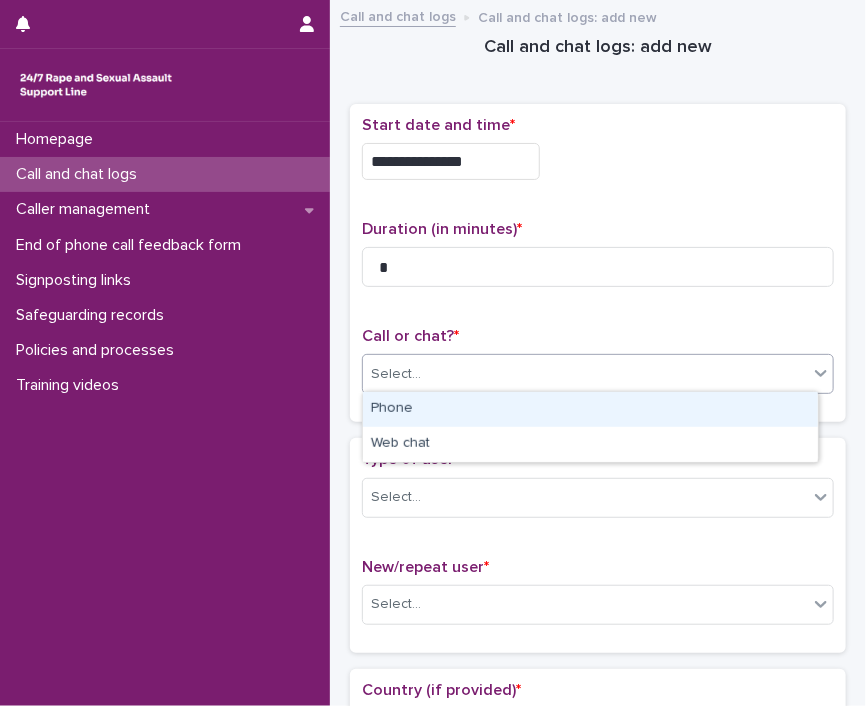click 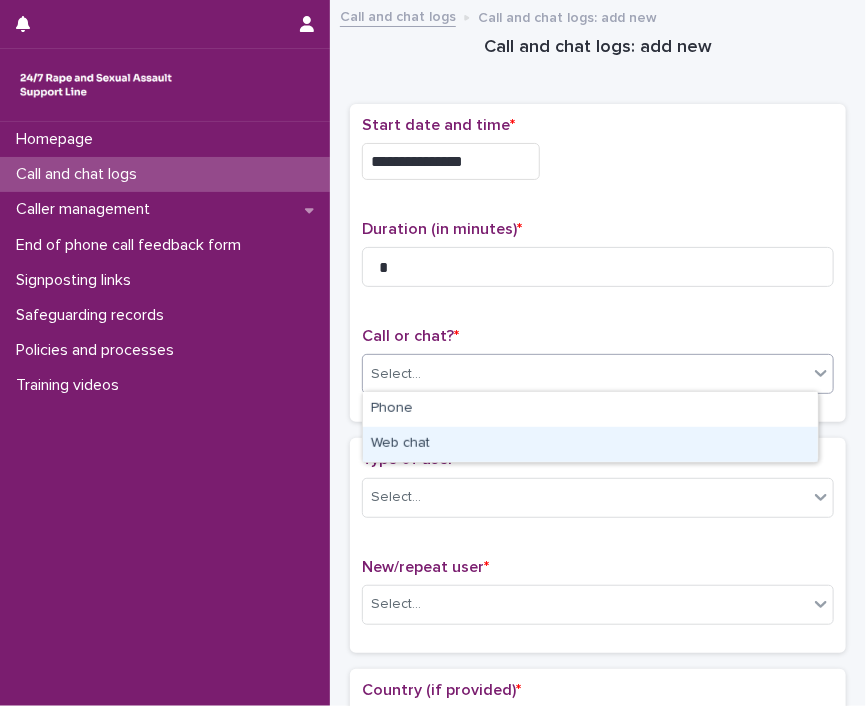 click on "Web chat" at bounding box center [590, 444] 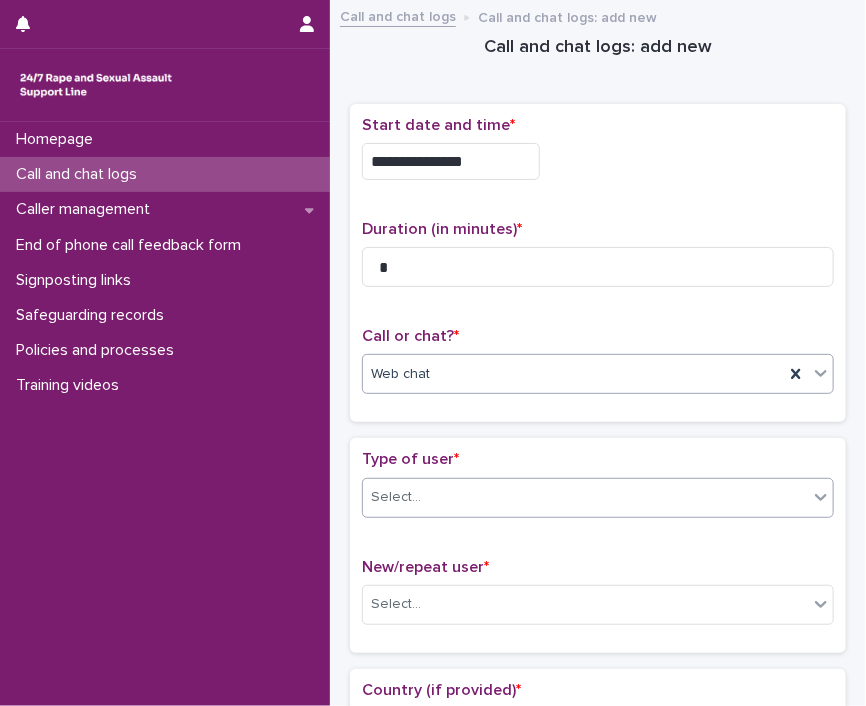 click 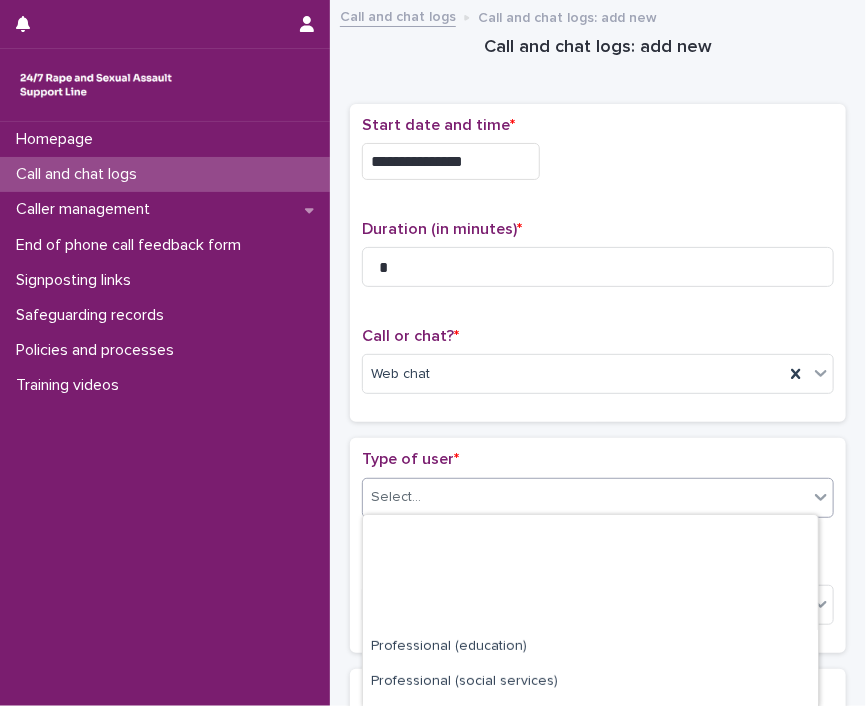 scroll, scrollTop: 332, scrollLeft: 0, axis: vertical 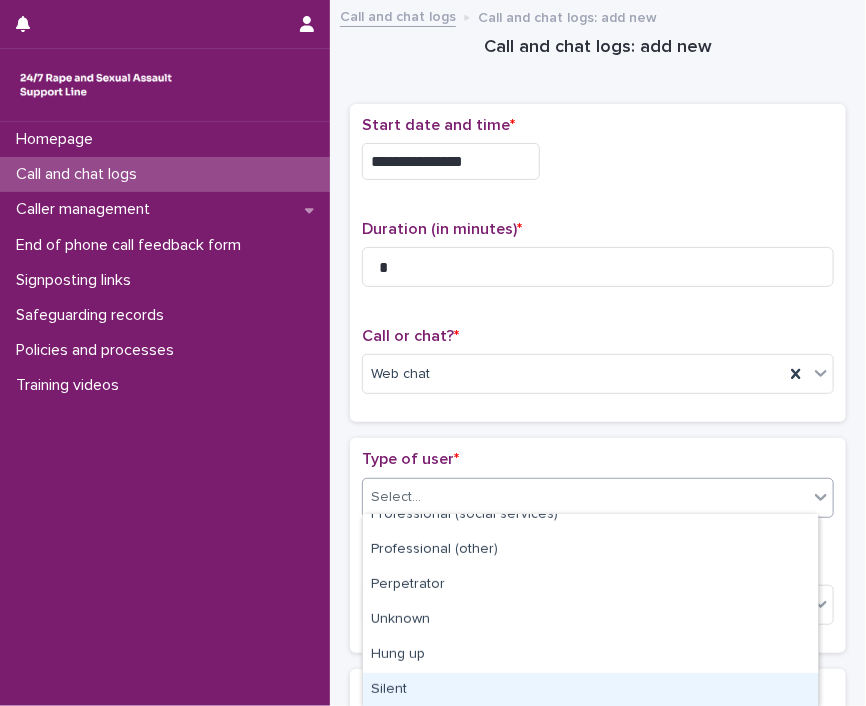 click on "Silent" at bounding box center (590, 690) 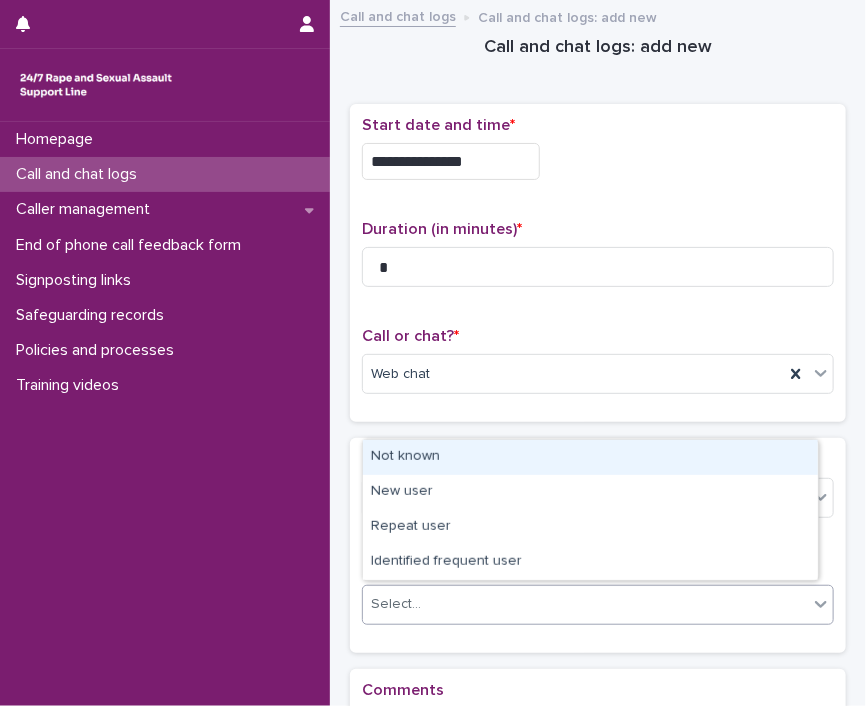 click 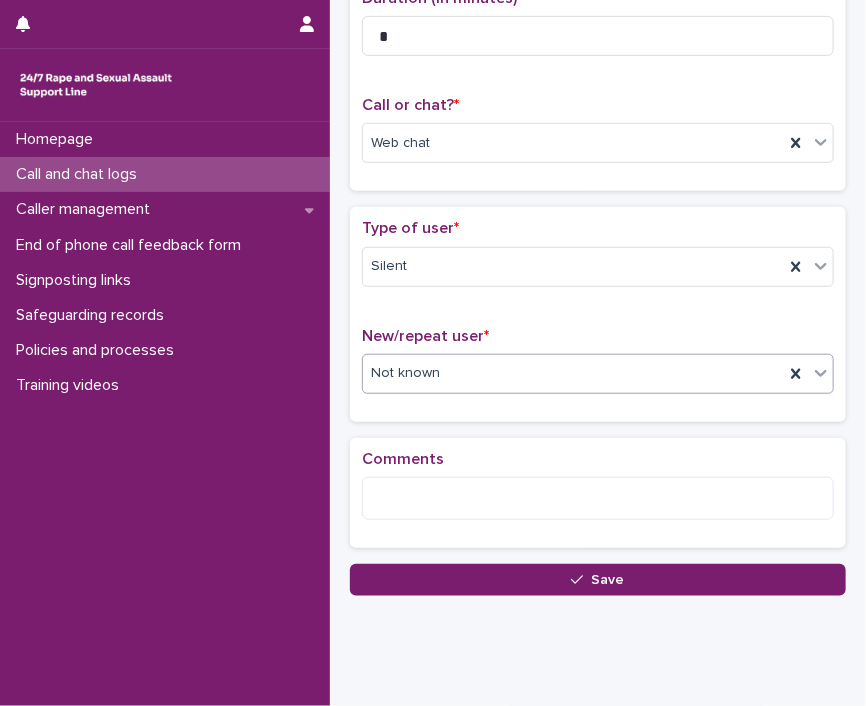 scroll, scrollTop: 272, scrollLeft: 0, axis: vertical 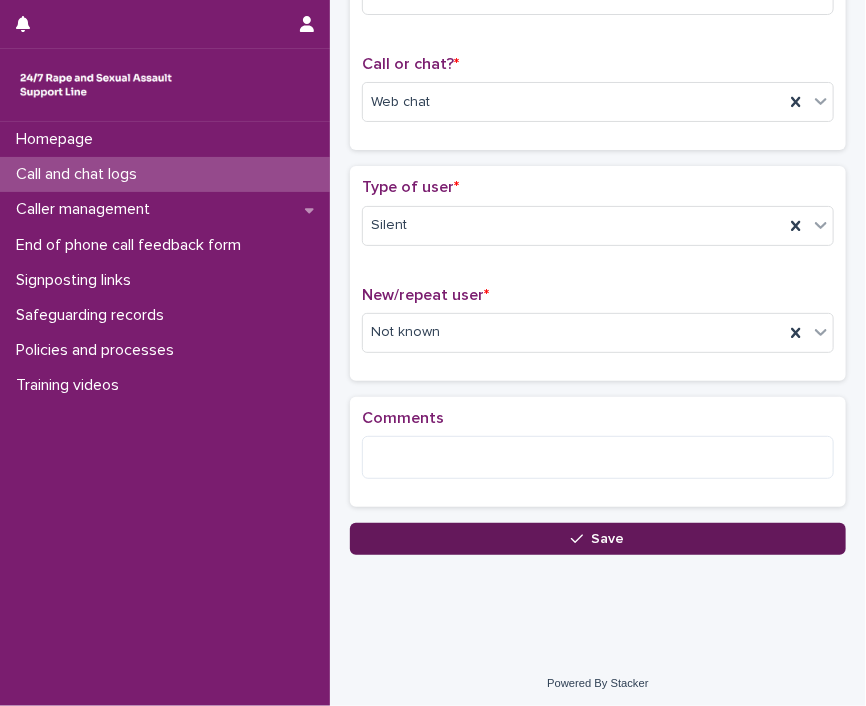 click on "Save" at bounding box center [598, 539] 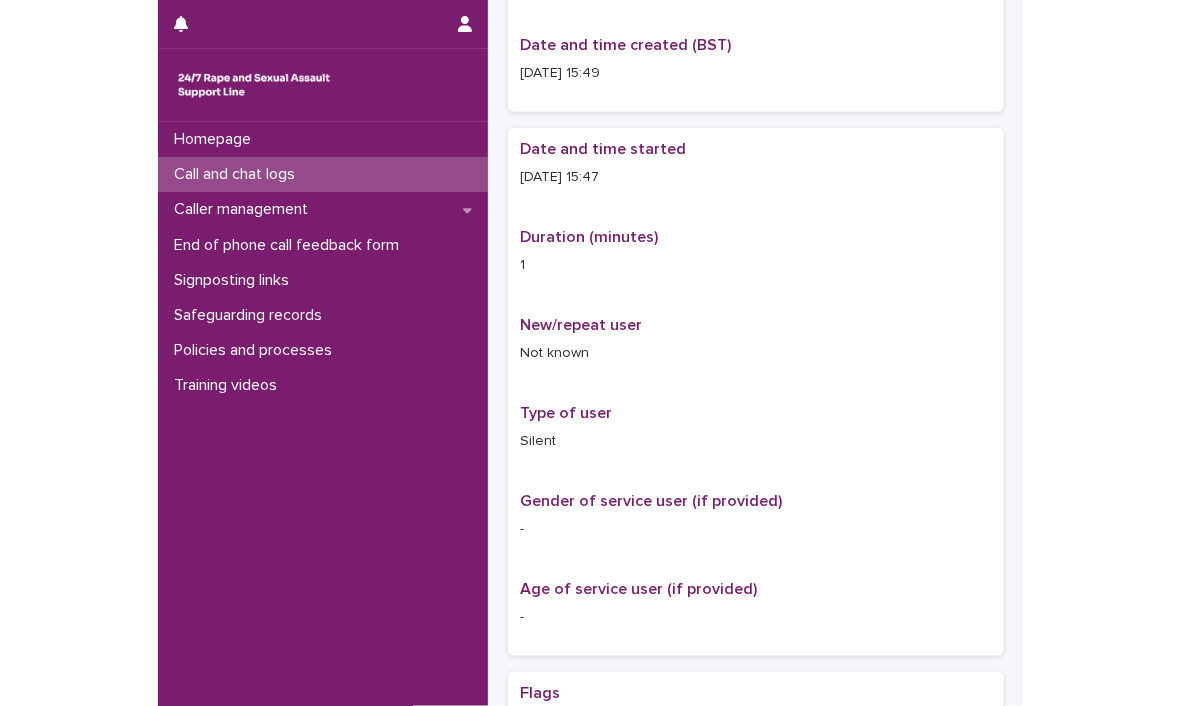 scroll, scrollTop: 0, scrollLeft: 0, axis: both 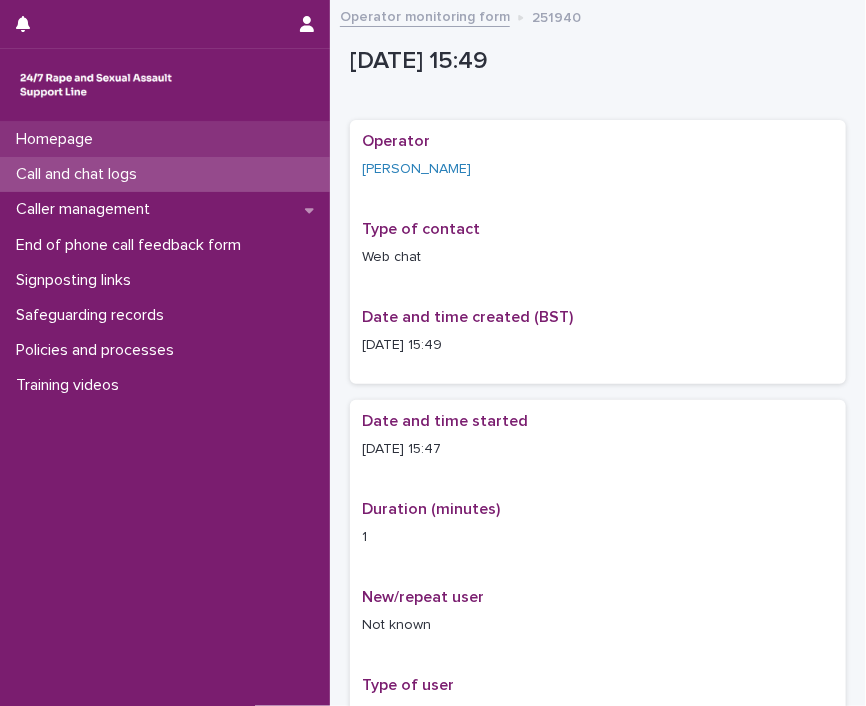 click on "Homepage" at bounding box center (58, 139) 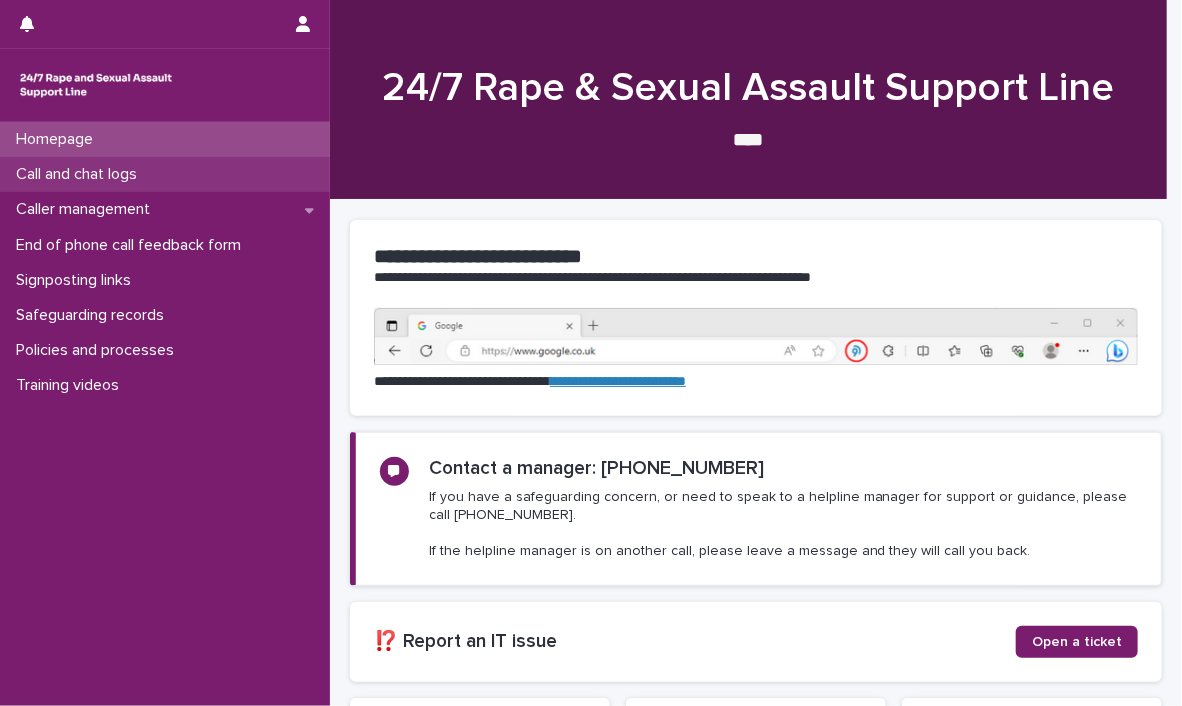 click on "Call and chat logs" at bounding box center [80, 174] 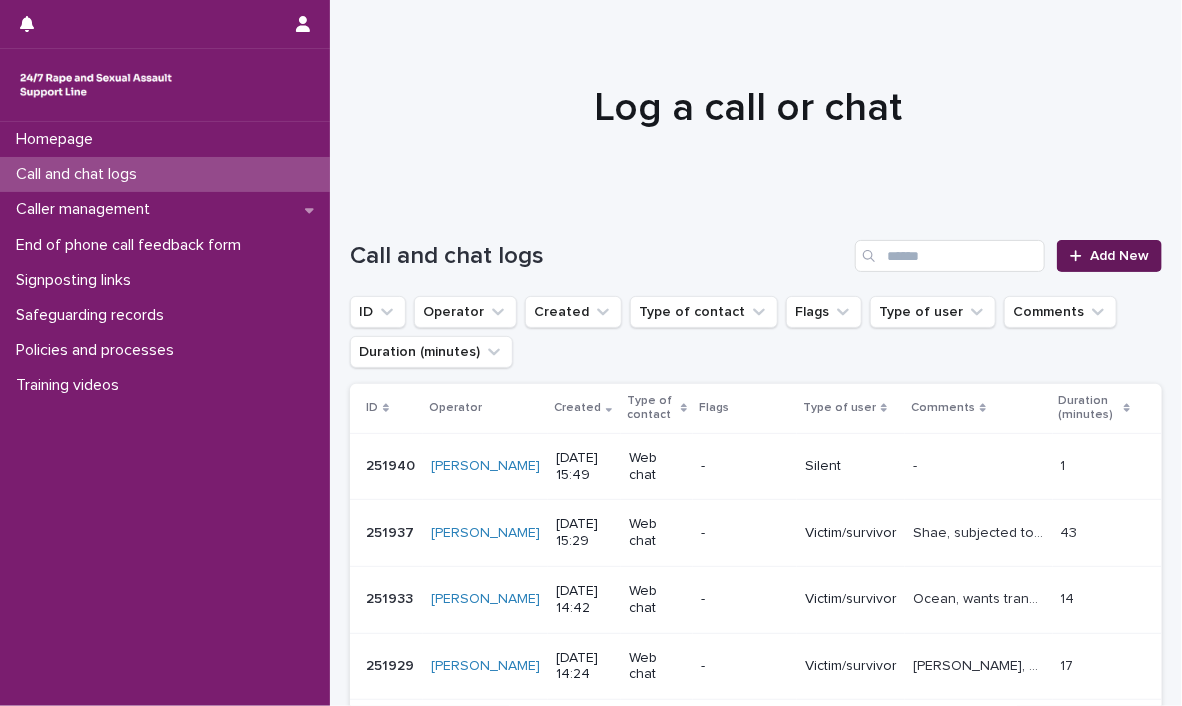 click 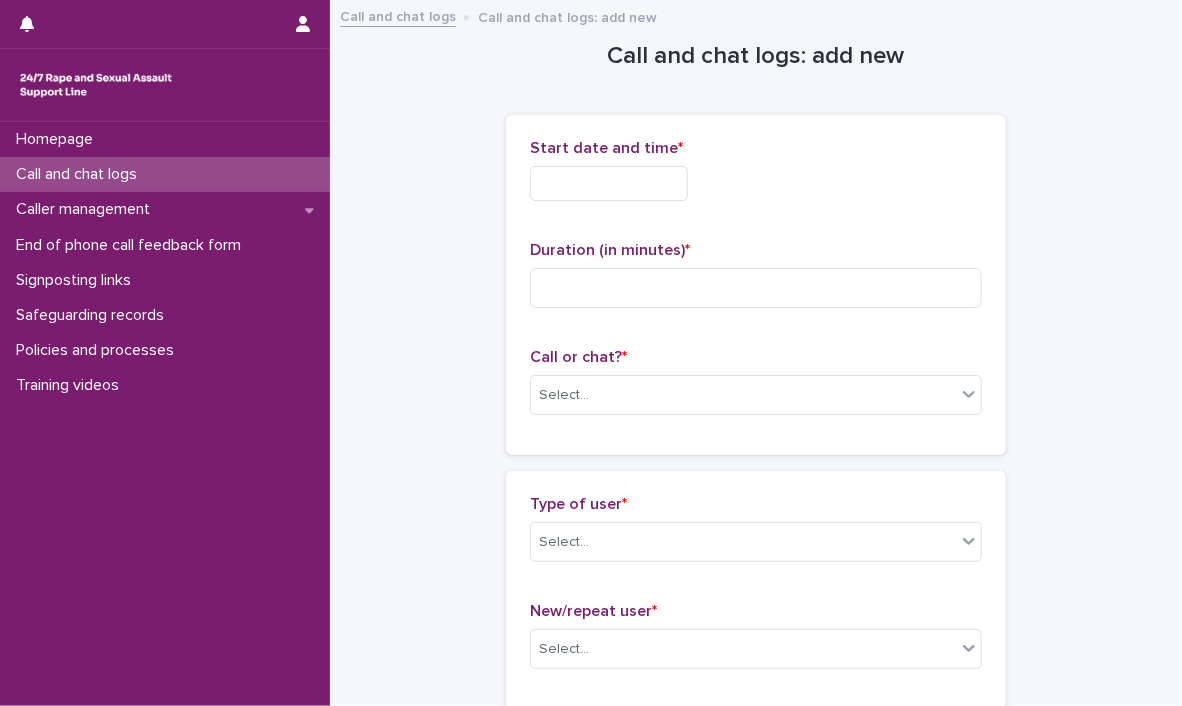 click at bounding box center [609, 183] 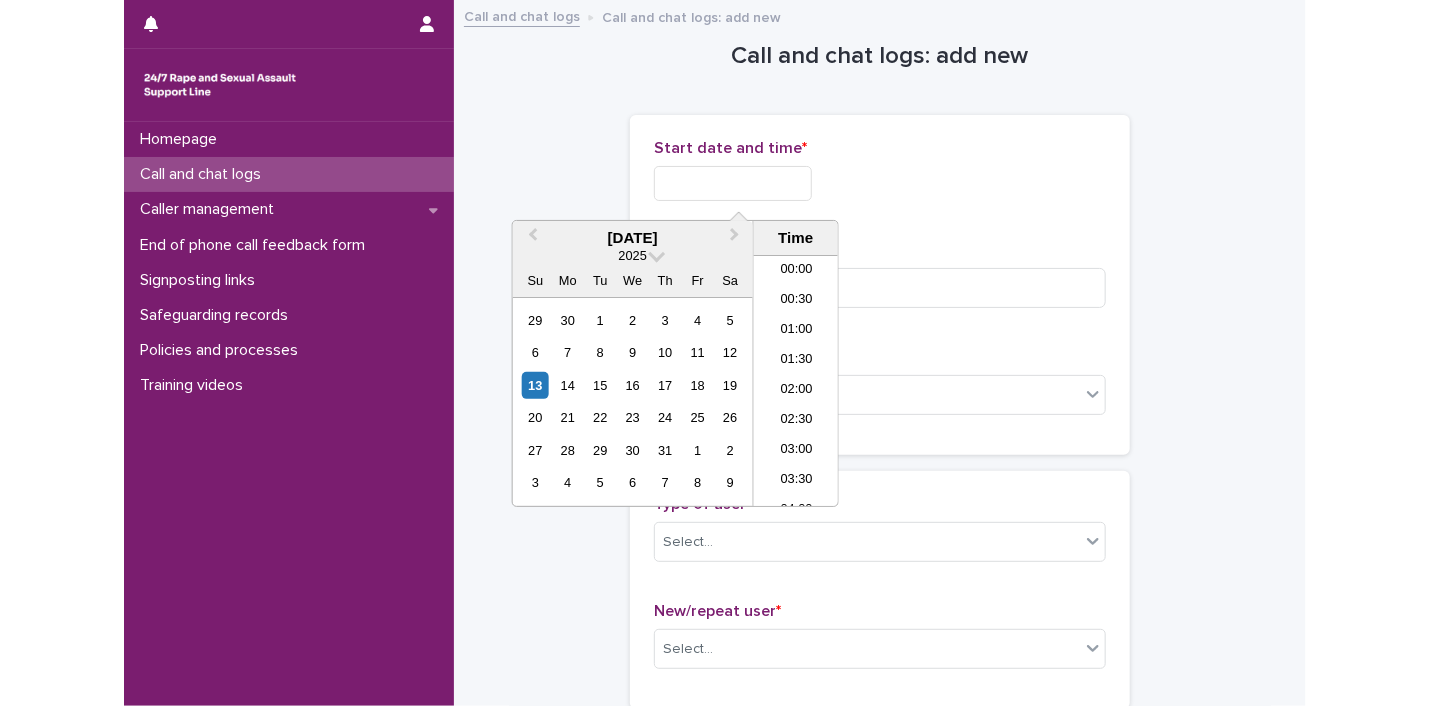 scroll, scrollTop: 820, scrollLeft: 0, axis: vertical 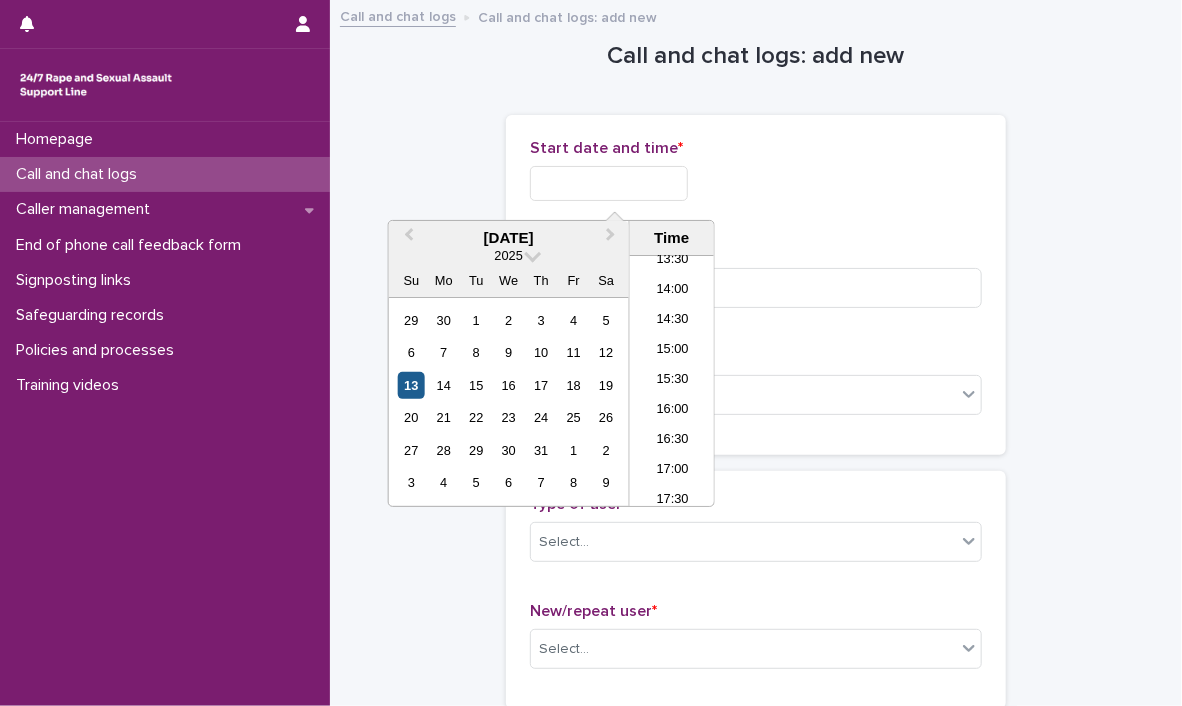 click on "13" at bounding box center (411, 385) 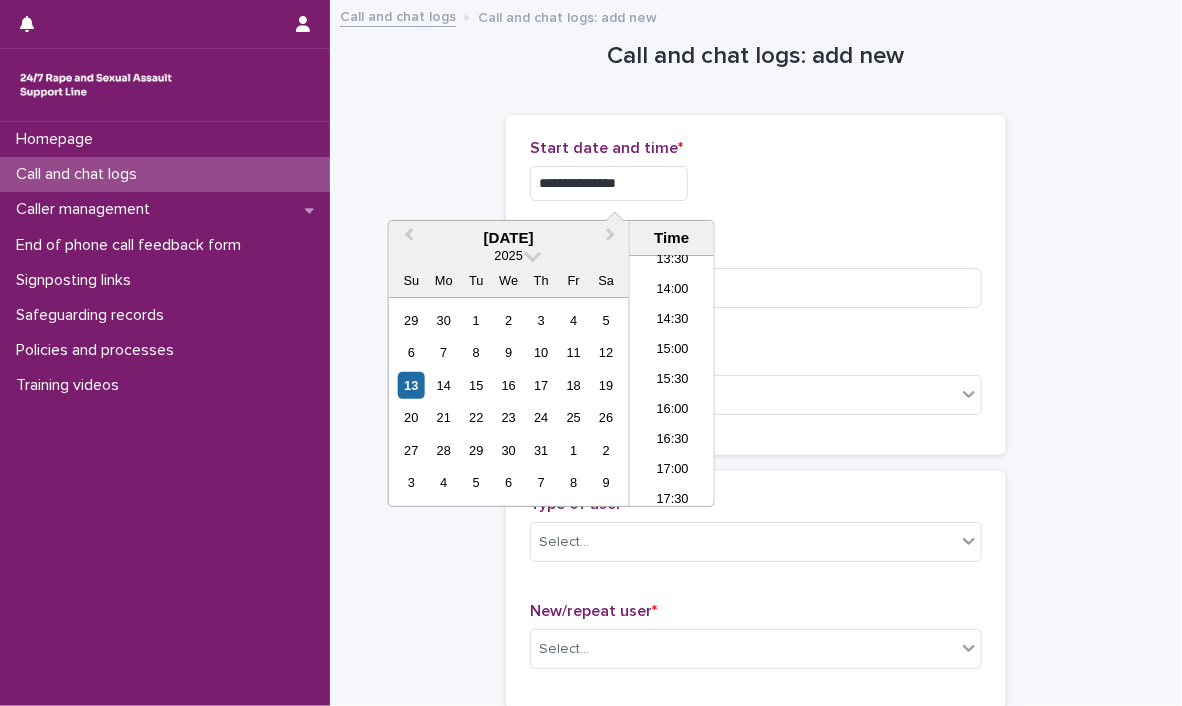 drag, startPoint x: 600, startPoint y: 185, endPoint x: 762, endPoint y: 181, distance: 162.04938 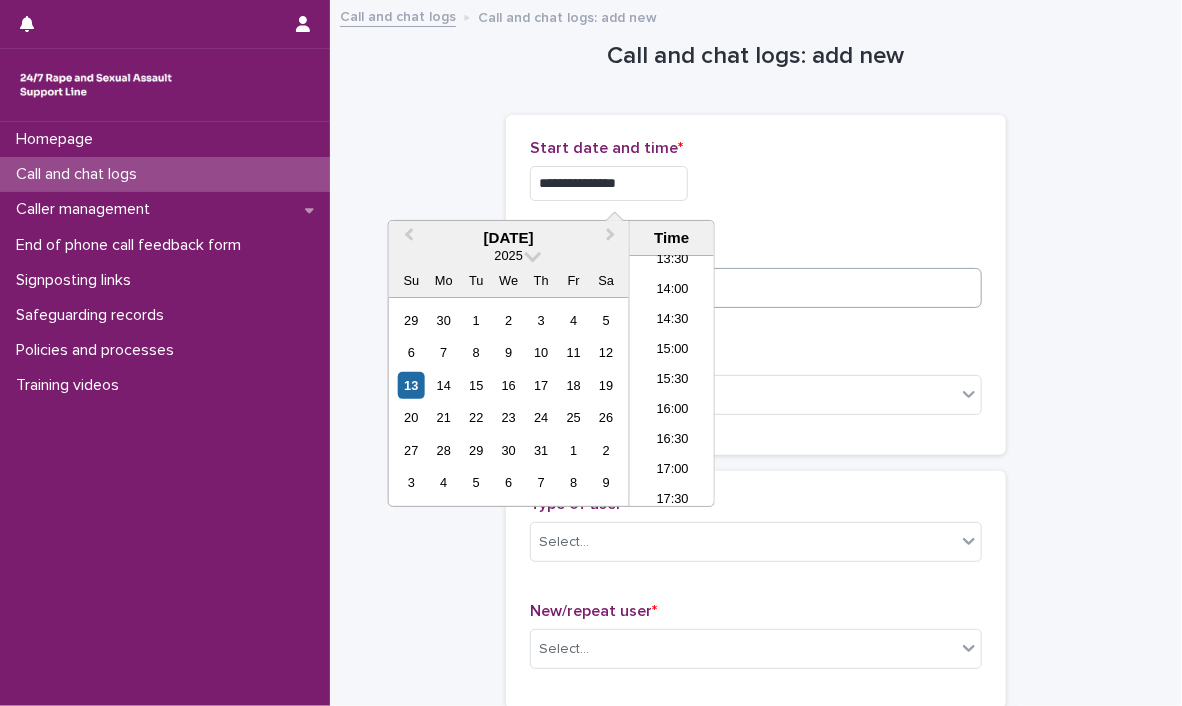 type on "**********" 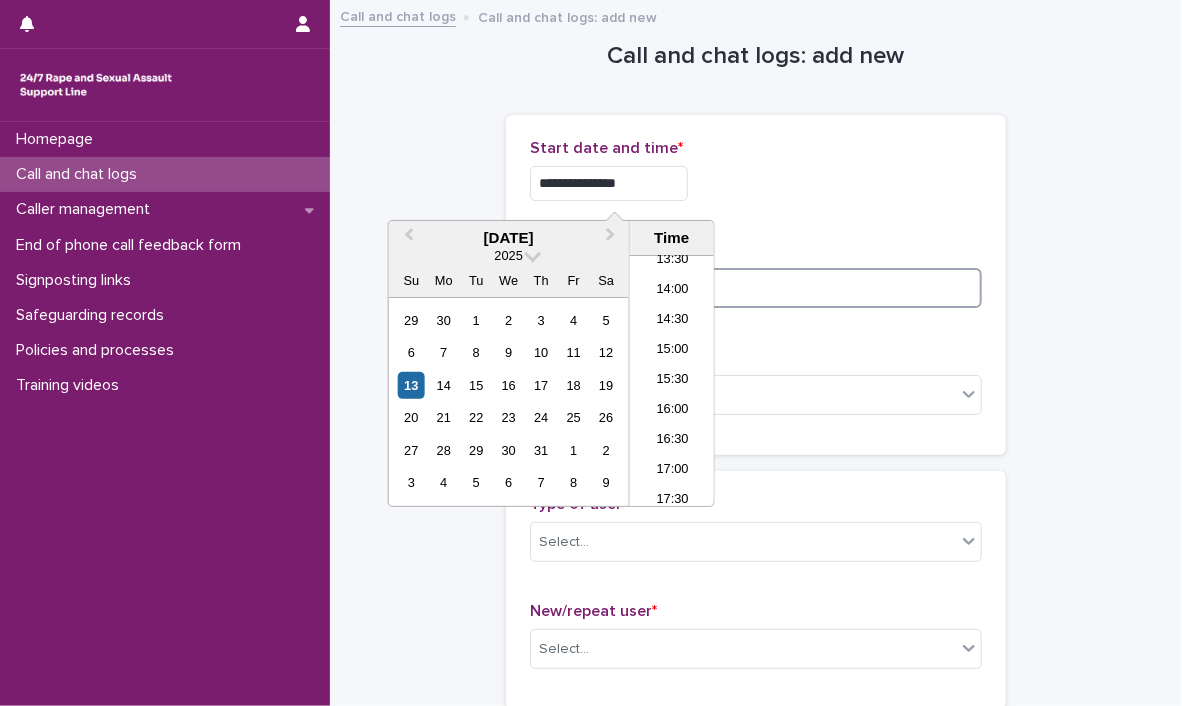 click at bounding box center [756, 288] 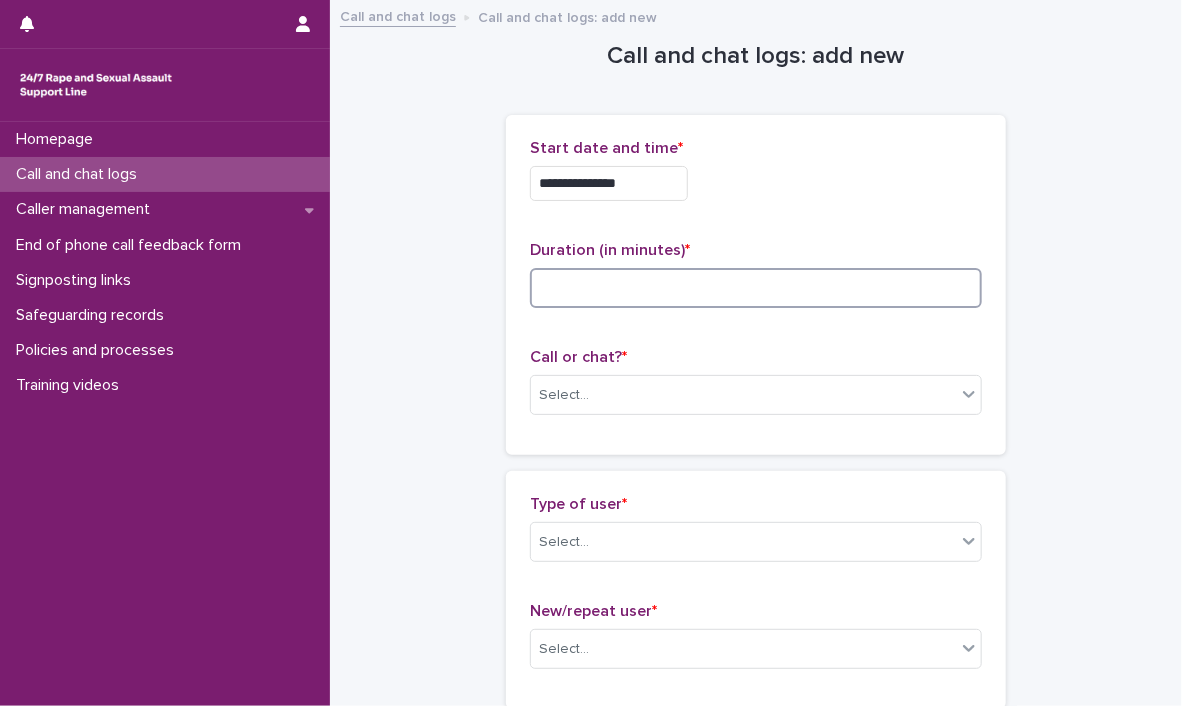 click at bounding box center (756, 288) 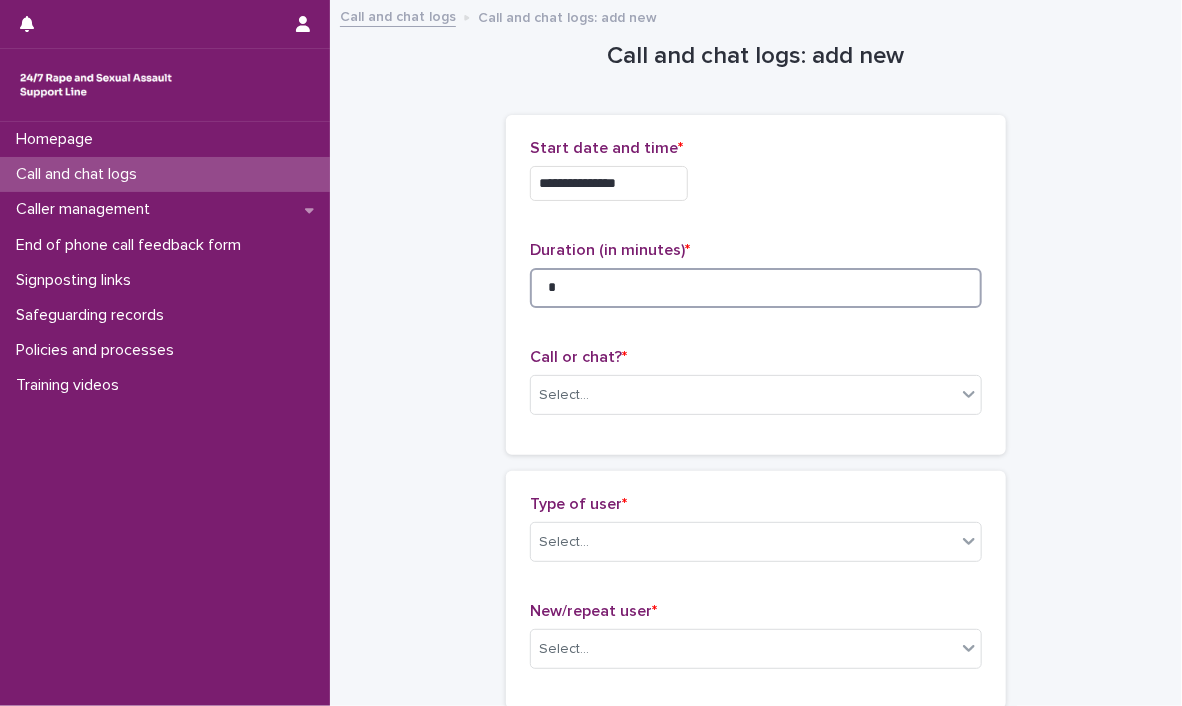type on "*" 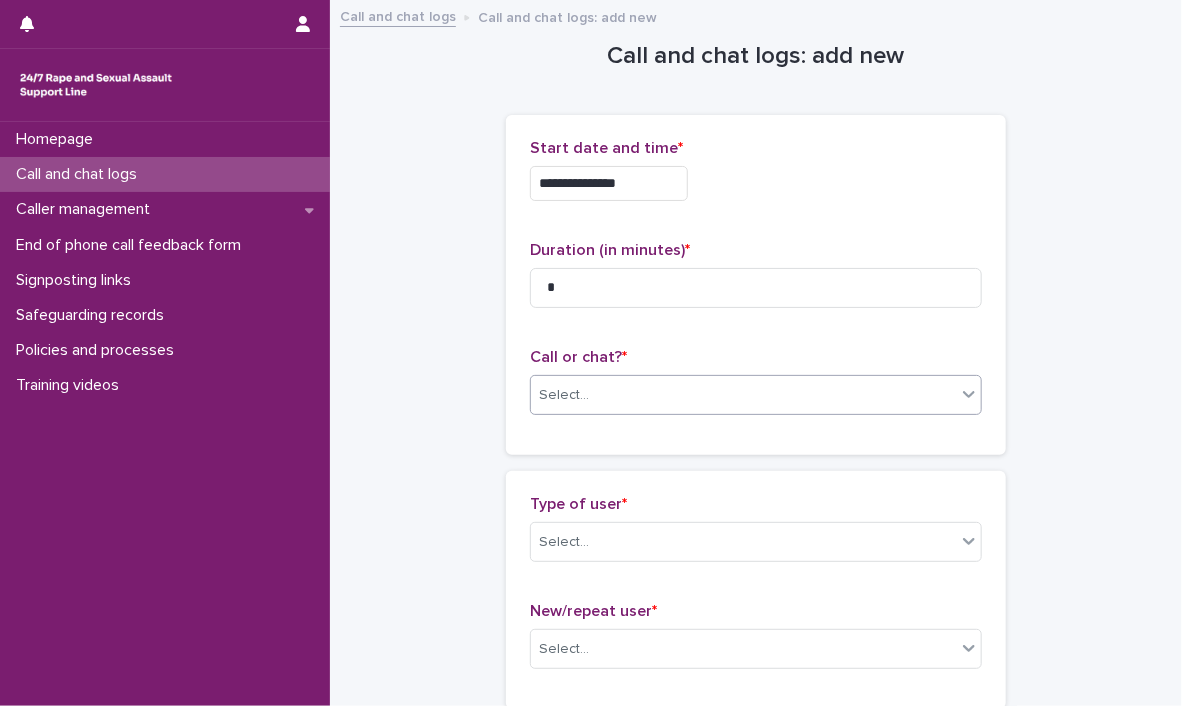 click 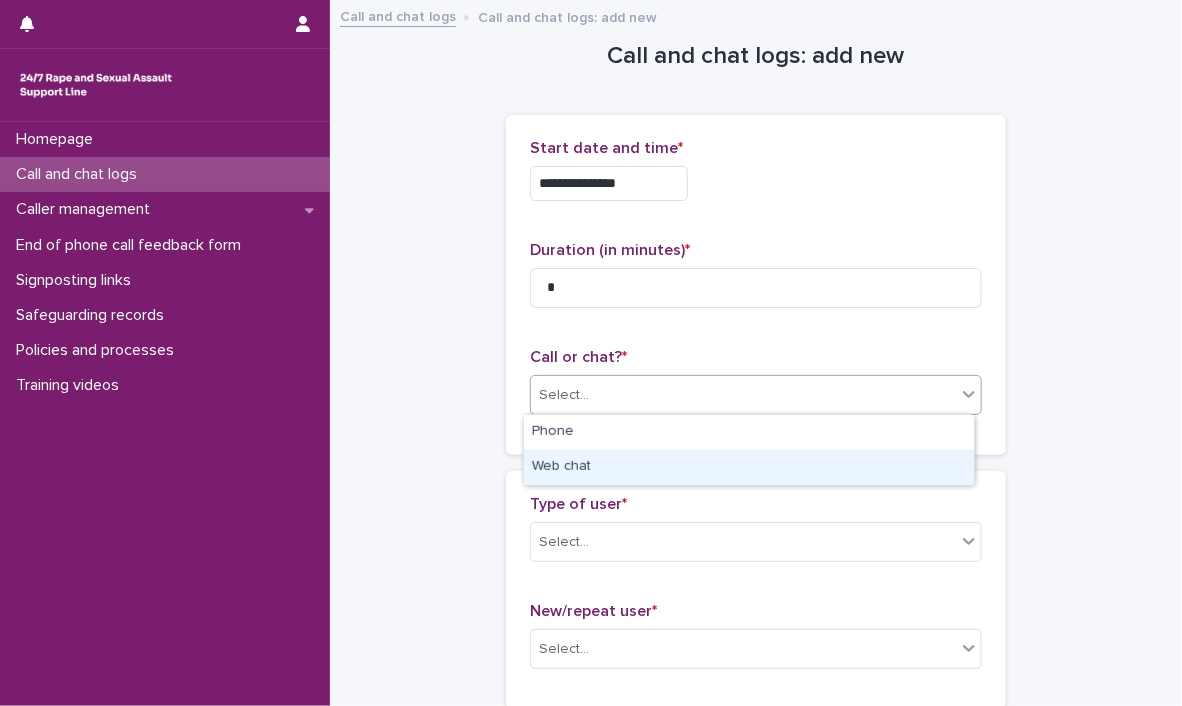 click on "Web chat" at bounding box center (749, 467) 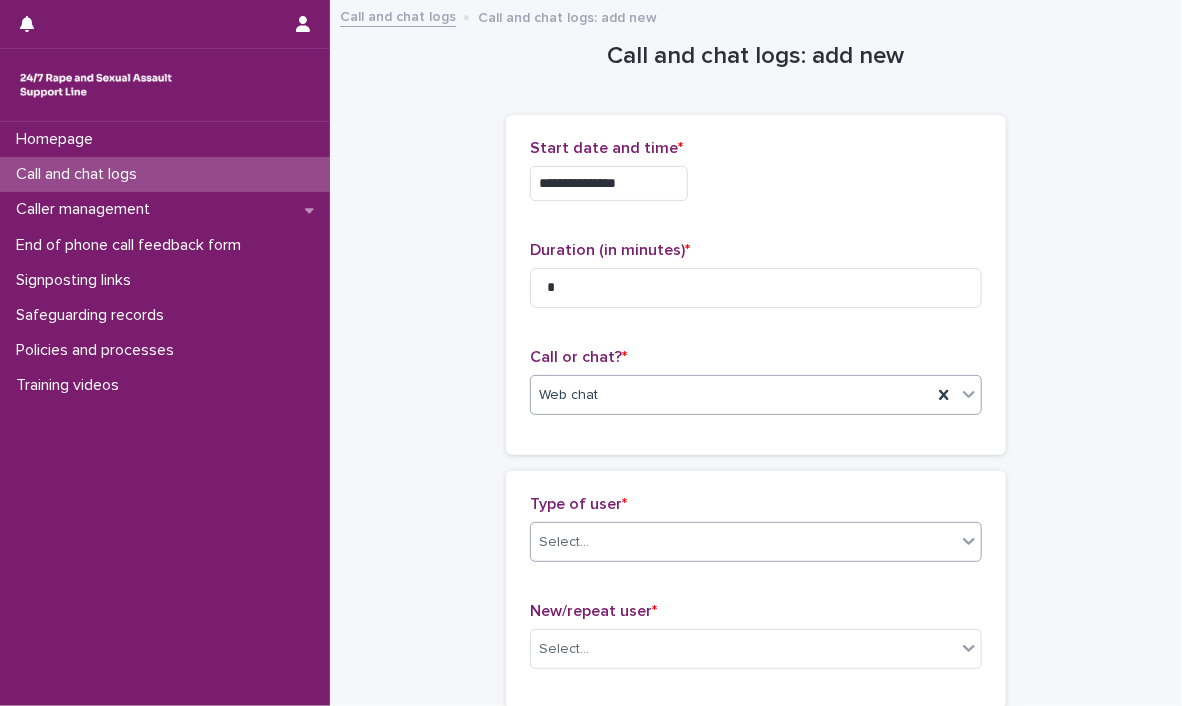 click 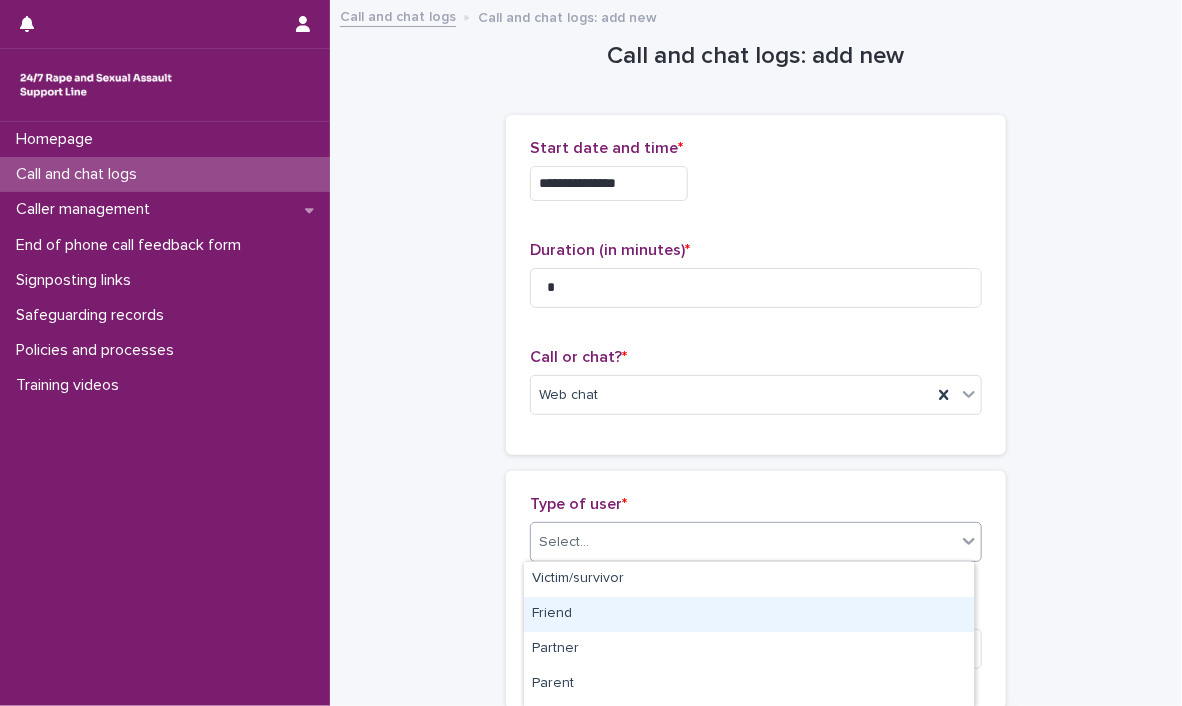 click on "Friend" at bounding box center [749, 614] 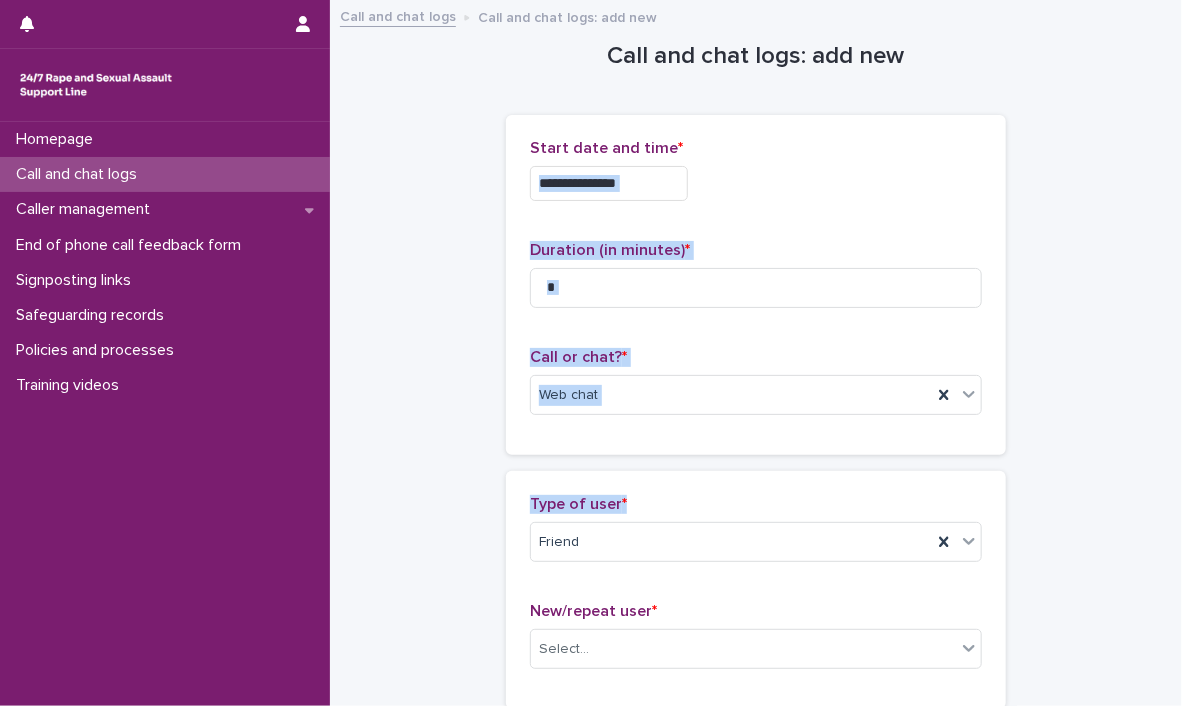 drag, startPoint x: 1092, startPoint y: 193, endPoint x: 1091, endPoint y: 504, distance: 311.00162 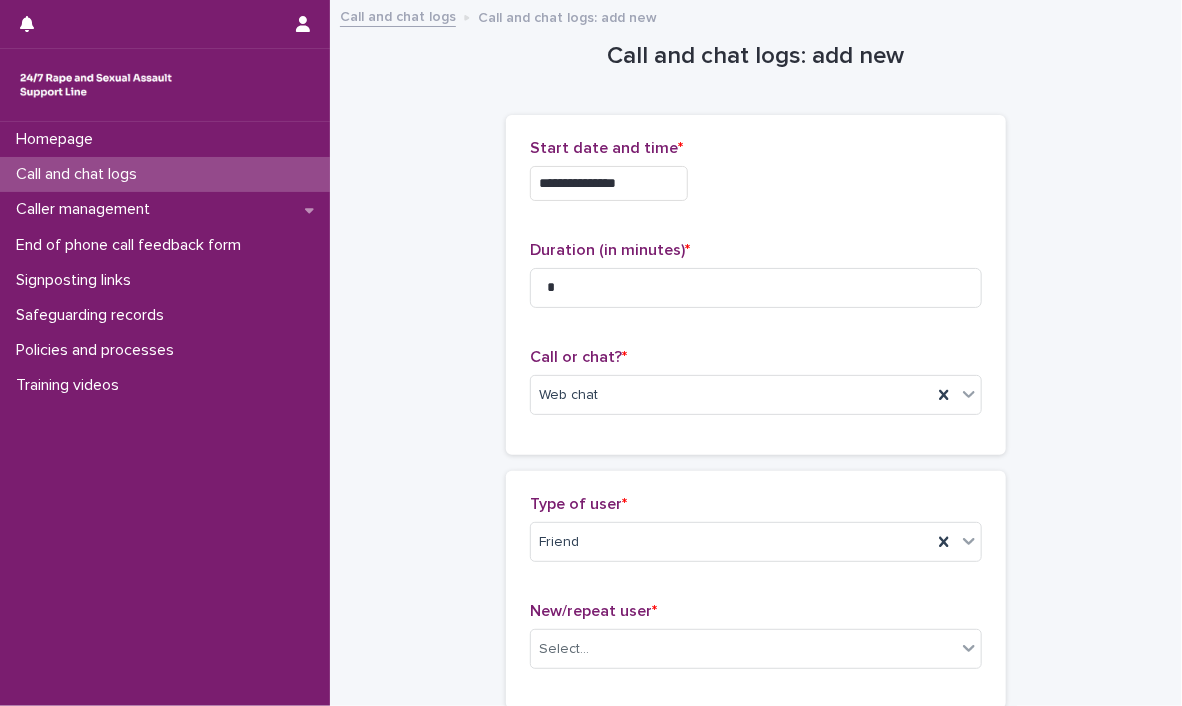 click on "**********" at bounding box center [756, 1084] 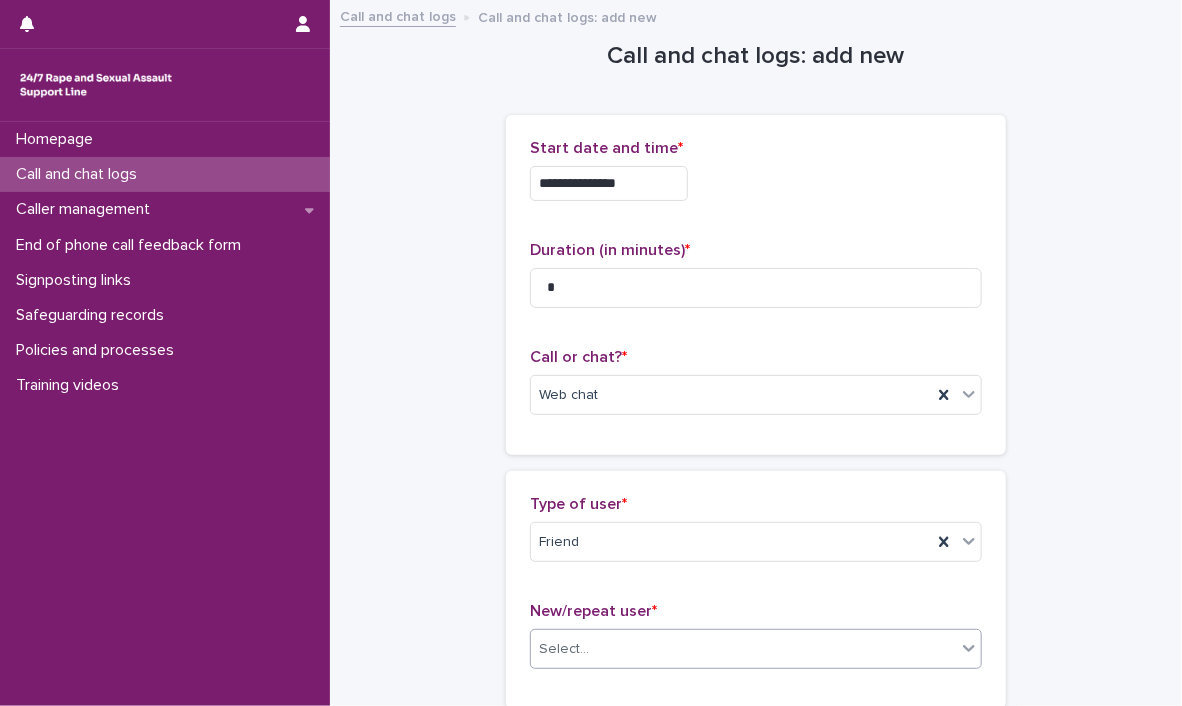 click on "Select..." at bounding box center [743, 649] 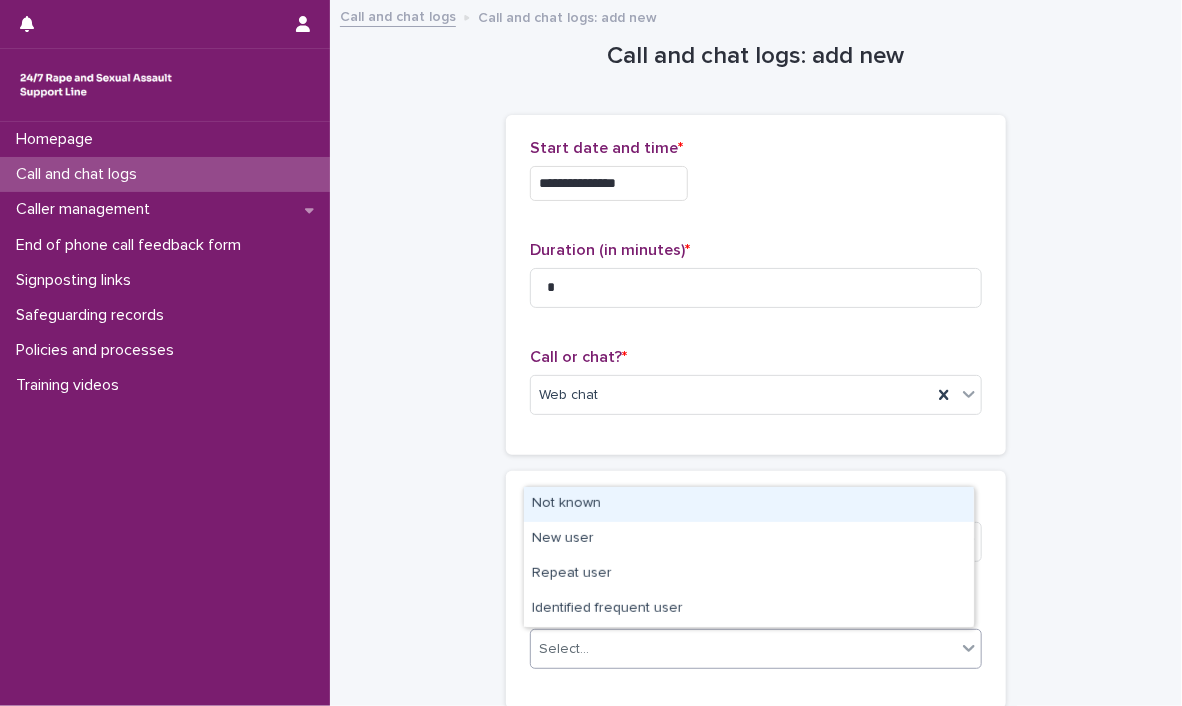 click on "Not known" at bounding box center (749, 504) 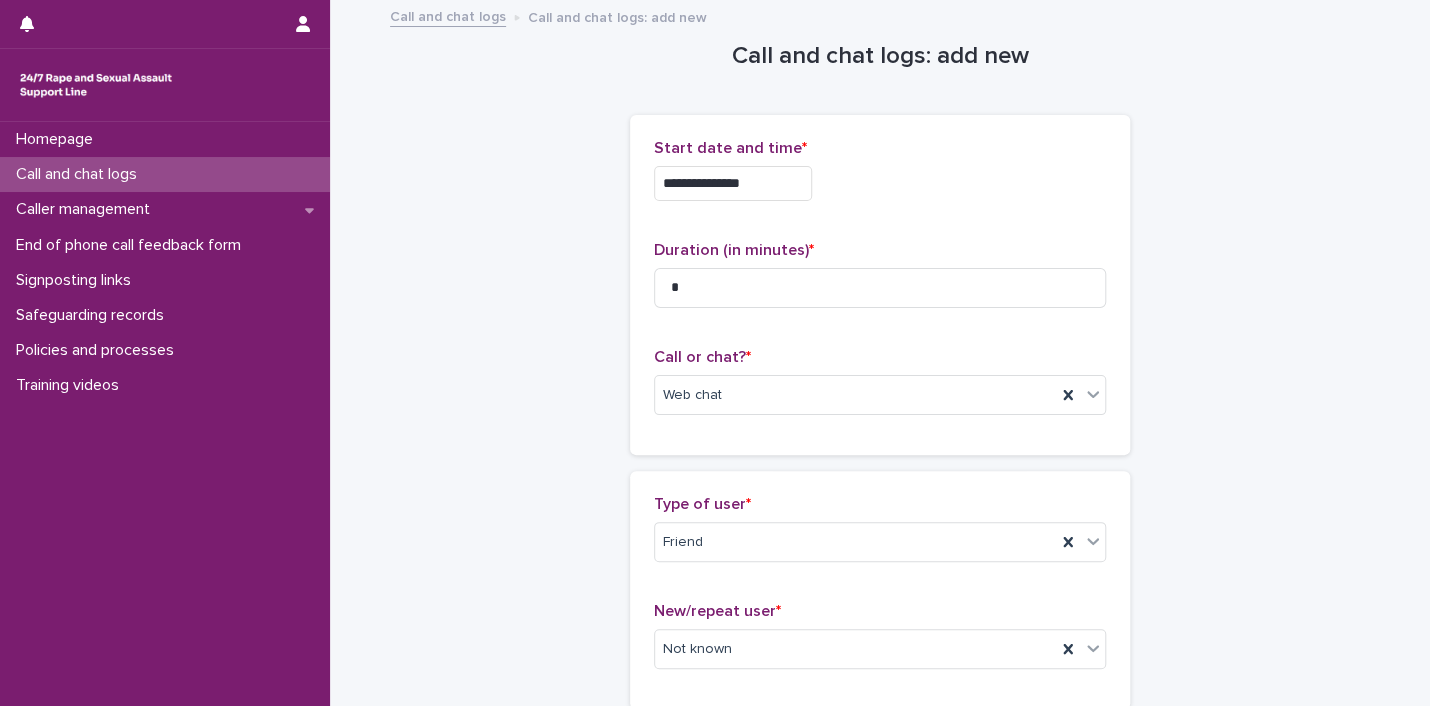 click on "**********" at bounding box center [880, 1084] 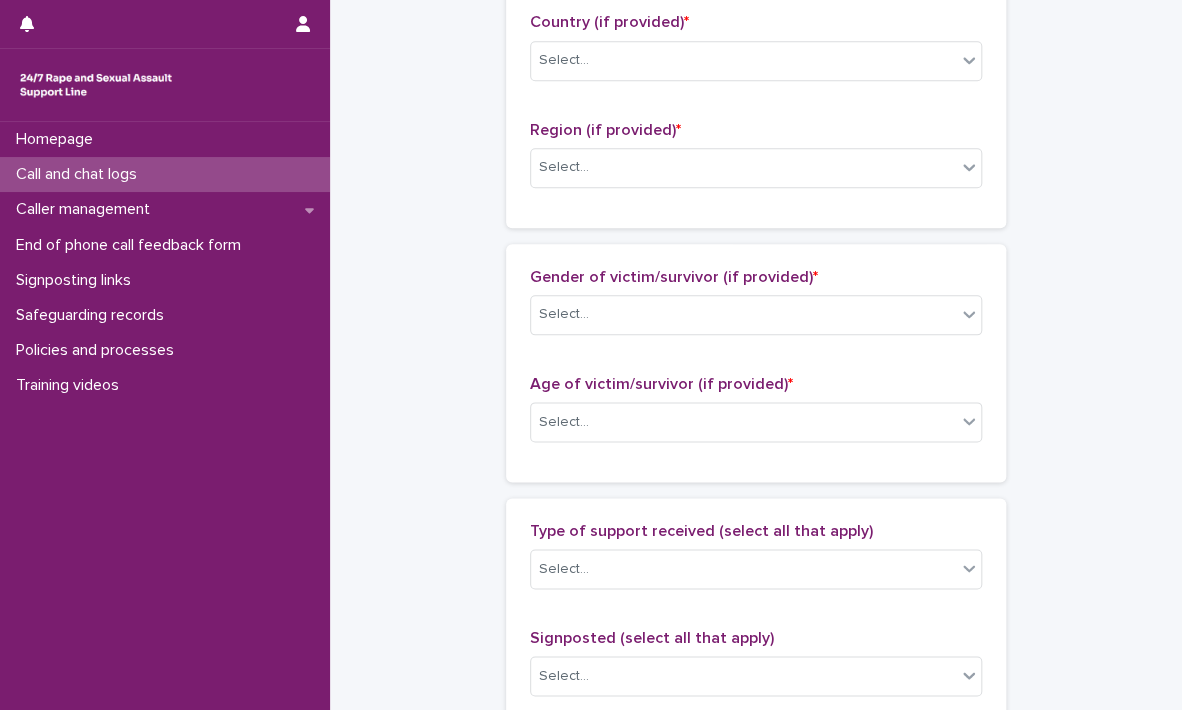scroll, scrollTop: 610, scrollLeft: 0, axis: vertical 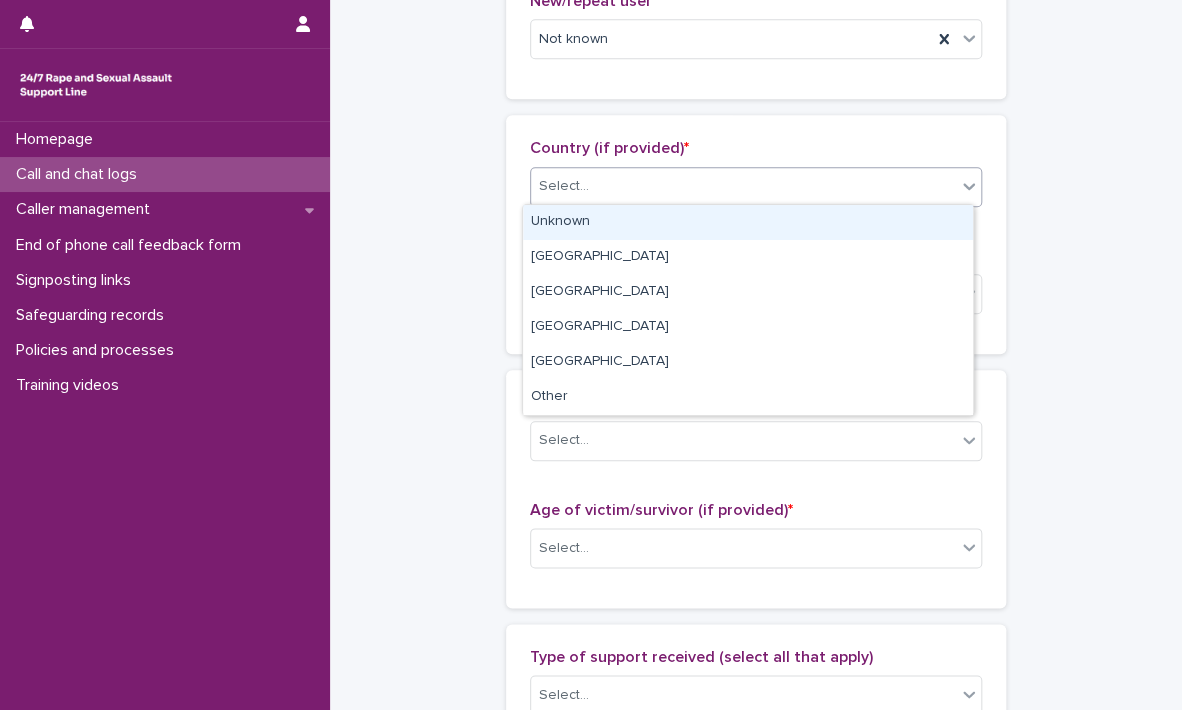 click on "Select..." at bounding box center (743, 186) 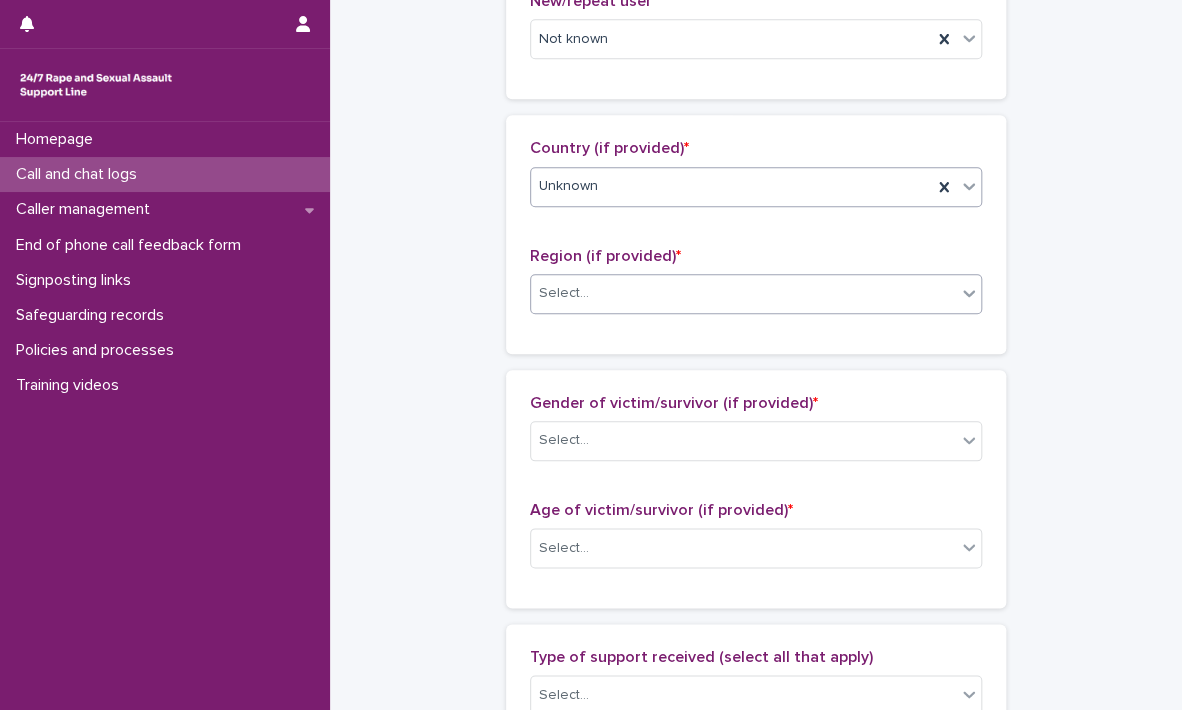 click on "Select..." at bounding box center [743, 293] 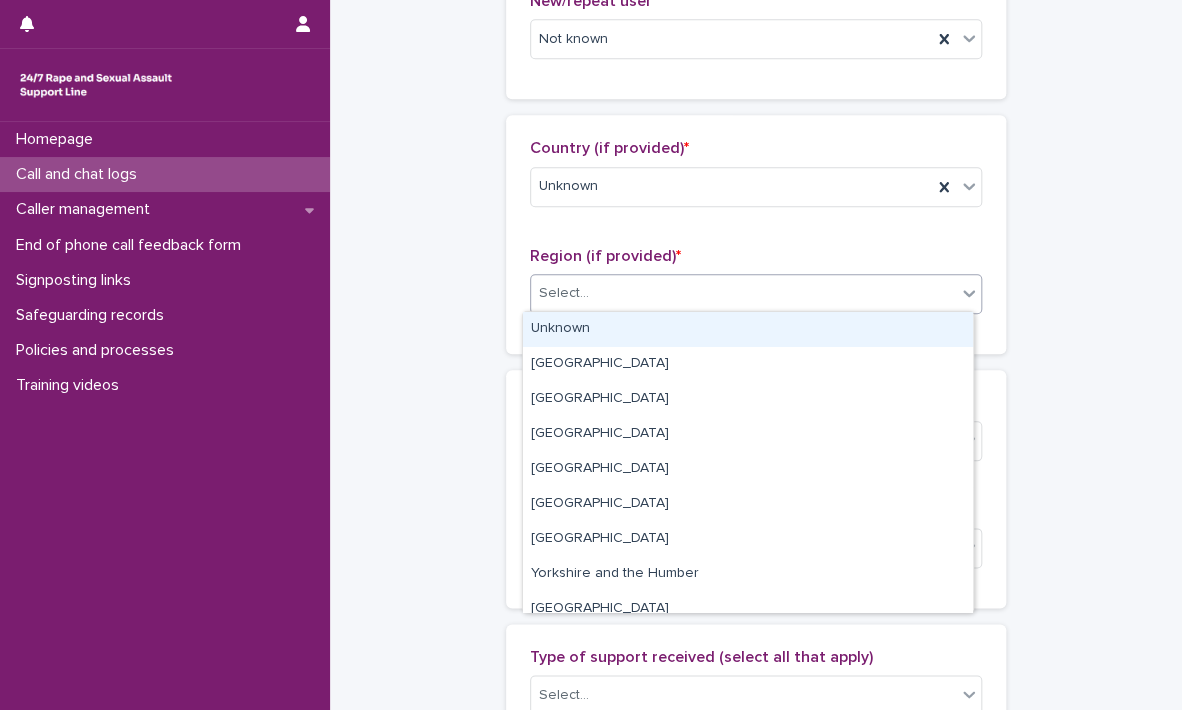 click on "Unknown" at bounding box center (748, 329) 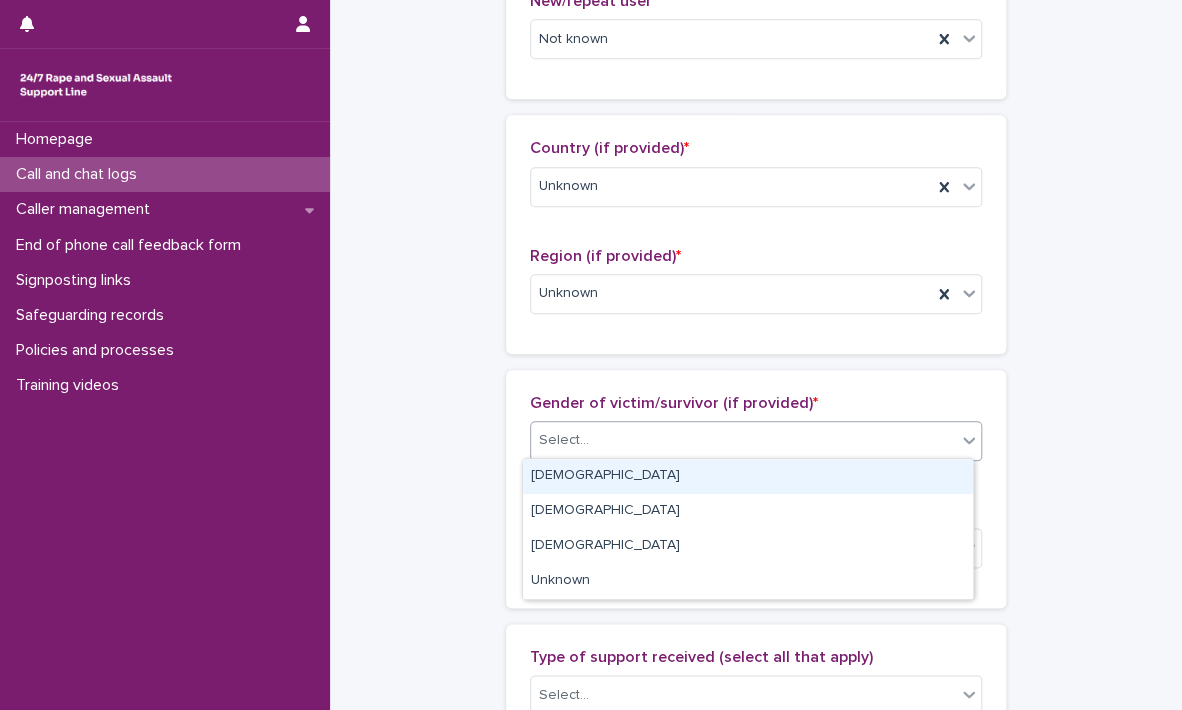 click 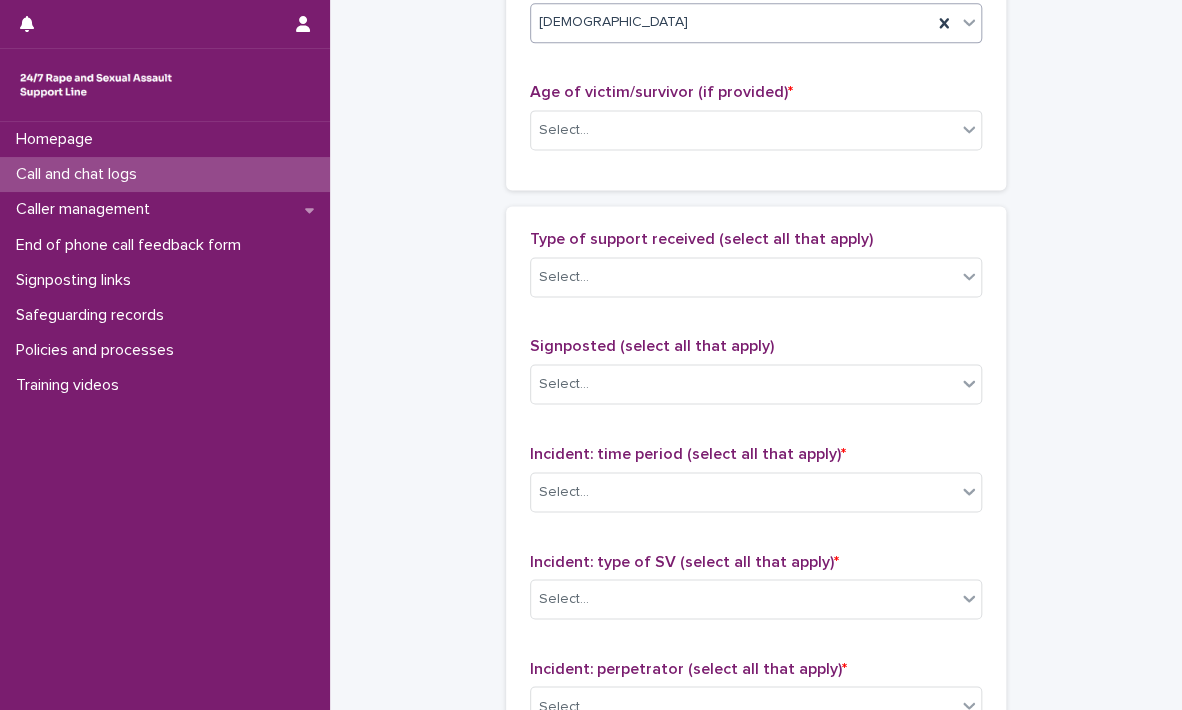 scroll, scrollTop: 1043, scrollLeft: 0, axis: vertical 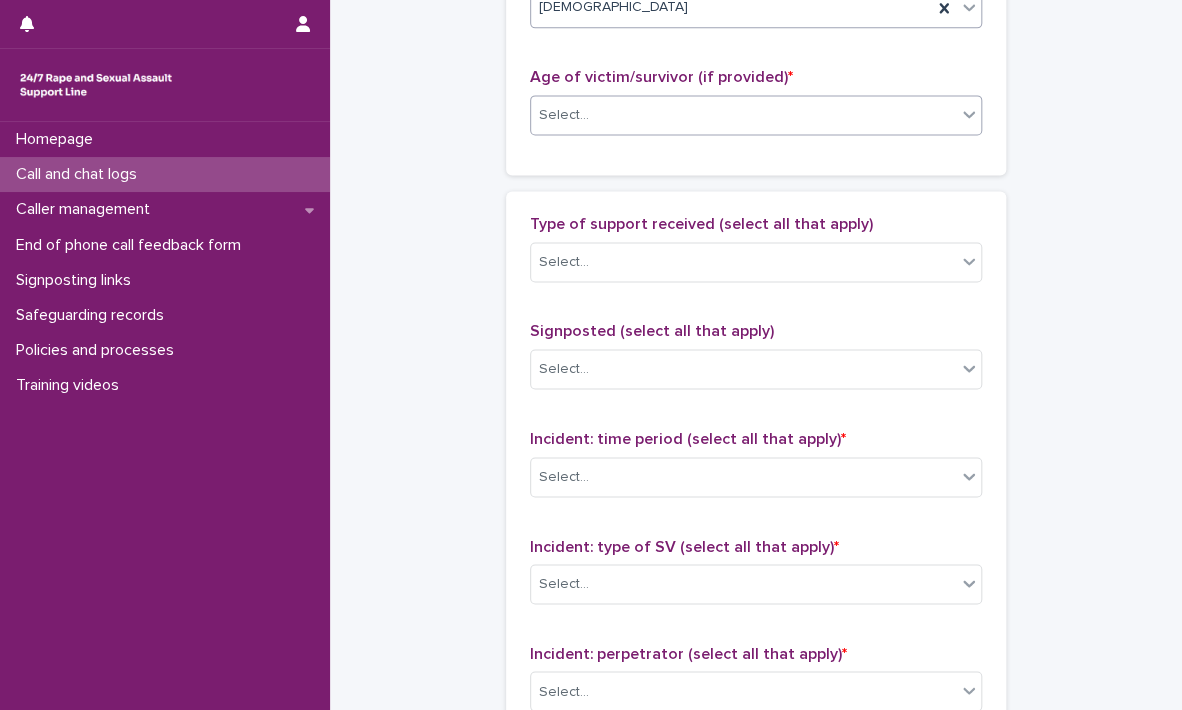 click on "Select..." at bounding box center (743, 115) 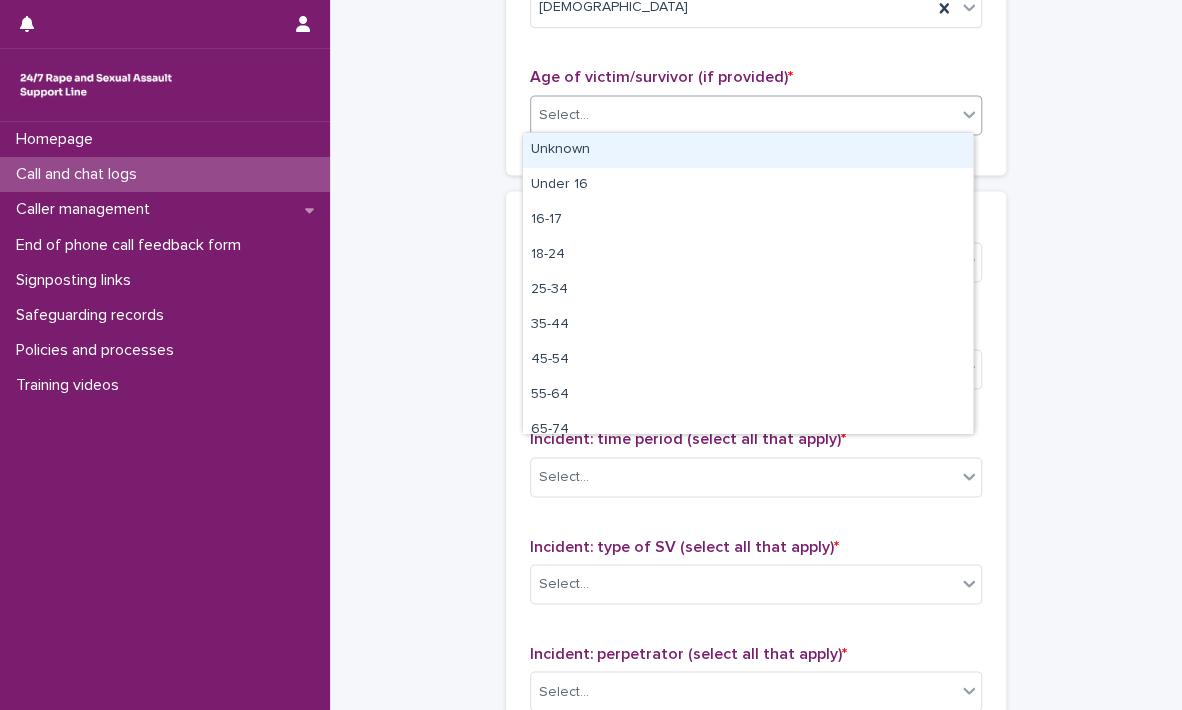 click on "Unknown" at bounding box center [748, 150] 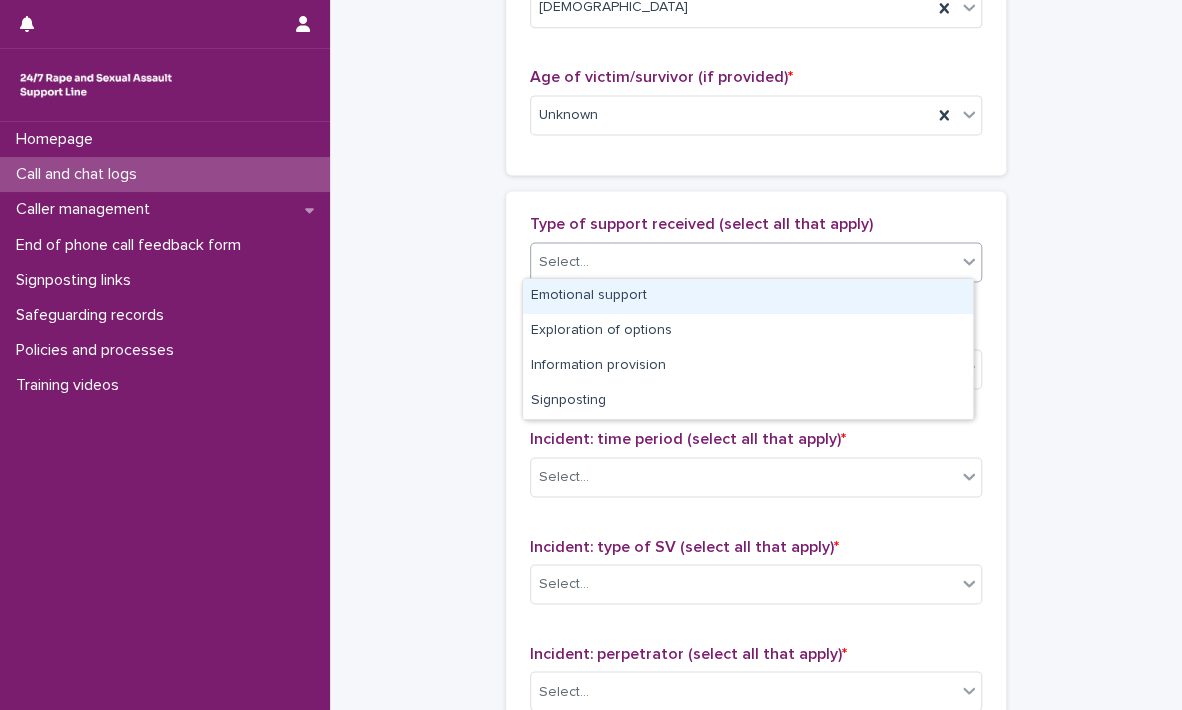 click 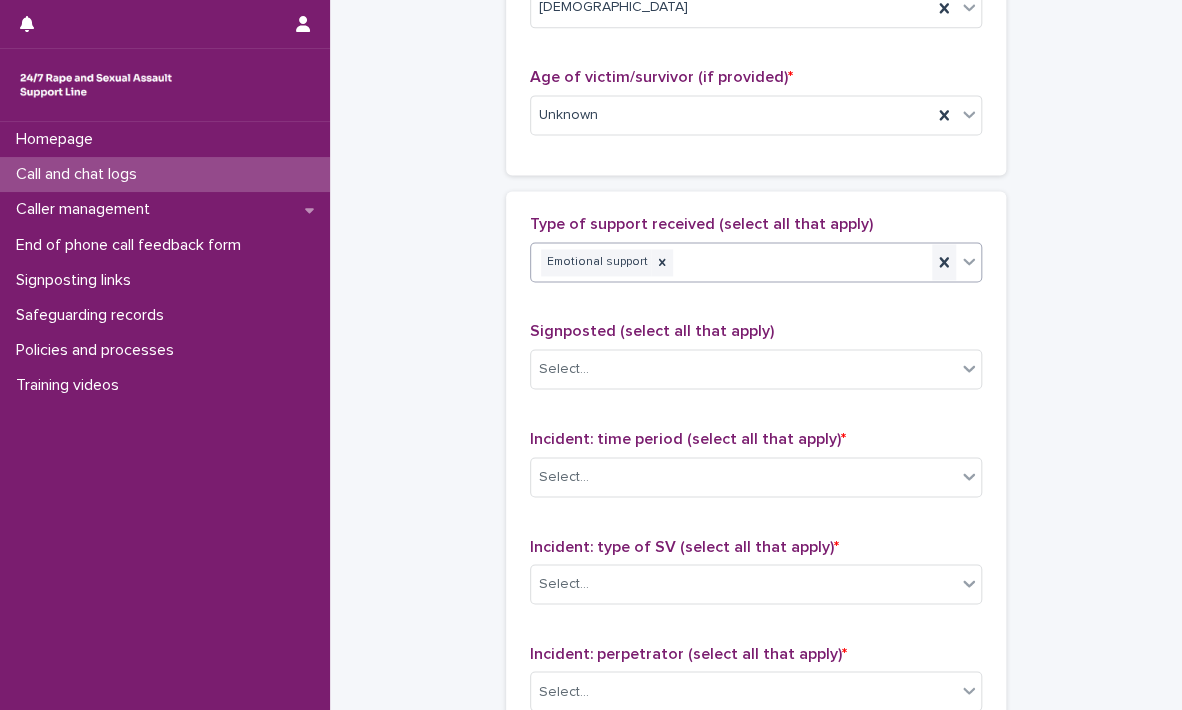 click 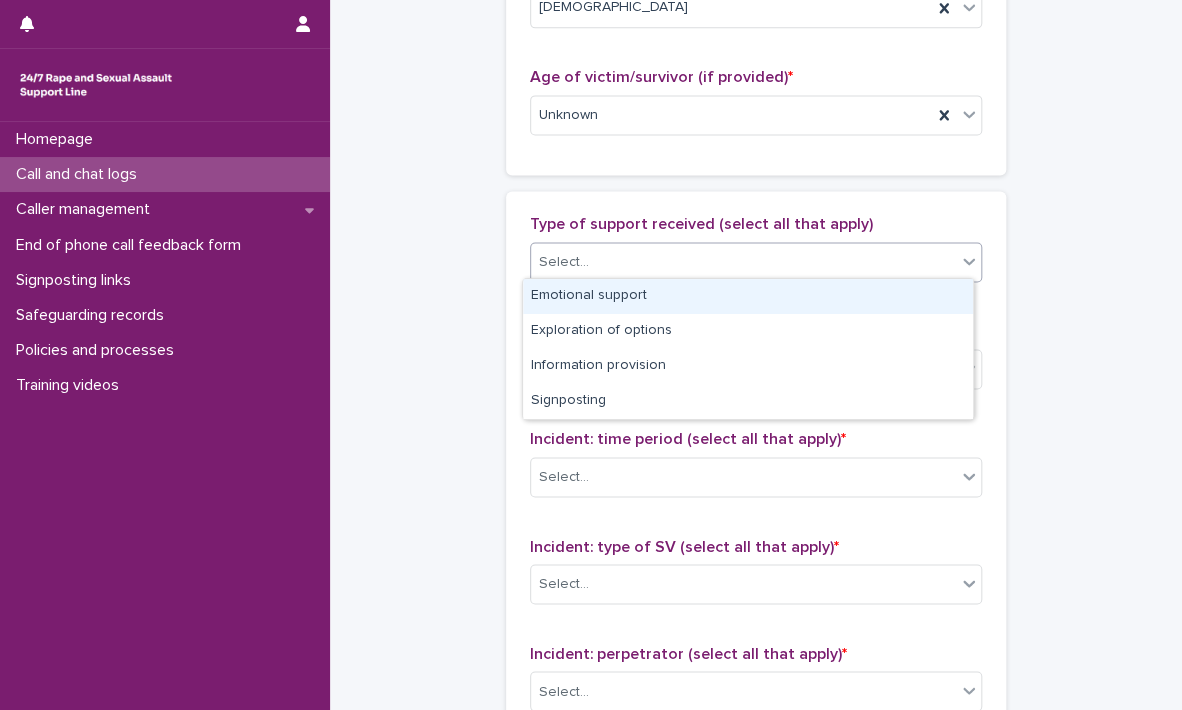 click 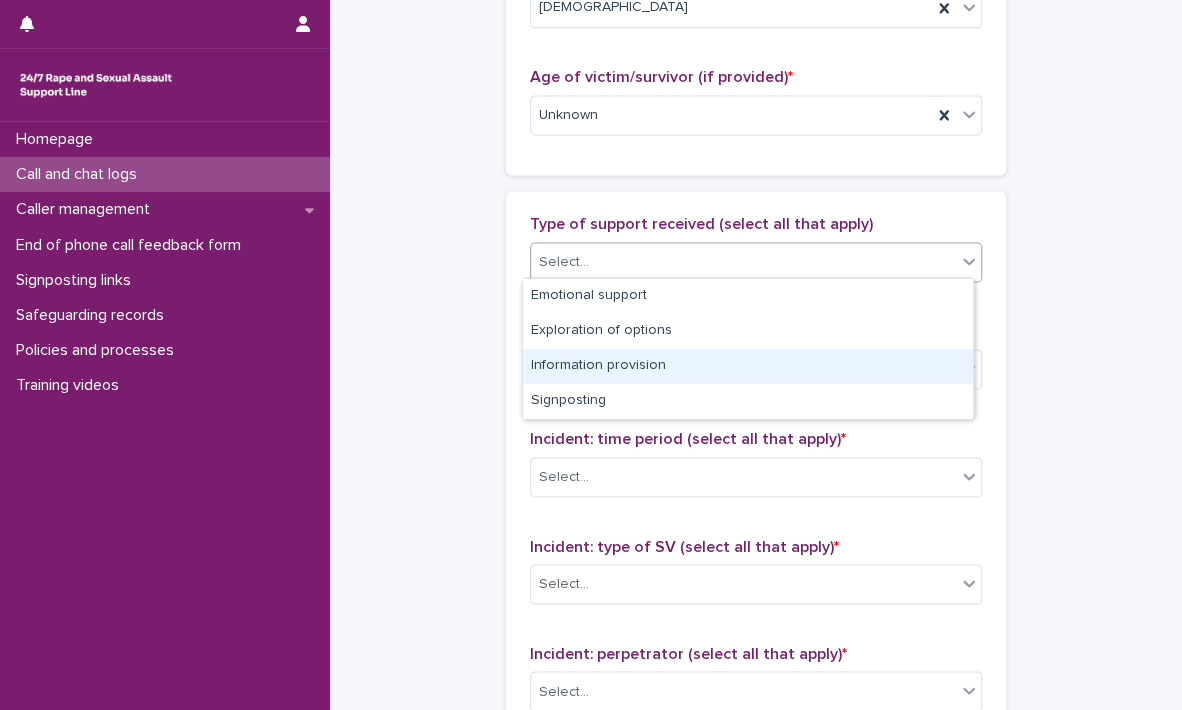 drag, startPoint x: 893, startPoint y: 345, endPoint x: 895, endPoint y: 364, distance: 19.104973 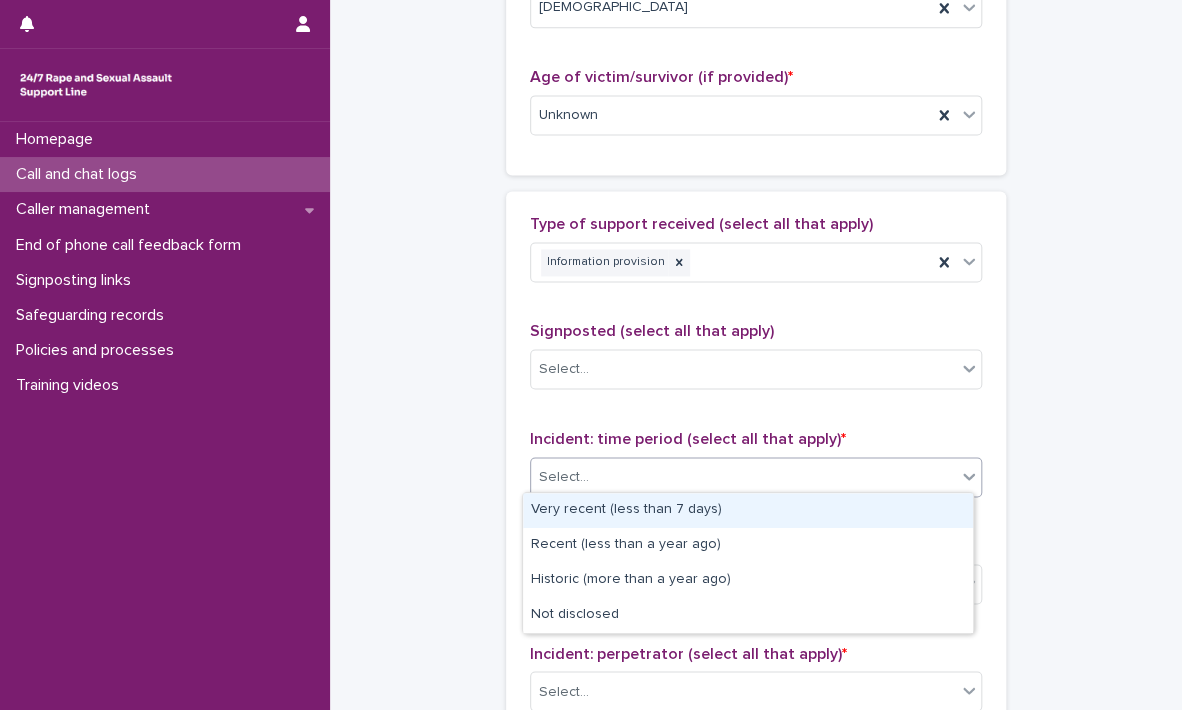 click 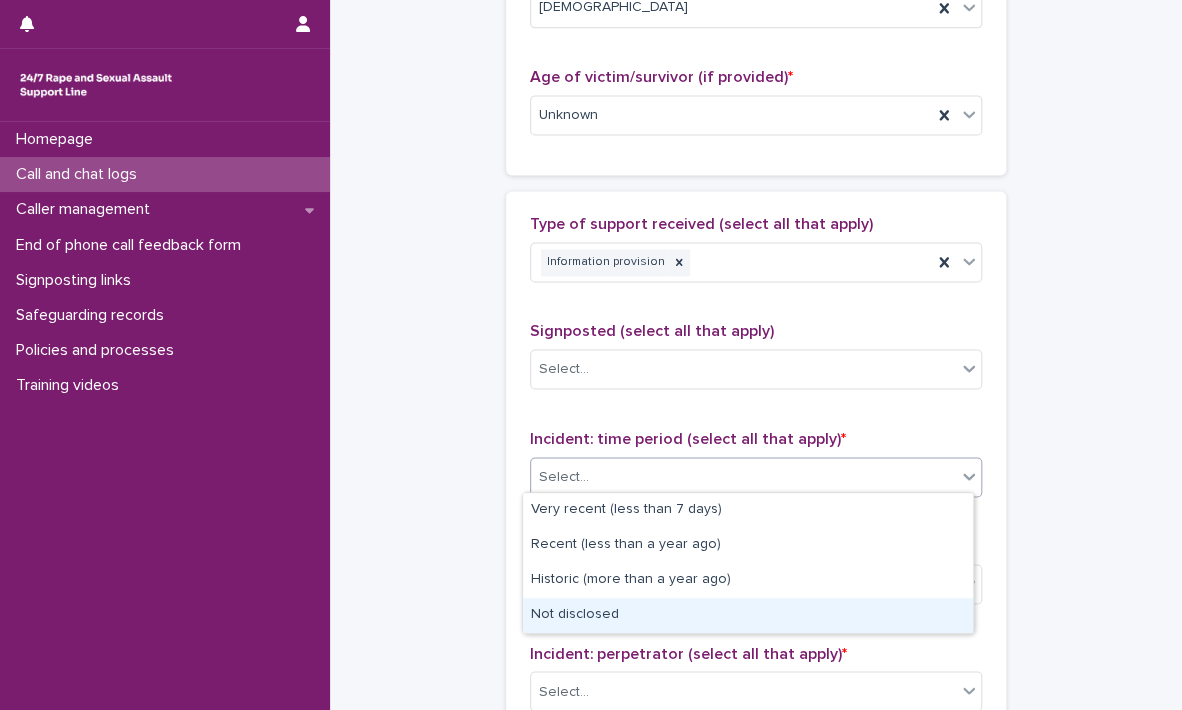 drag, startPoint x: 913, startPoint y: 524, endPoint x: 891, endPoint y: 597, distance: 76.243034 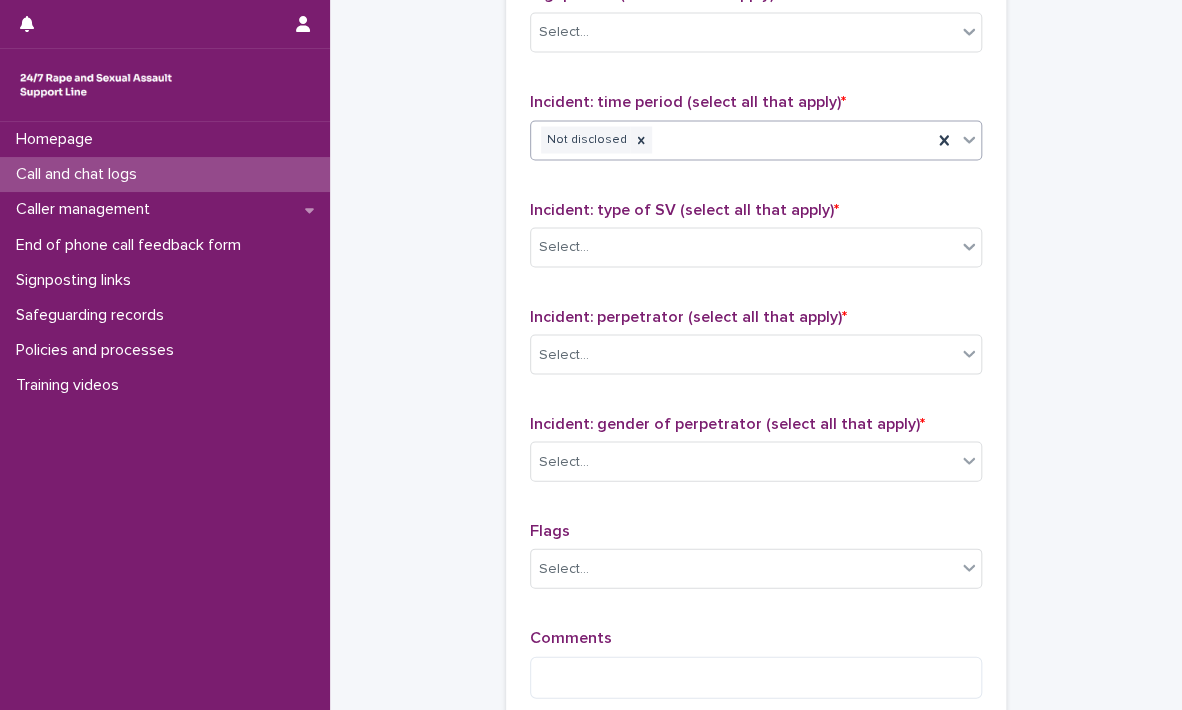scroll, scrollTop: 1400, scrollLeft: 0, axis: vertical 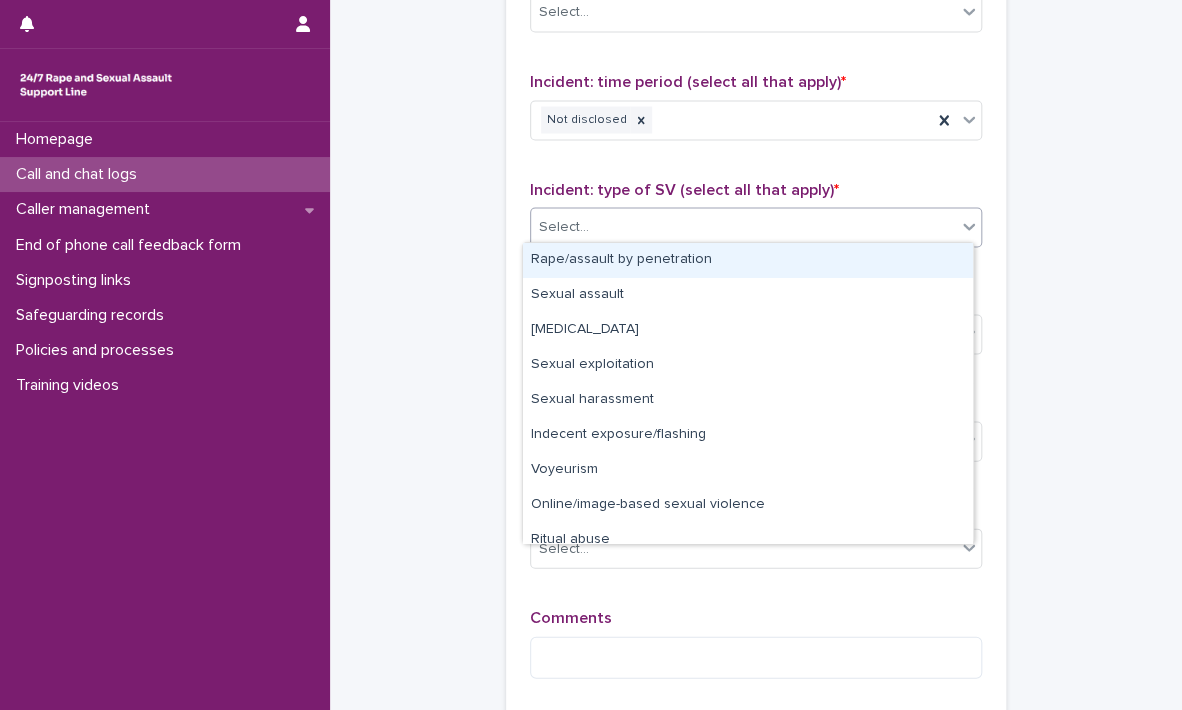 click at bounding box center (969, 226) 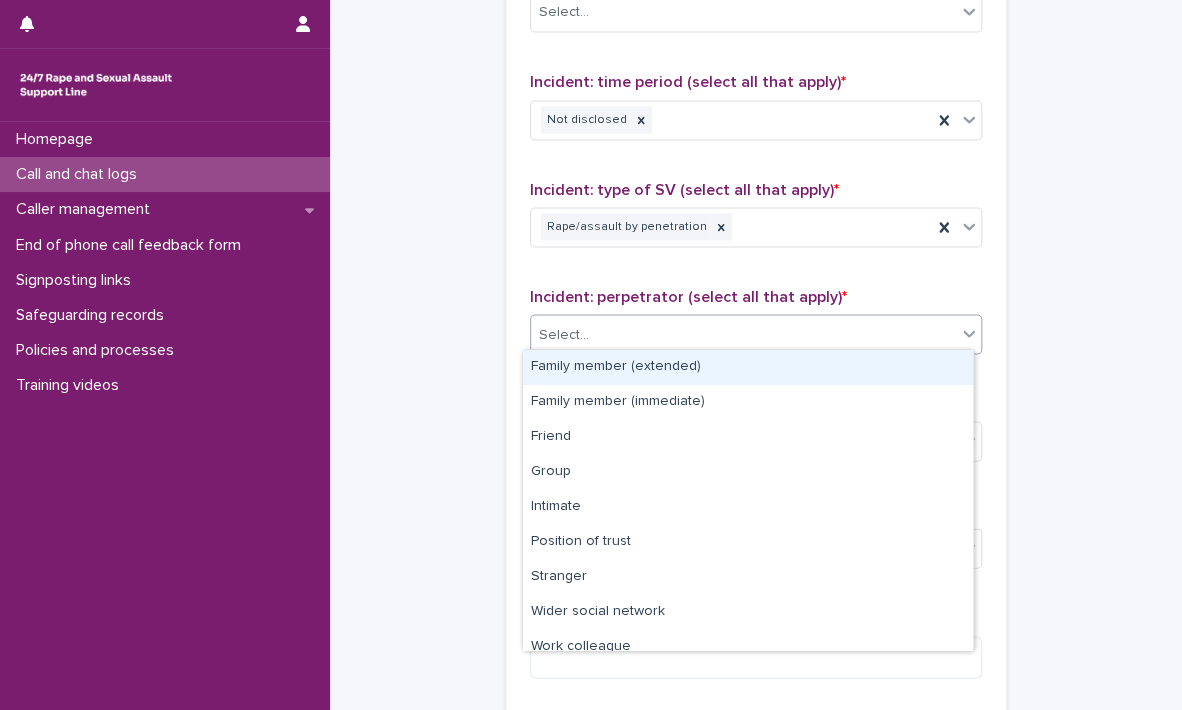 click 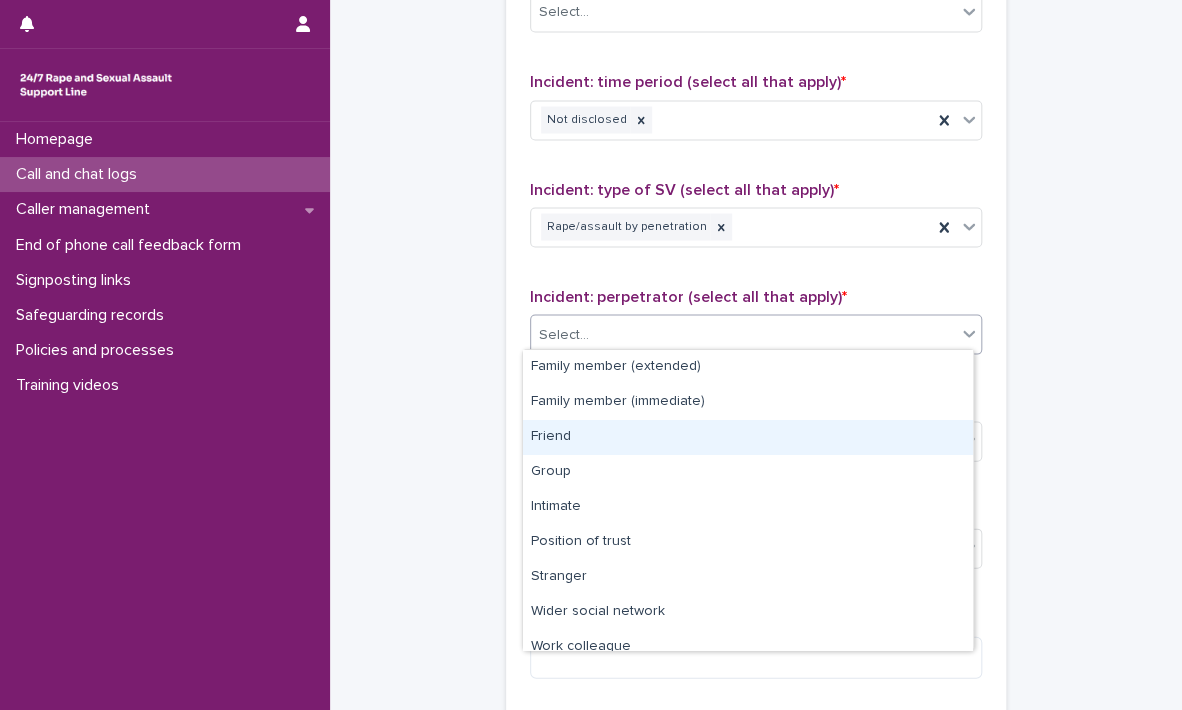click on "Friend" at bounding box center (748, 437) 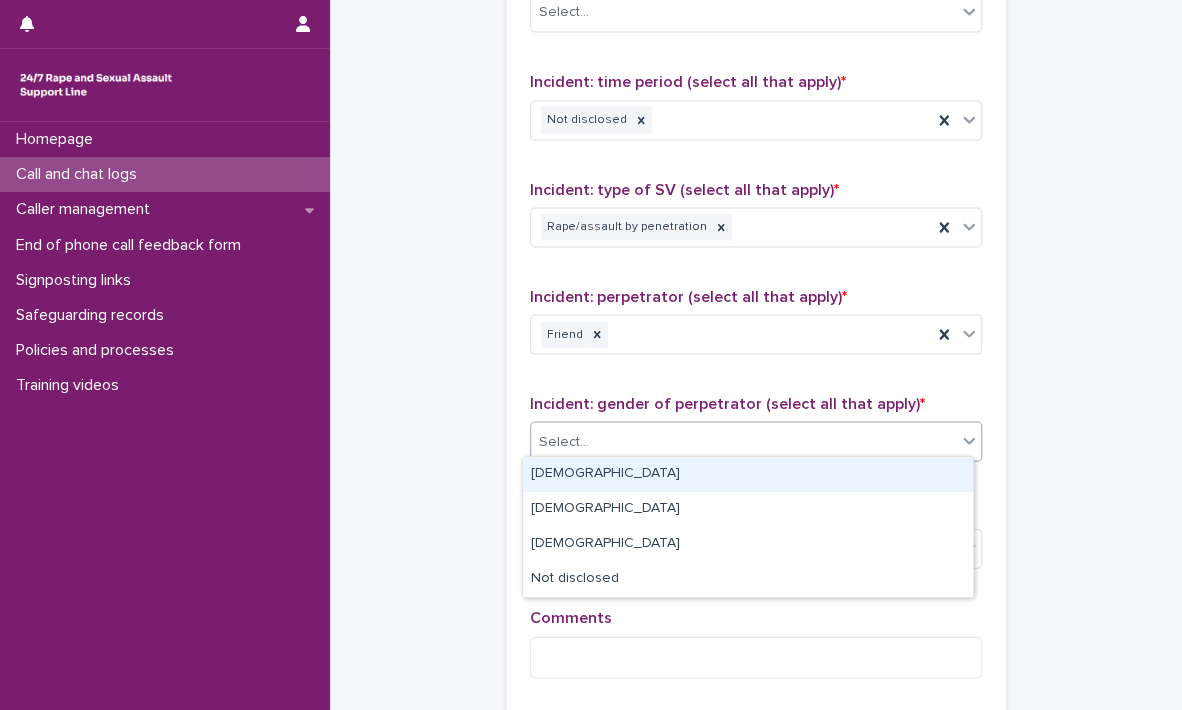 click 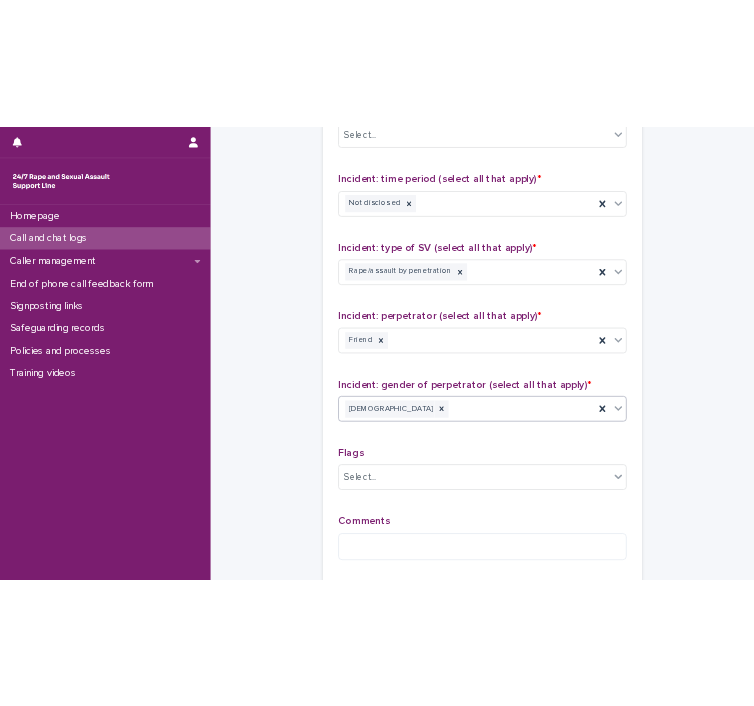scroll, scrollTop: 1606, scrollLeft: 0, axis: vertical 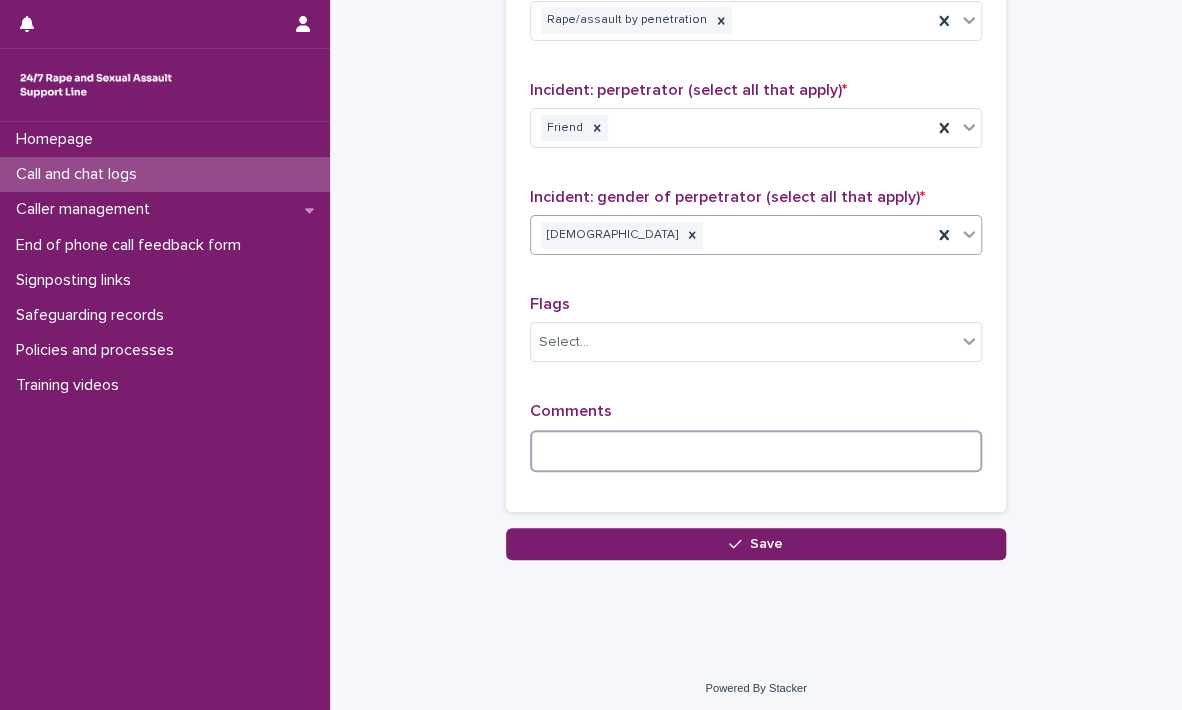 click at bounding box center [756, 451] 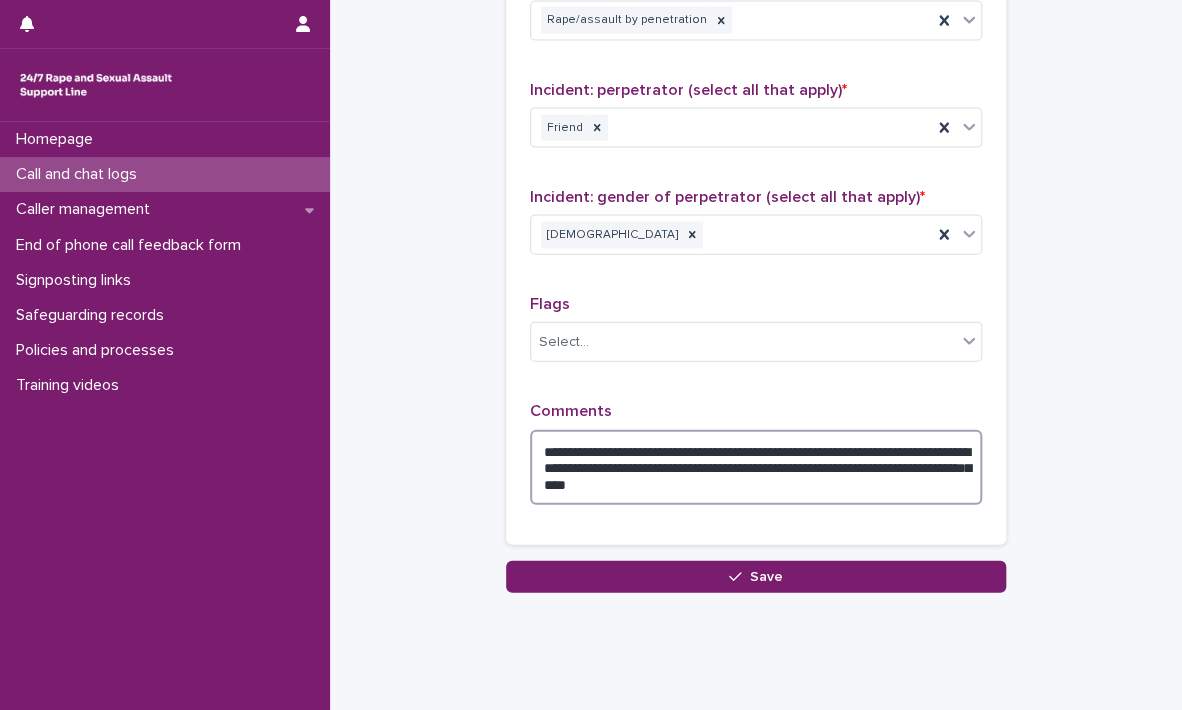 click on "**********" at bounding box center (756, 468) 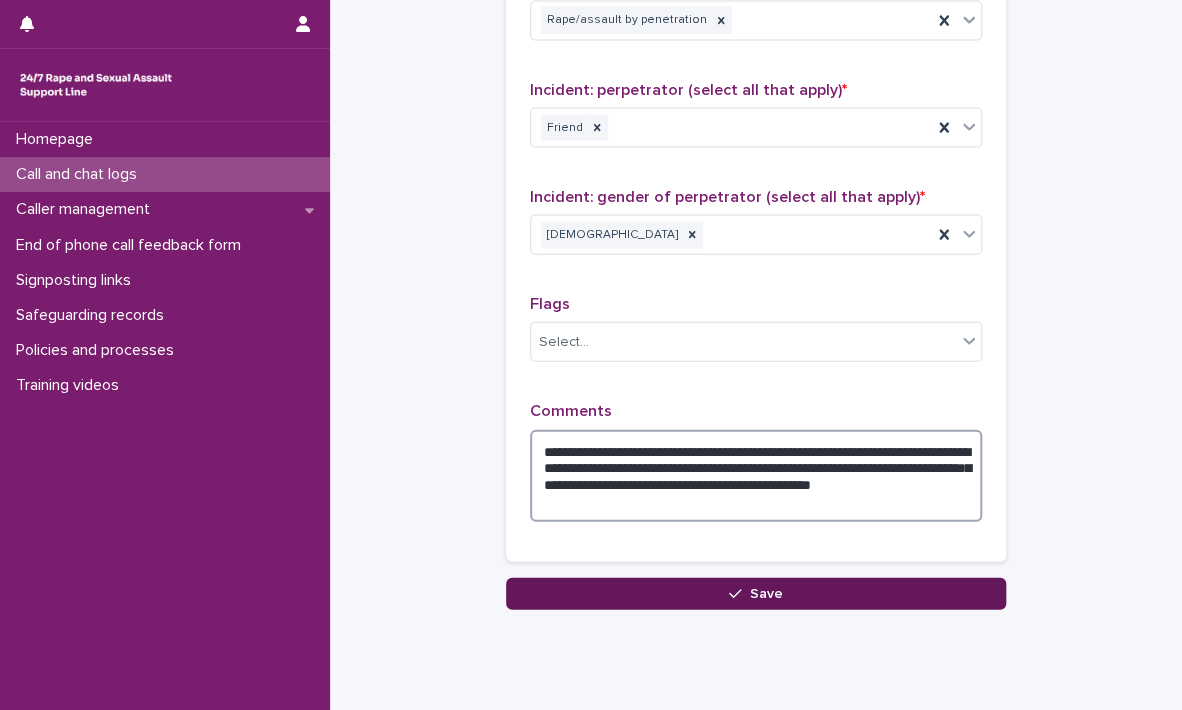 type on "**********" 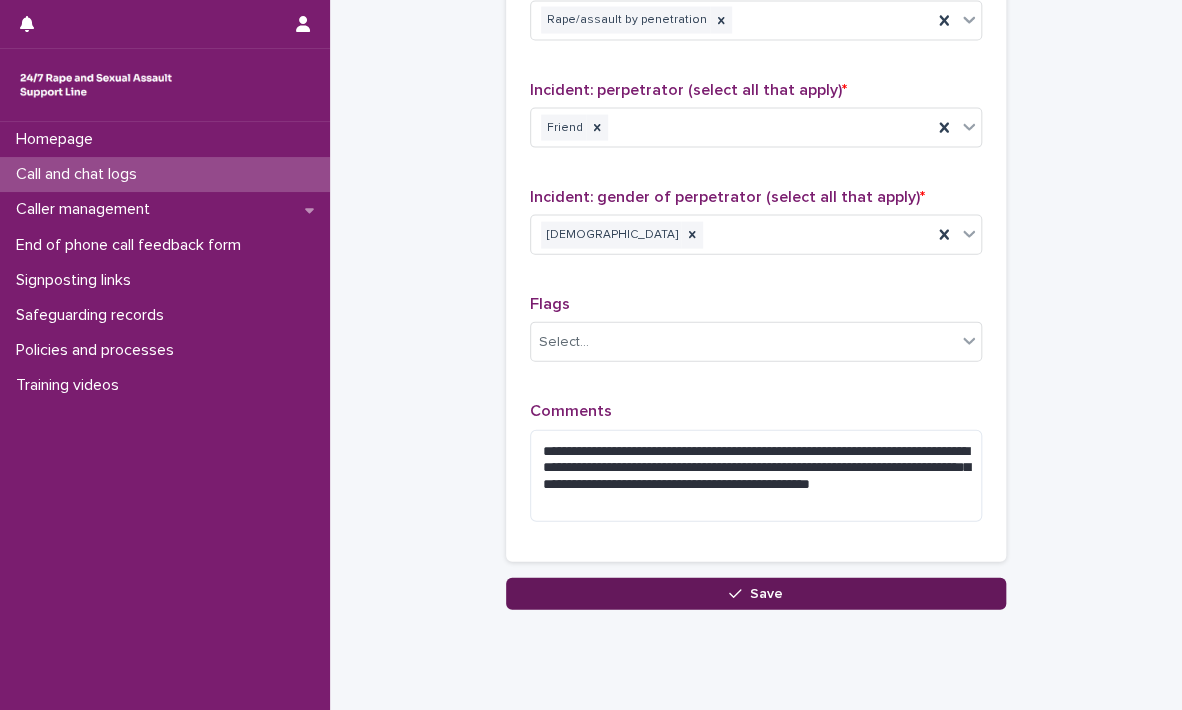 click on "Save" at bounding box center [756, 594] 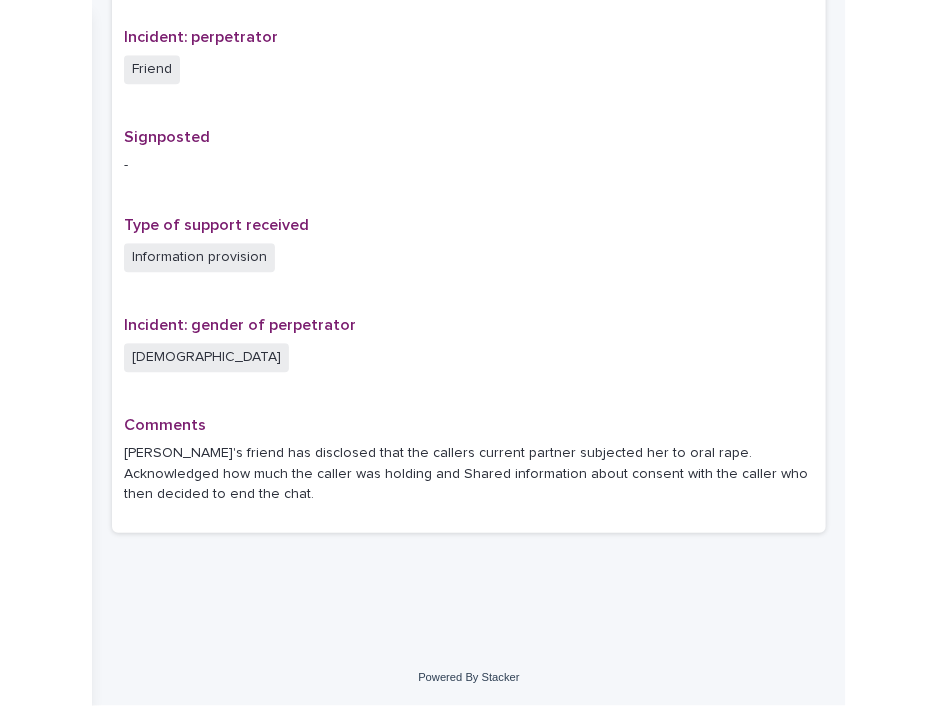 scroll, scrollTop: 0, scrollLeft: 0, axis: both 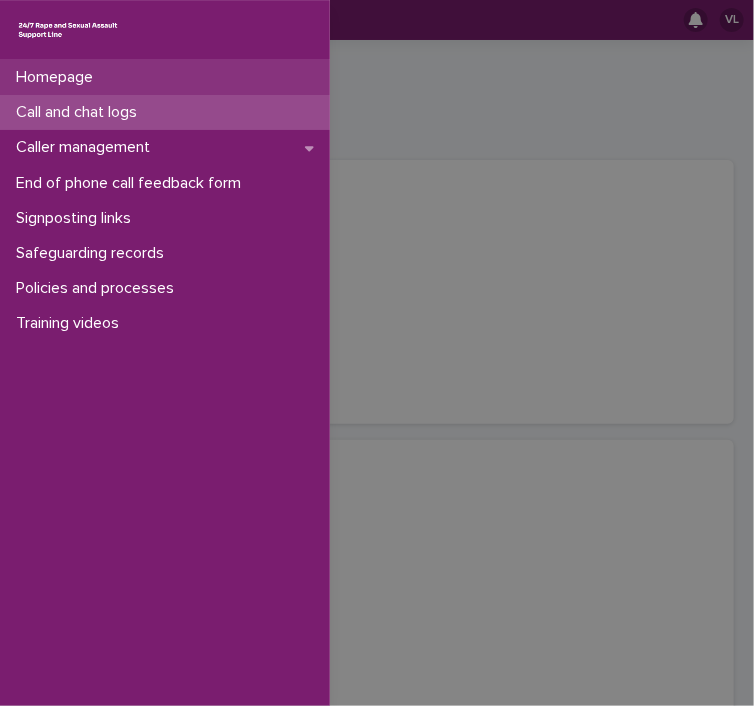 click on "Homepage" at bounding box center (58, 77) 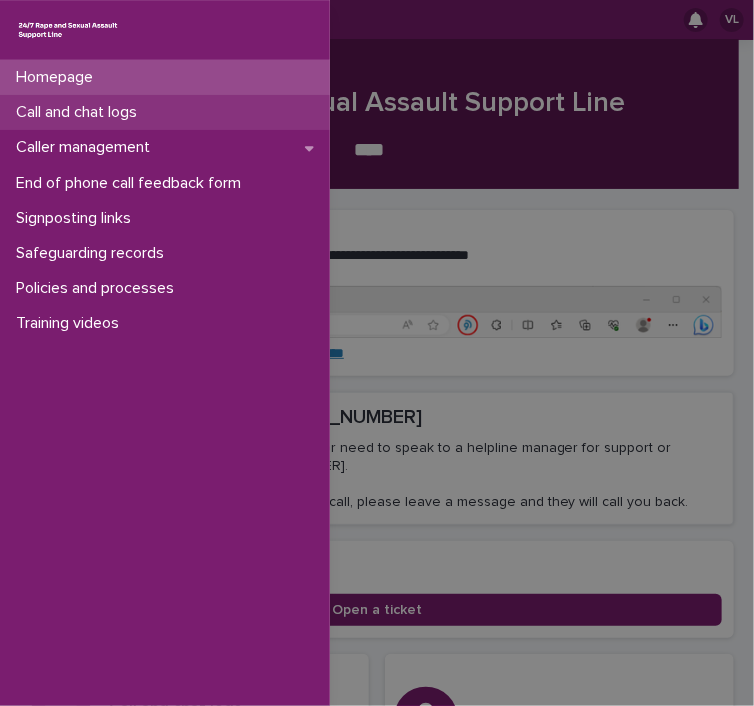 click on "Call and chat logs" at bounding box center (80, 112) 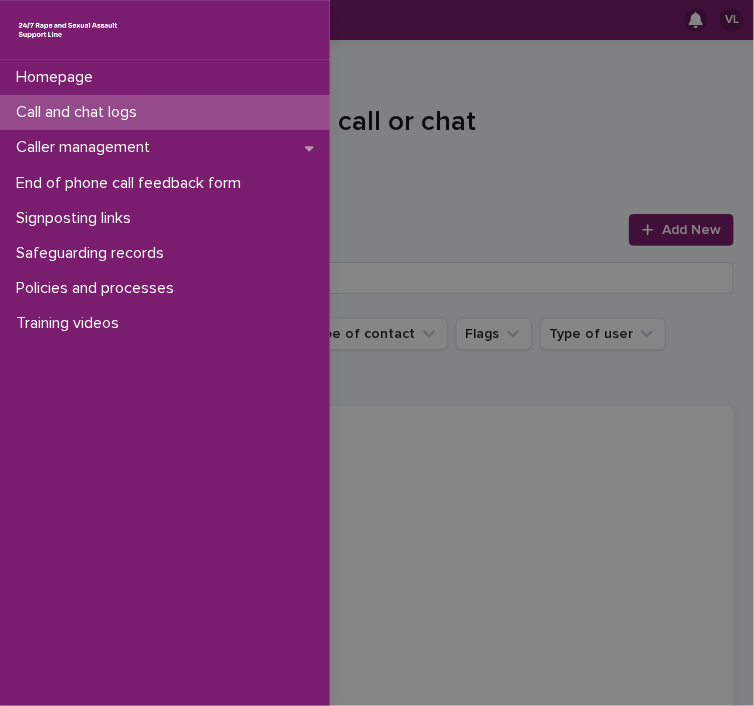drag, startPoint x: 37, startPoint y: 110, endPoint x: 0, endPoint y: 117, distance: 37.65634 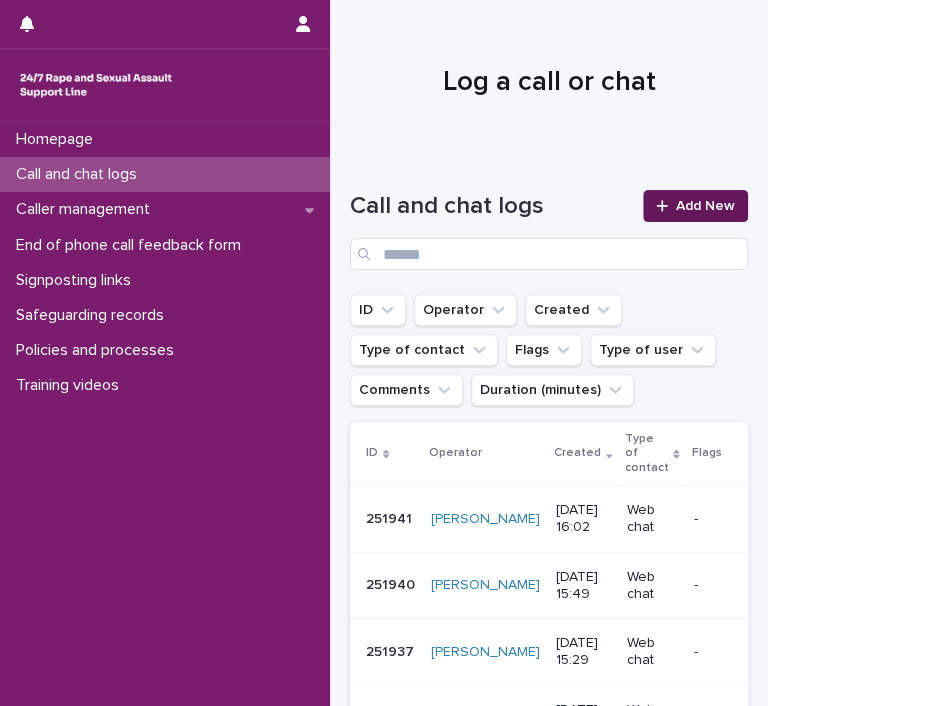 click on "Add New" at bounding box center [705, 206] 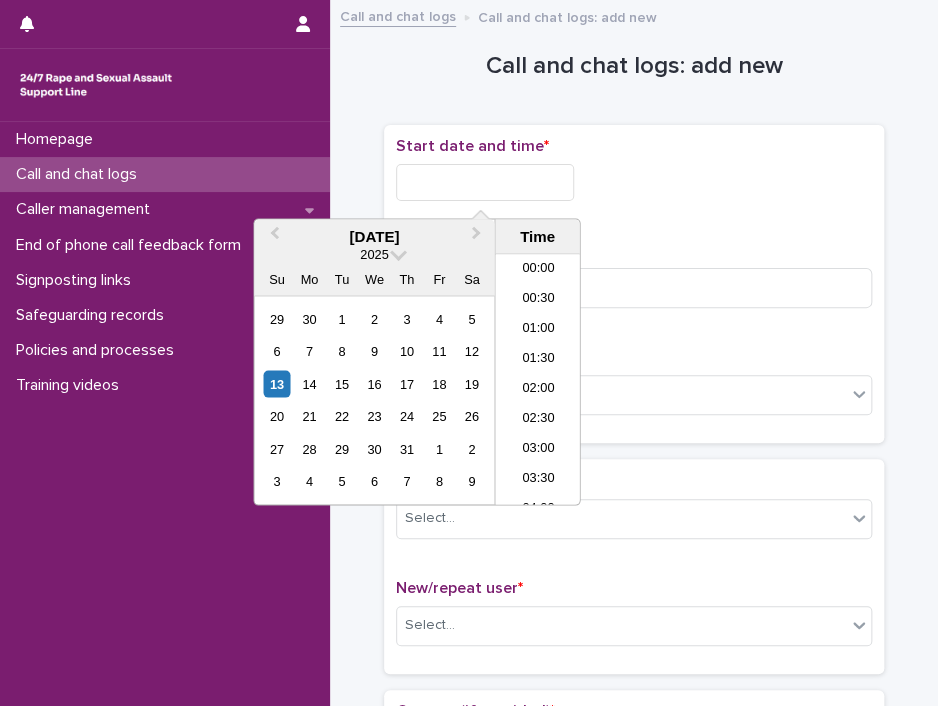 click at bounding box center [485, 182] 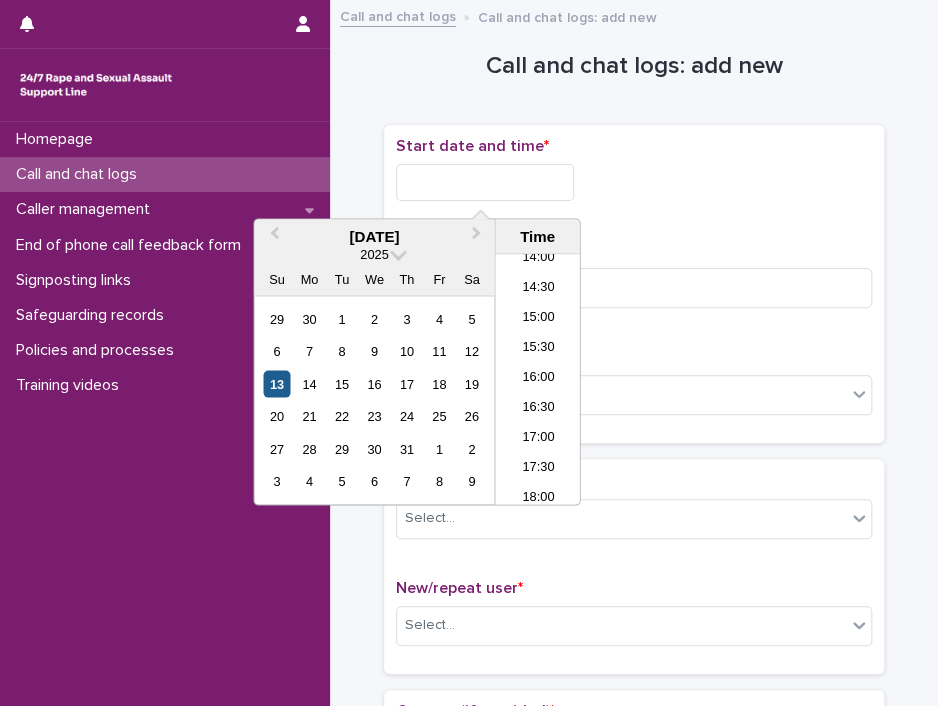 click on "13" at bounding box center (276, 383) 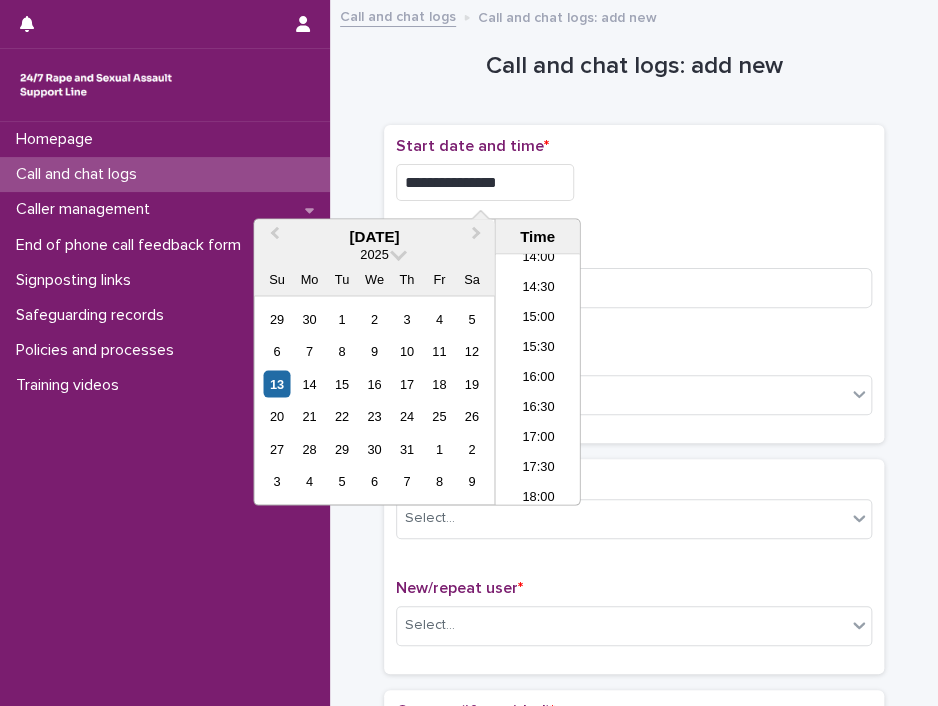 drag, startPoint x: 466, startPoint y: 176, endPoint x: 783, endPoint y: 178, distance: 317.00632 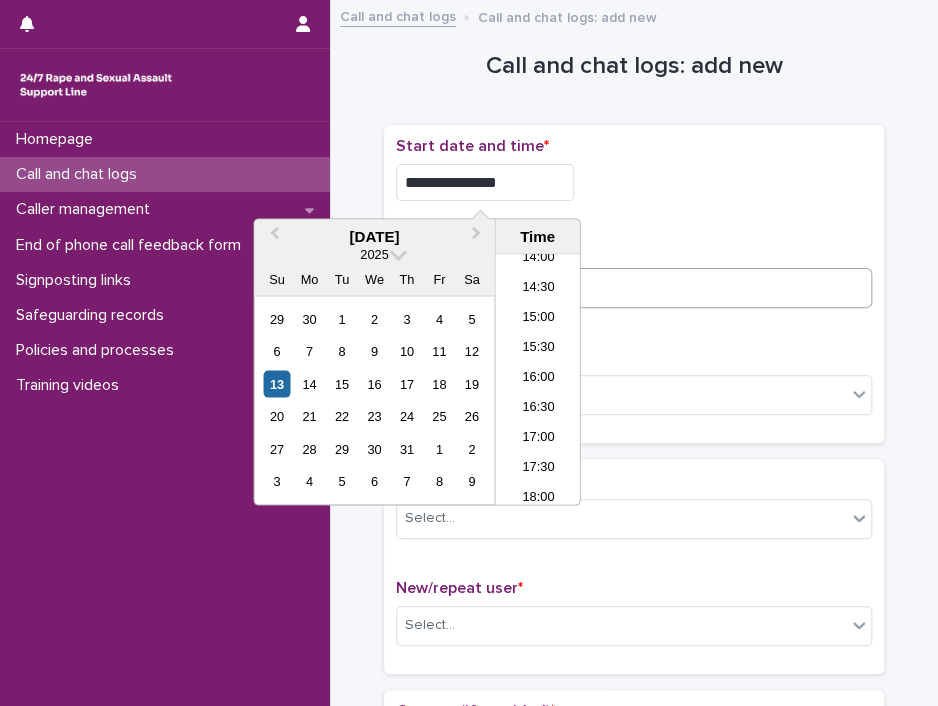 type on "**********" 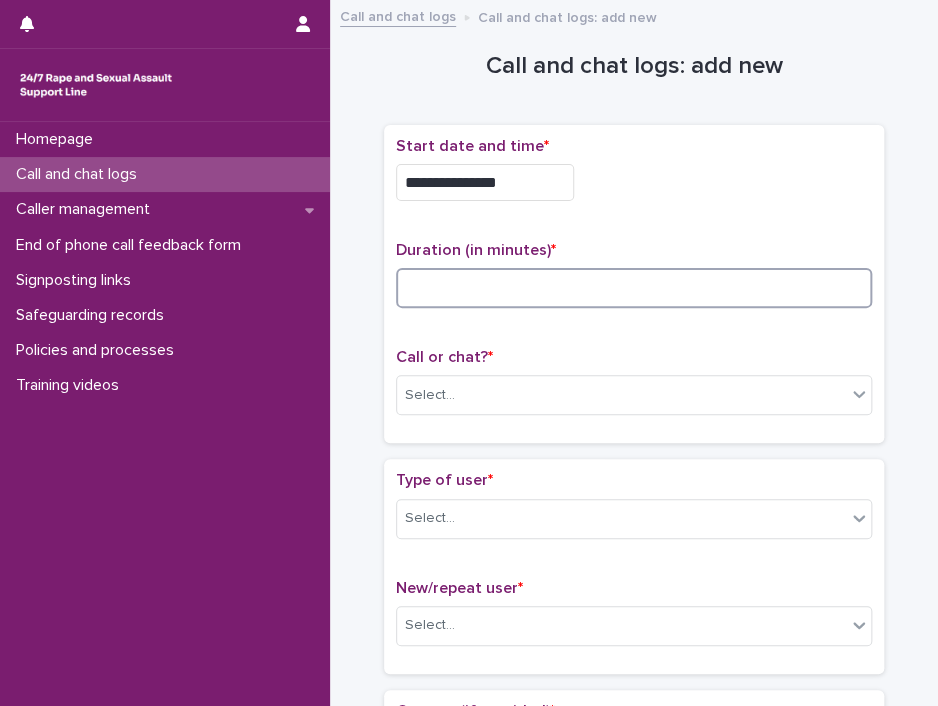 click at bounding box center [634, 288] 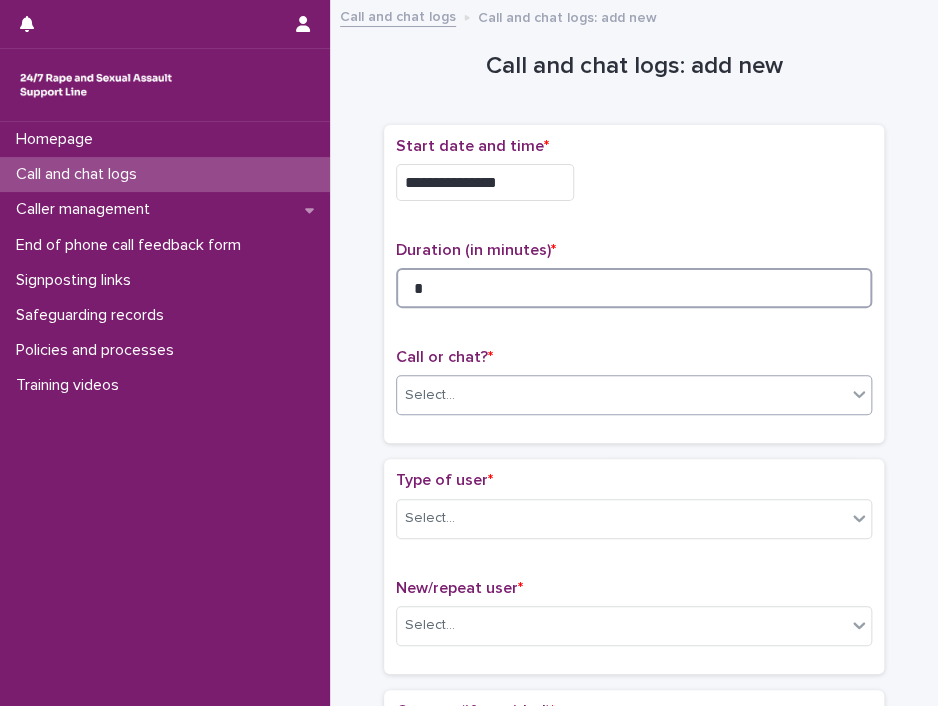 type on "*" 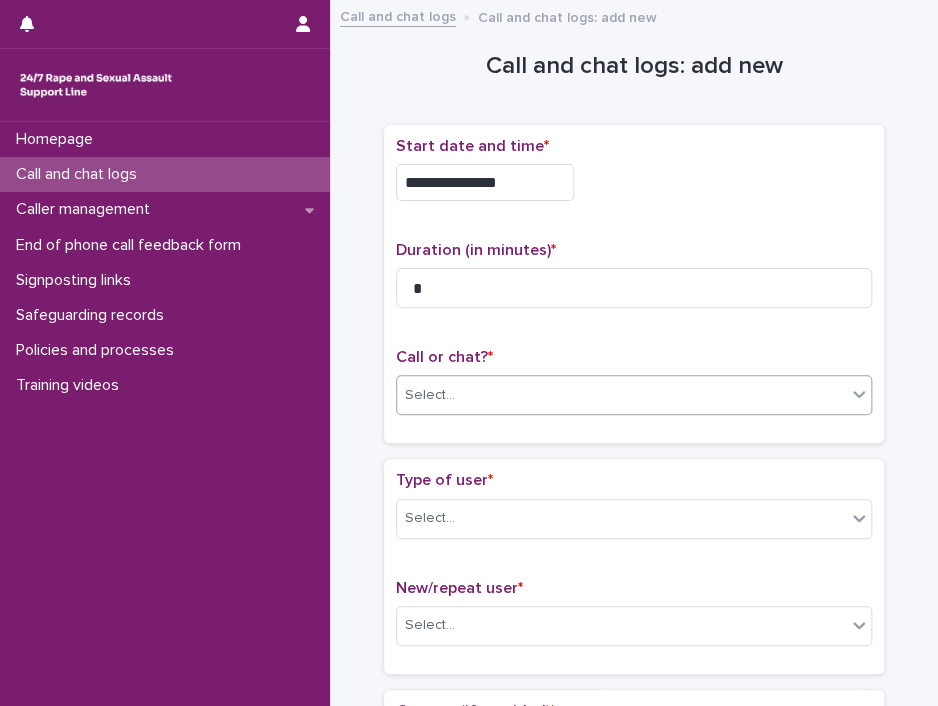 click 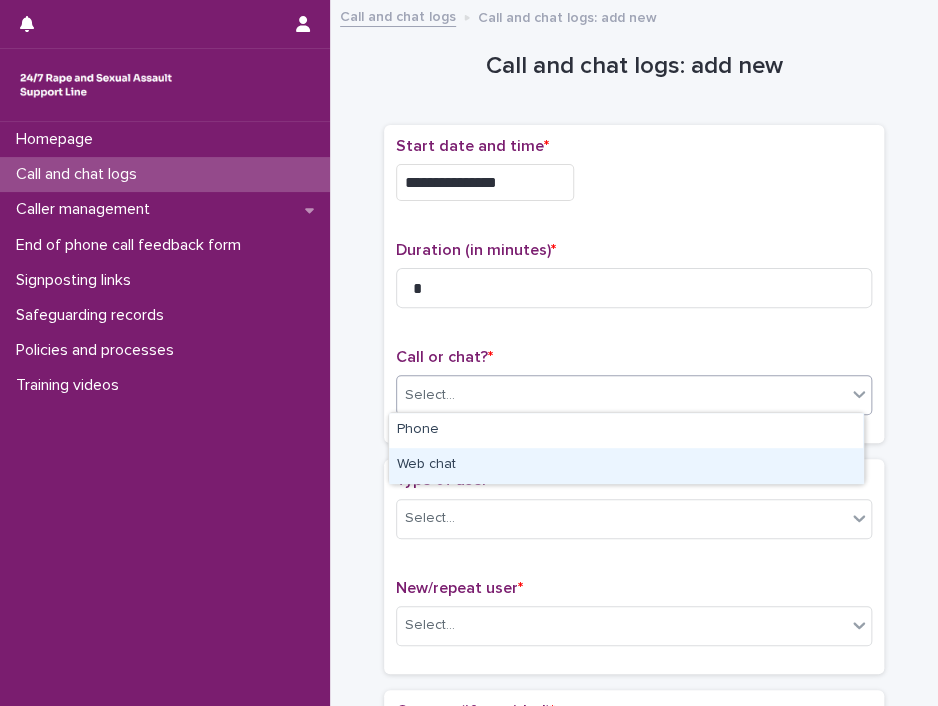 click on "Web chat" at bounding box center [626, 465] 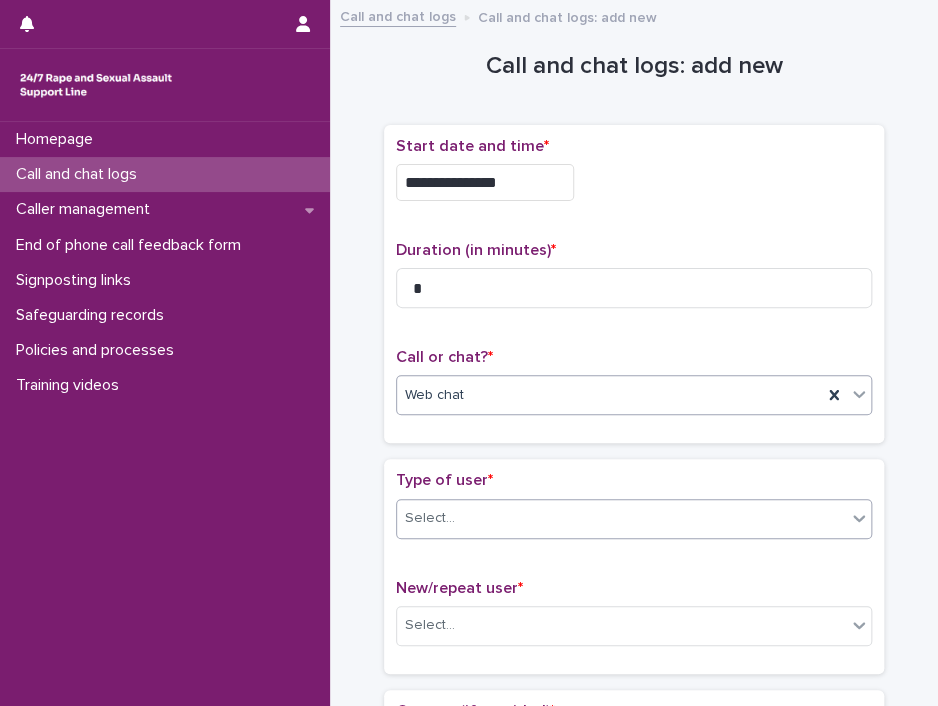 click 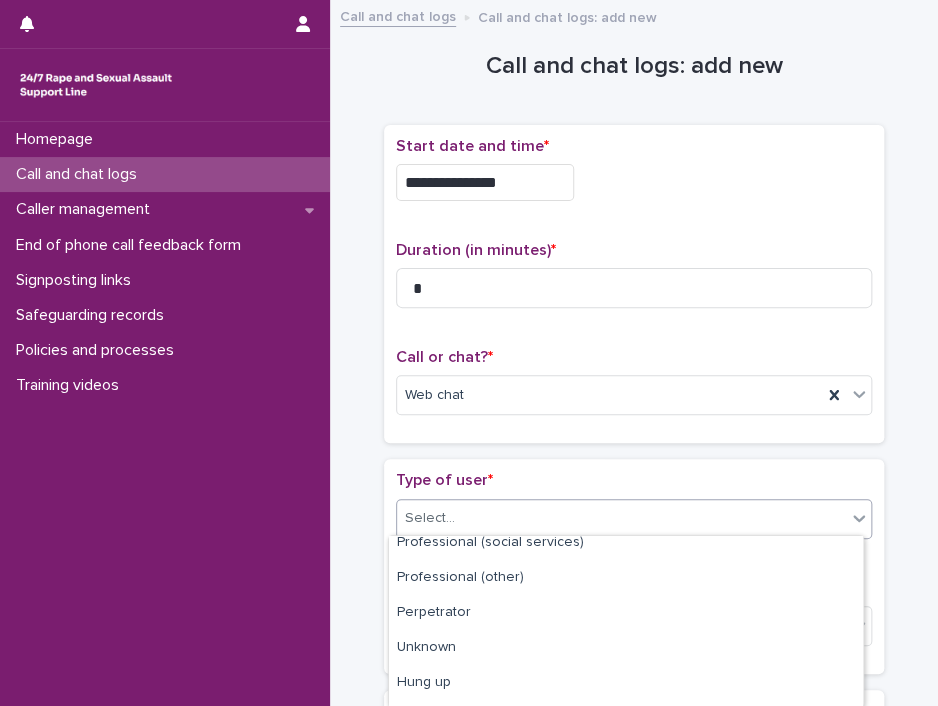 scroll, scrollTop: 352, scrollLeft: 0, axis: vertical 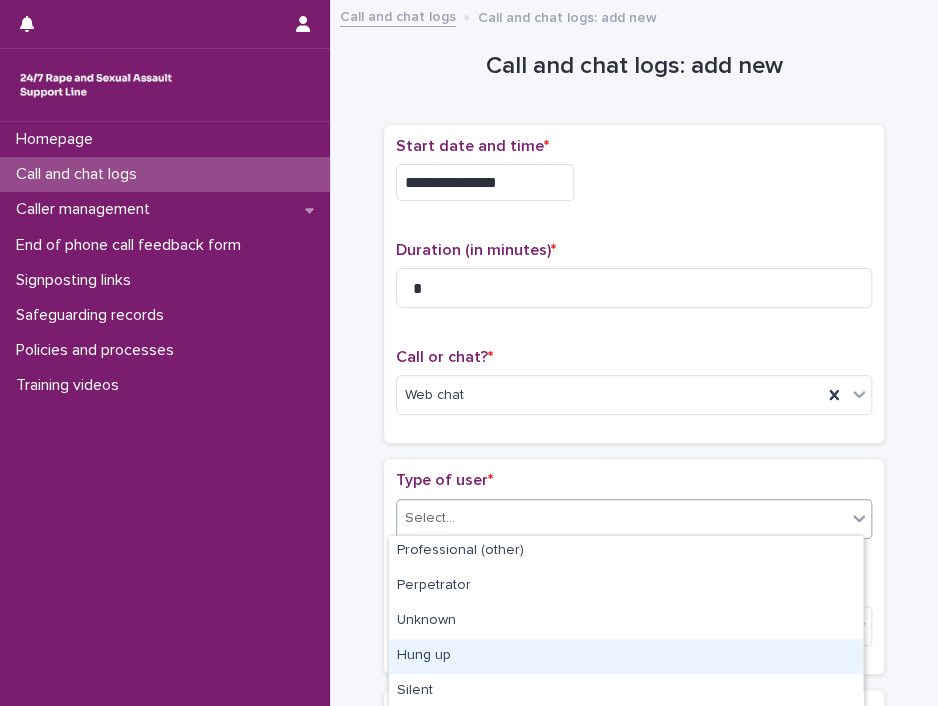 click on "Hung up" at bounding box center (626, 656) 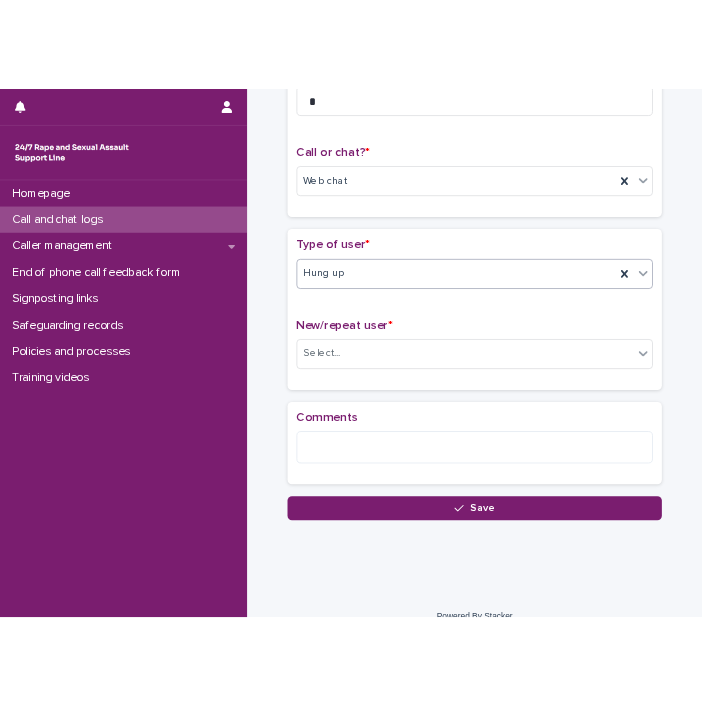 scroll, scrollTop: 293, scrollLeft: 0, axis: vertical 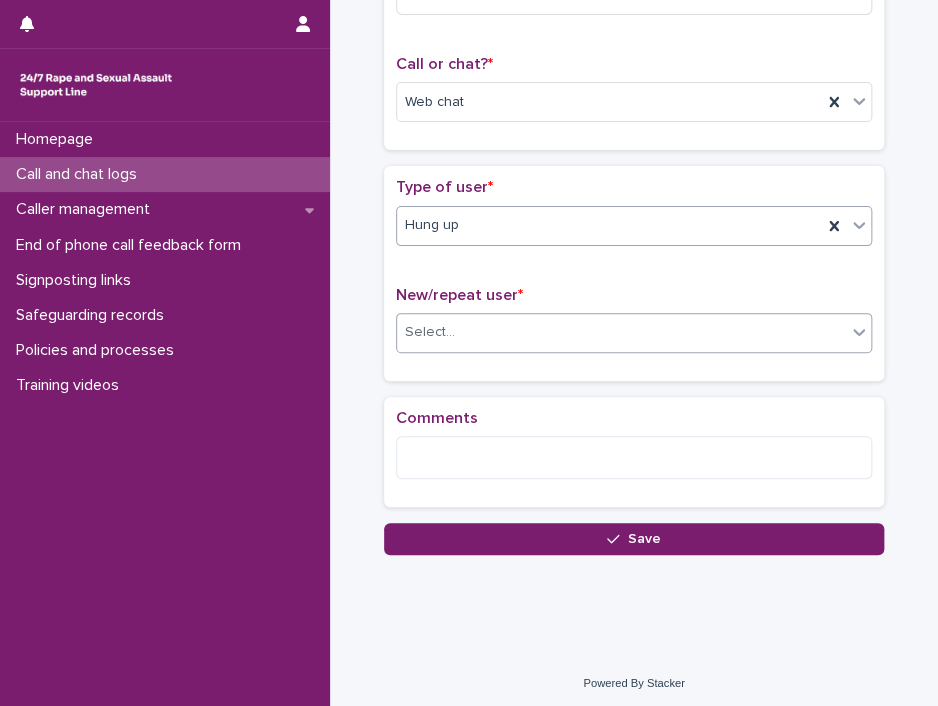 click 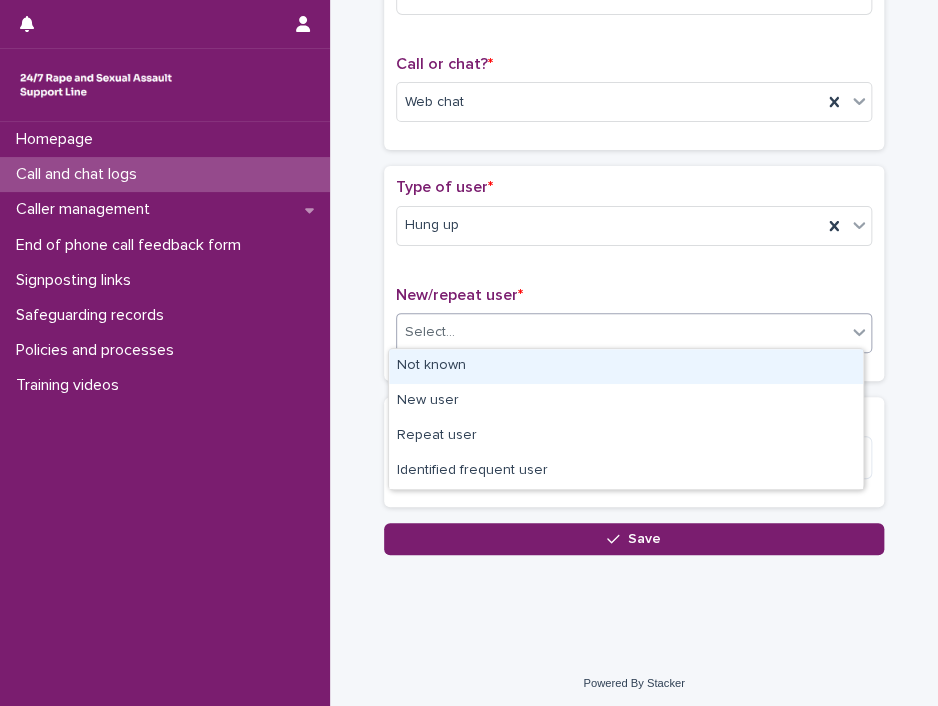 click on "Not known" at bounding box center [626, 366] 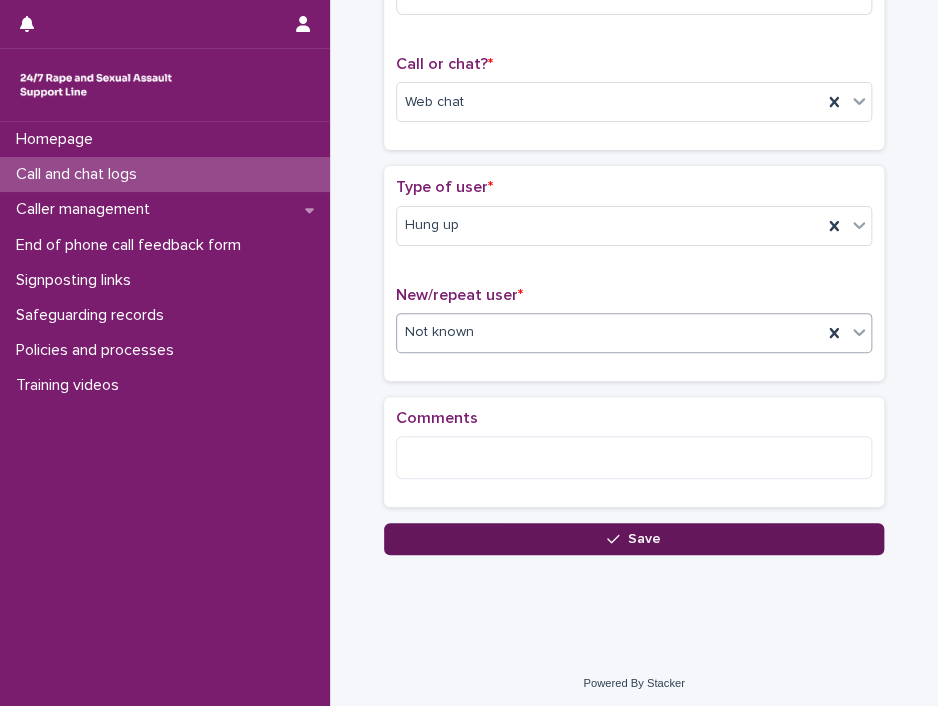 click on "Save" at bounding box center [634, 539] 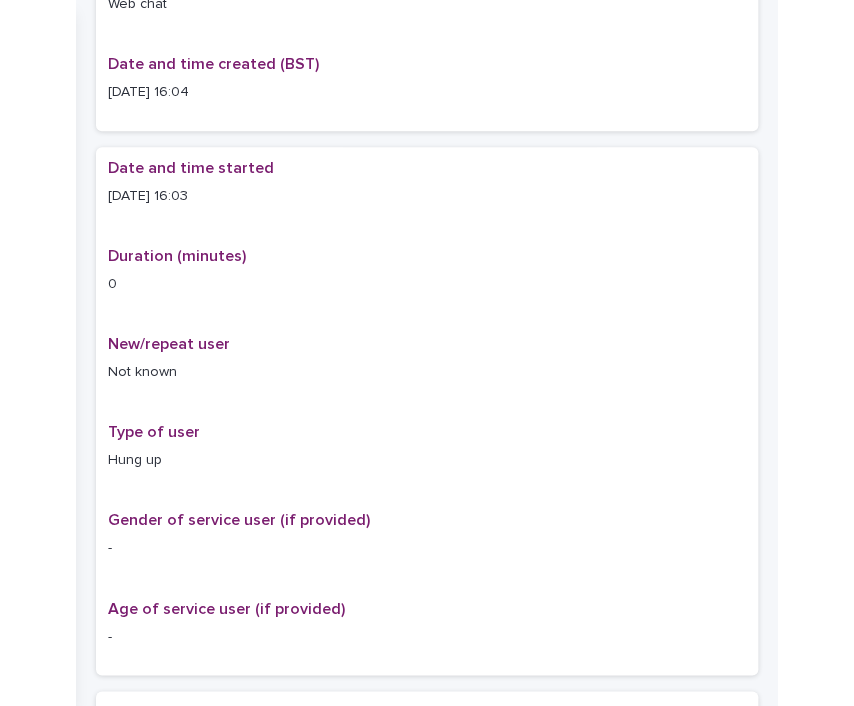 scroll, scrollTop: 0, scrollLeft: 0, axis: both 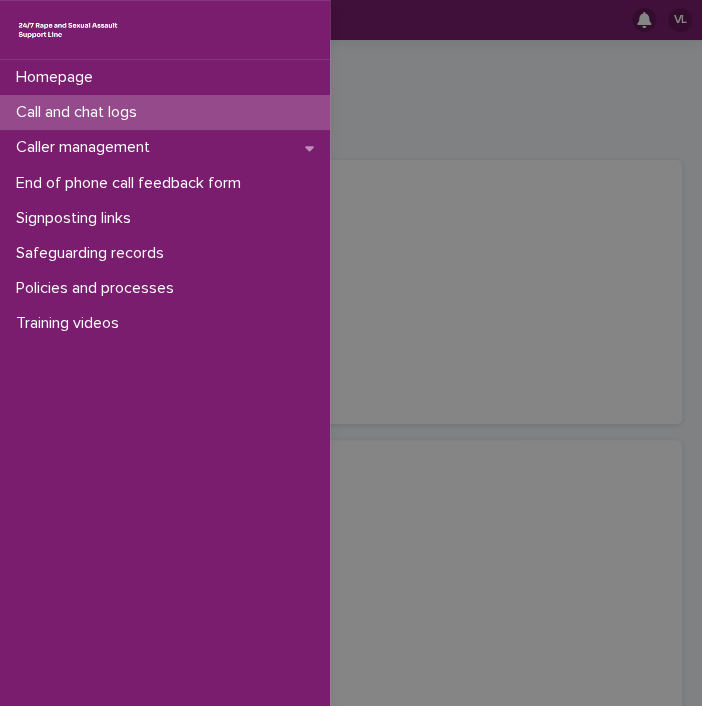 click on "Call and chat logs" at bounding box center (80, 112) 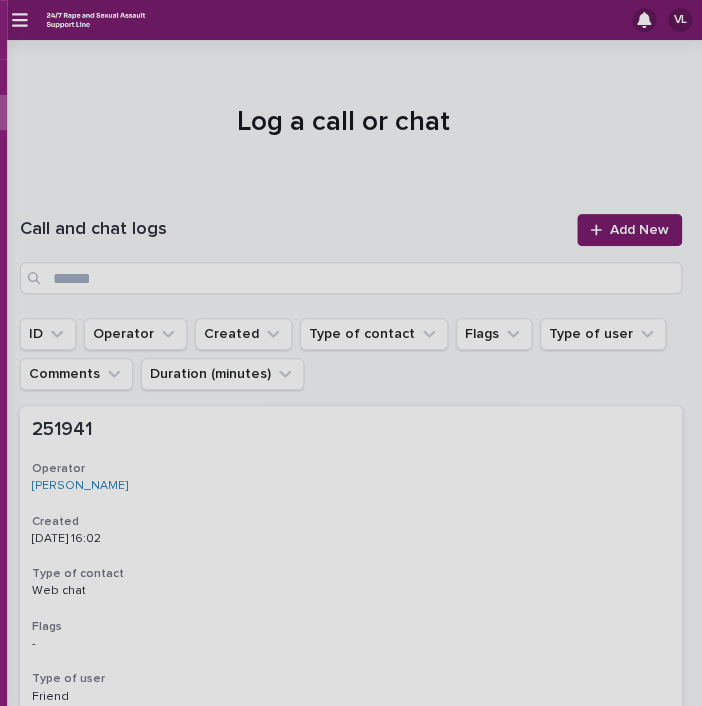 click on "Call and chat logs" at bounding box center (-243, 112) 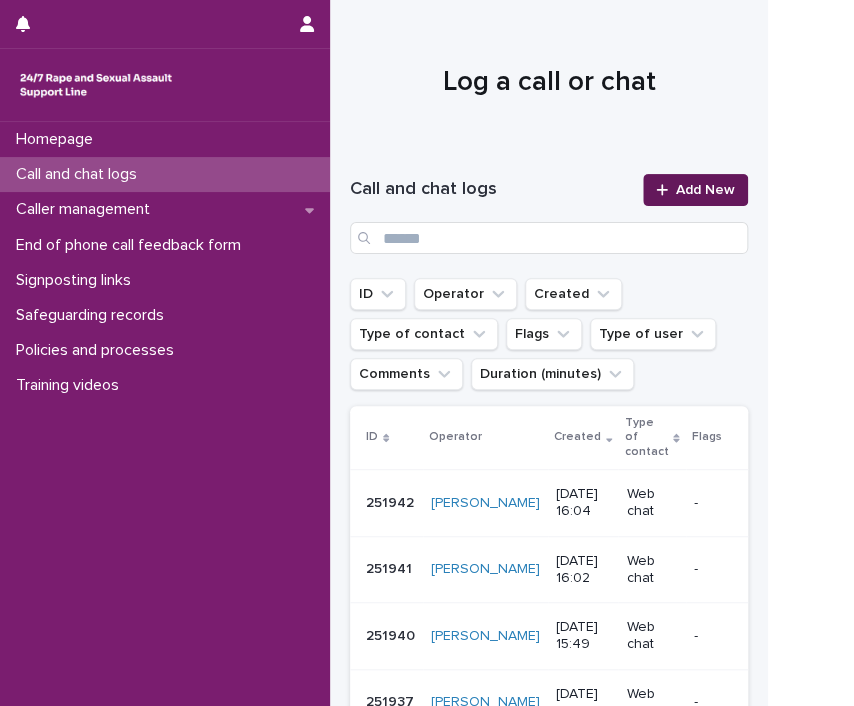 click 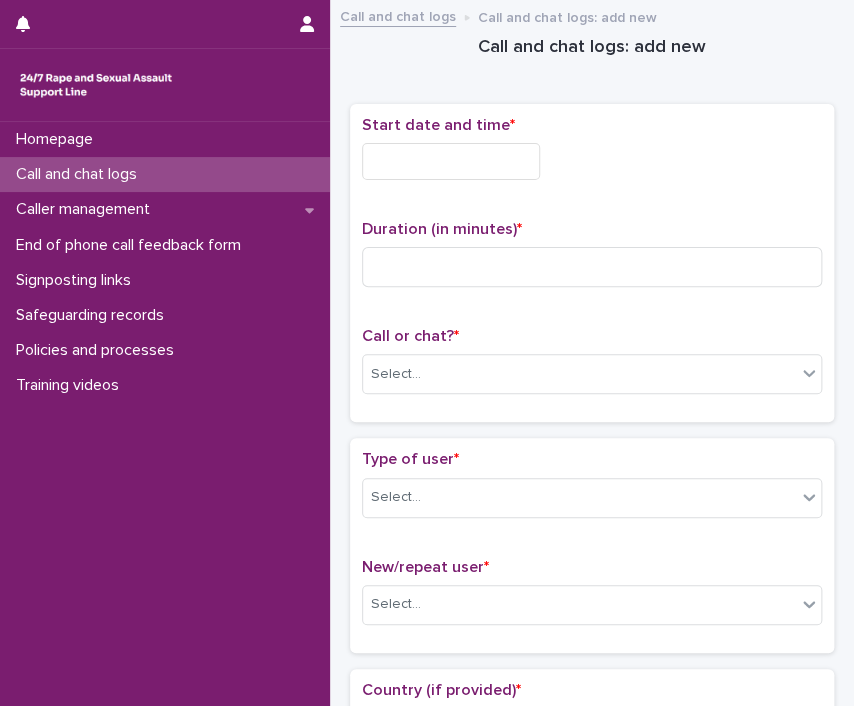 click at bounding box center [451, 161] 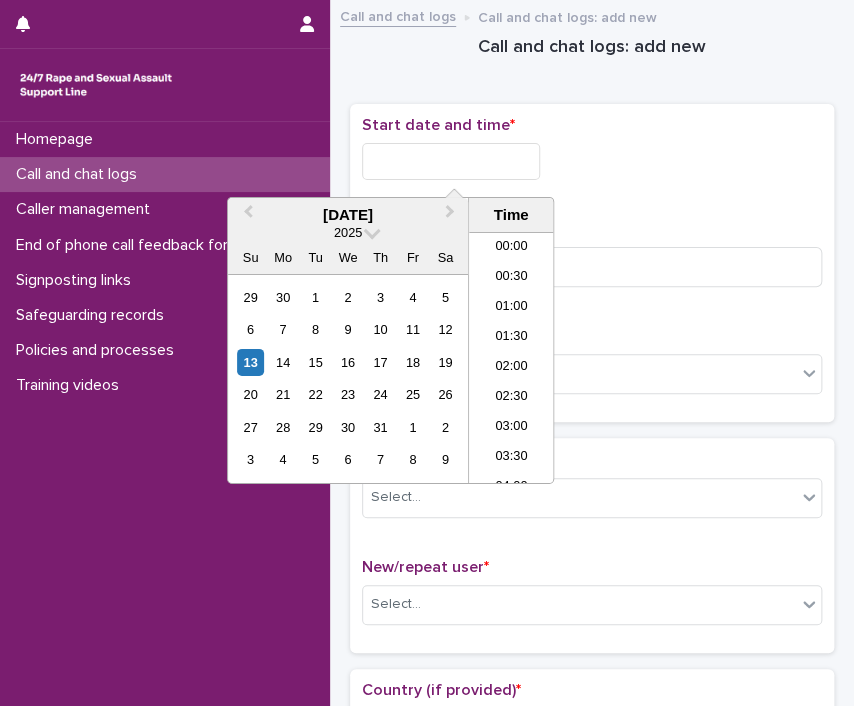 scroll, scrollTop: 850, scrollLeft: 0, axis: vertical 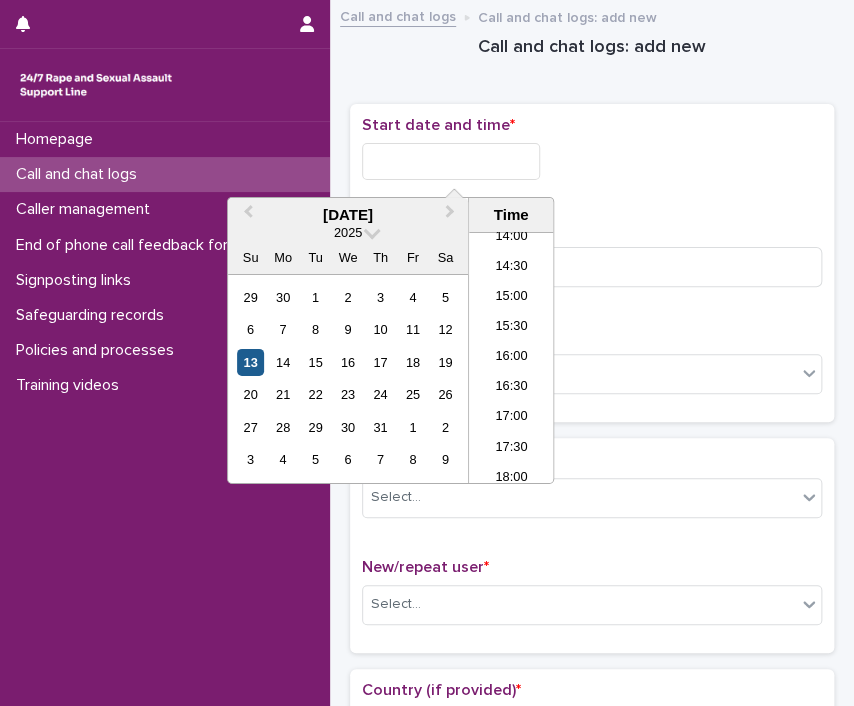 click on "13" at bounding box center [250, 362] 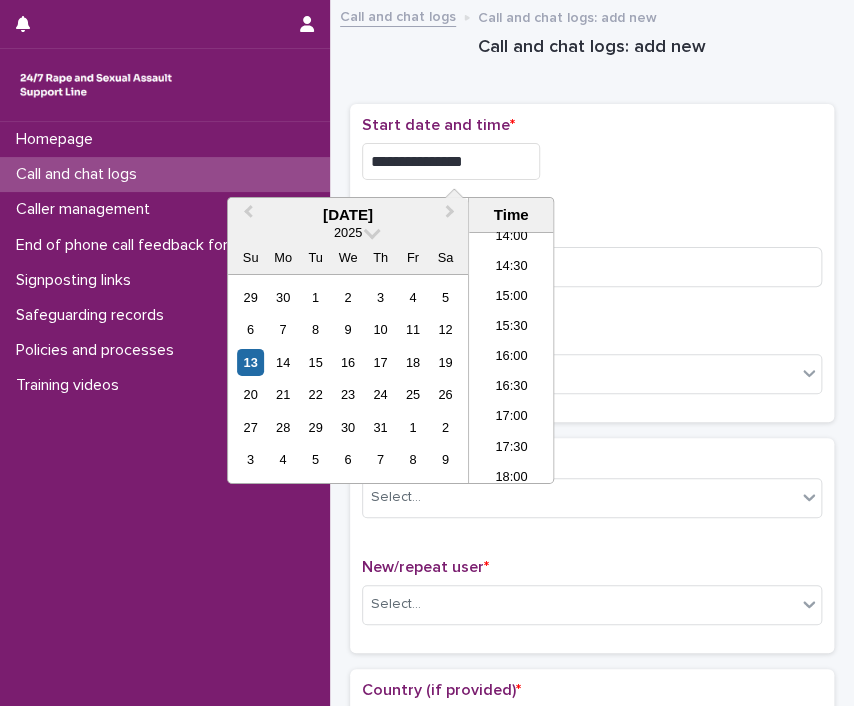 drag, startPoint x: 436, startPoint y: 159, endPoint x: 798, endPoint y: 193, distance: 363.59317 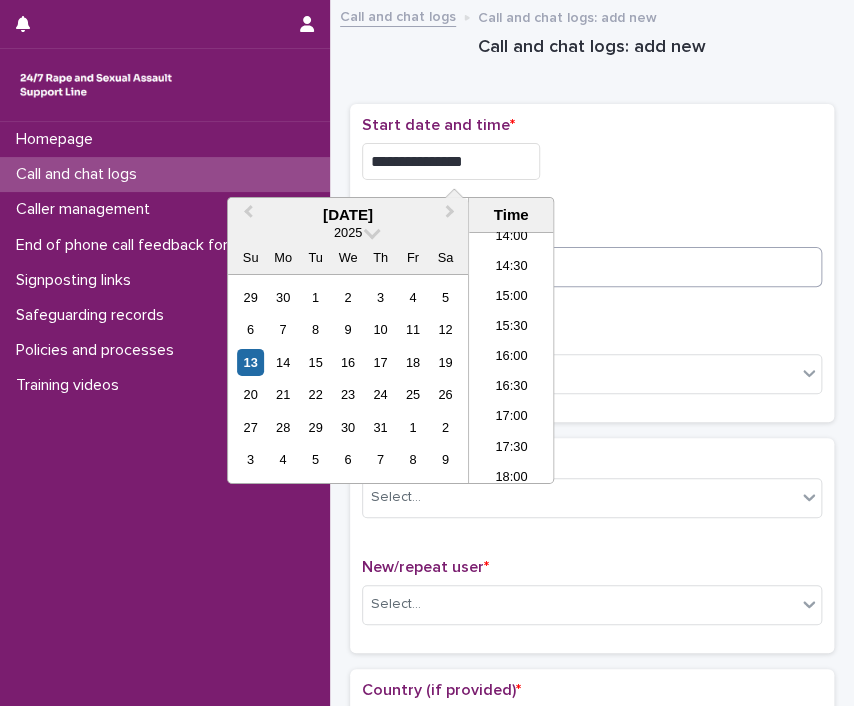 type on "**********" 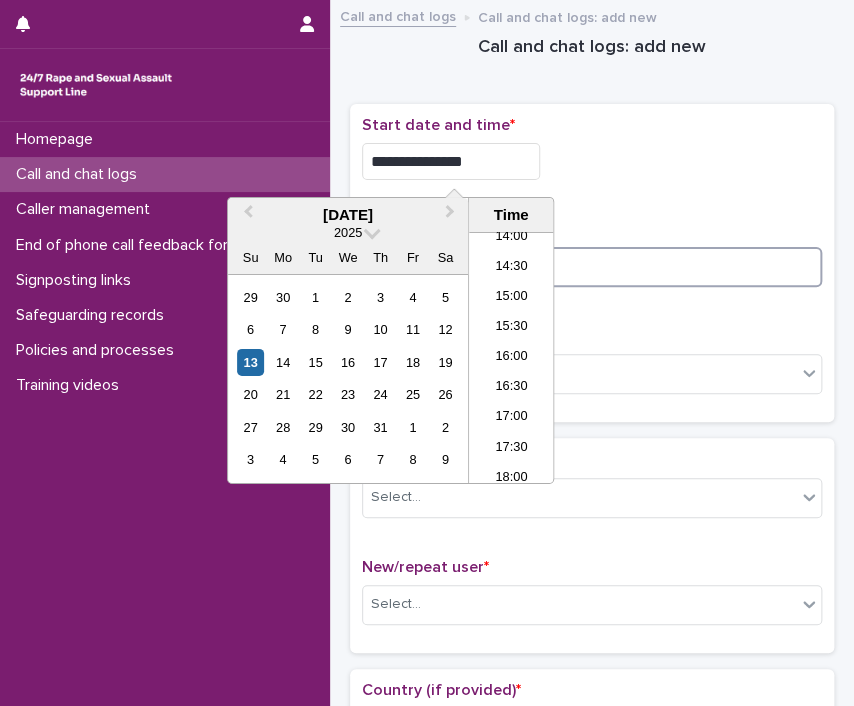 click at bounding box center (592, 267) 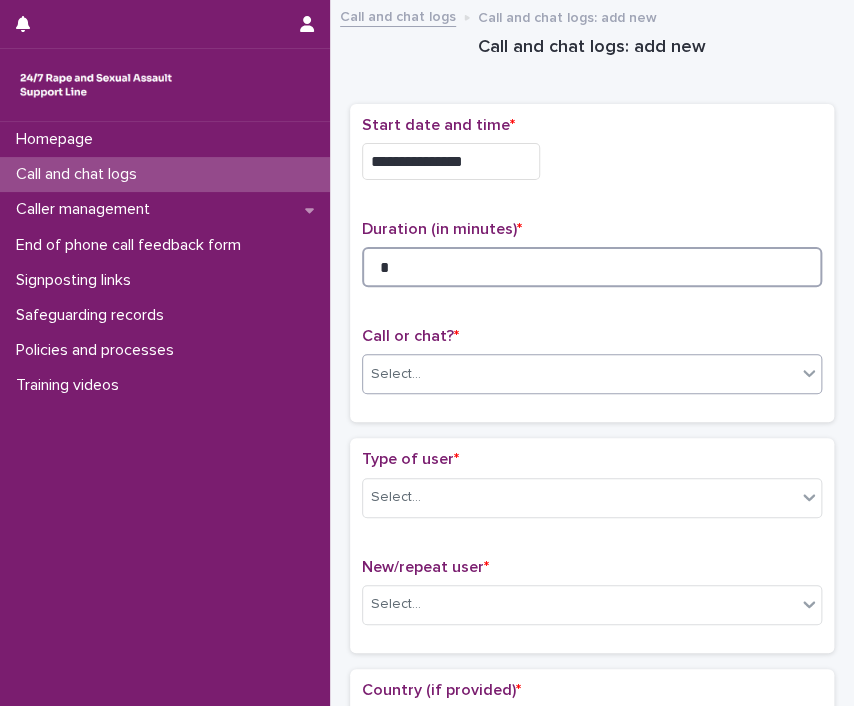 type on "*" 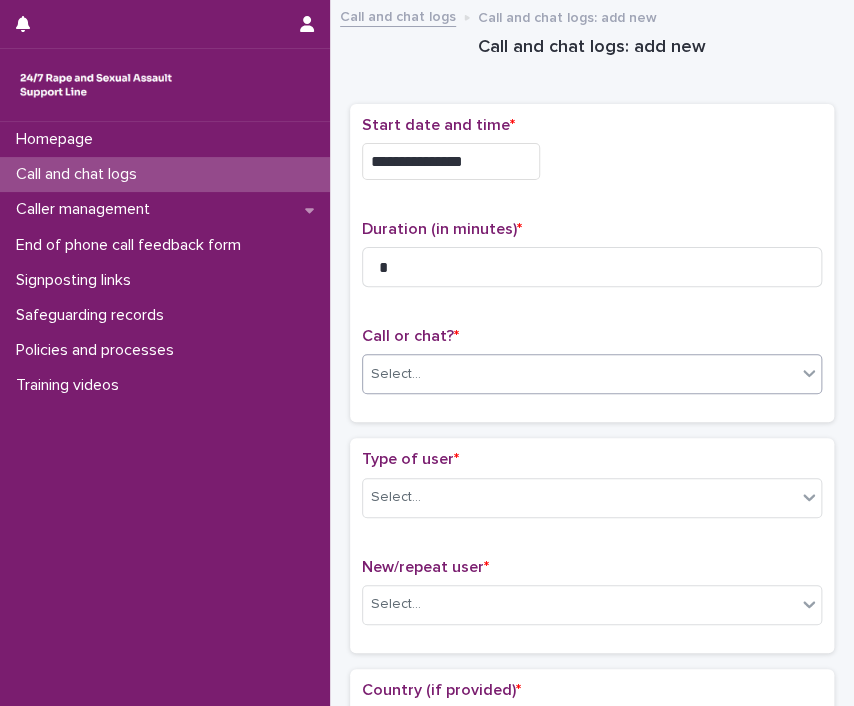 click 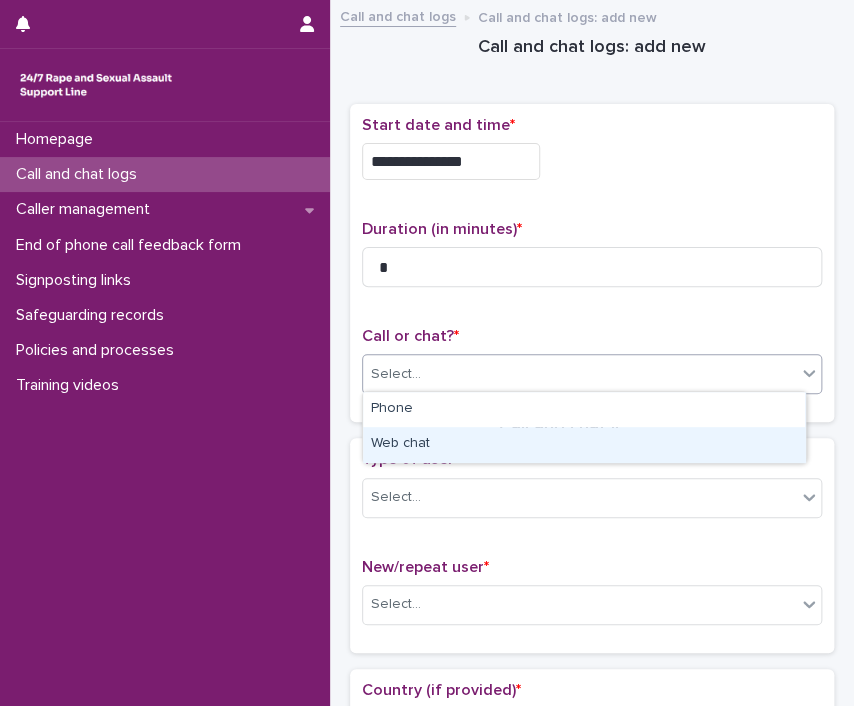 click on "Web chat" at bounding box center [584, 444] 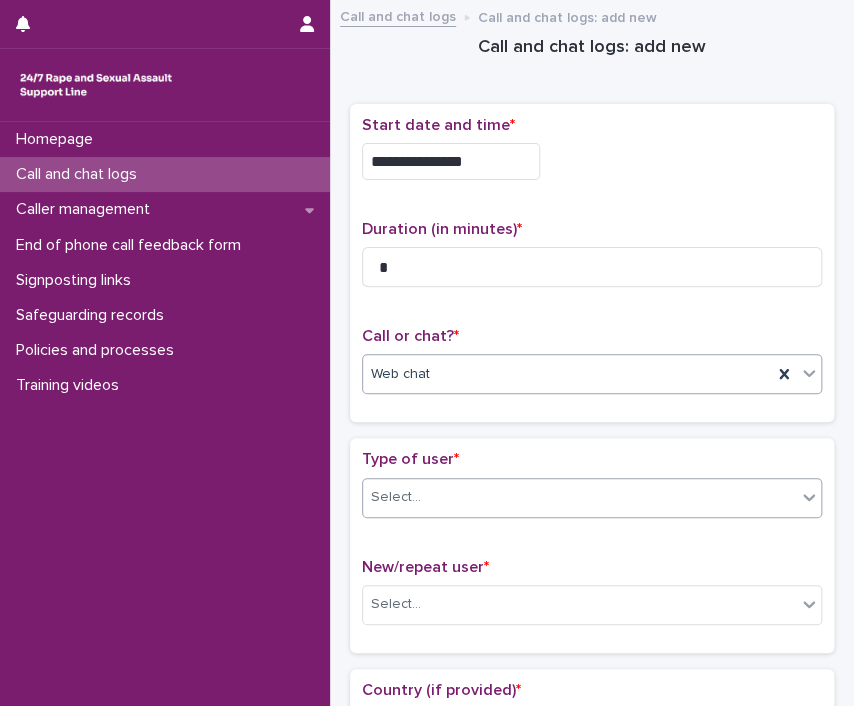click 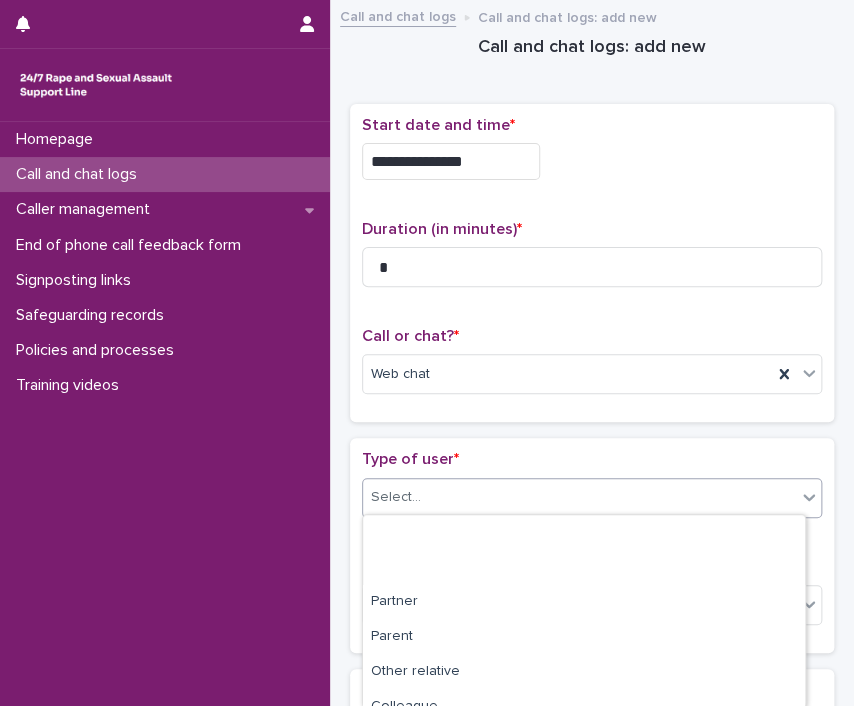 scroll, scrollTop: 332, scrollLeft: 0, axis: vertical 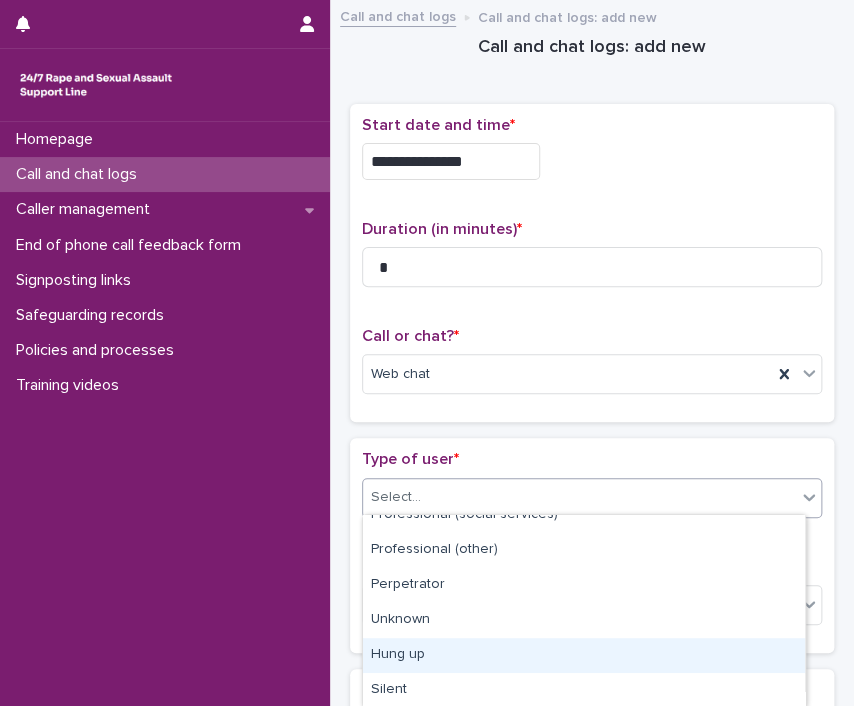 click on "Hung up" at bounding box center [584, 655] 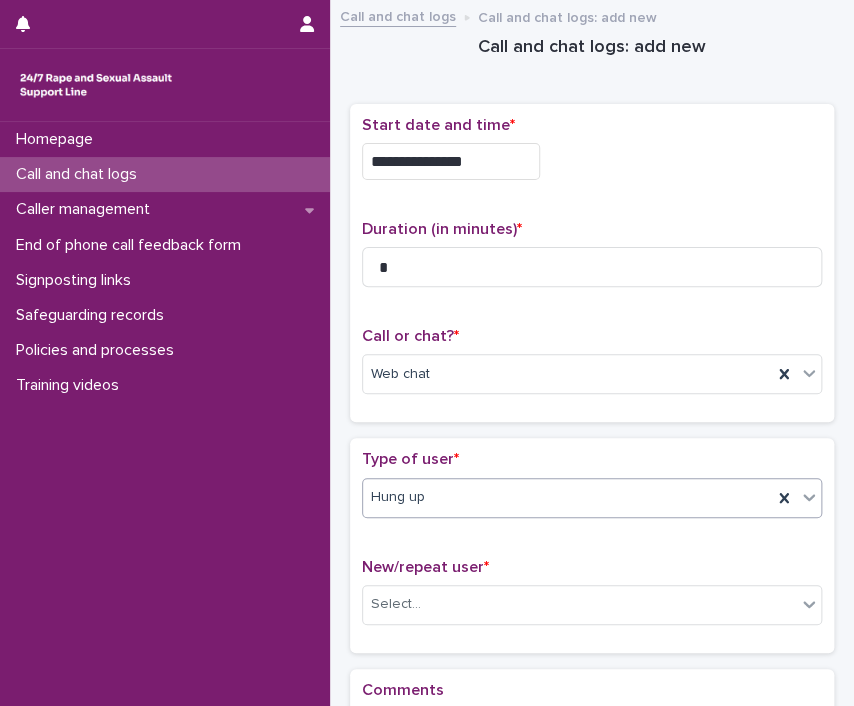 scroll, scrollTop: 272, scrollLeft: 0, axis: vertical 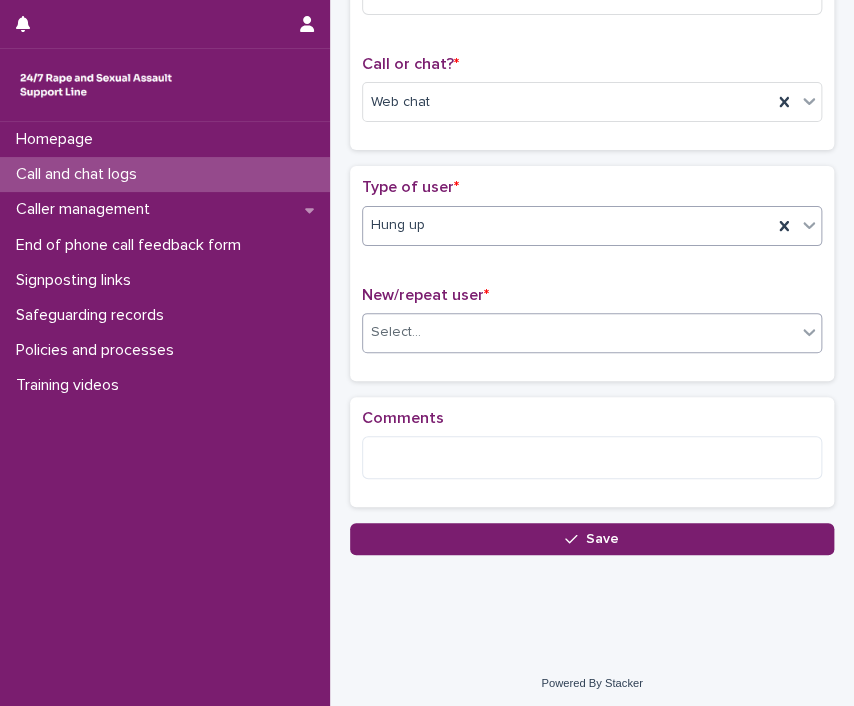 click 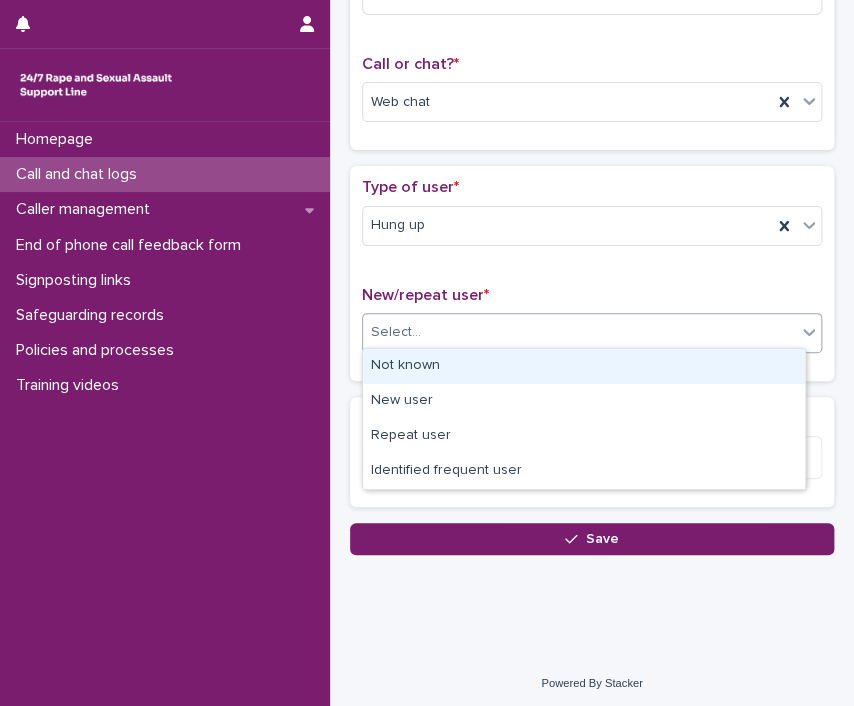 click on "Not known" at bounding box center (584, 366) 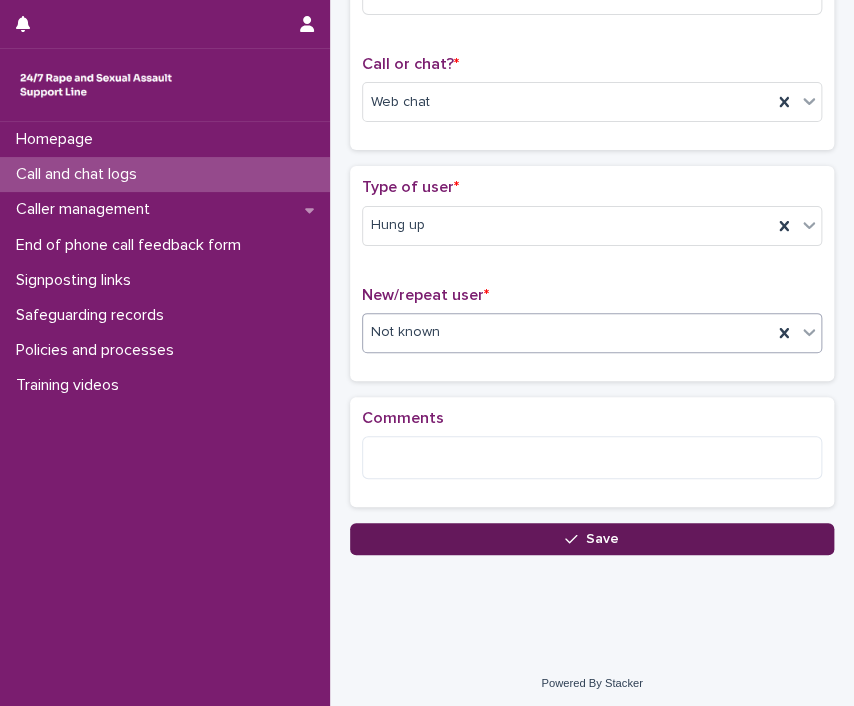 click on "Save" at bounding box center [592, 539] 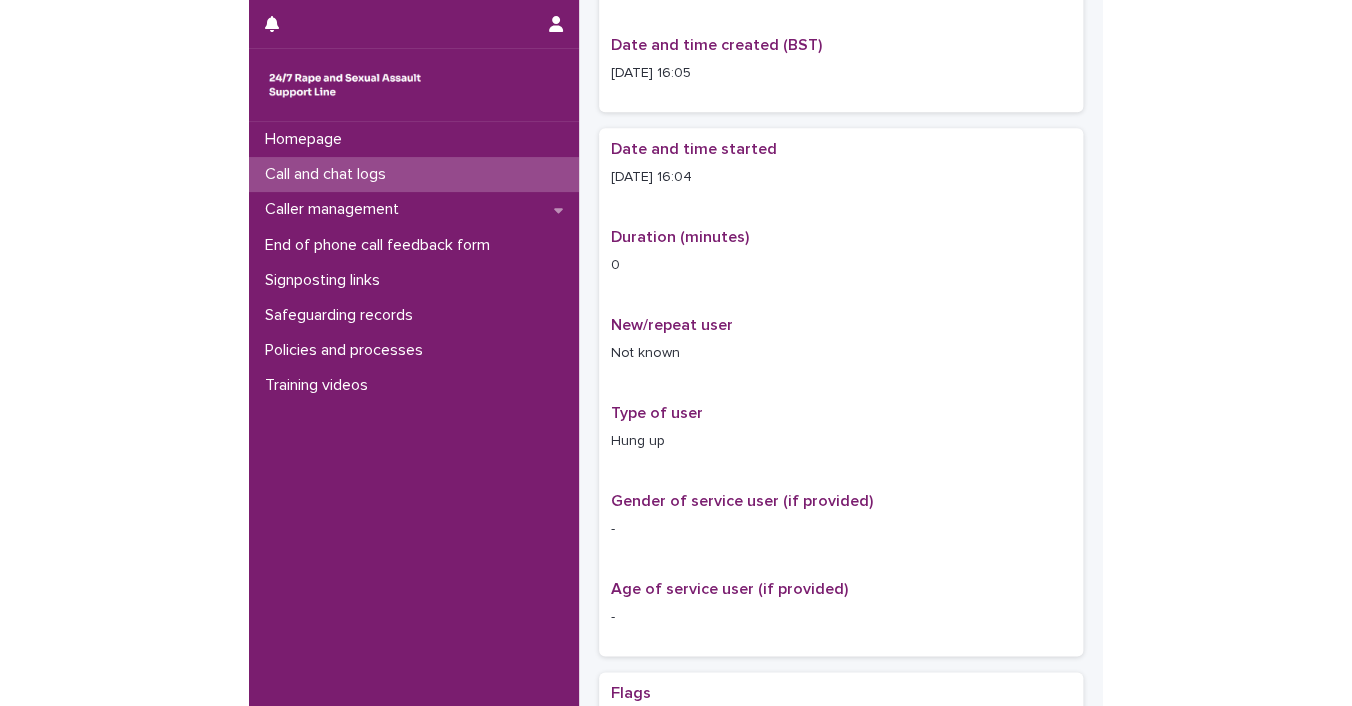 scroll, scrollTop: 0, scrollLeft: 0, axis: both 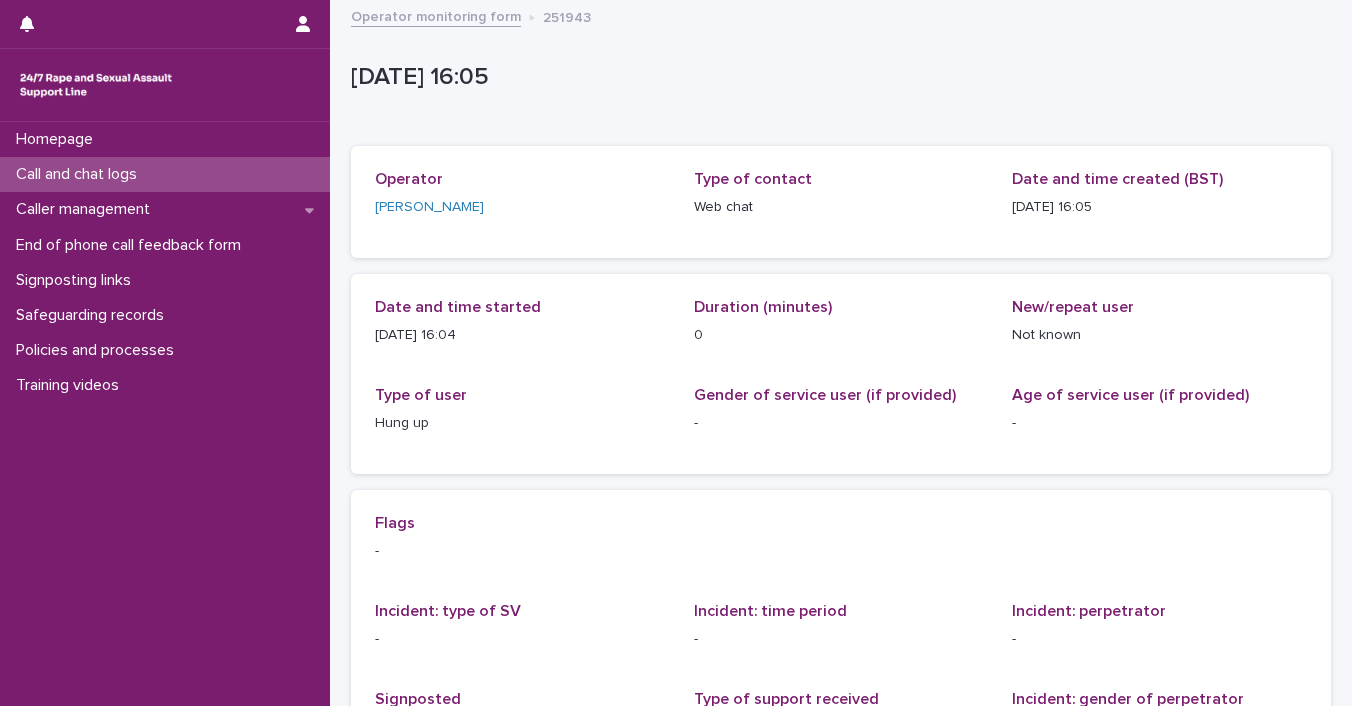 click on "Call and chat logs" at bounding box center [165, 174] 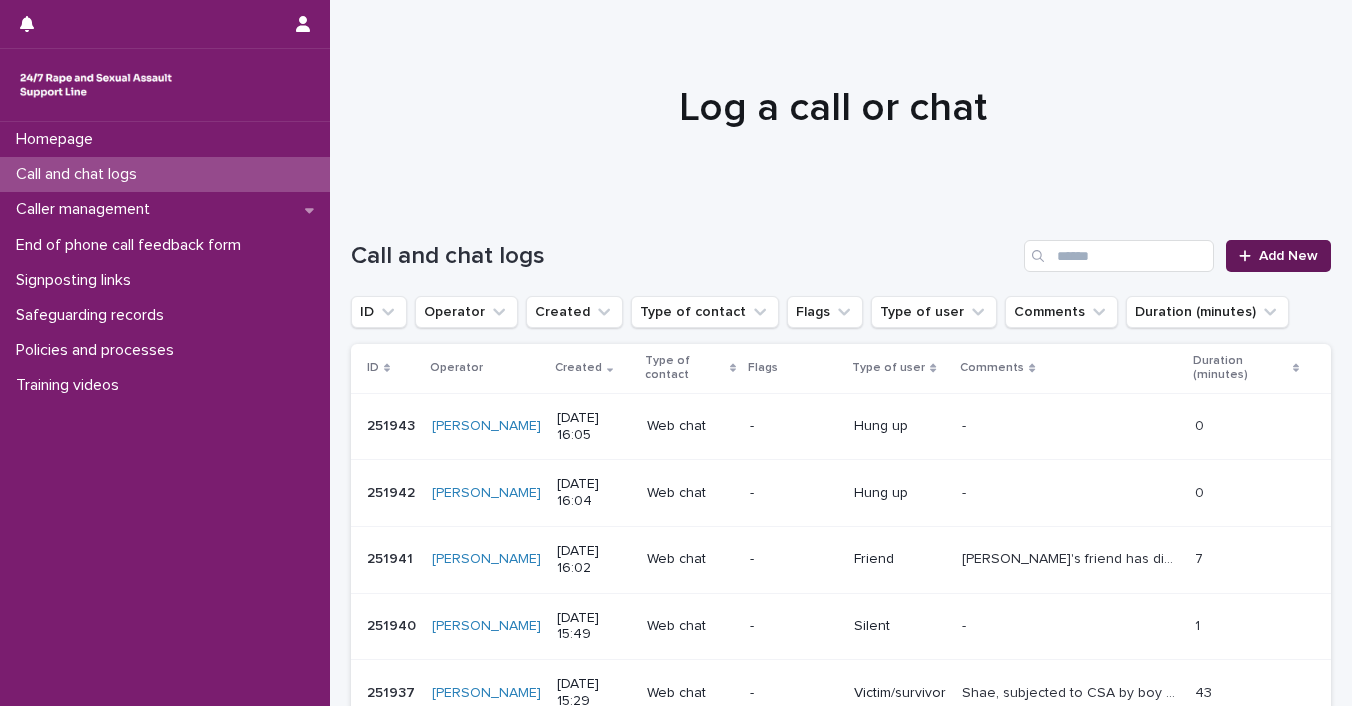 click on "Add New" at bounding box center (1288, 256) 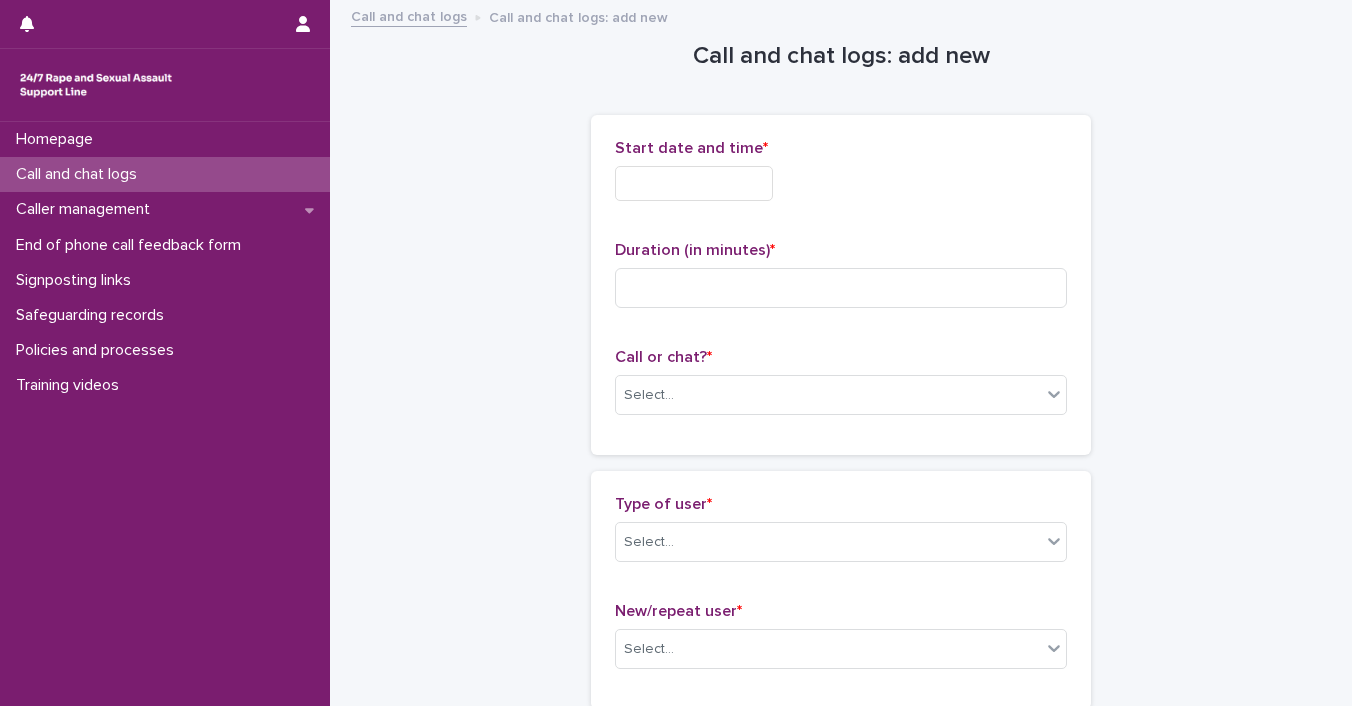 click at bounding box center [694, 183] 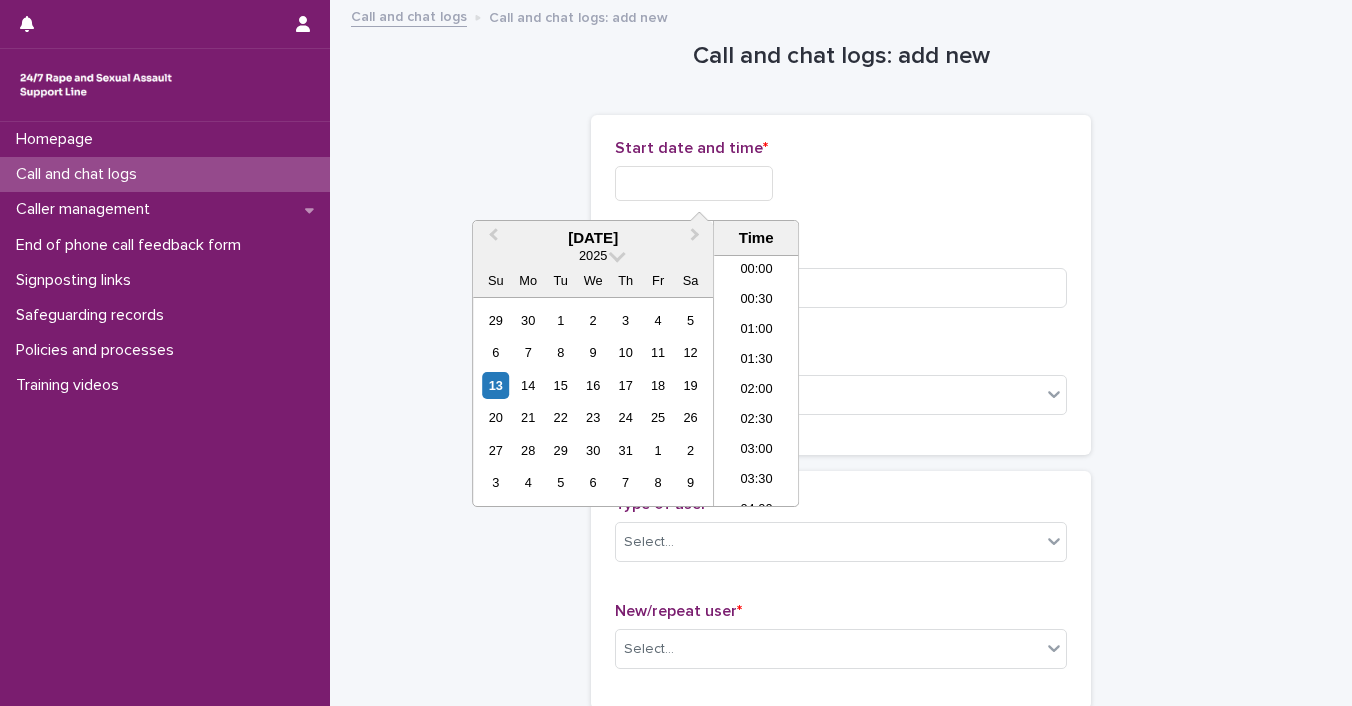 scroll, scrollTop: 850, scrollLeft: 0, axis: vertical 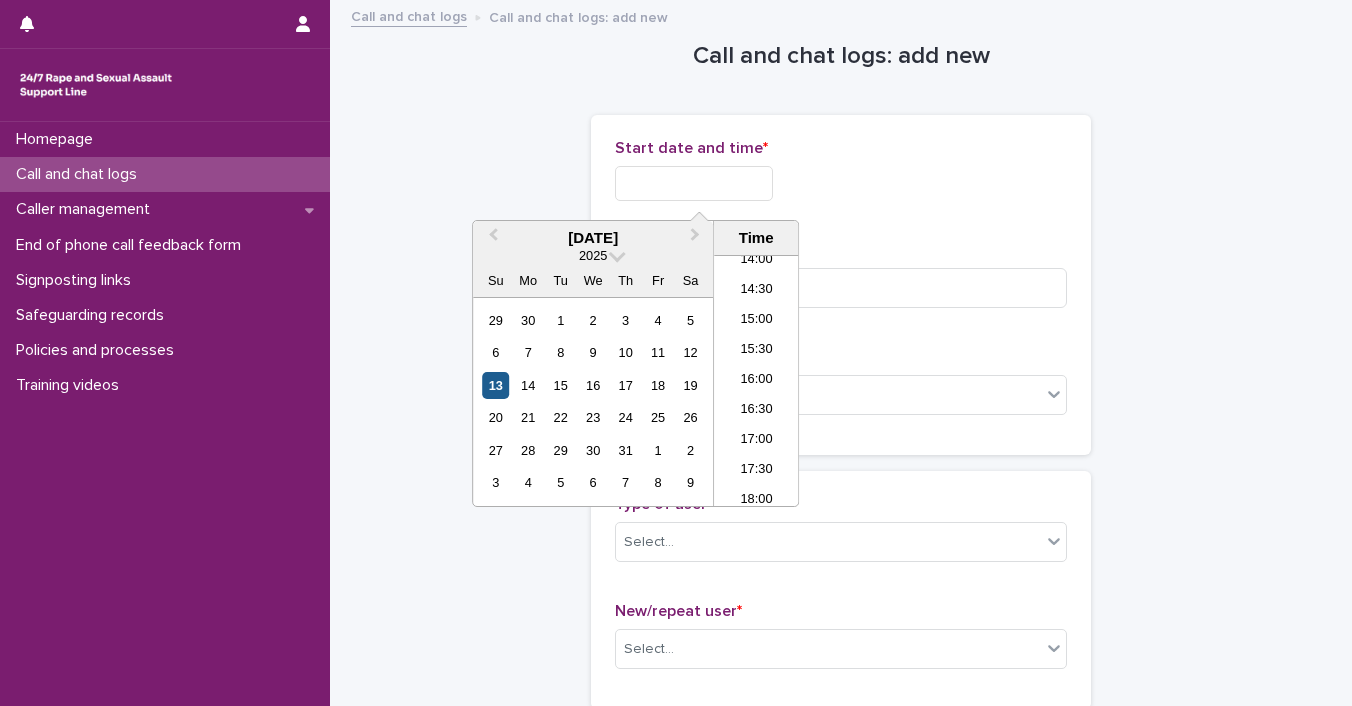 click on "13" at bounding box center [495, 385] 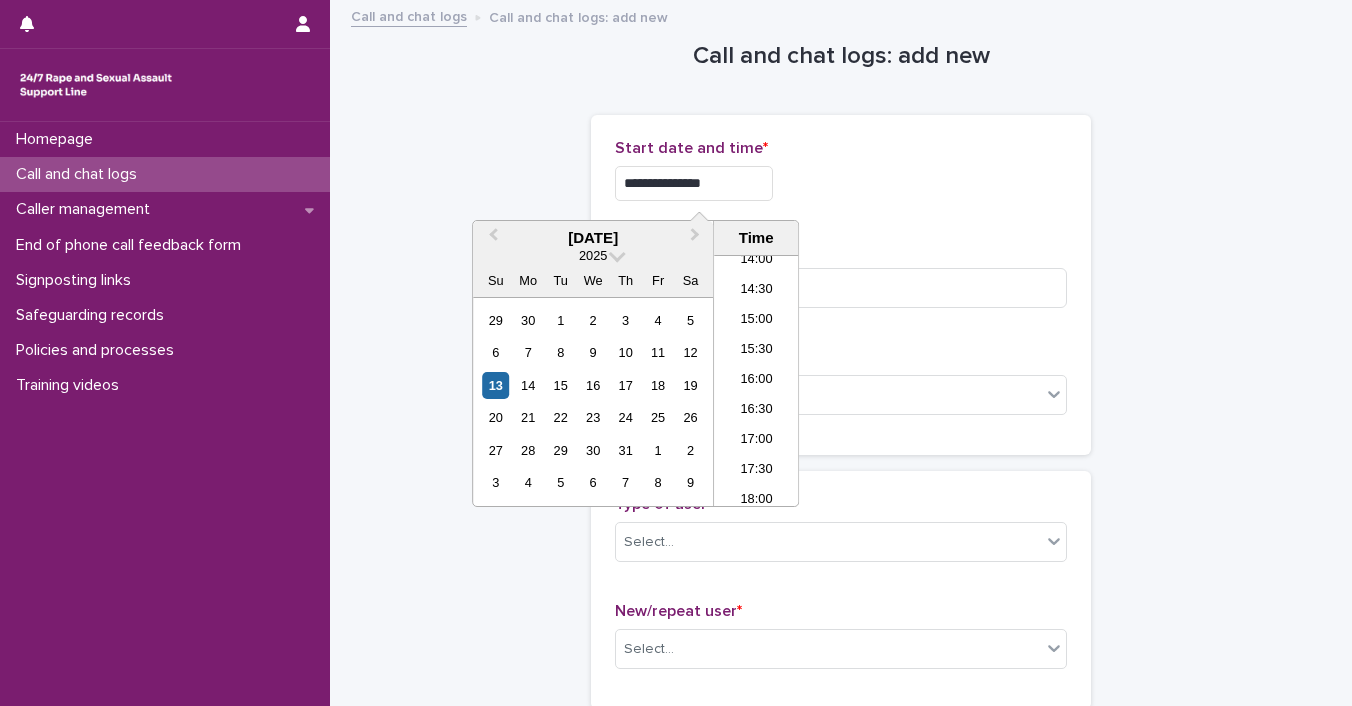 drag, startPoint x: 683, startPoint y: 185, endPoint x: 882, endPoint y: 189, distance: 199.04019 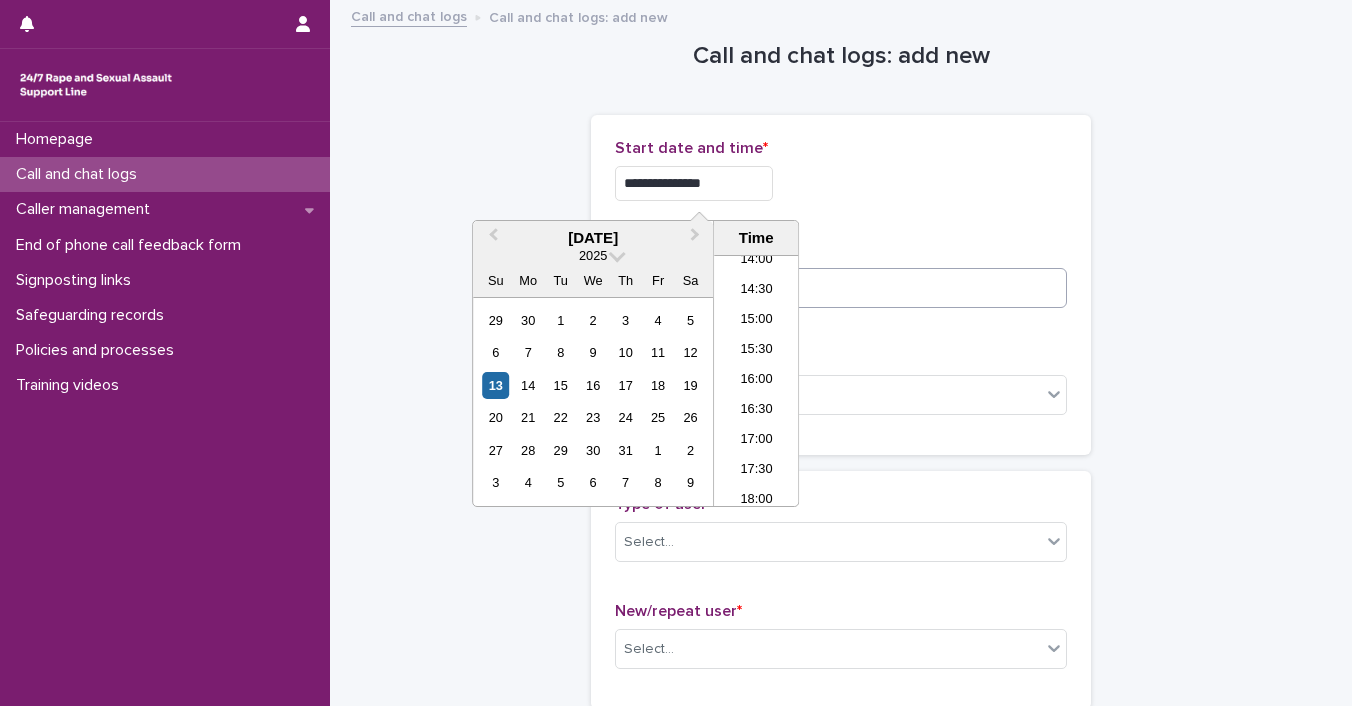 type on "**********" 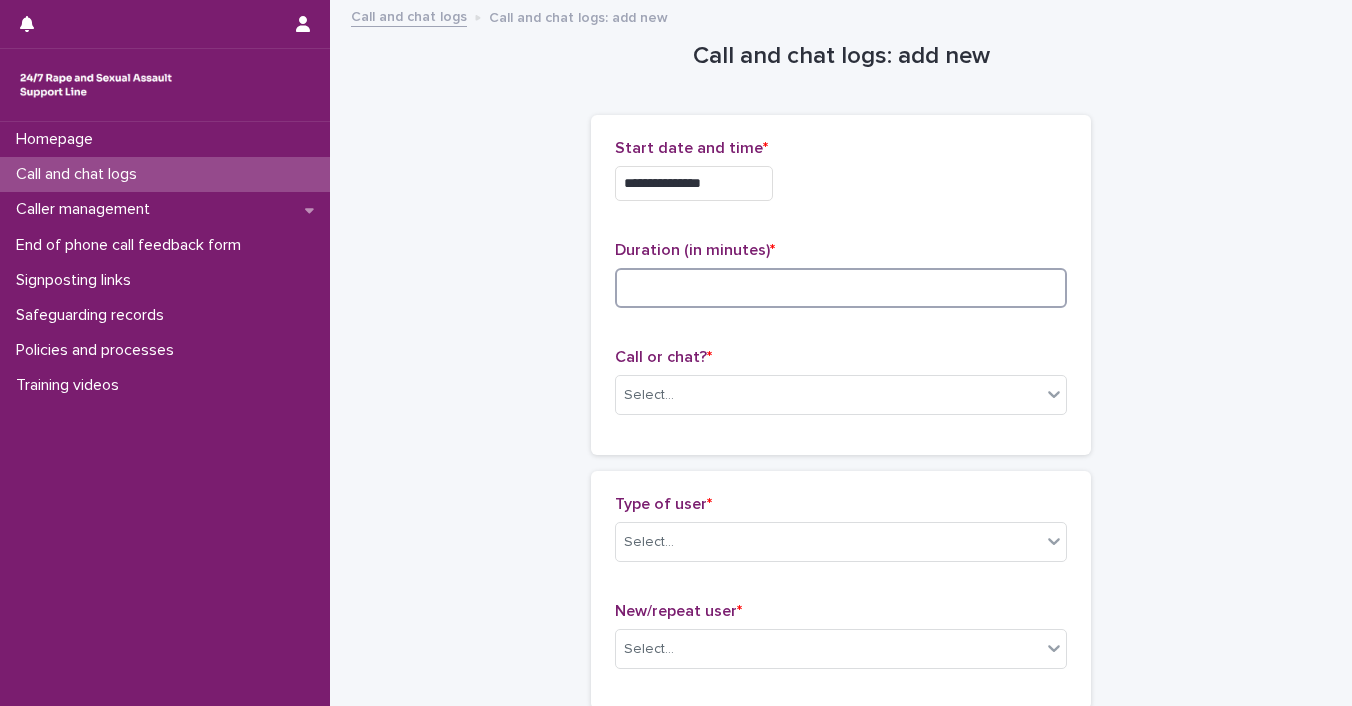 click at bounding box center (841, 288) 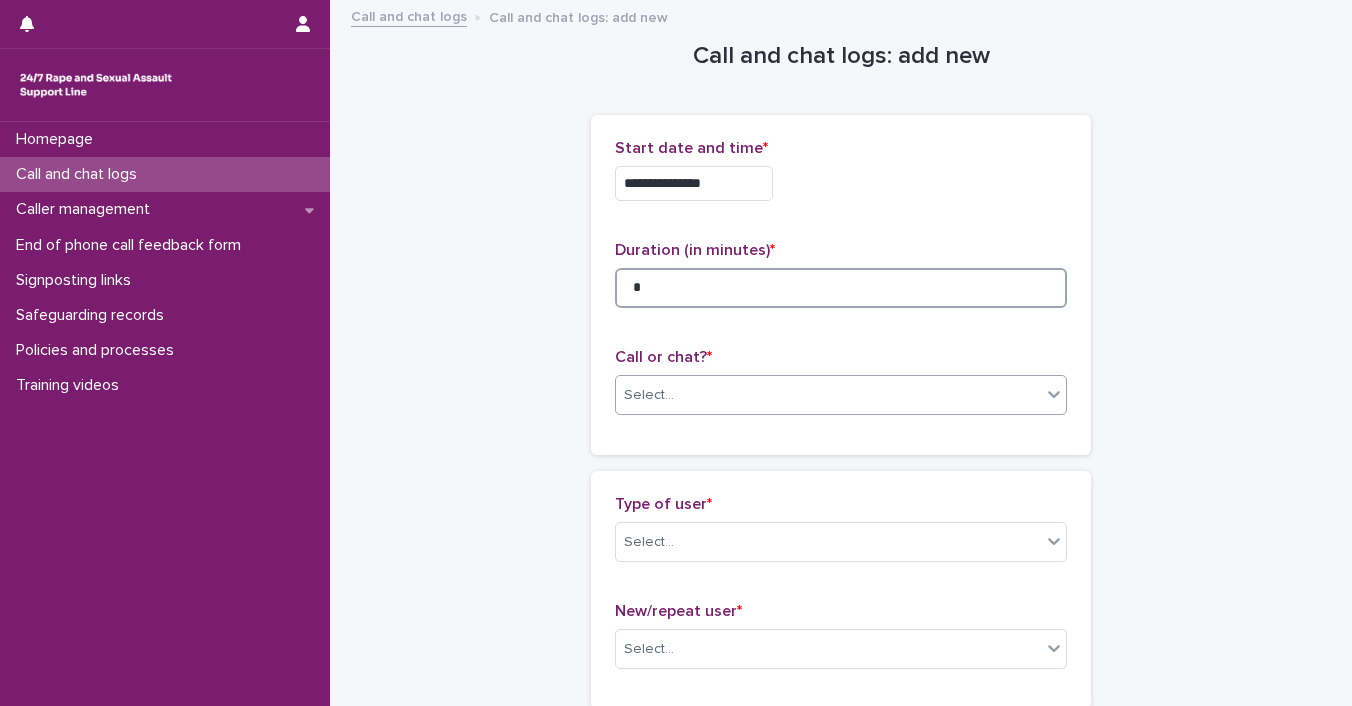 type on "*" 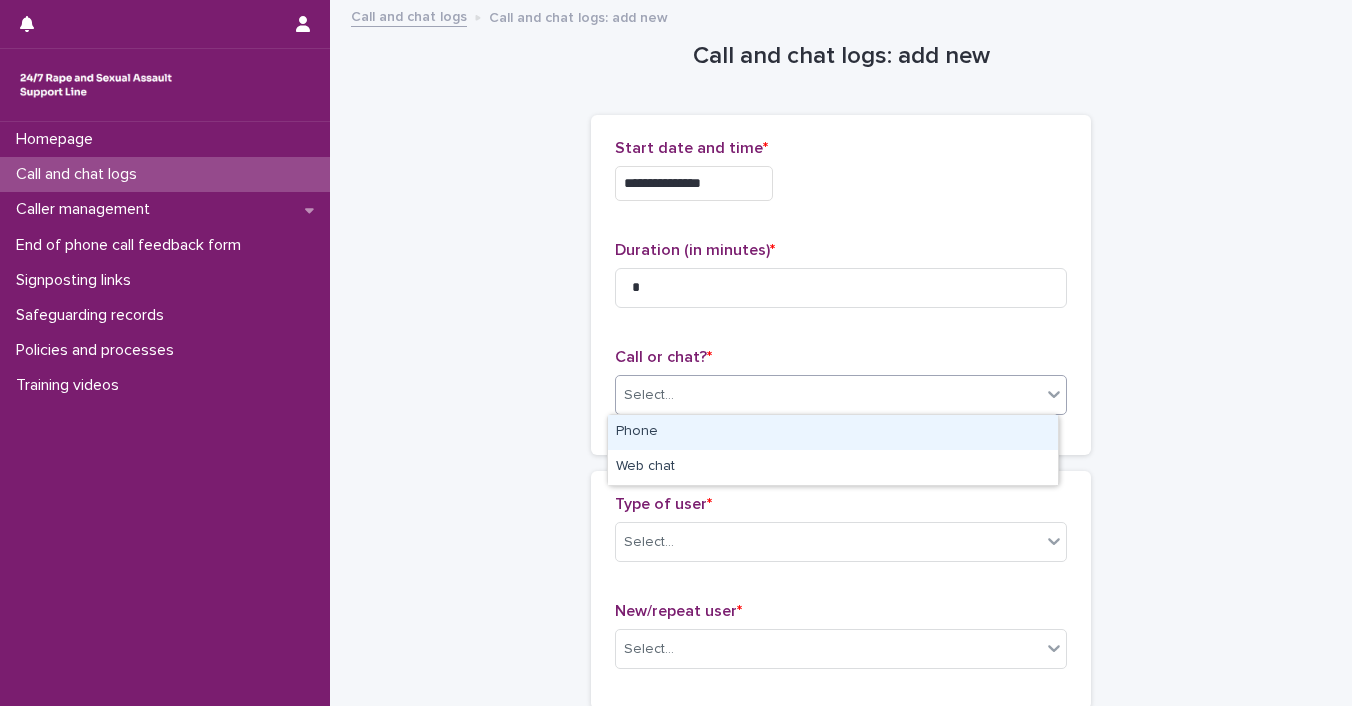 click on "Select..." at bounding box center (828, 395) 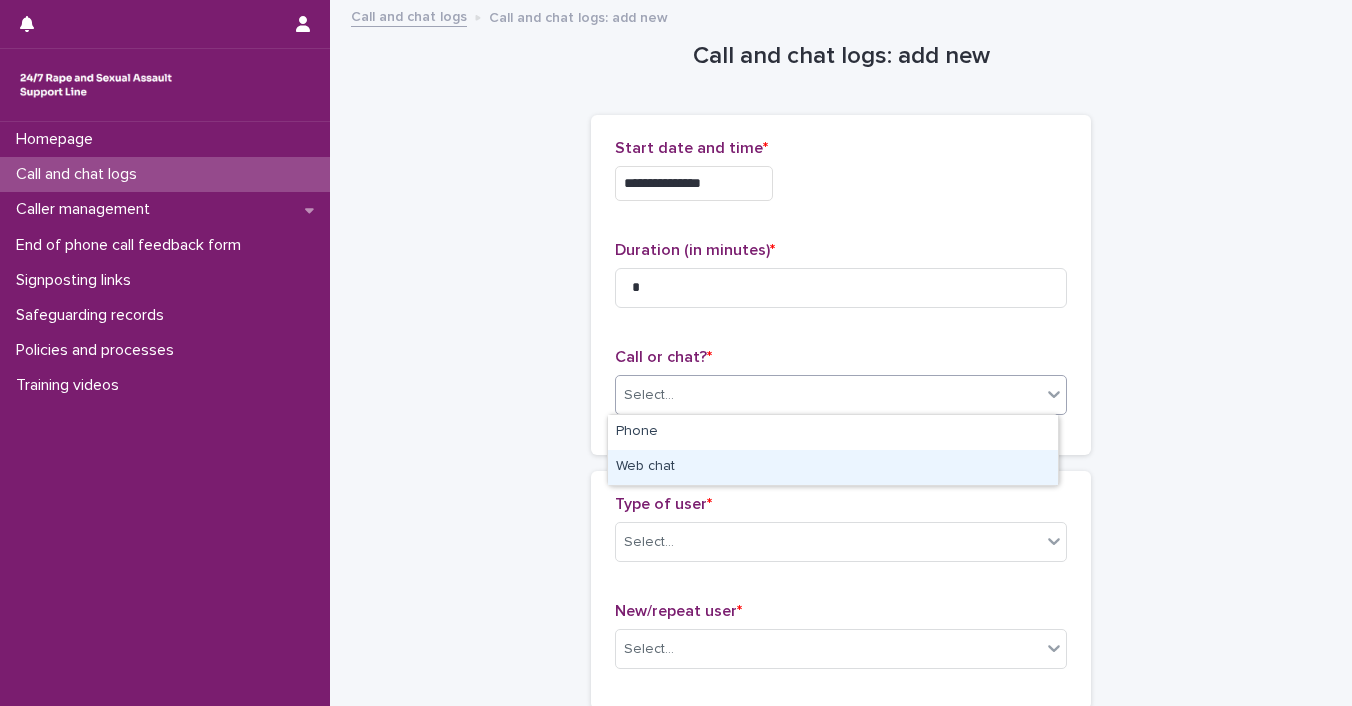 click on "Web chat" at bounding box center [833, 467] 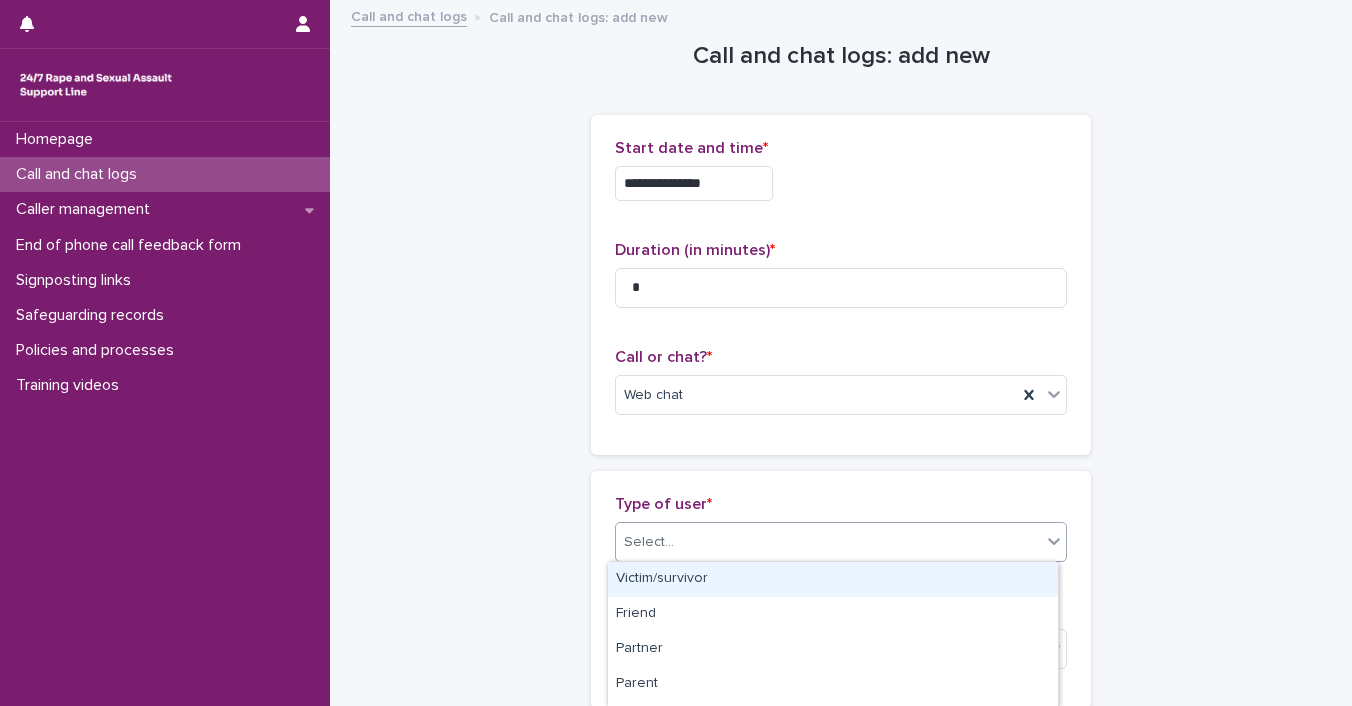 click 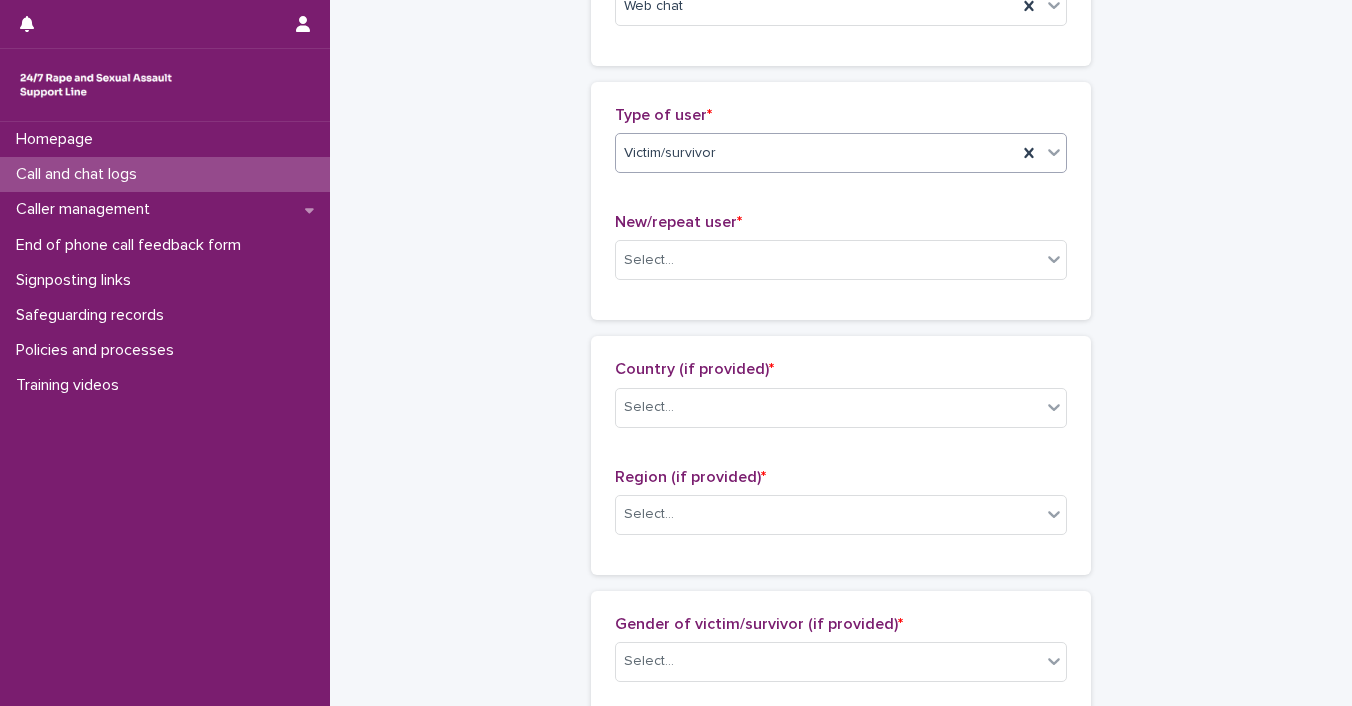 scroll, scrollTop: 496, scrollLeft: 0, axis: vertical 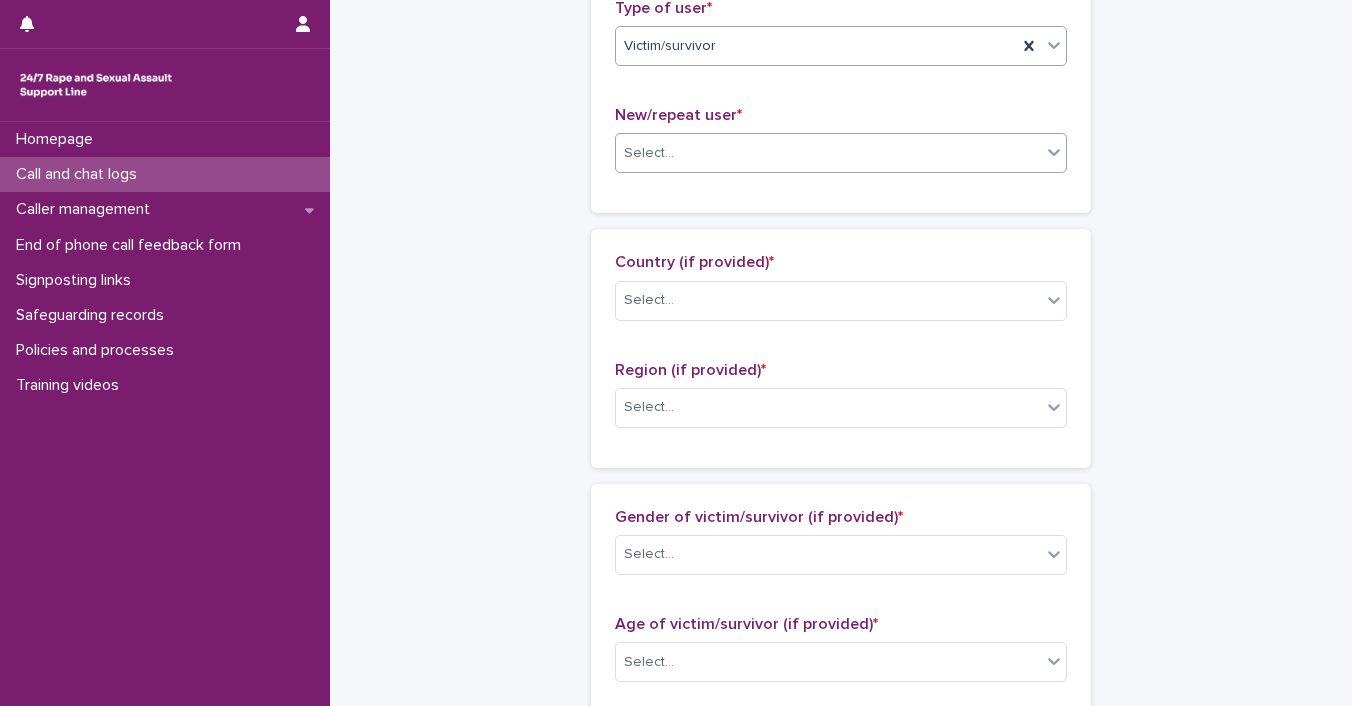 click 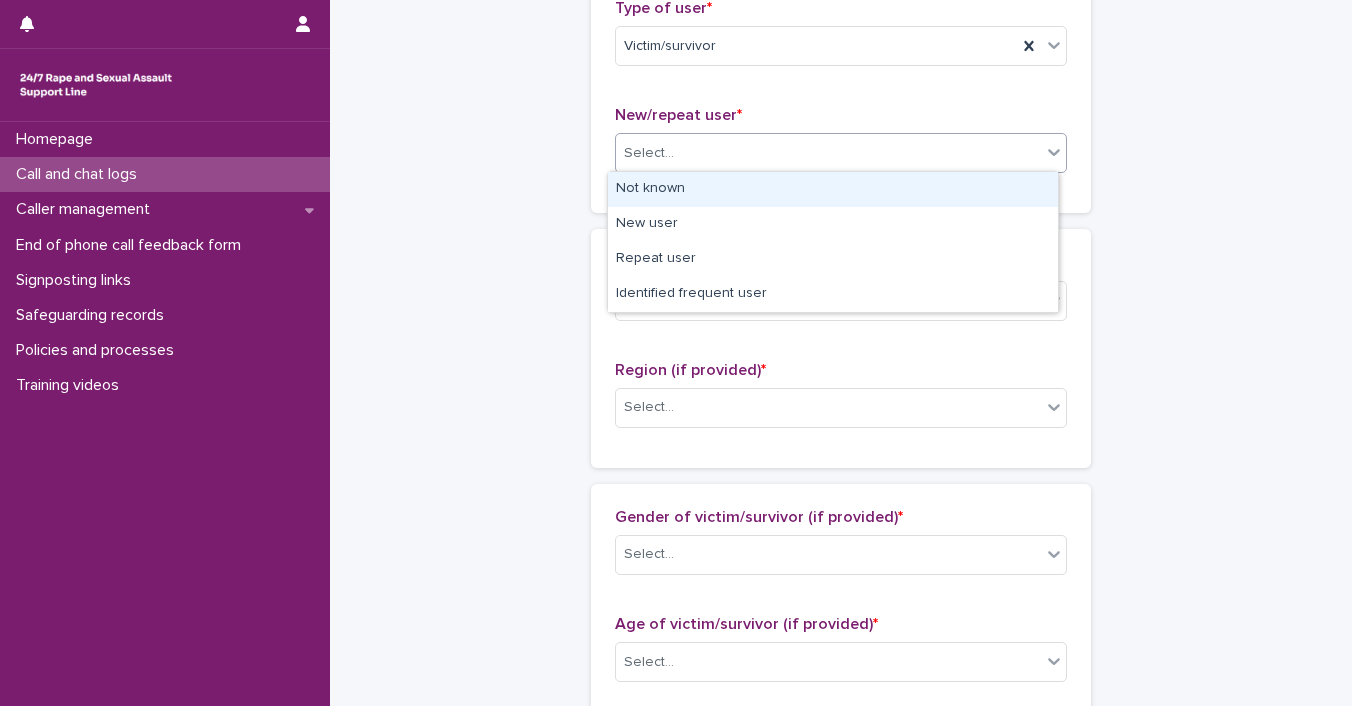 click on "Not known" at bounding box center (833, 189) 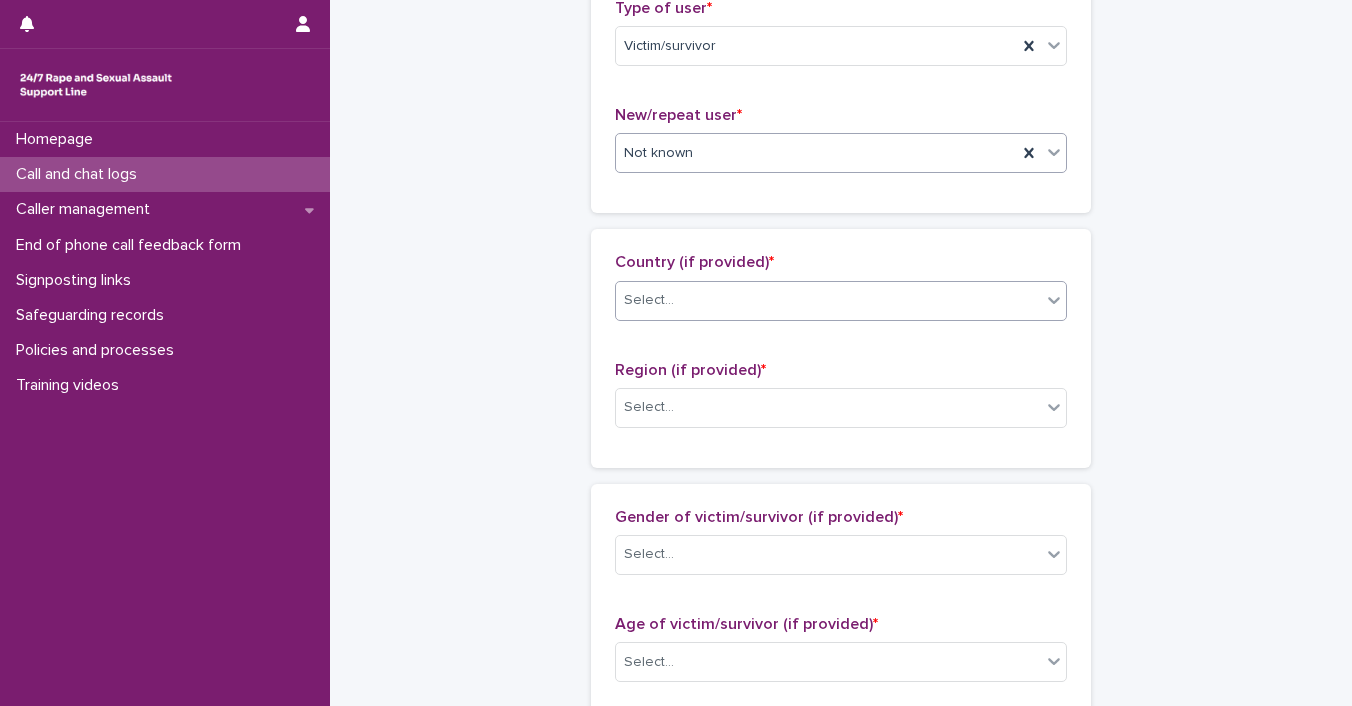 click 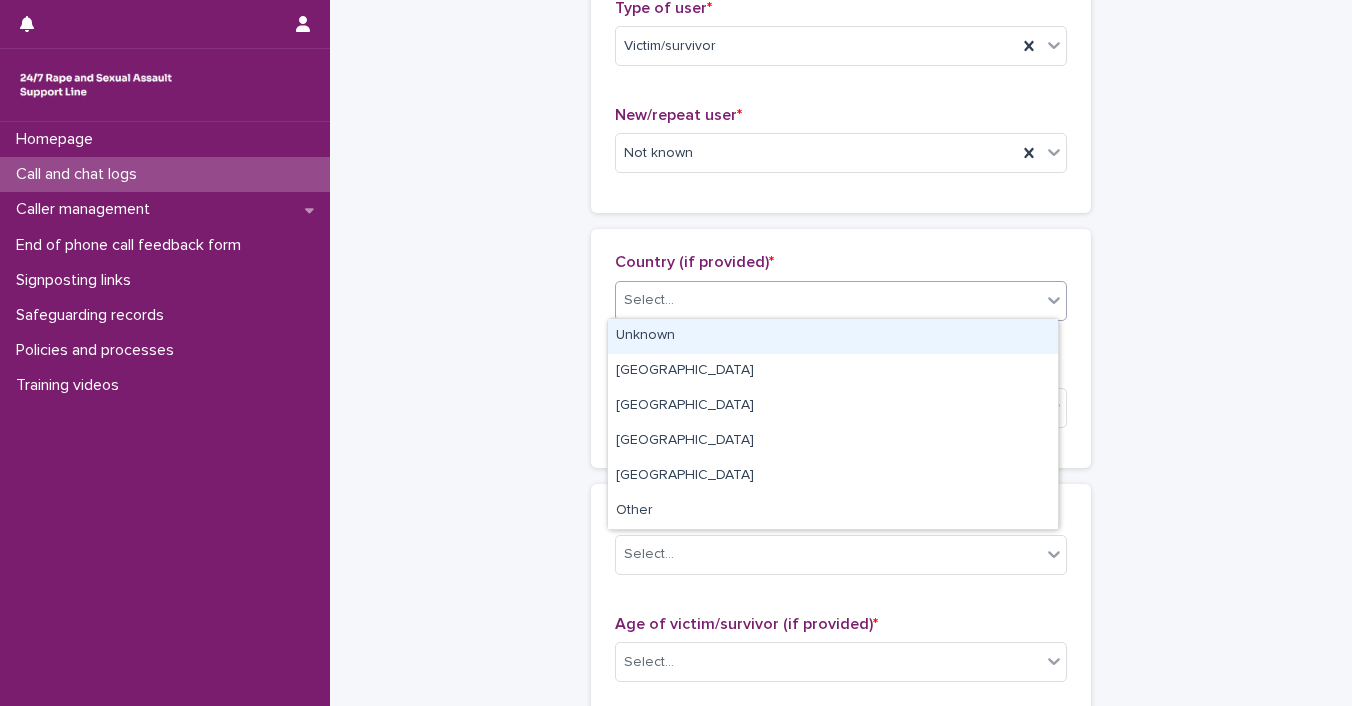 click on "Unknown" at bounding box center [833, 336] 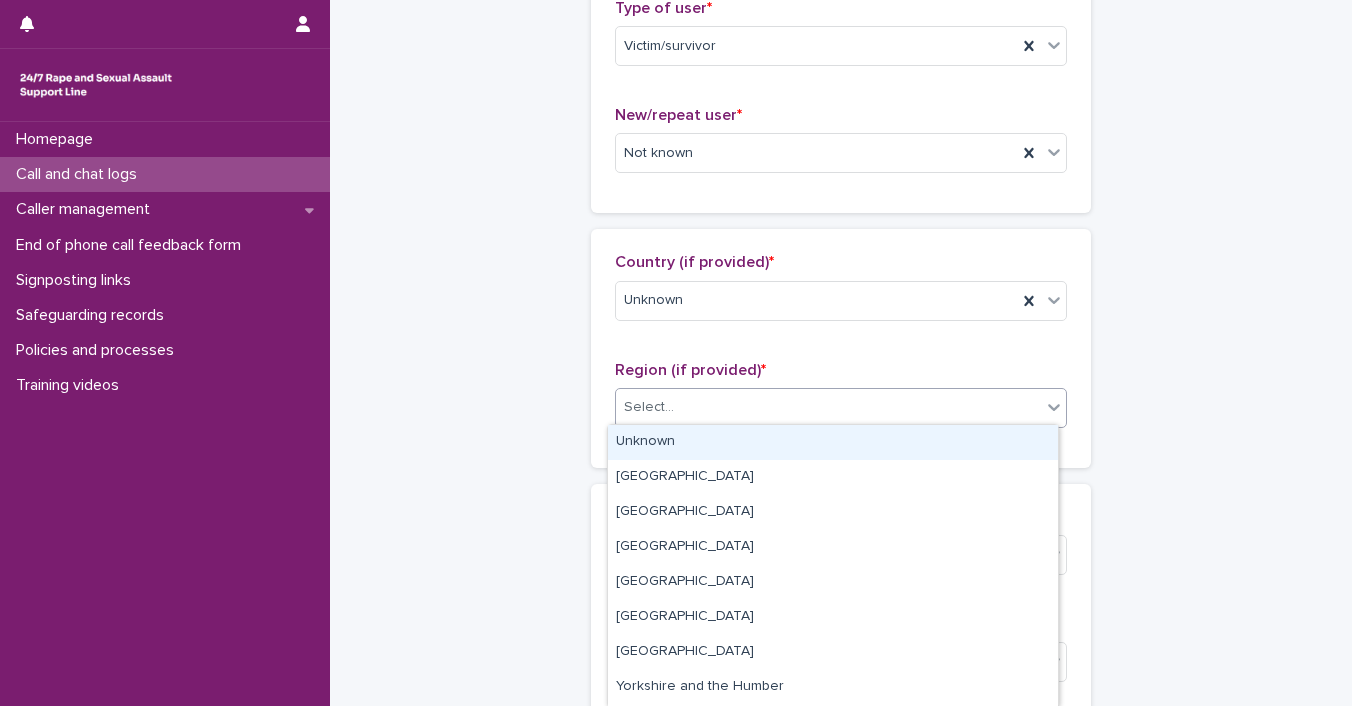 click 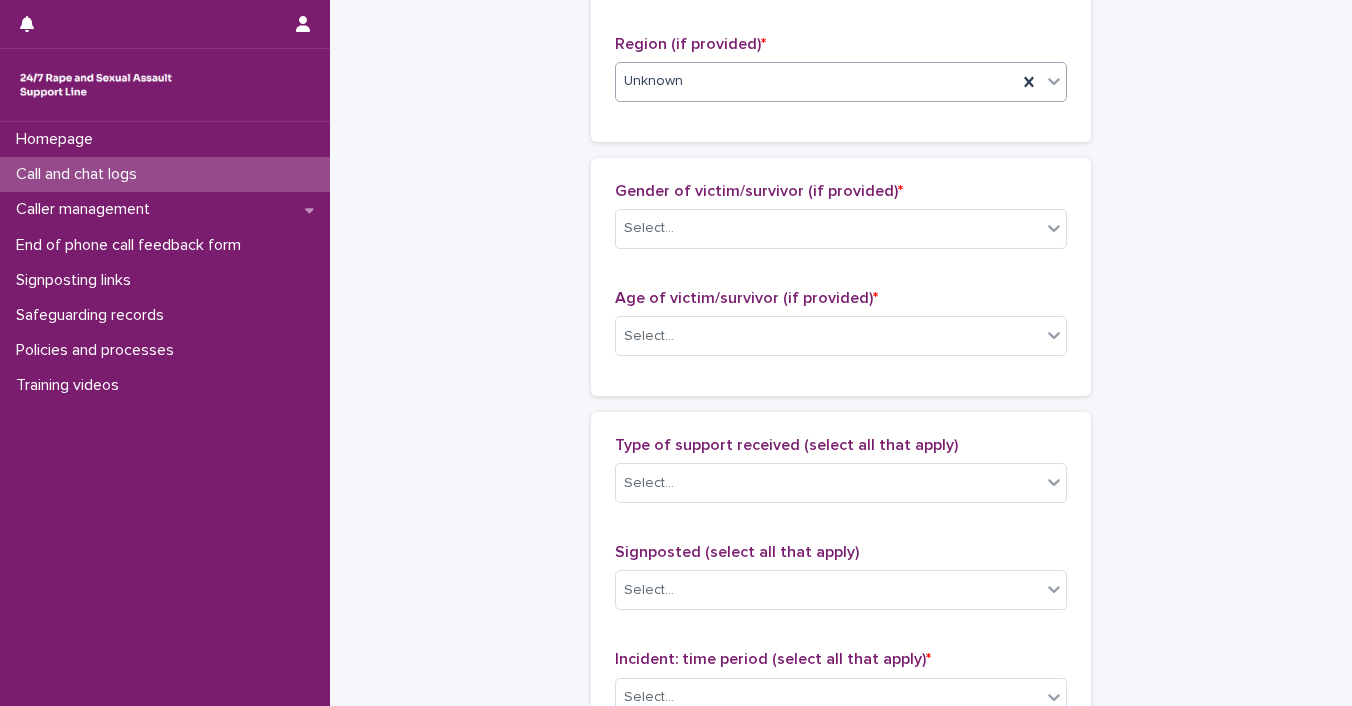 scroll, scrollTop: 841, scrollLeft: 0, axis: vertical 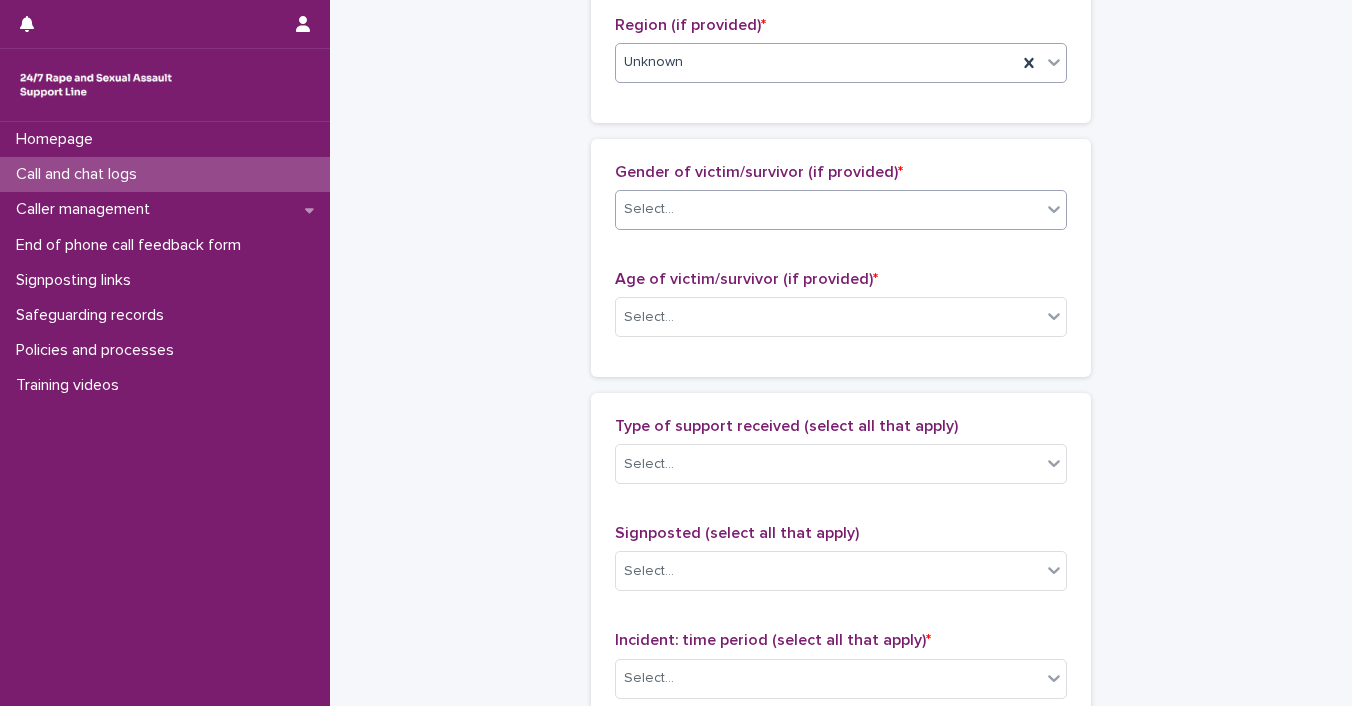 click at bounding box center [1054, 209] 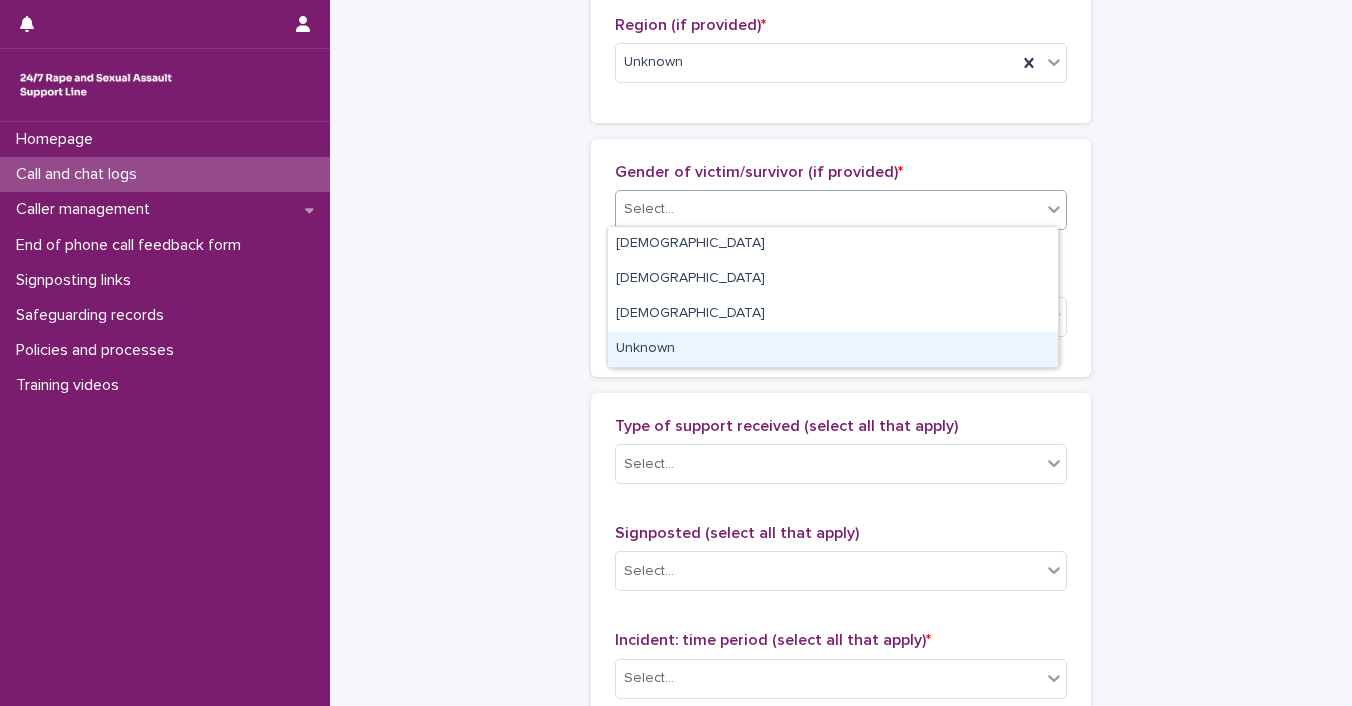 click on "Unknown" at bounding box center (833, 349) 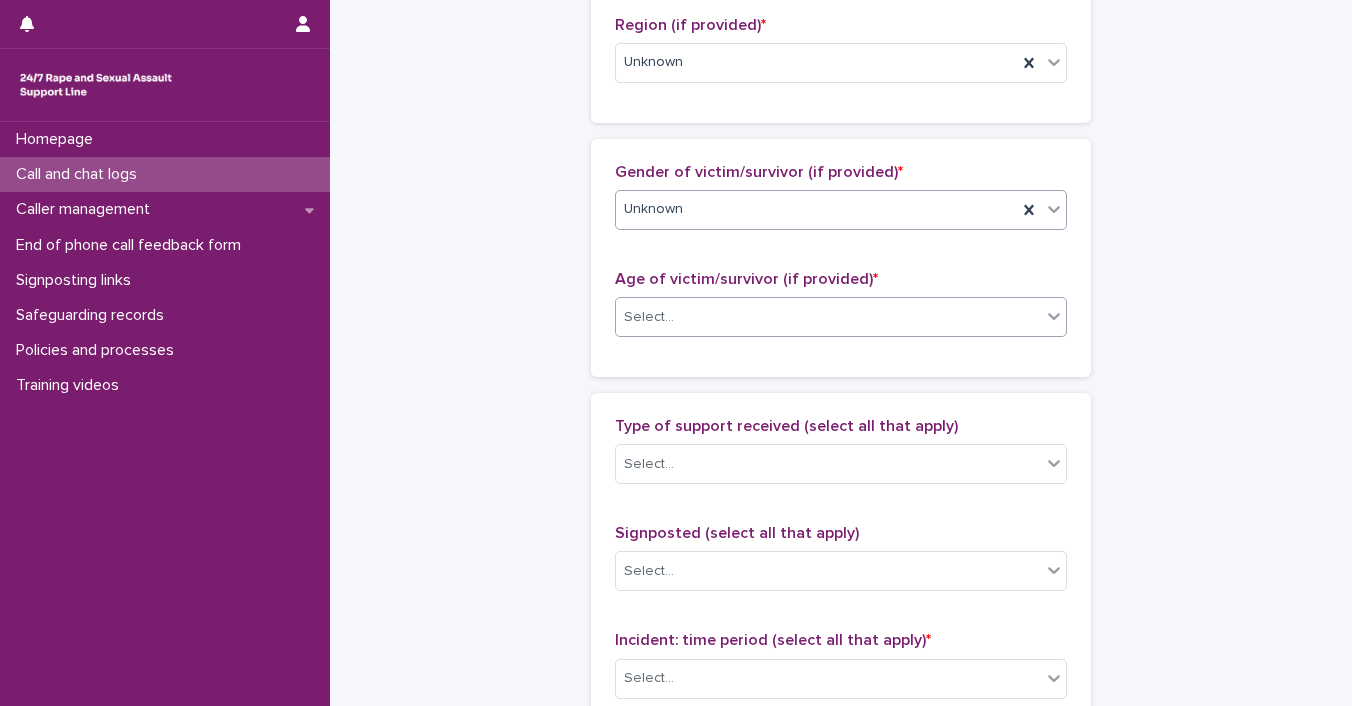 click 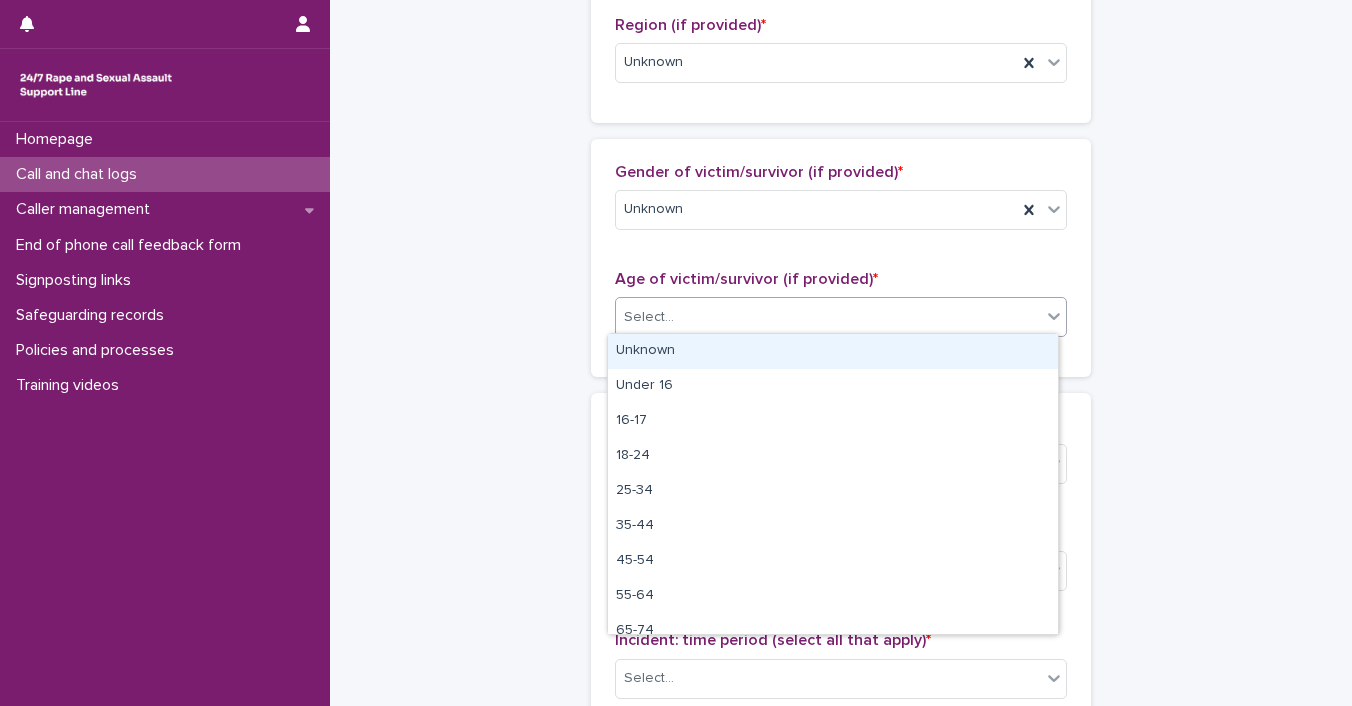 click on "Unknown" at bounding box center (833, 351) 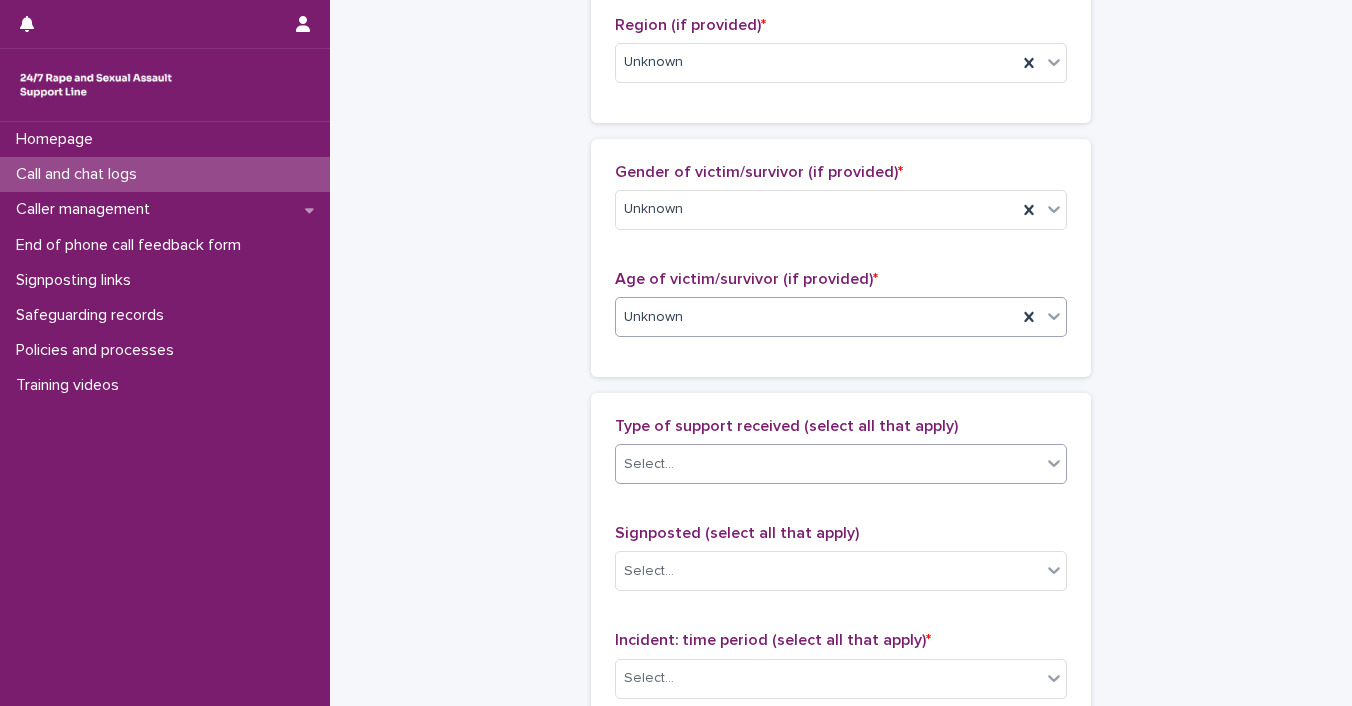 click 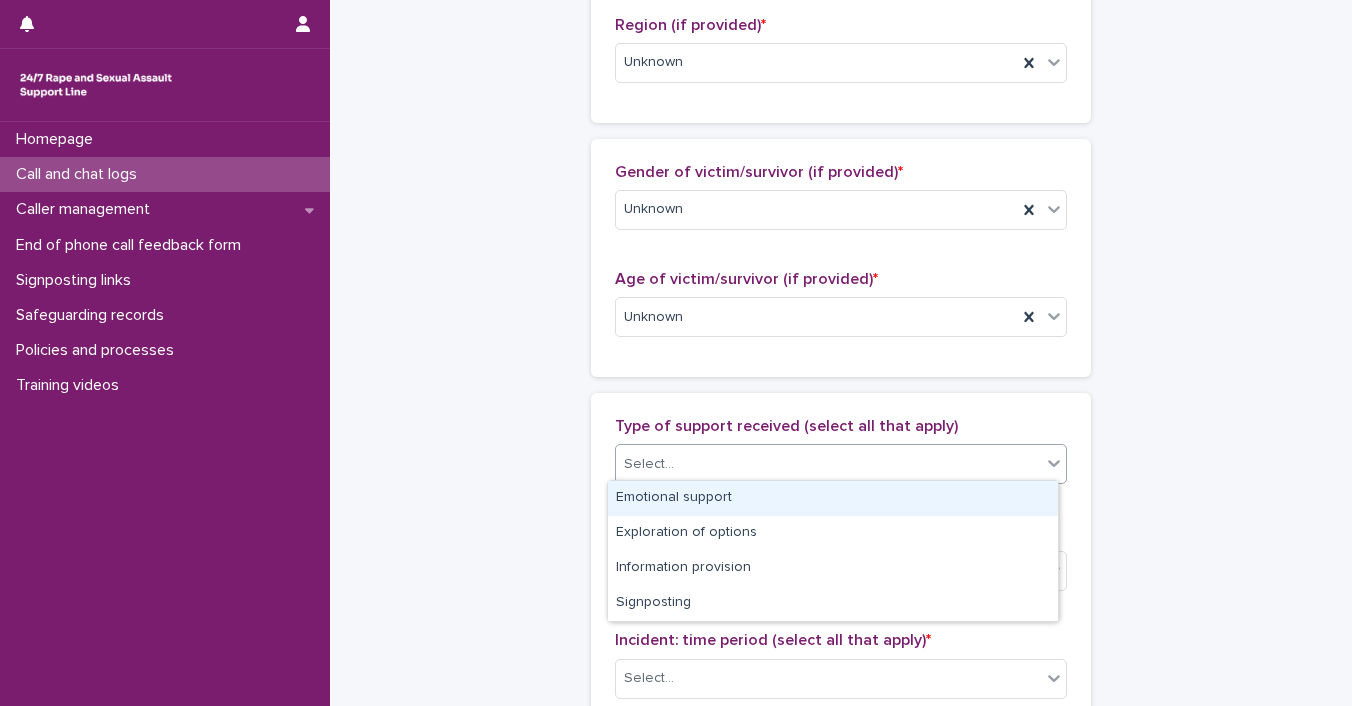 click on "Emotional support" at bounding box center [833, 498] 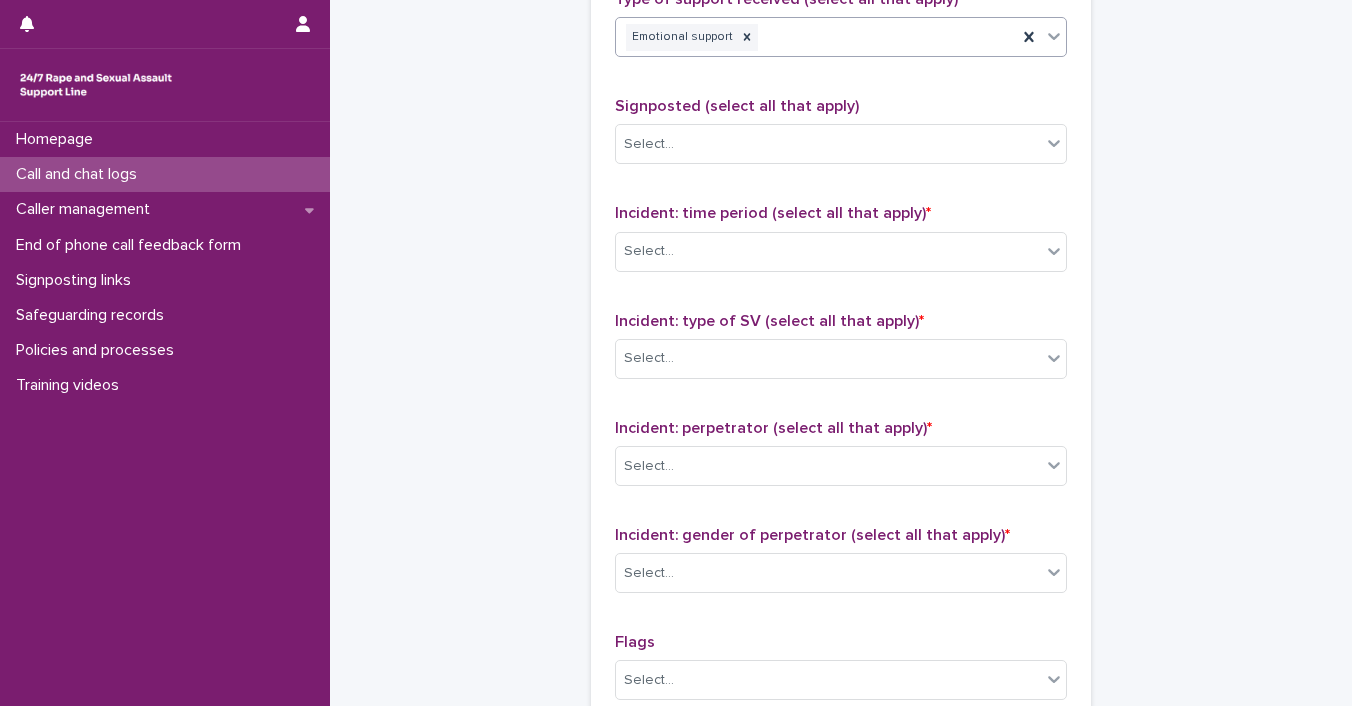 scroll, scrollTop: 1296, scrollLeft: 0, axis: vertical 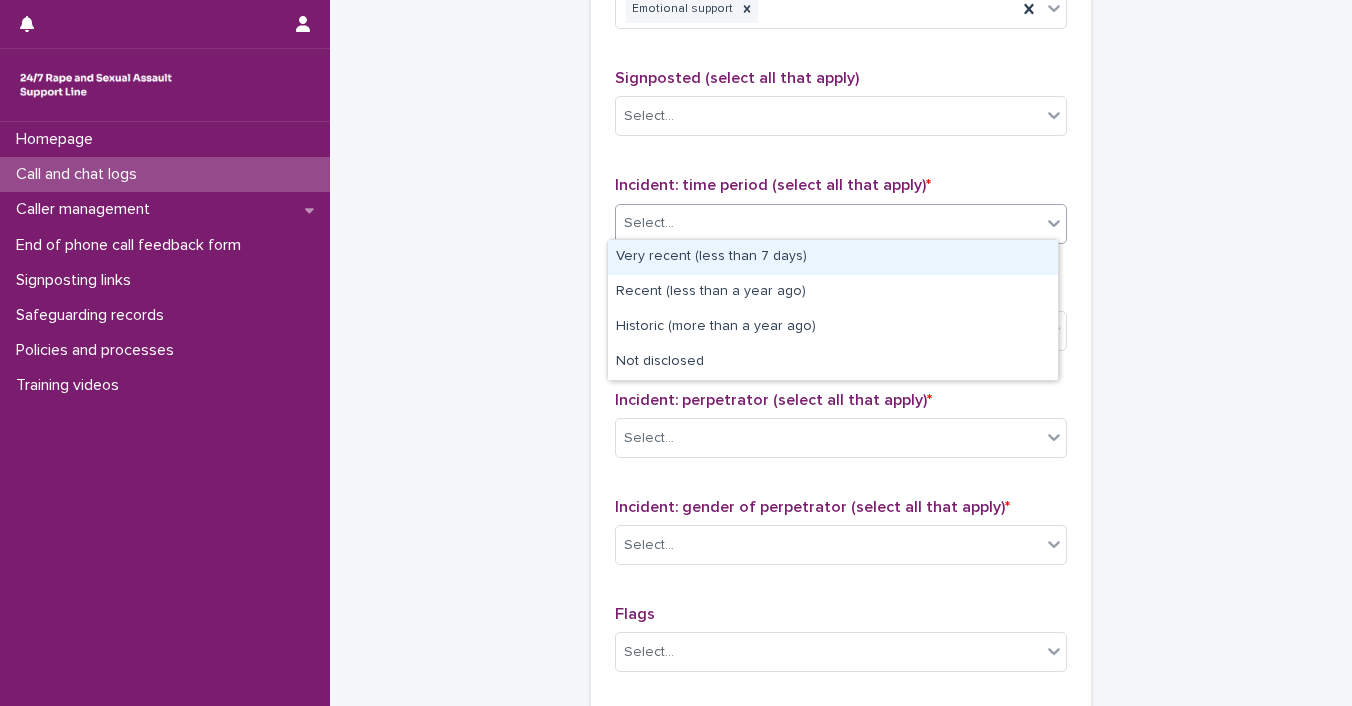 click 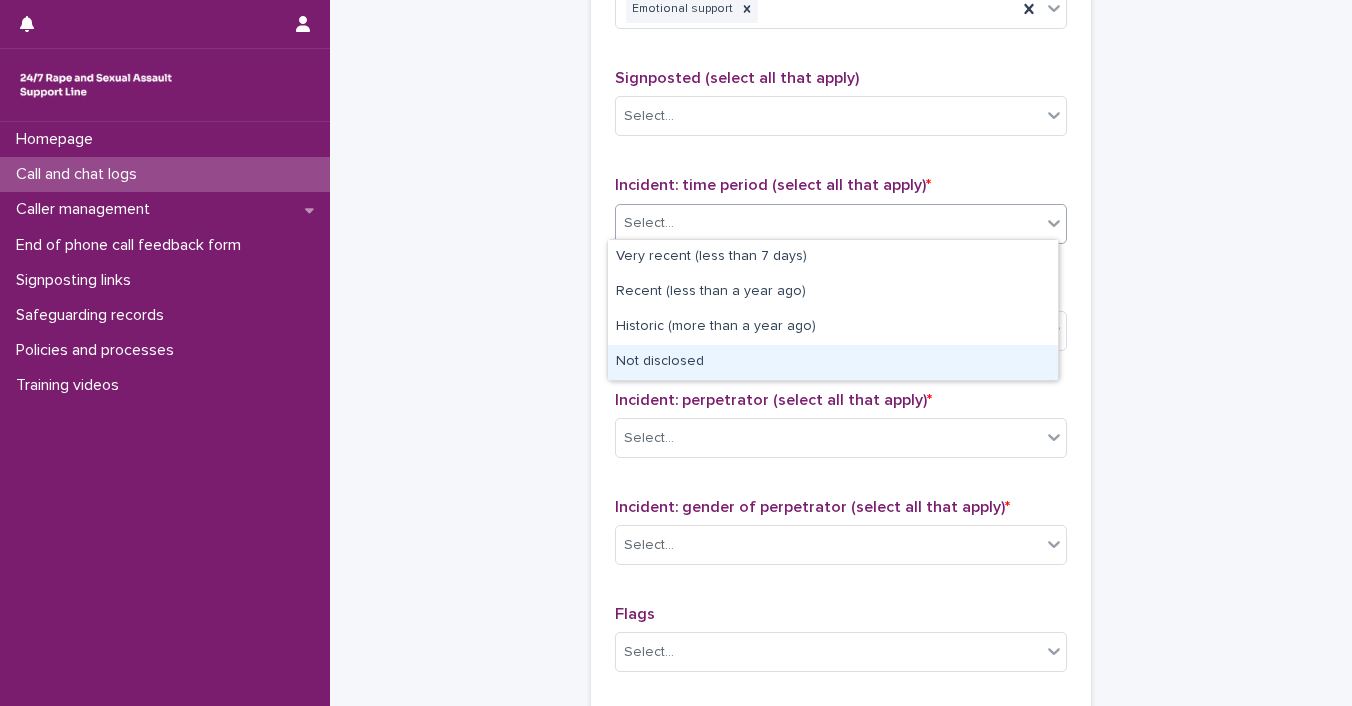 click on "Not disclosed" at bounding box center (833, 362) 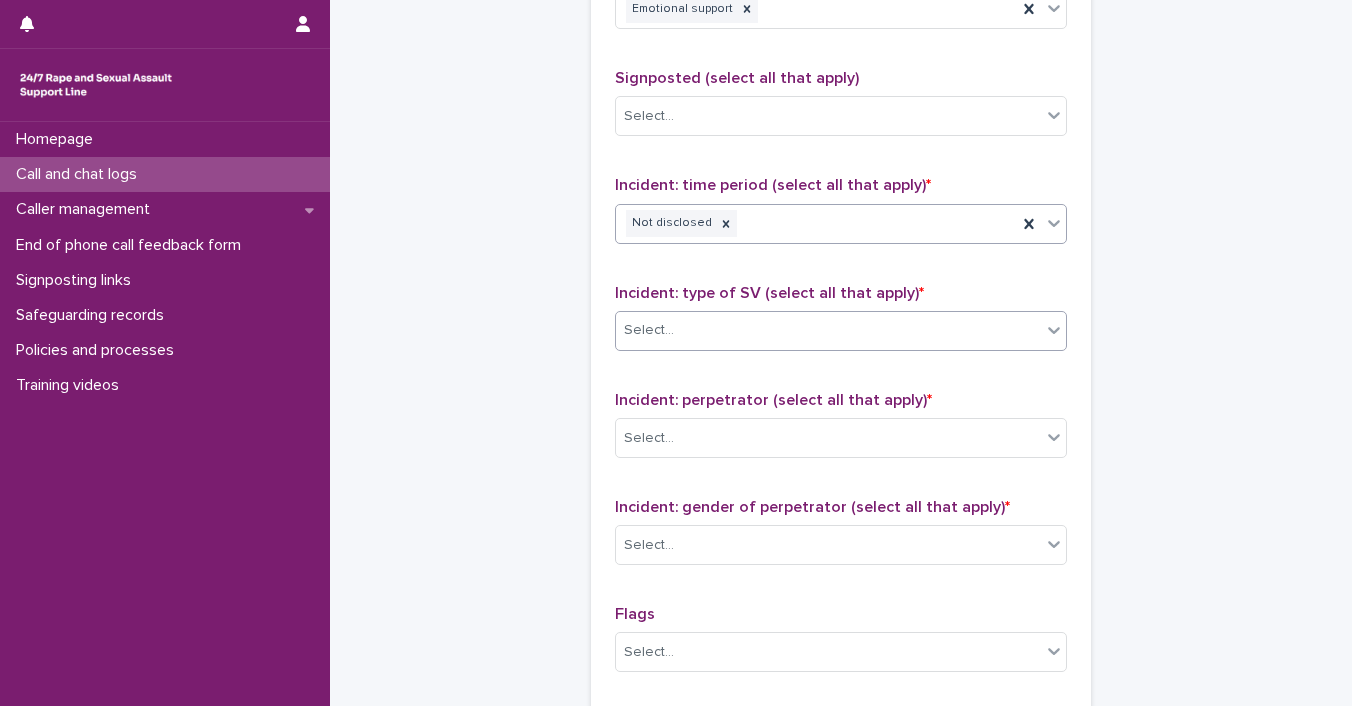 click 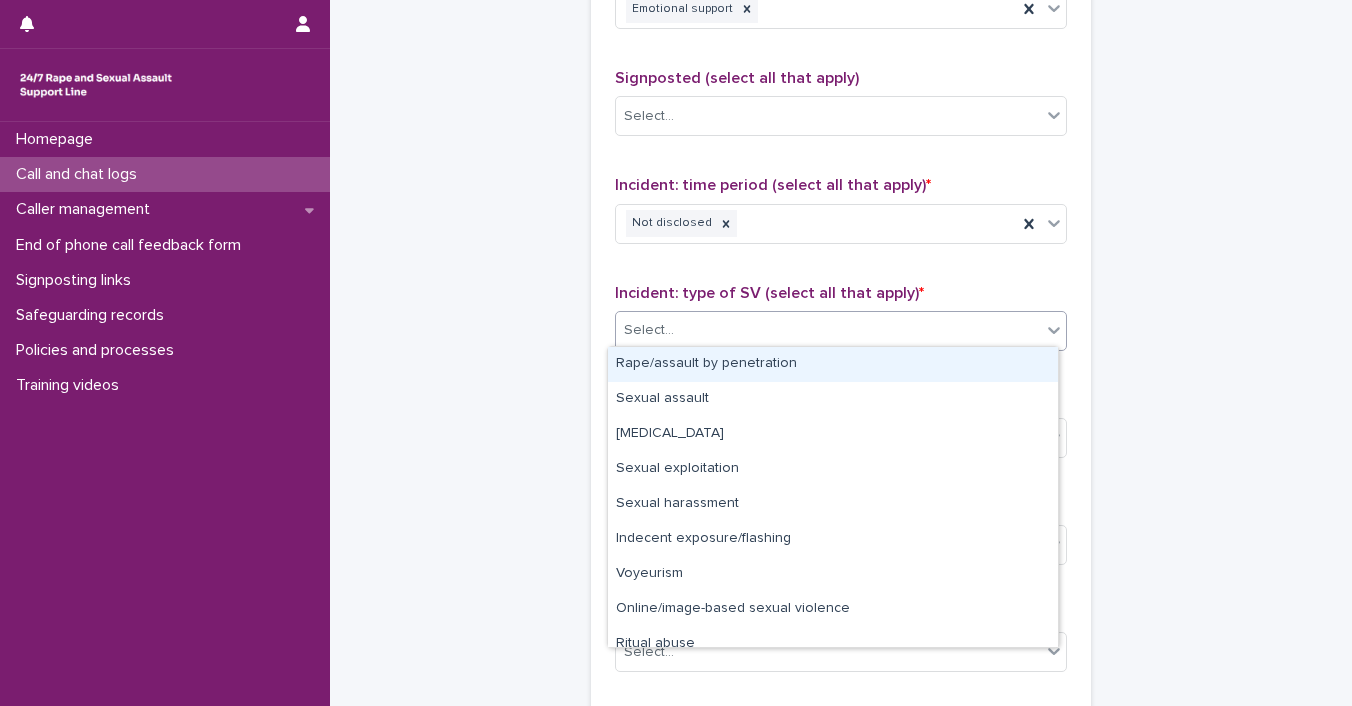 click on "Rape/assault by penetration" at bounding box center (833, 364) 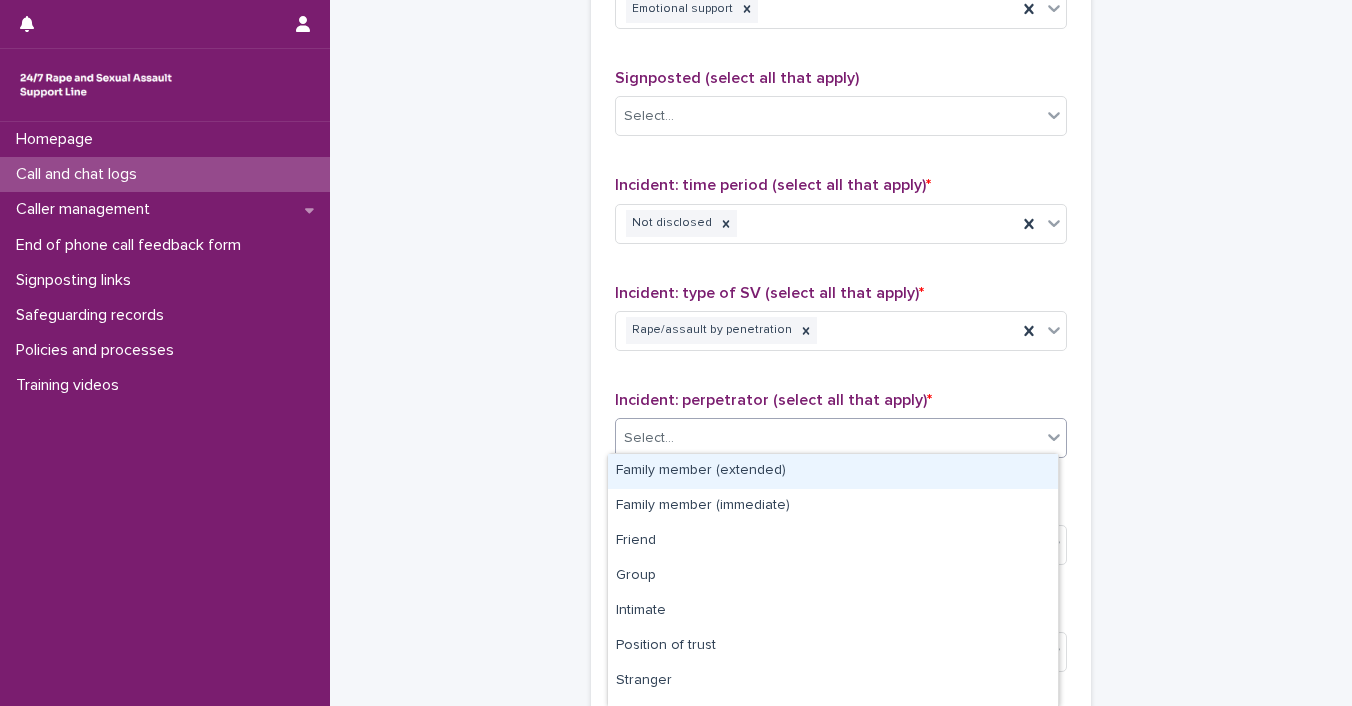 click at bounding box center (1054, 437) 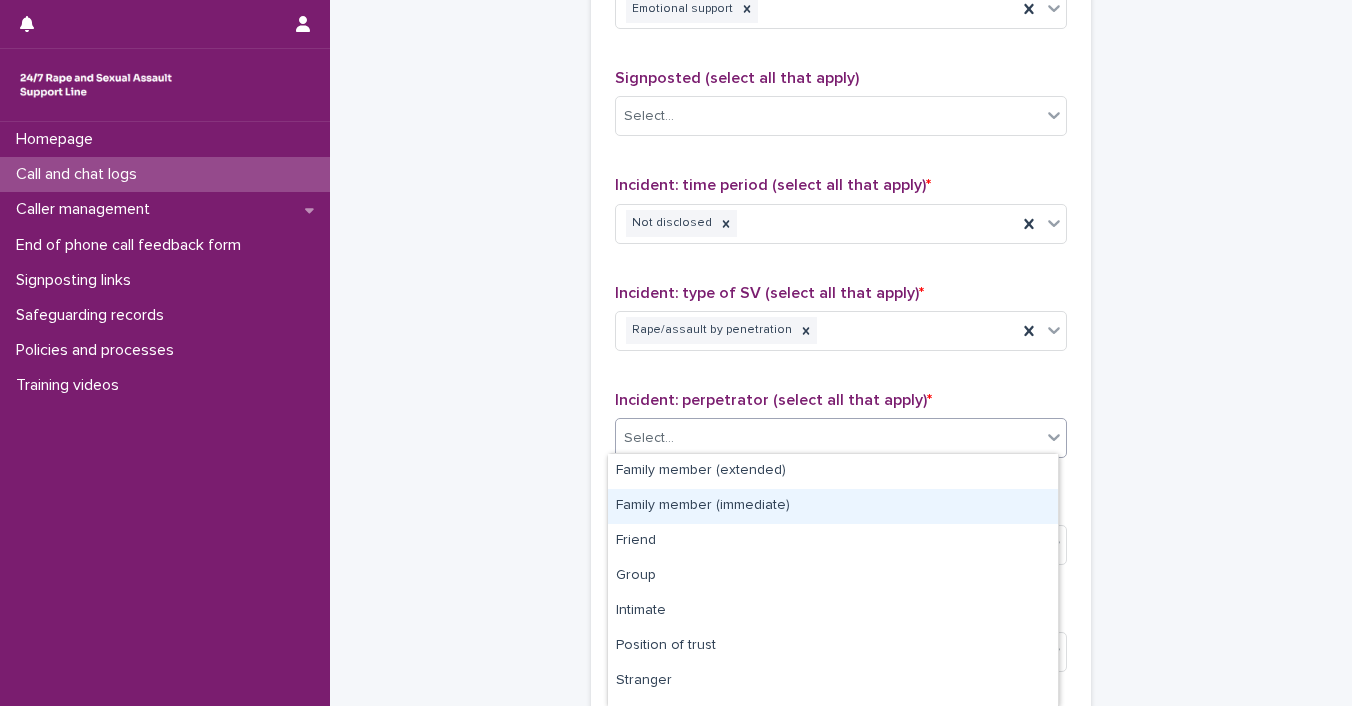 click on "Family member (immediate)" at bounding box center [833, 506] 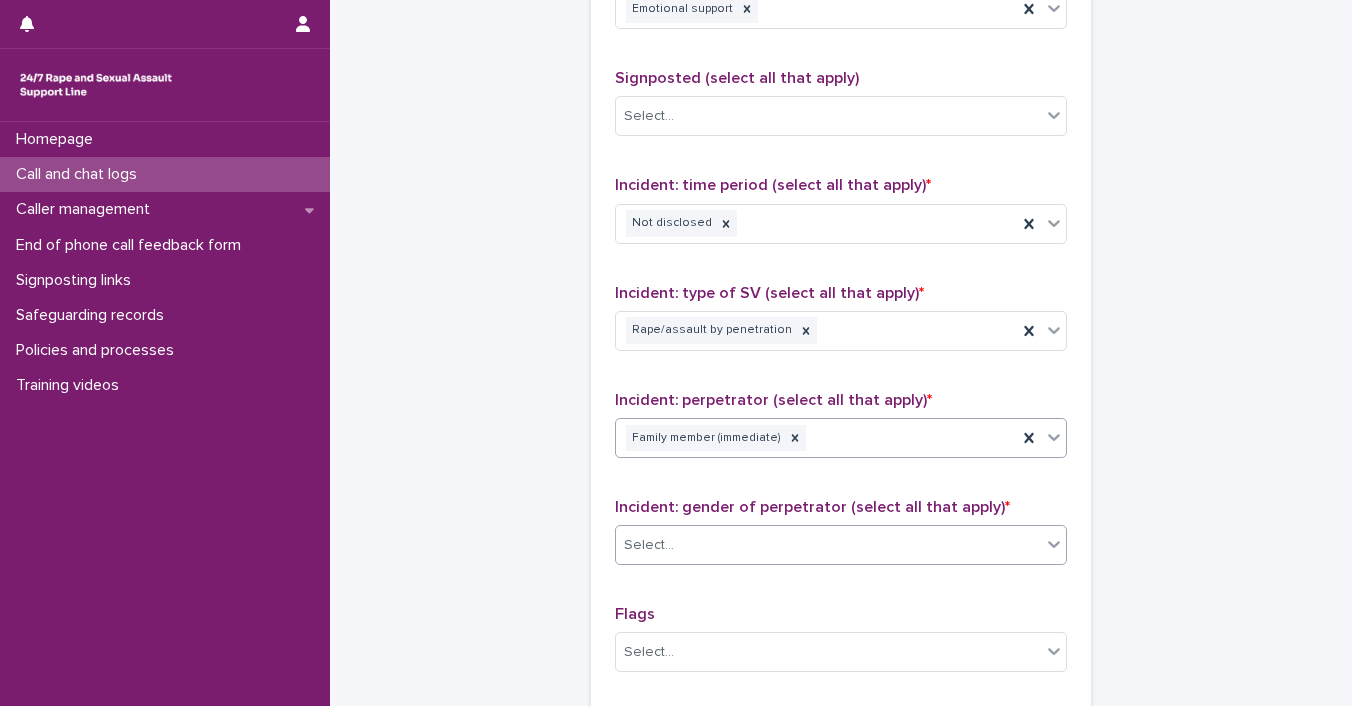 click 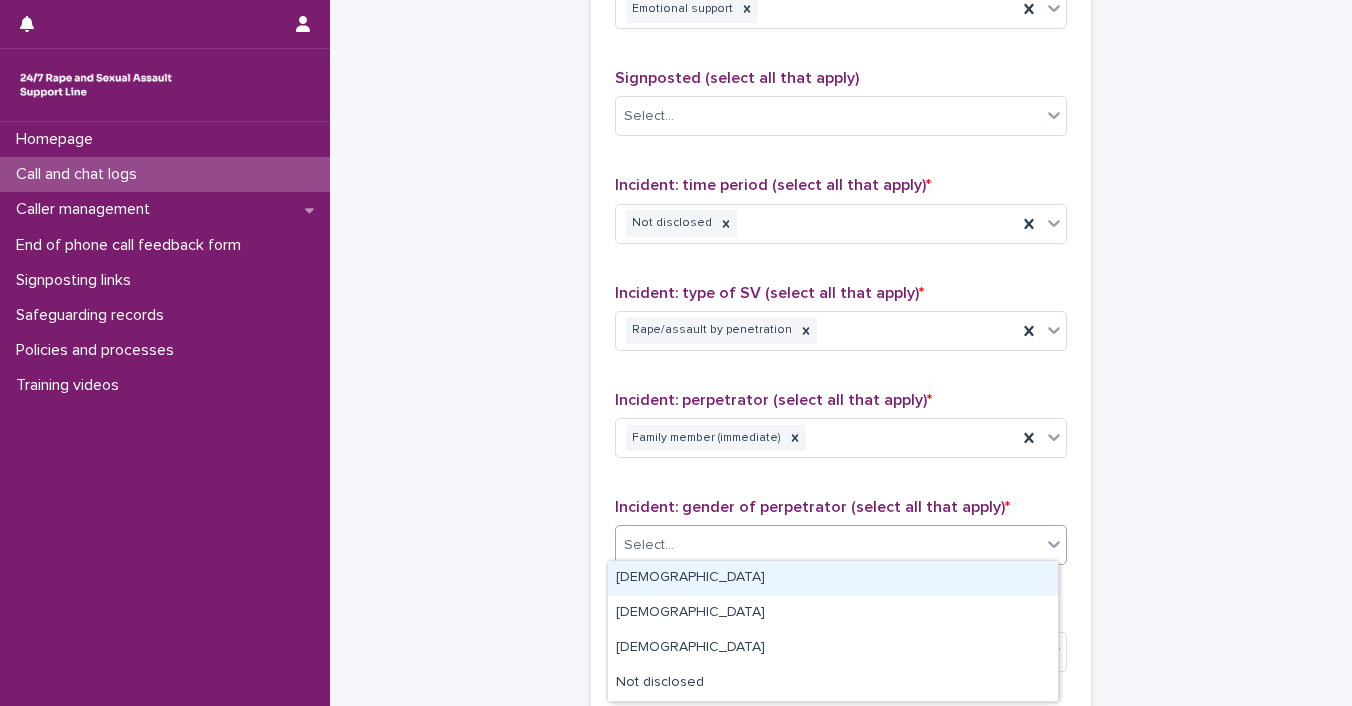 click on "[DEMOGRAPHIC_DATA]" at bounding box center [833, 578] 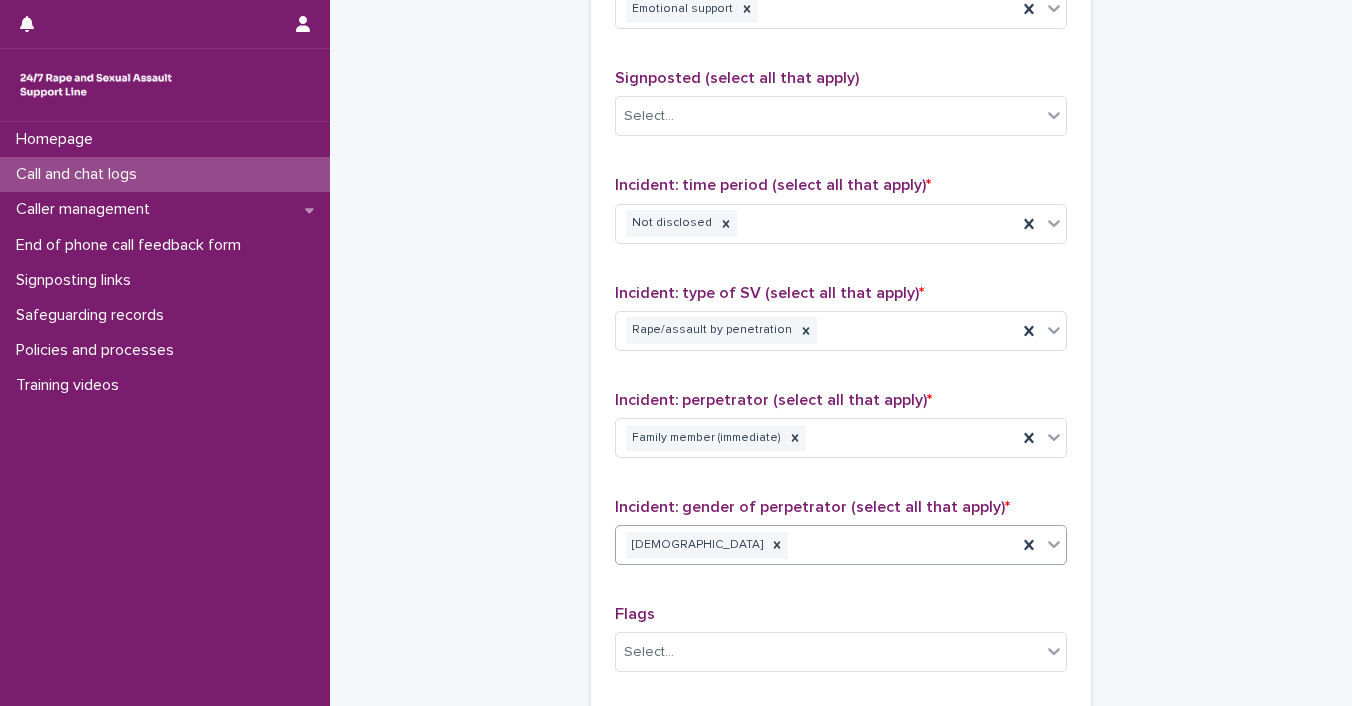 scroll, scrollTop: 1610, scrollLeft: 0, axis: vertical 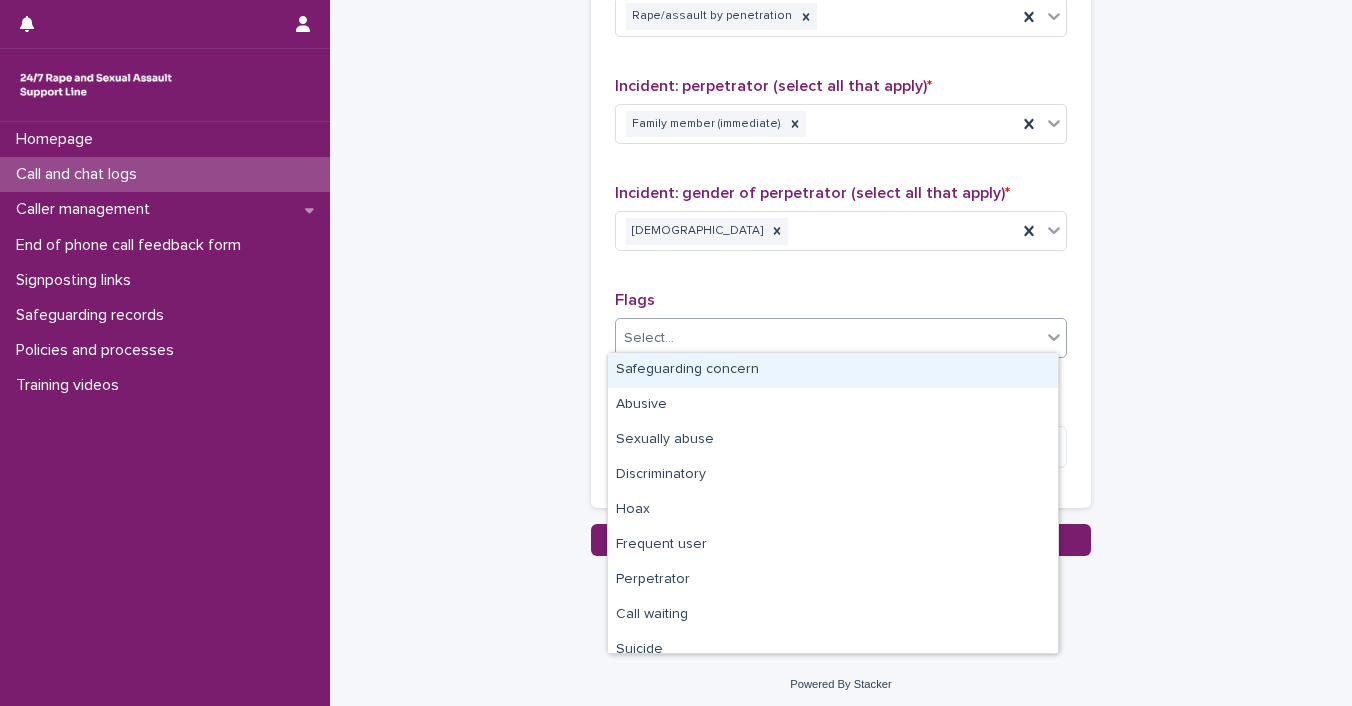 click at bounding box center (1054, 337) 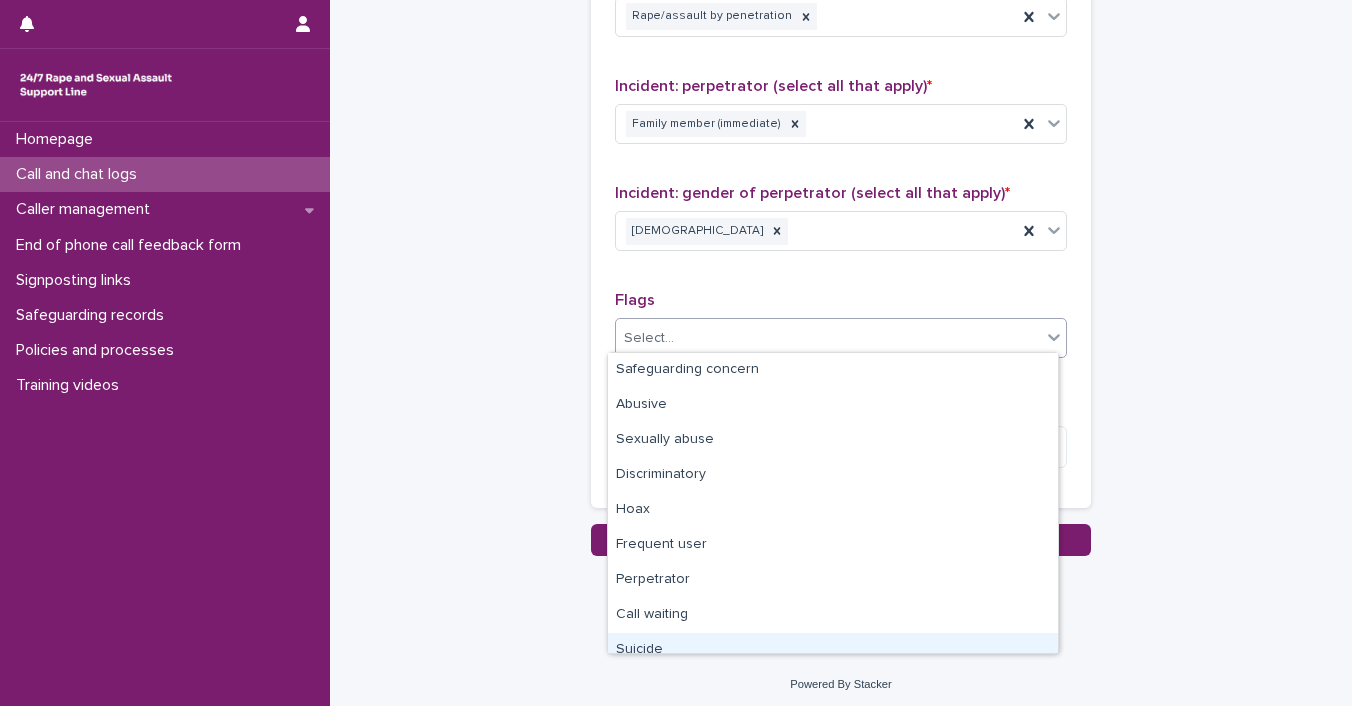 click on "Suicide" at bounding box center [833, 650] 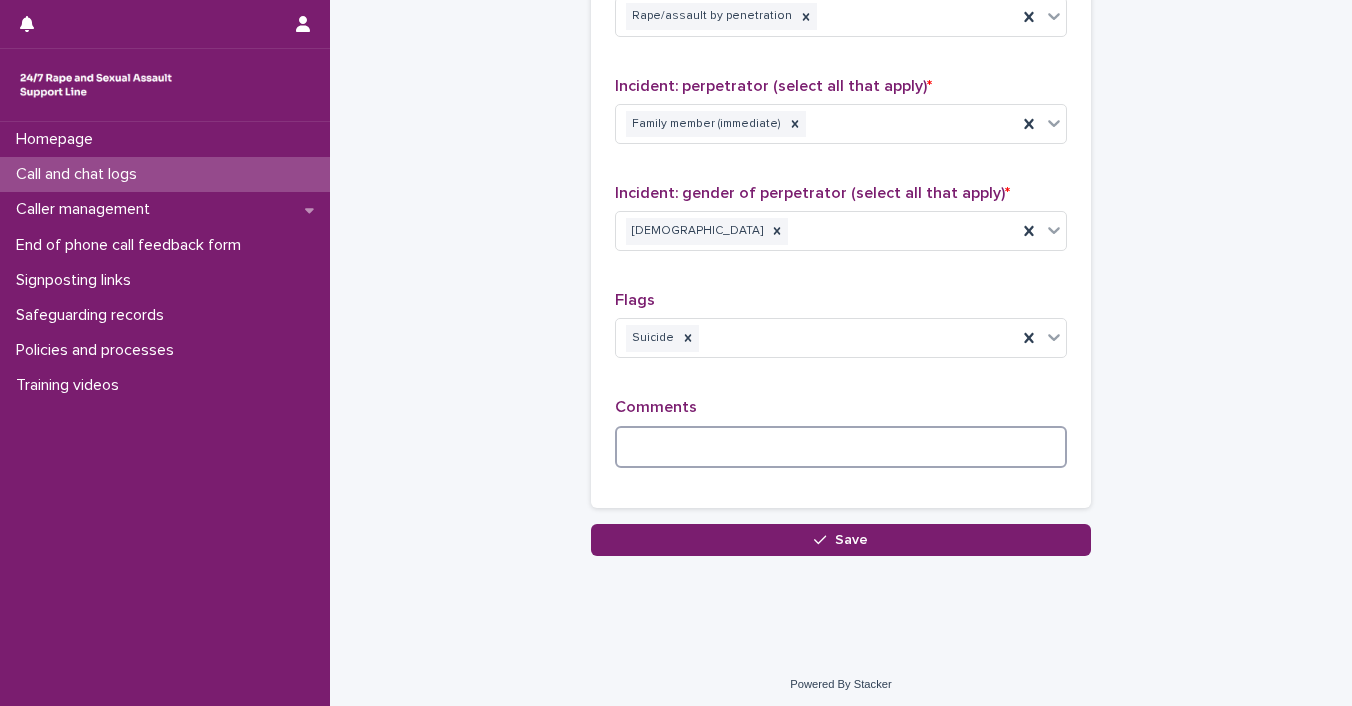 click at bounding box center (841, 447) 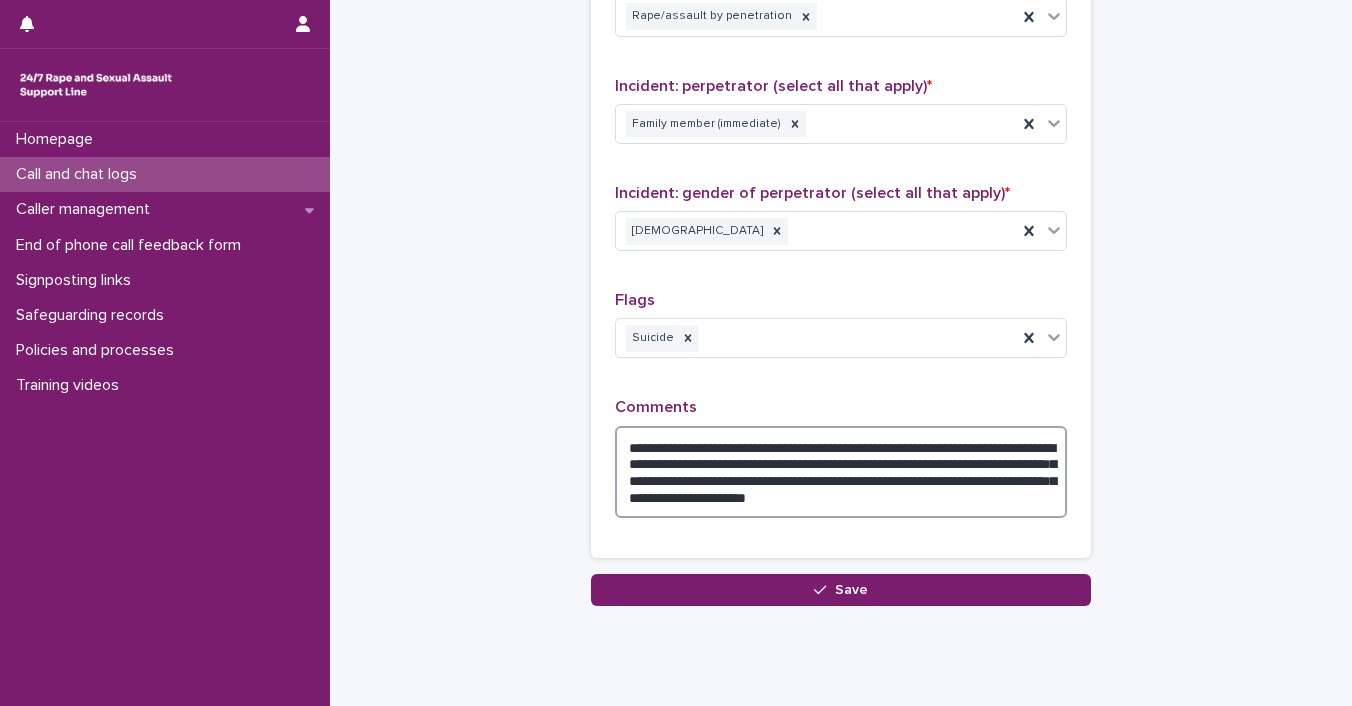 drag, startPoint x: 762, startPoint y: 486, endPoint x: 1037, endPoint y: 491, distance: 275.04544 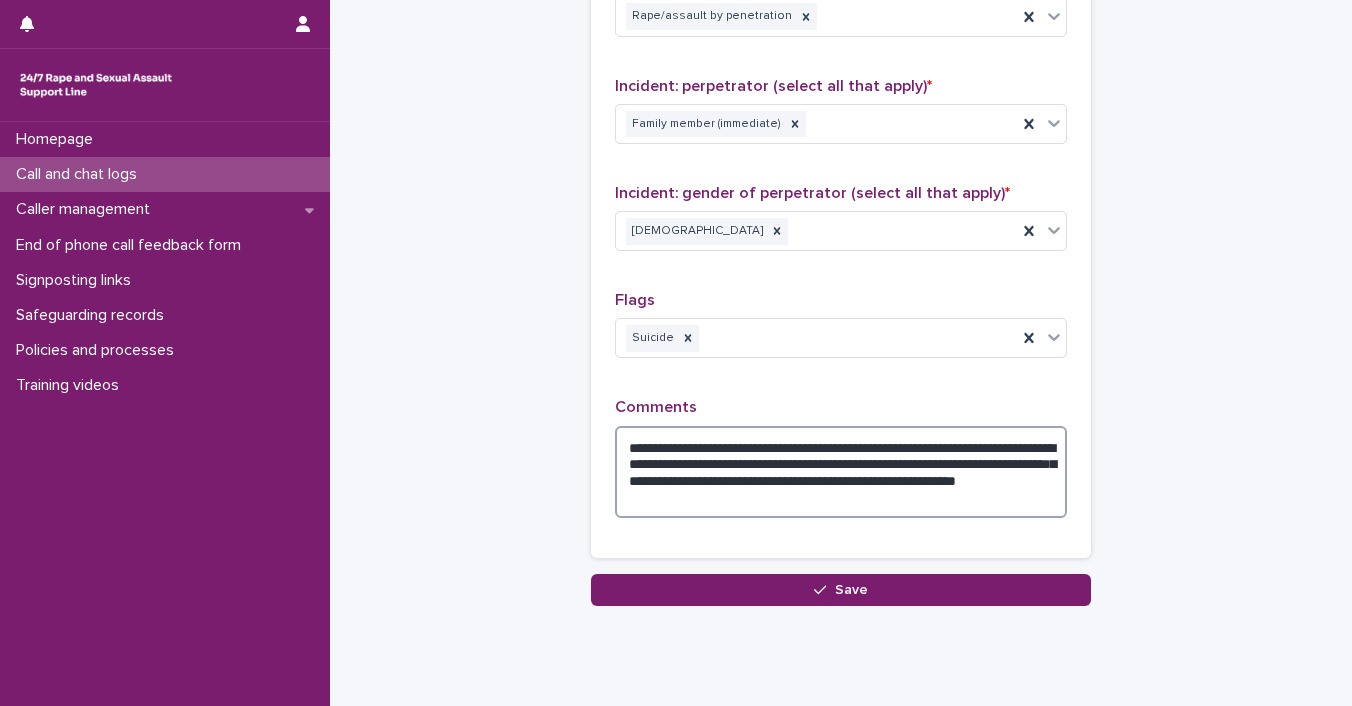 click on "**********" at bounding box center (841, 472) 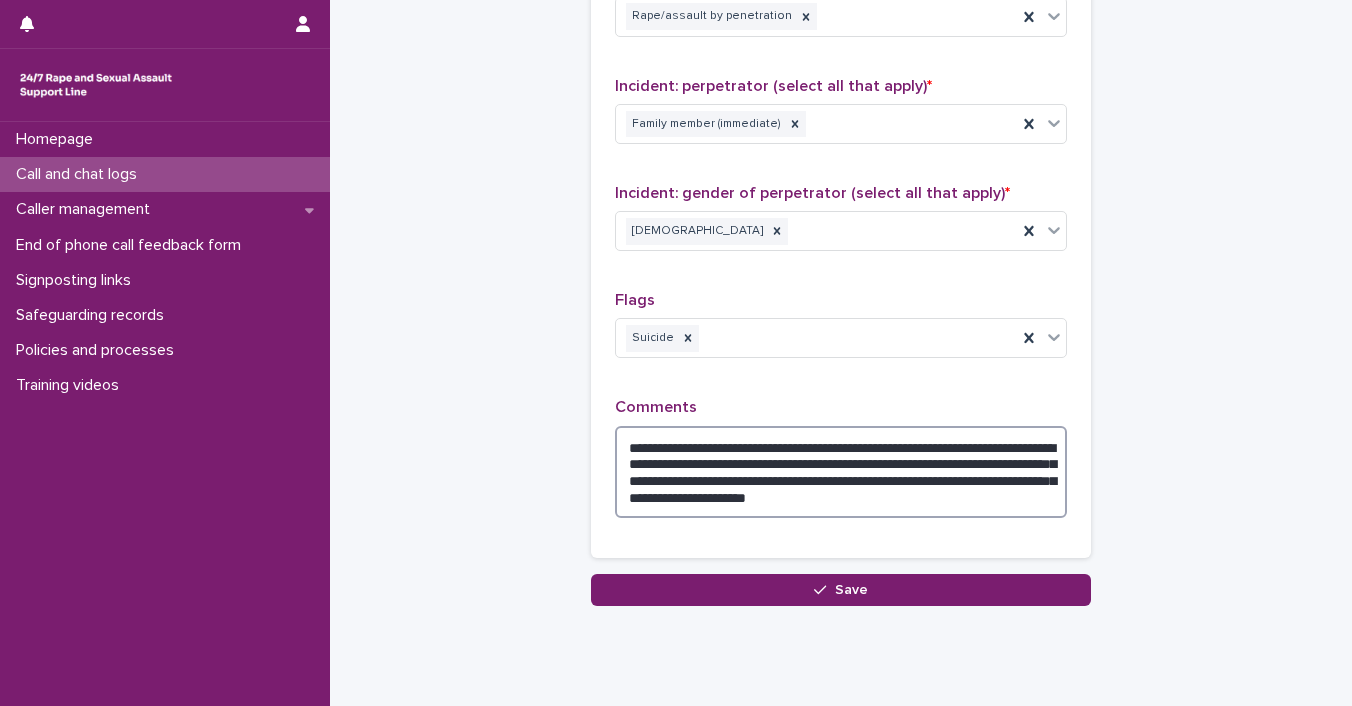 click on "**********" at bounding box center [841, 472] 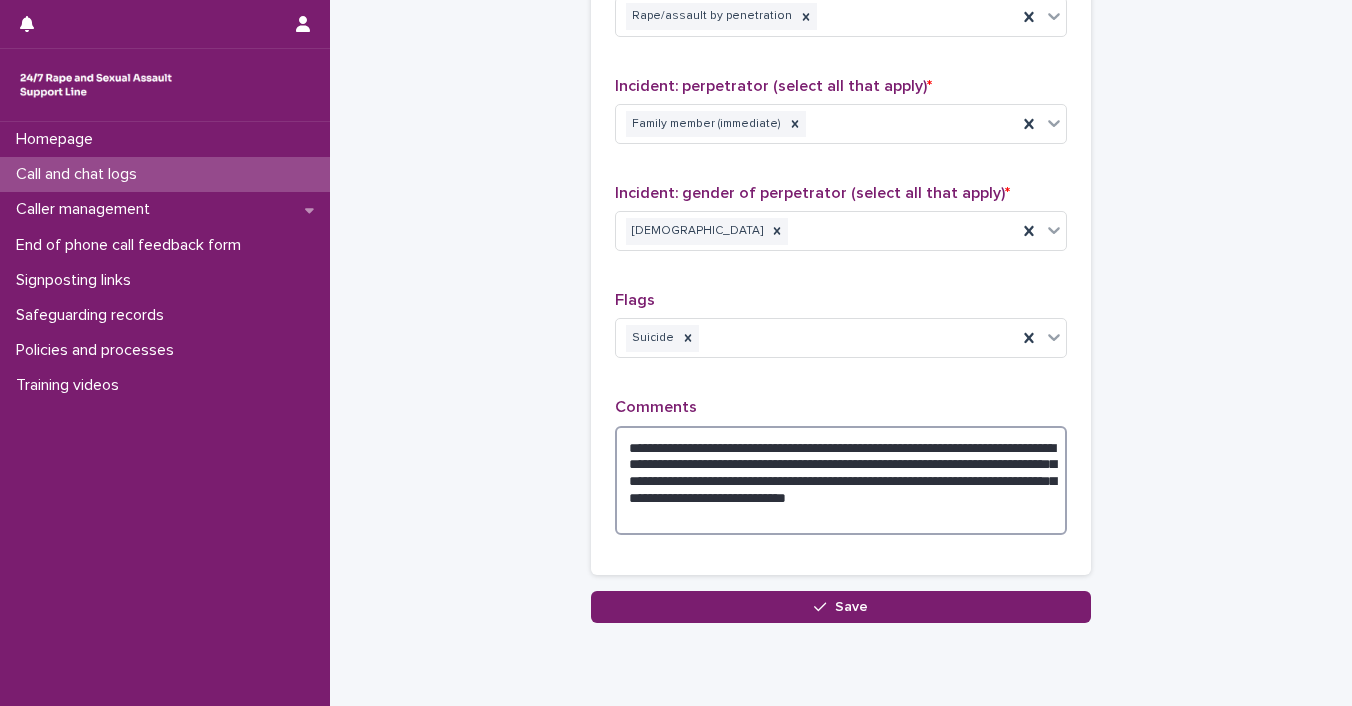 click on "**********" at bounding box center [841, 481] 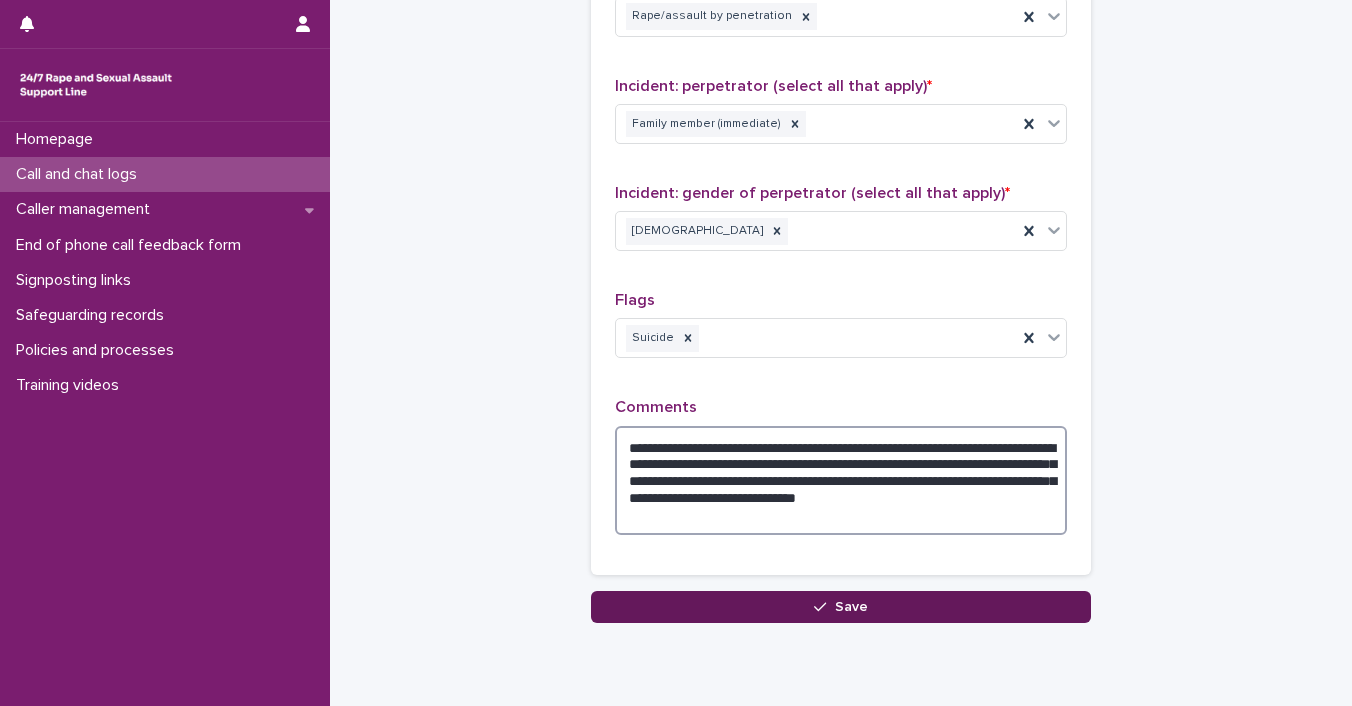 type on "**********" 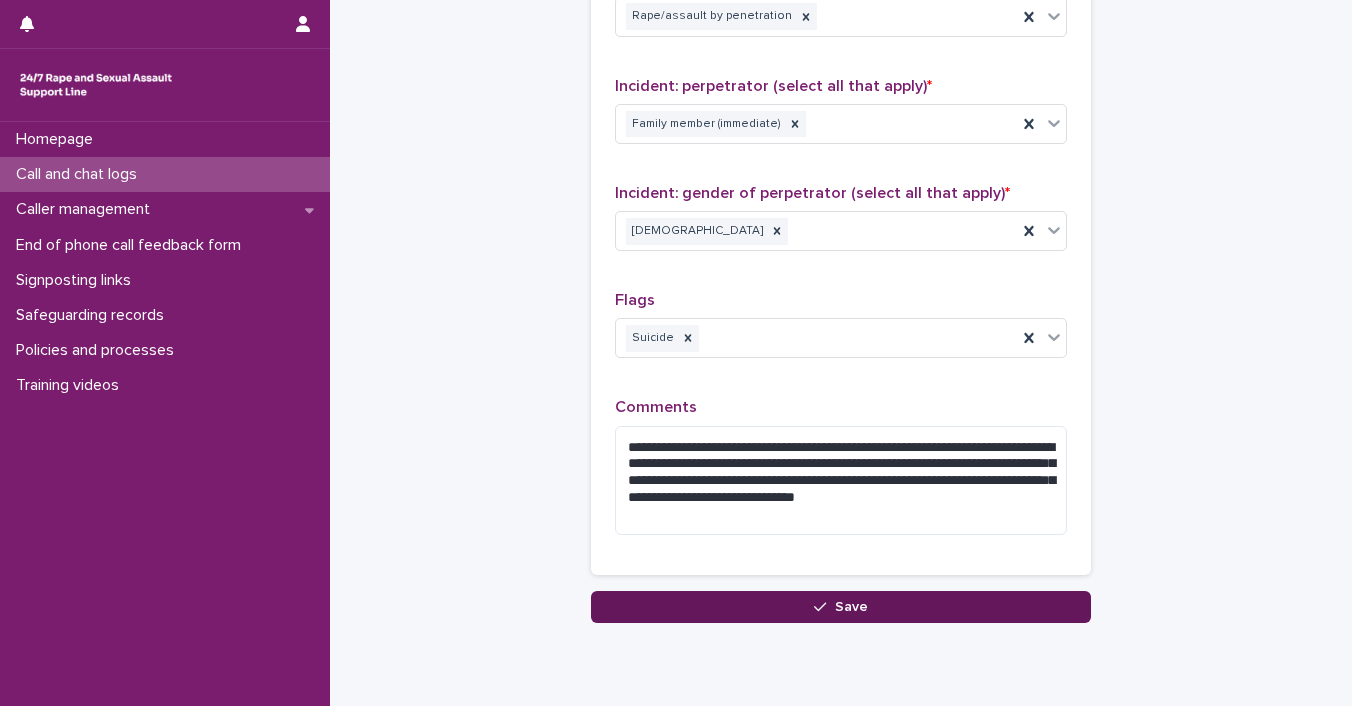 click on "Save" at bounding box center (841, 607) 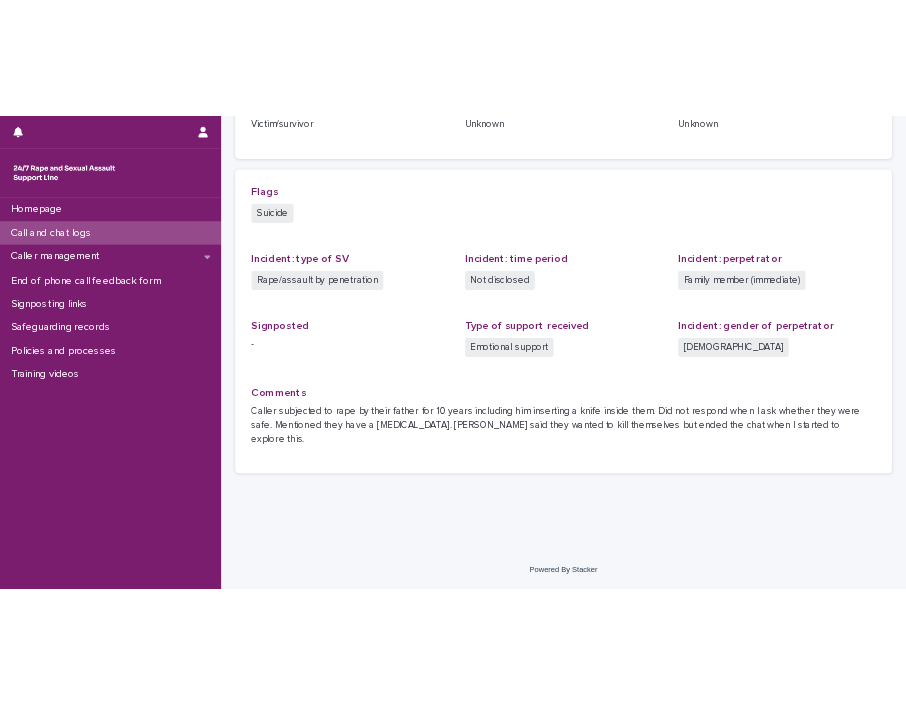 scroll, scrollTop: 0, scrollLeft: 0, axis: both 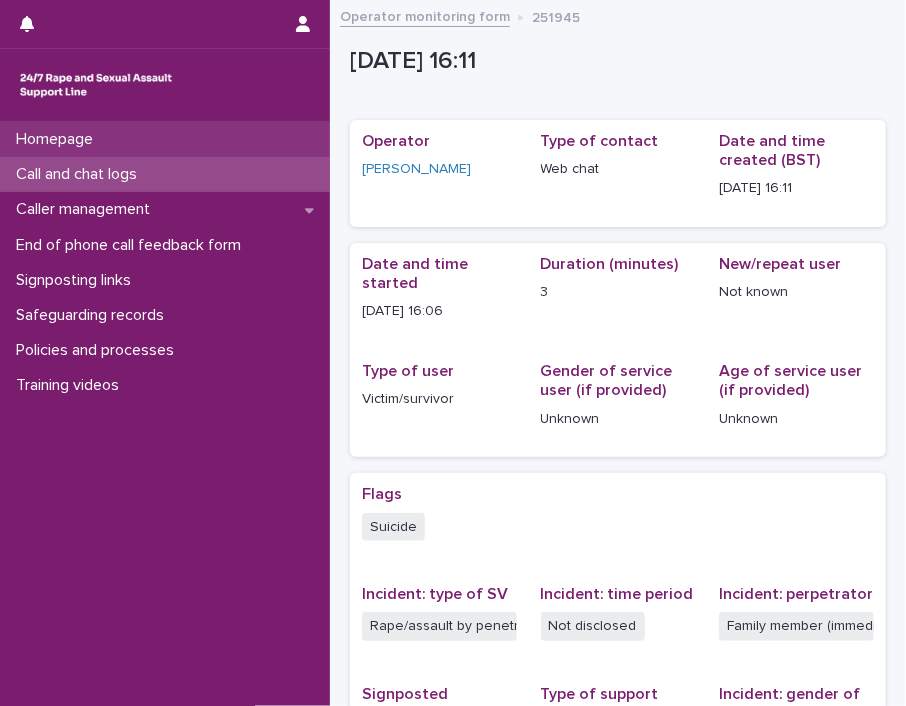 click on "Homepage" at bounding box center [165, 139] 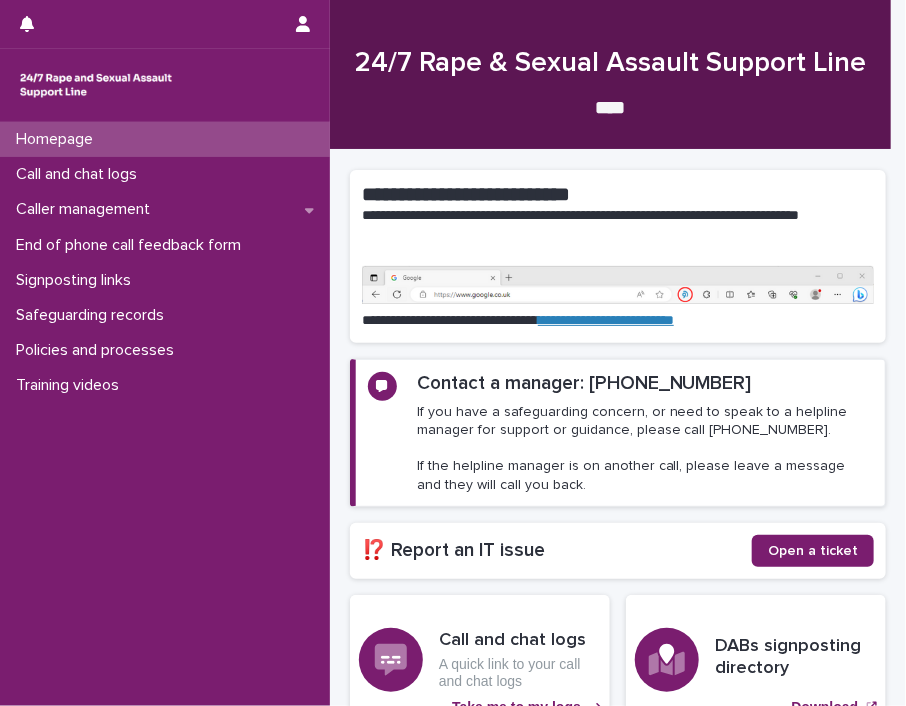 click on "Call and chat logs" at bounding box center (80, 174) 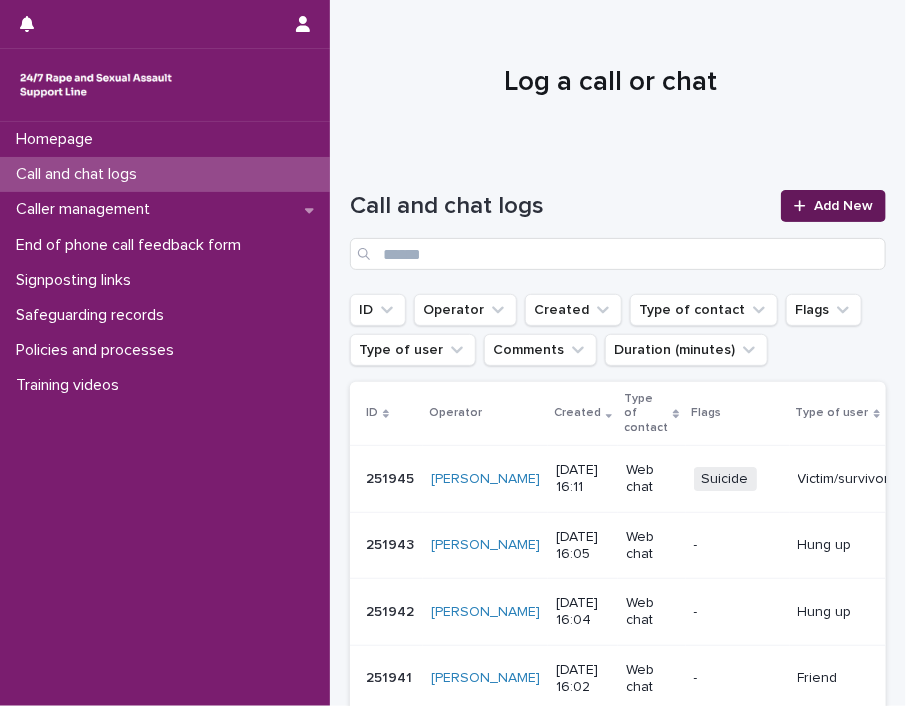 click 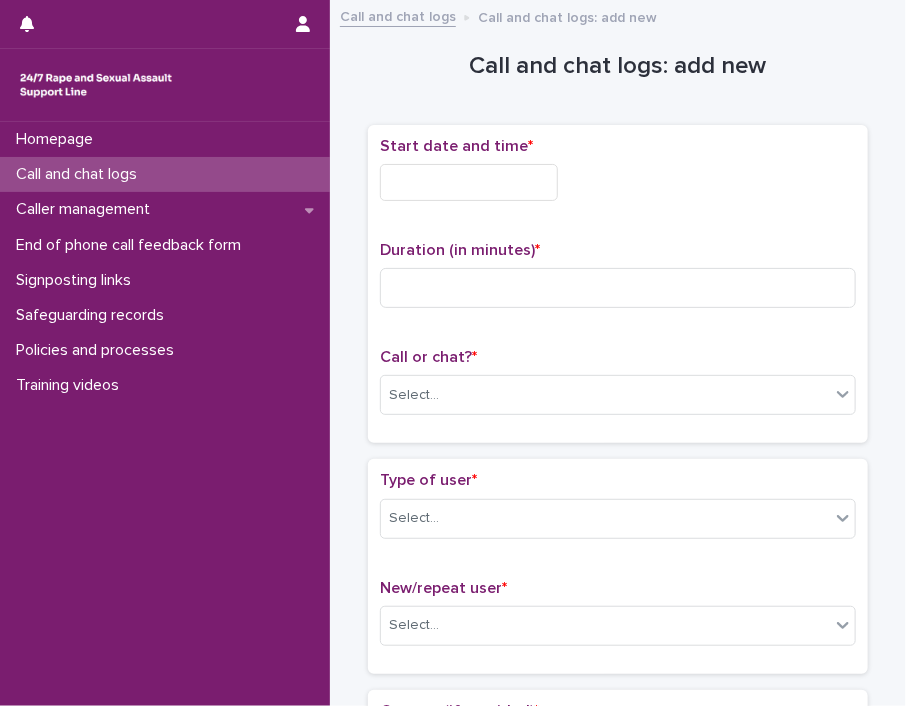 click at bounding box center [469, 182] 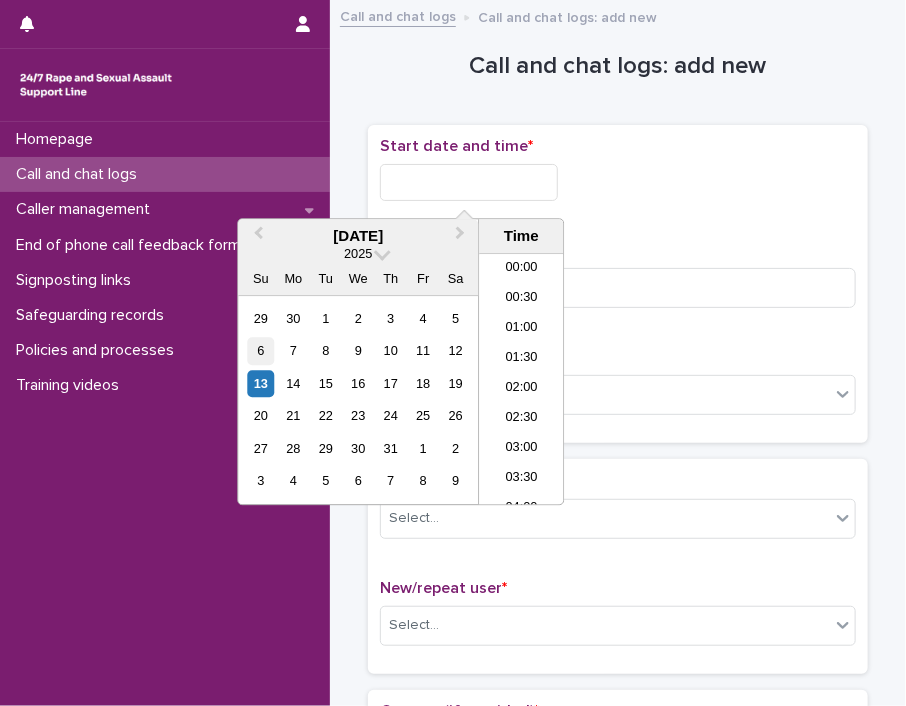 scroll, scrollTop: 850, scrollLeft: 0, axis: vertical 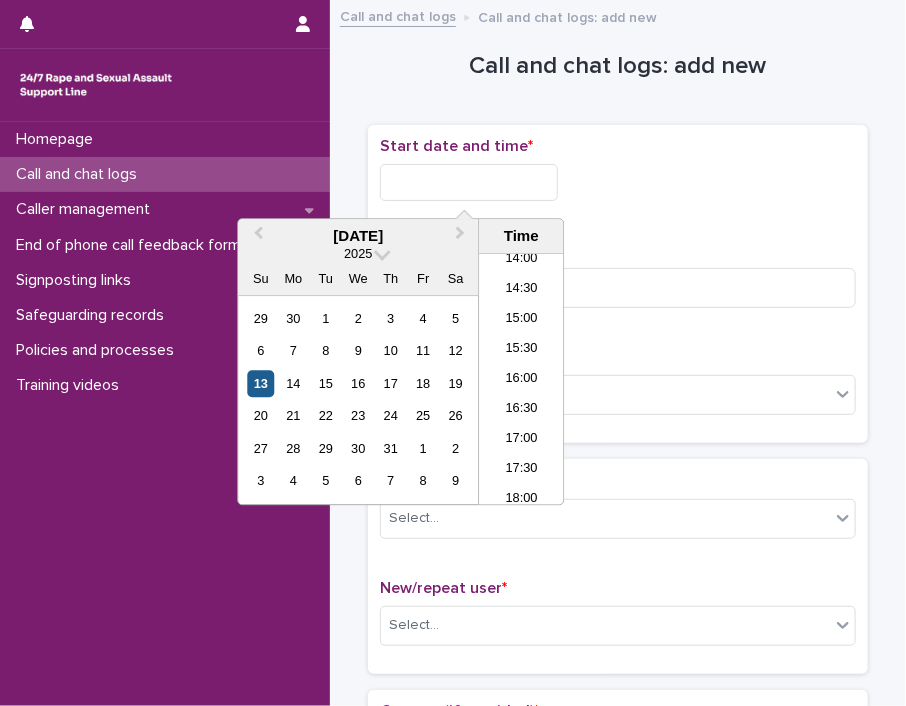 click on "13" at bounding box center (260, 383) 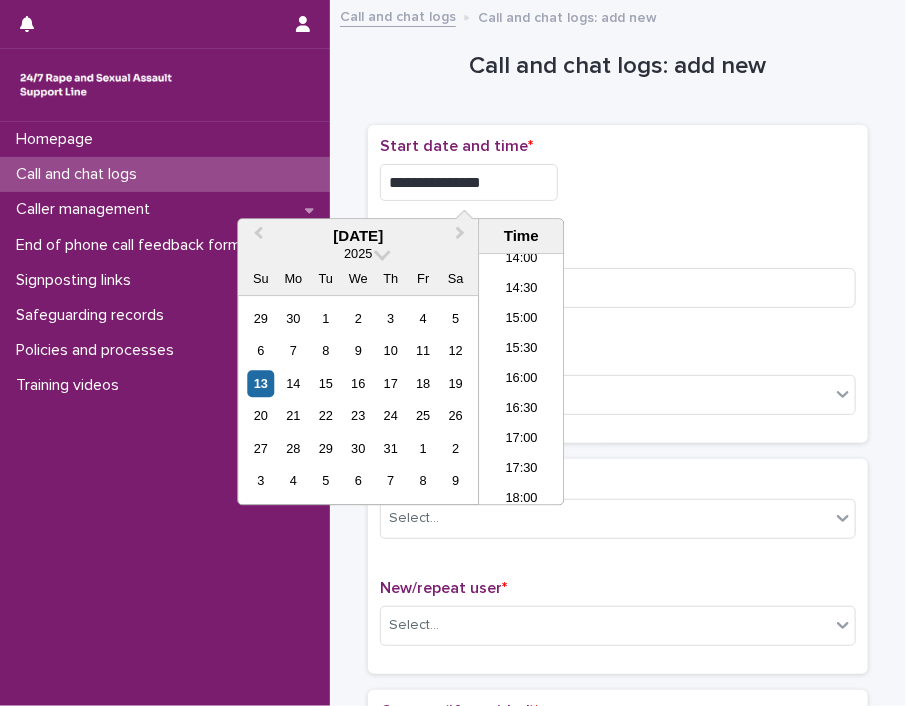 drag, startPoint x: 446, startPoint y: 178, endPoint x: 533, endPoint y: 175, distance: 87.05171 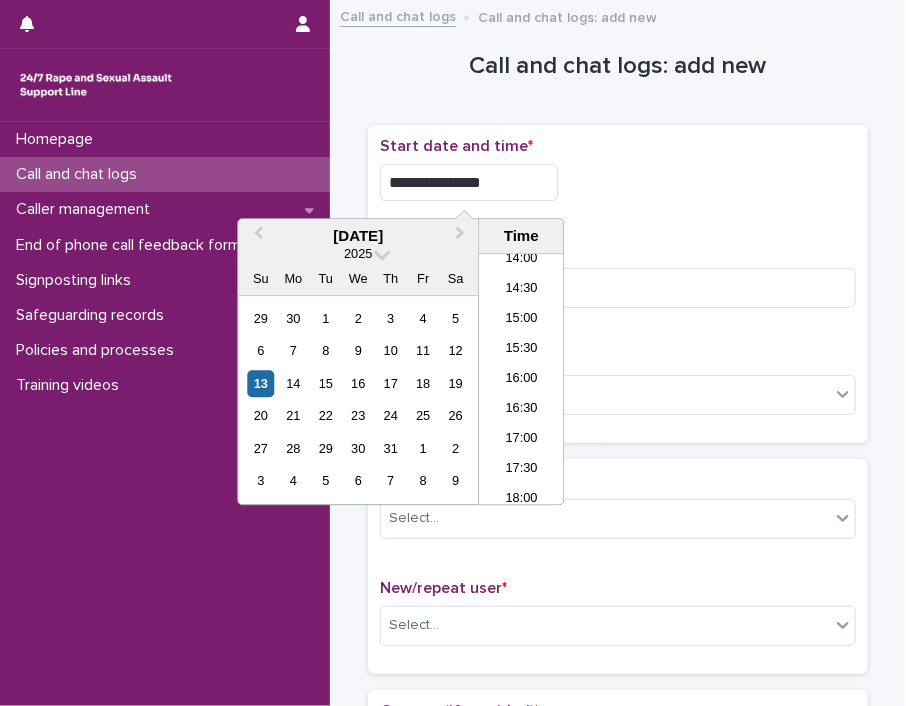type on "**********" 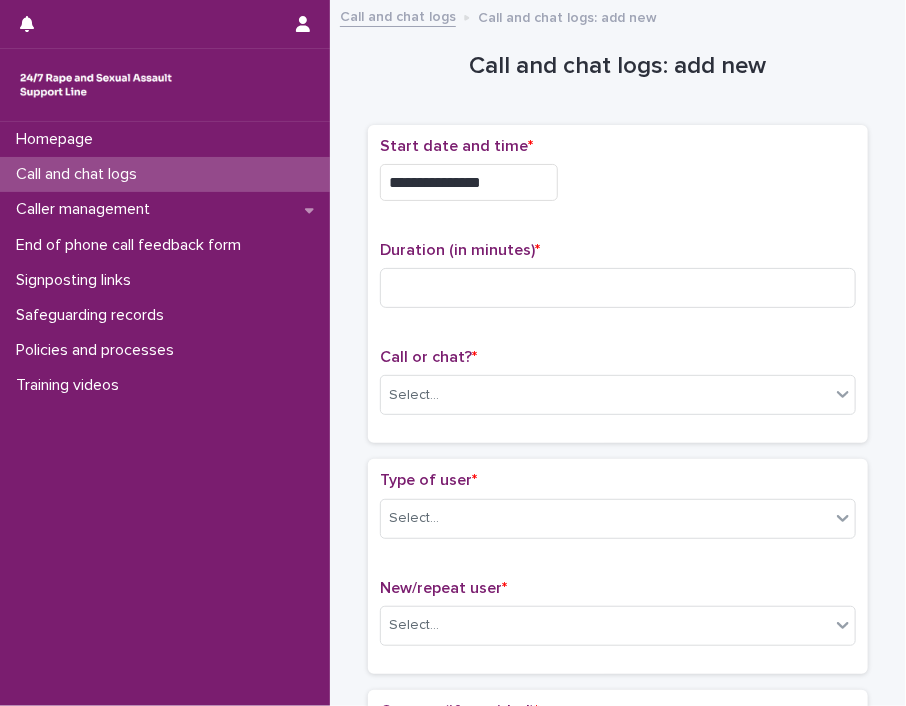 click on "**********" at bounding box center (618, 284) 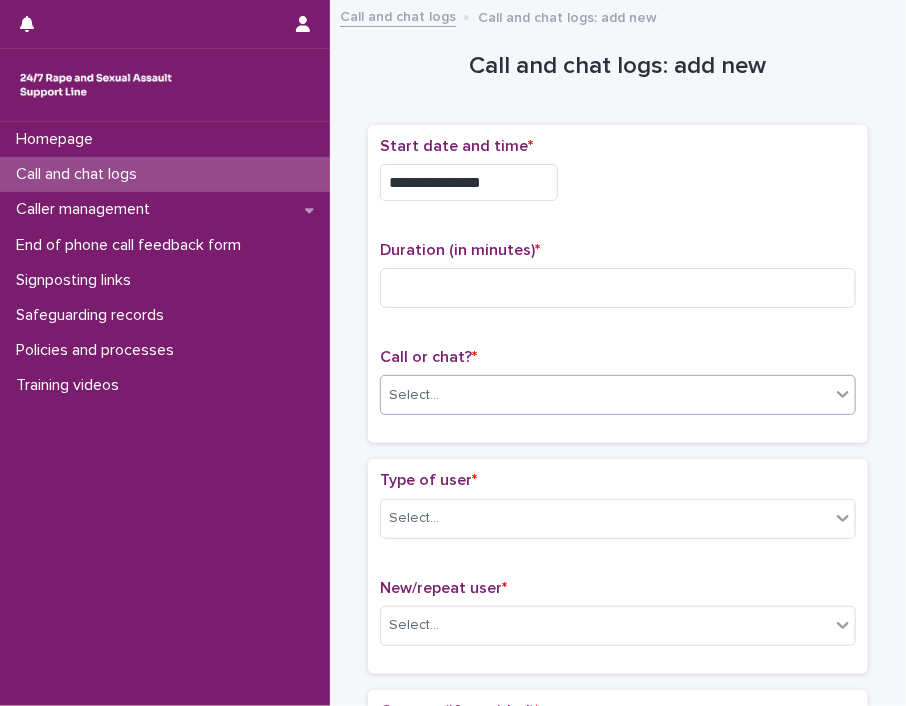 click 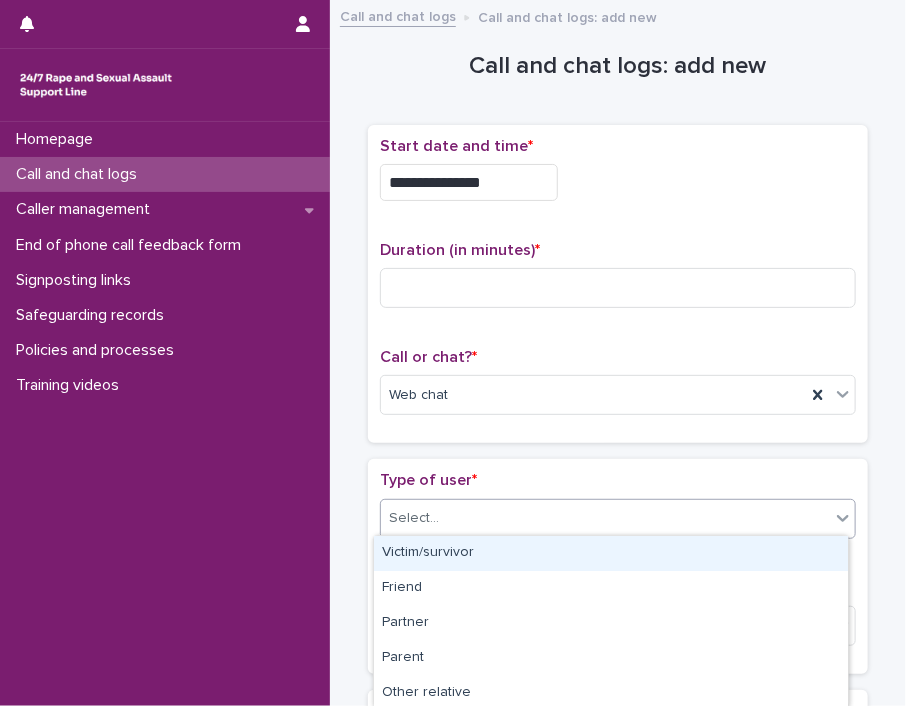 click 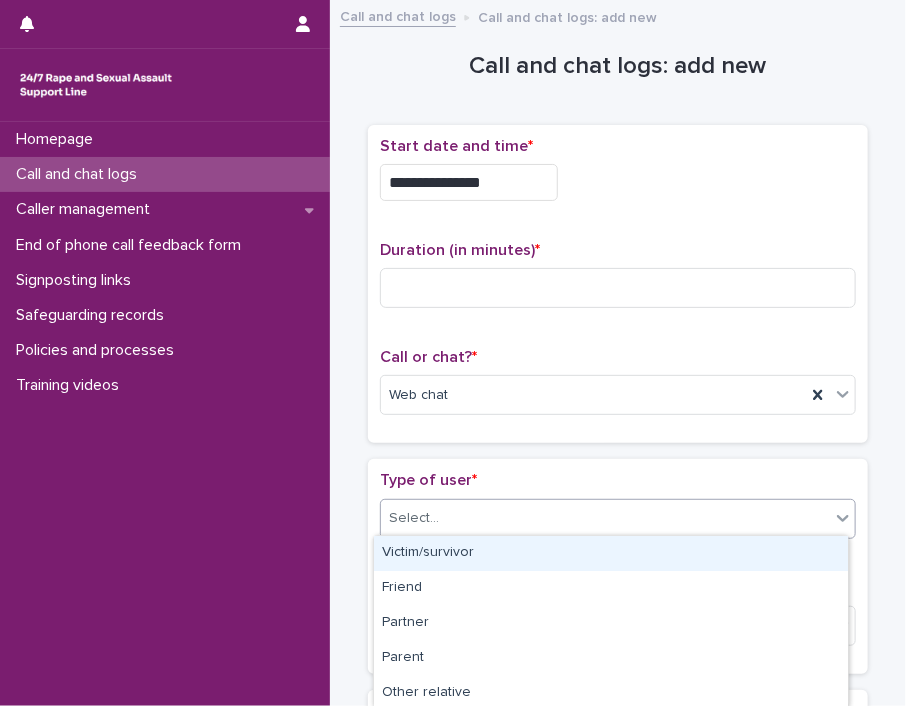 click on "**********" at bounding box center [618, 182] 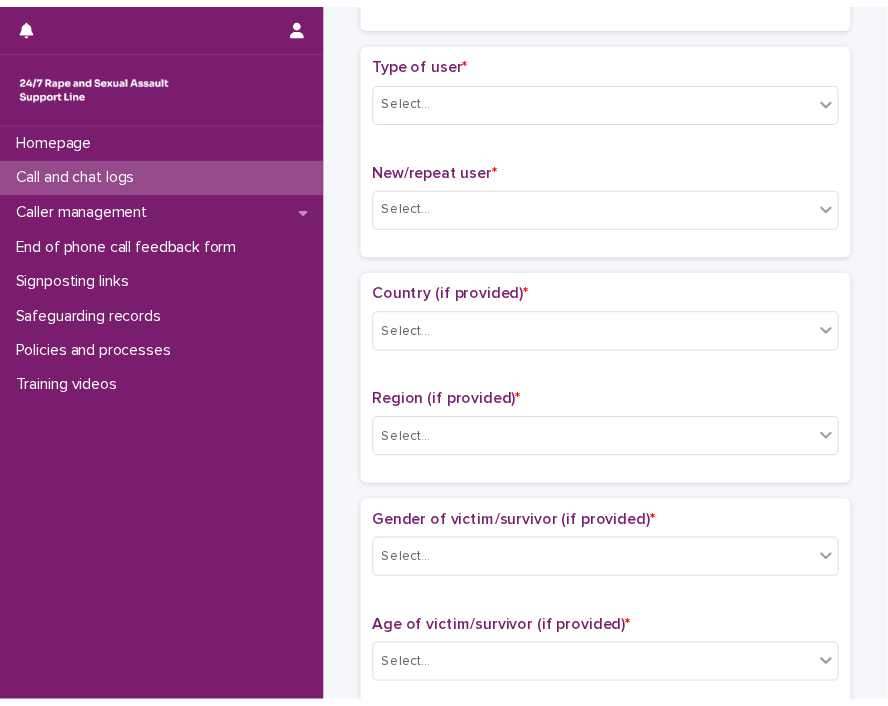 scroll, scrollTop: 438, scrollLeft: 0, axis: vertical 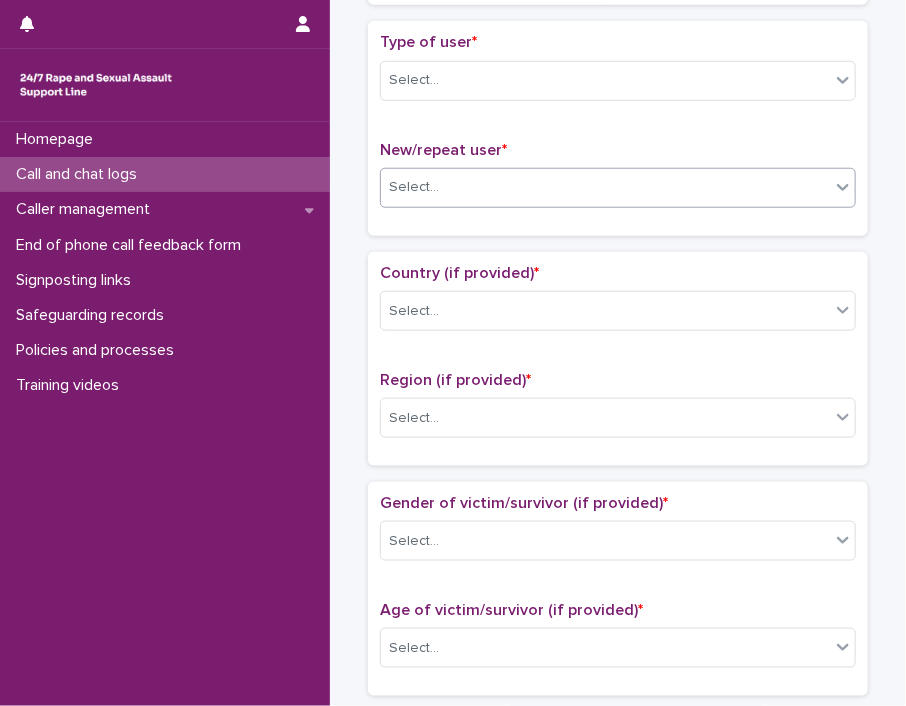 click on "Select..." at bounding box center [605, 187] 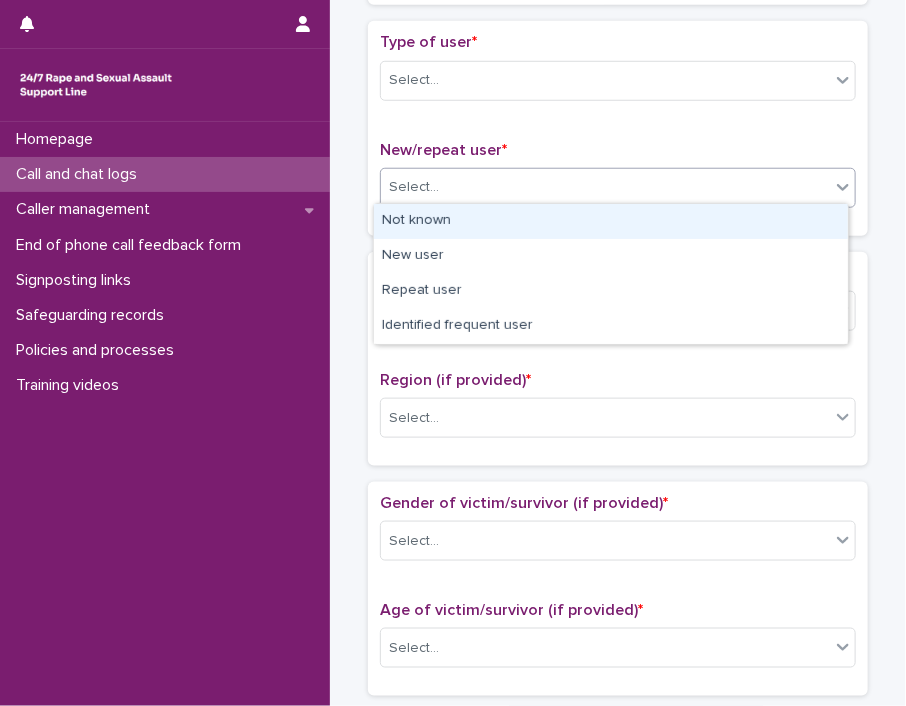 click on "Not known" at bounding box center [611, 221] 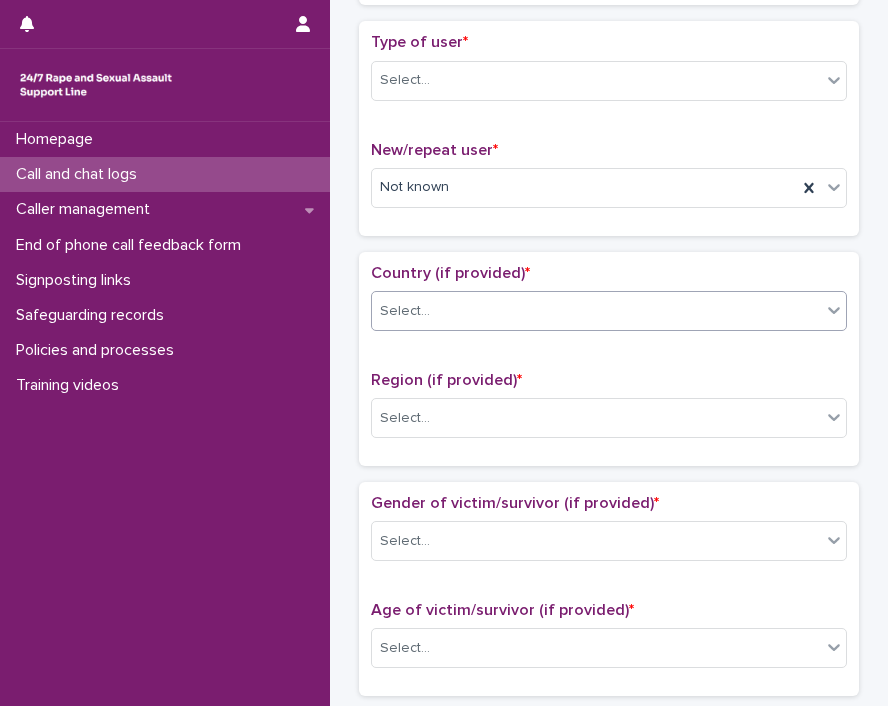 click 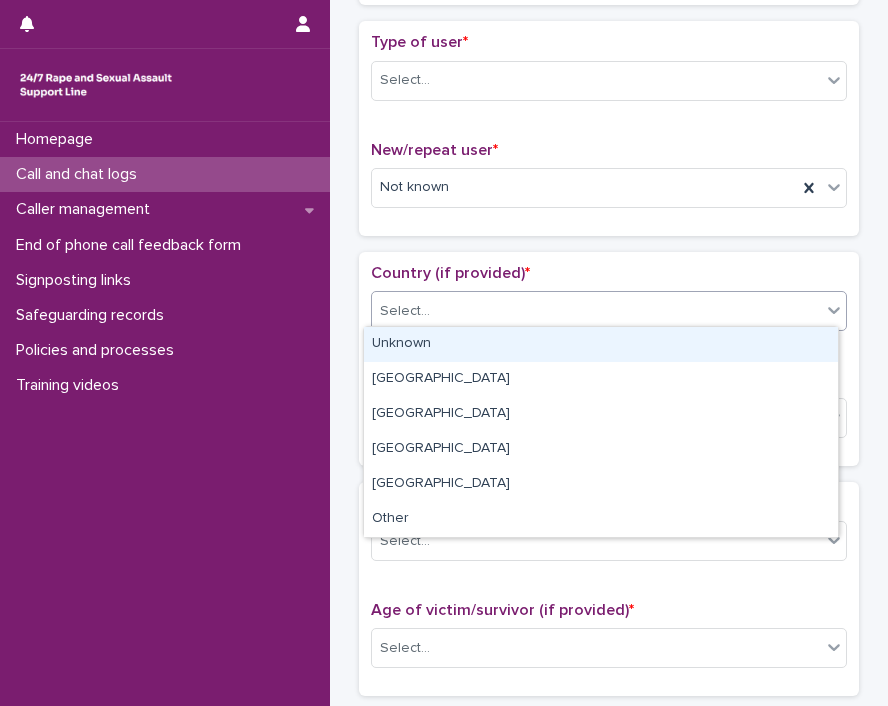 click on "Unknown" at bounding box center (601, 344) 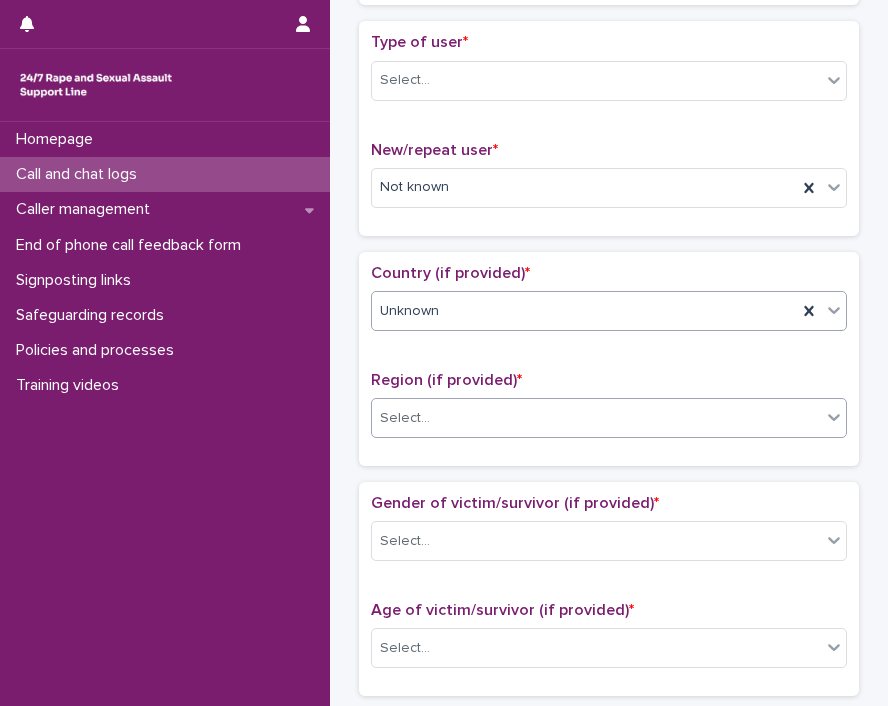 click 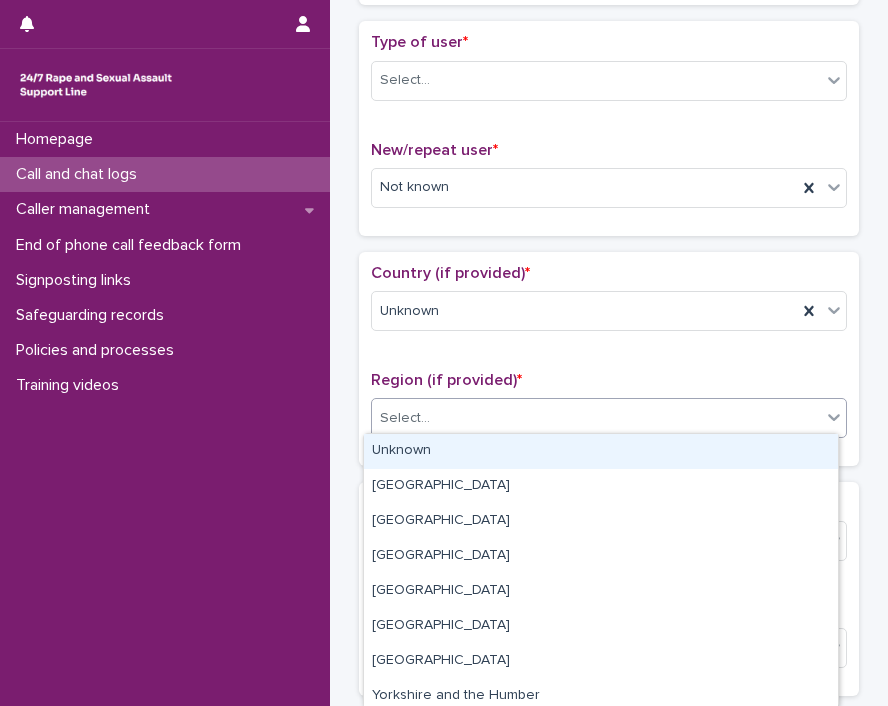 click on "Unknown" at bounding box center (601, 451) 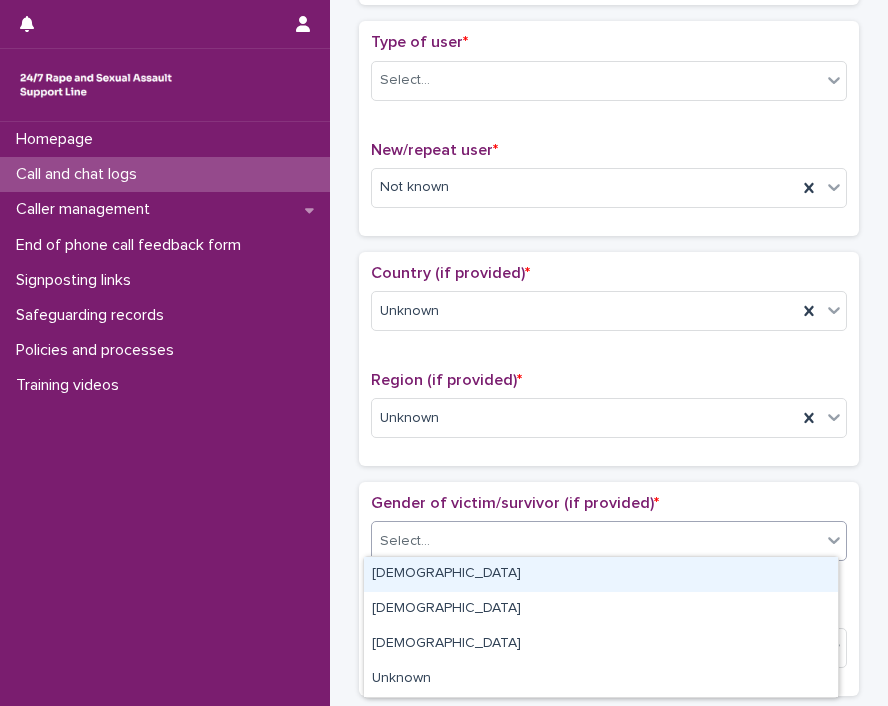 click 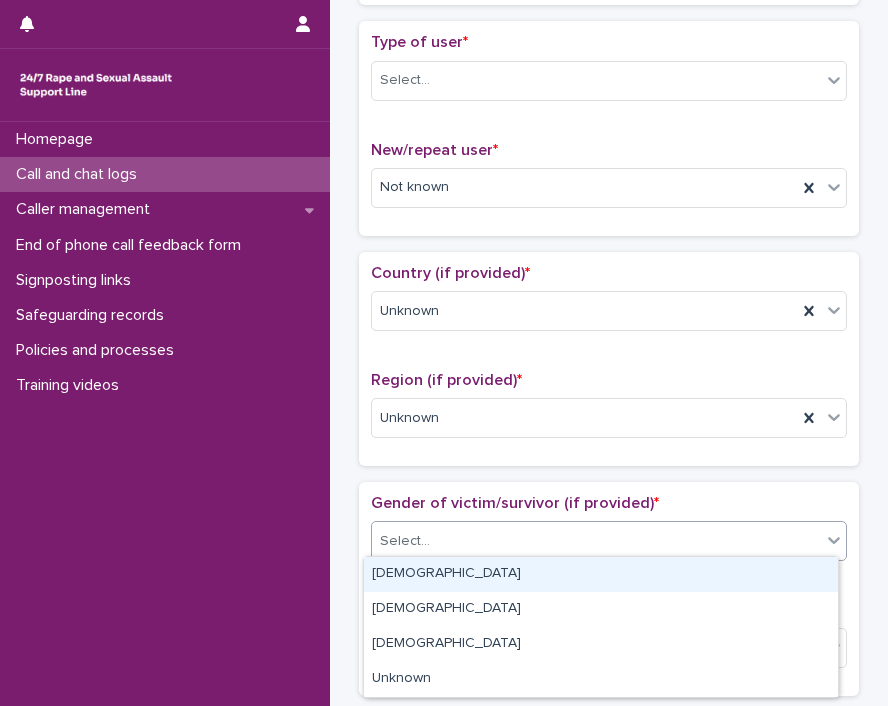 scroll, scrollTop: 453, scrollLeft: 0, axis: vertical 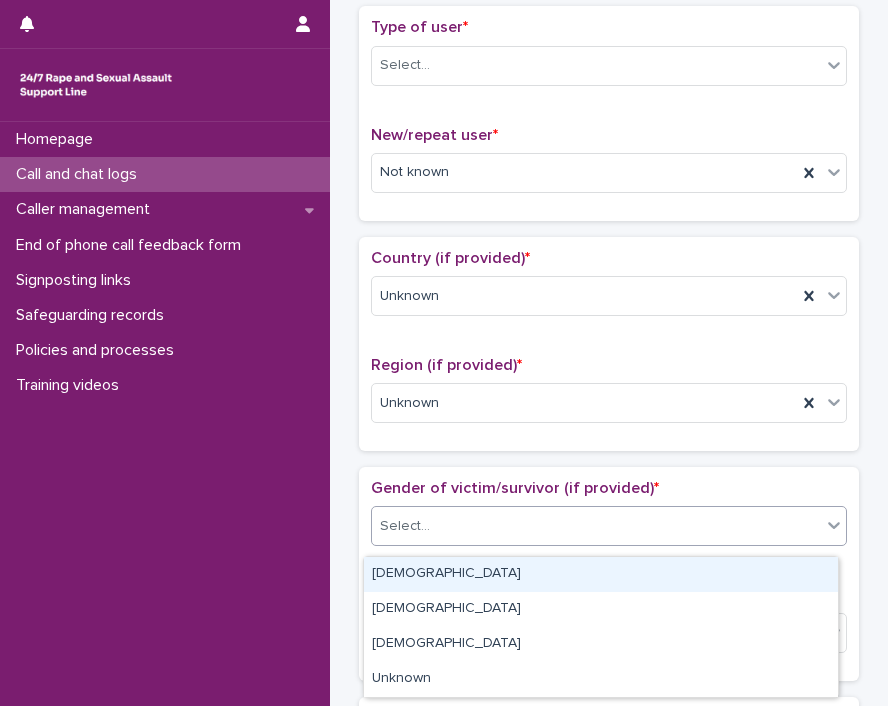 click on "Loading... Saving… Country (if provided) * Unknown Region (if provided) * Unknown" at bounding box center [609, 352] 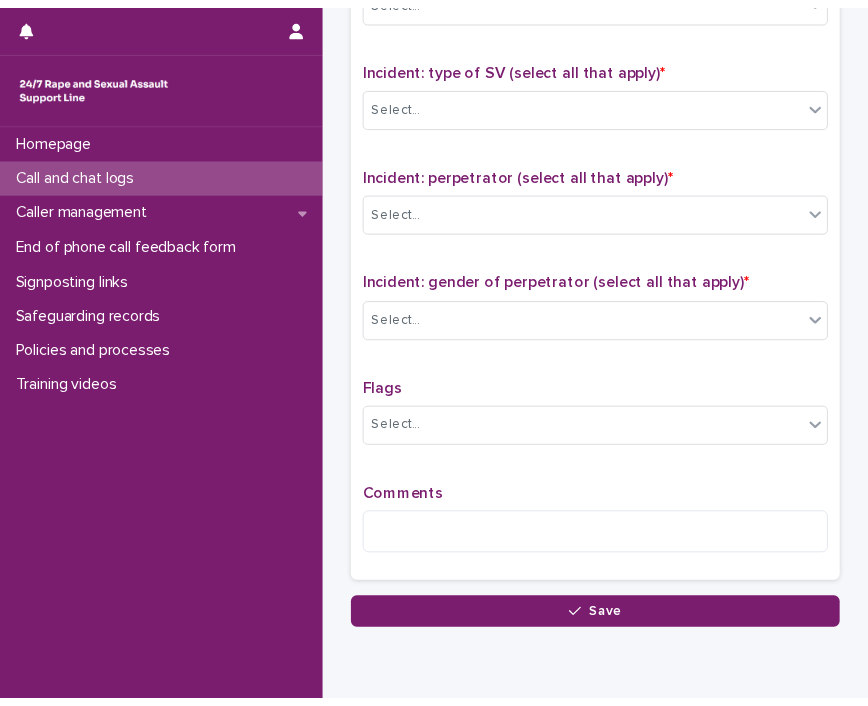 scroll, scrollTop: 1500, scrollLeft: 0, axis: vertical 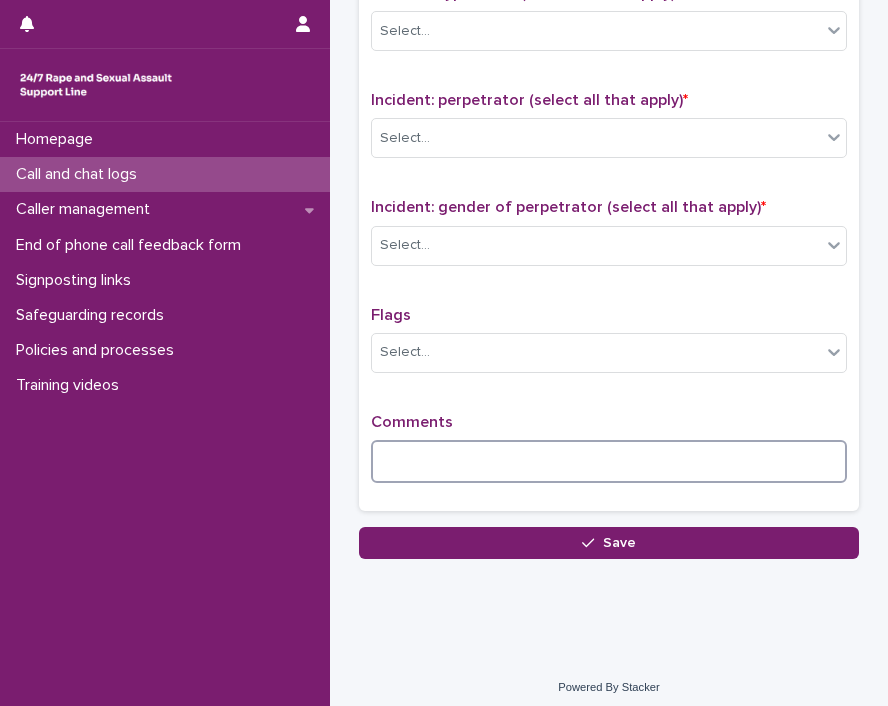 click at bounding box center [609, 461] 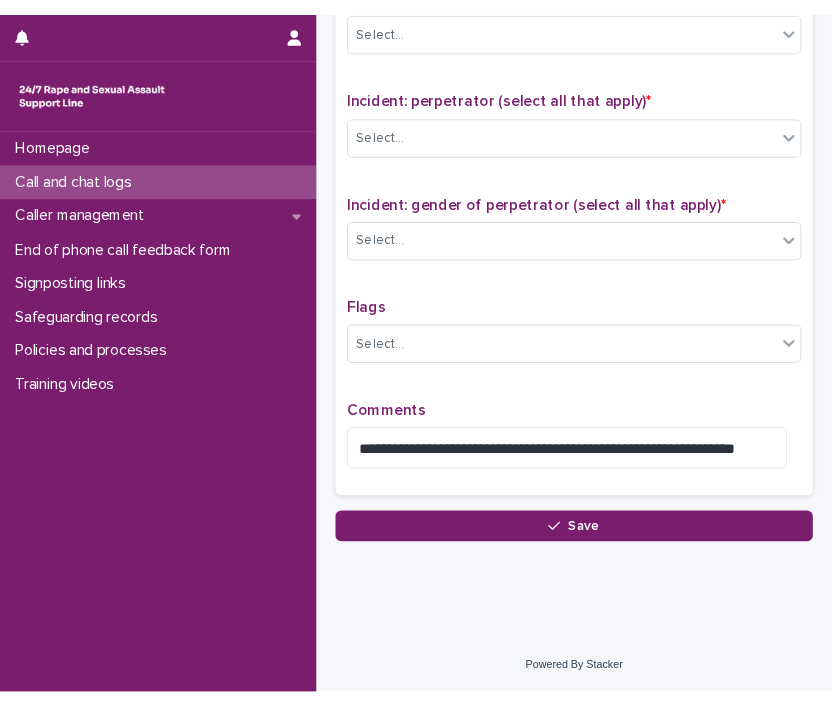 scroll, scrollTop: 1480, scrollLeft: 0, axis: vertical 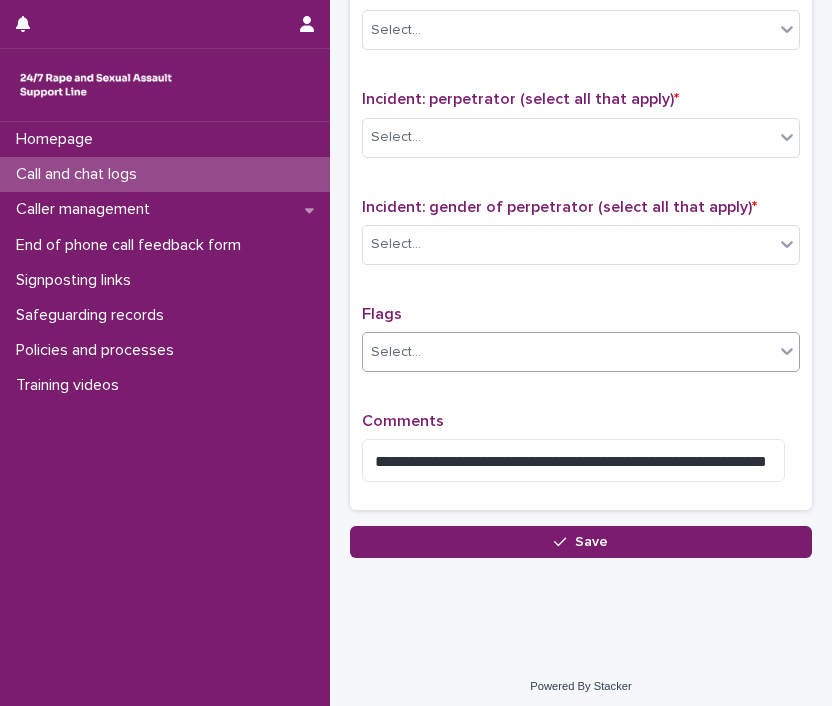 click 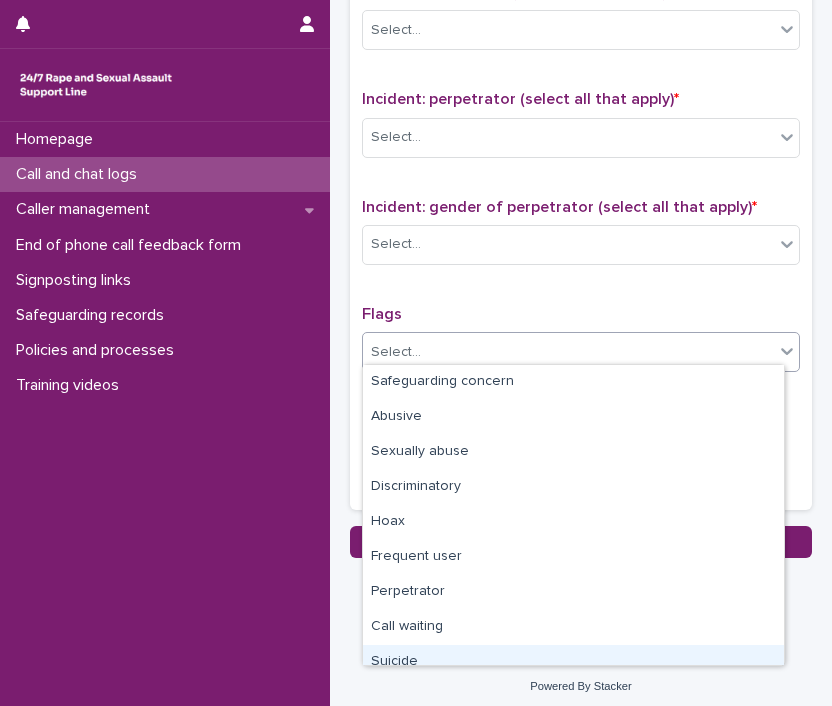 click on "Suicide" at bounding box center [573, 662] 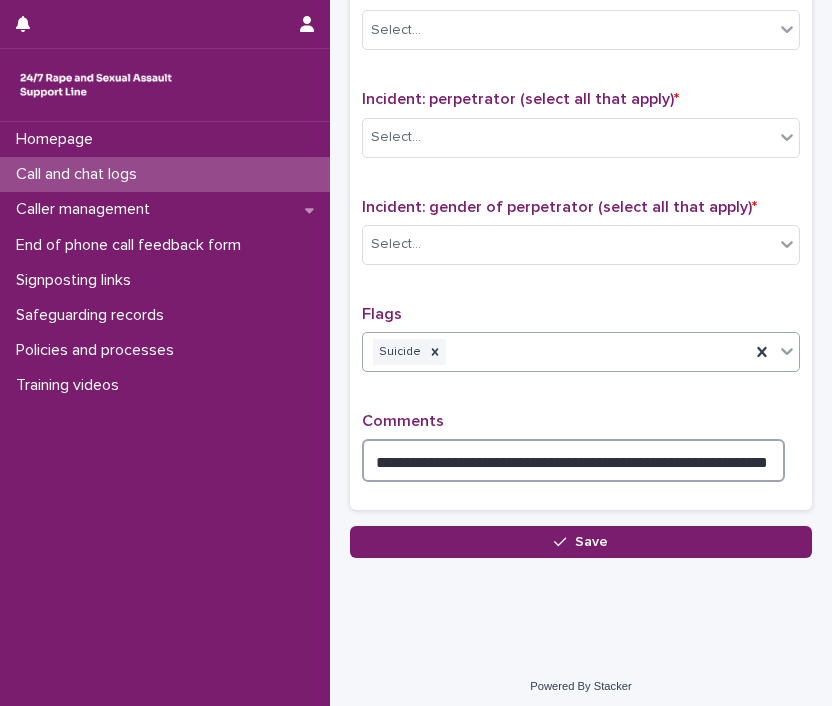 click on "**********" at bounding box center [573, 460] 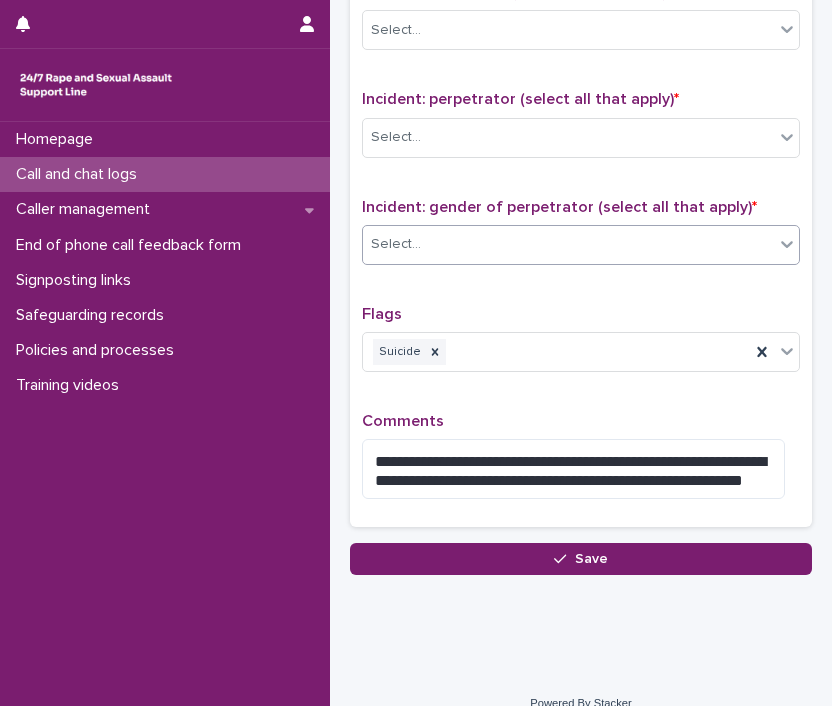 click 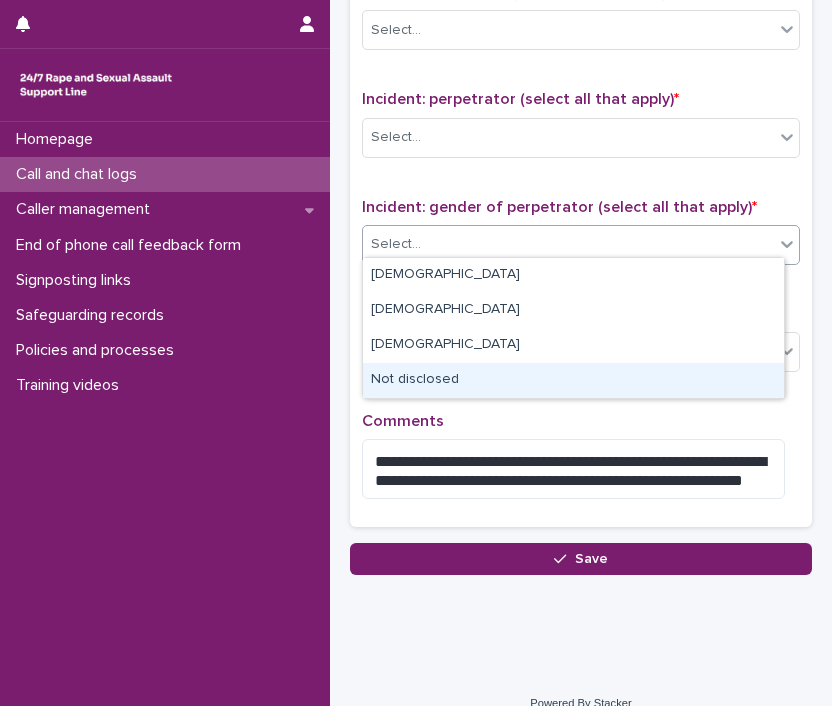 click on "Not disclosed" at bounding box center (573, 380) 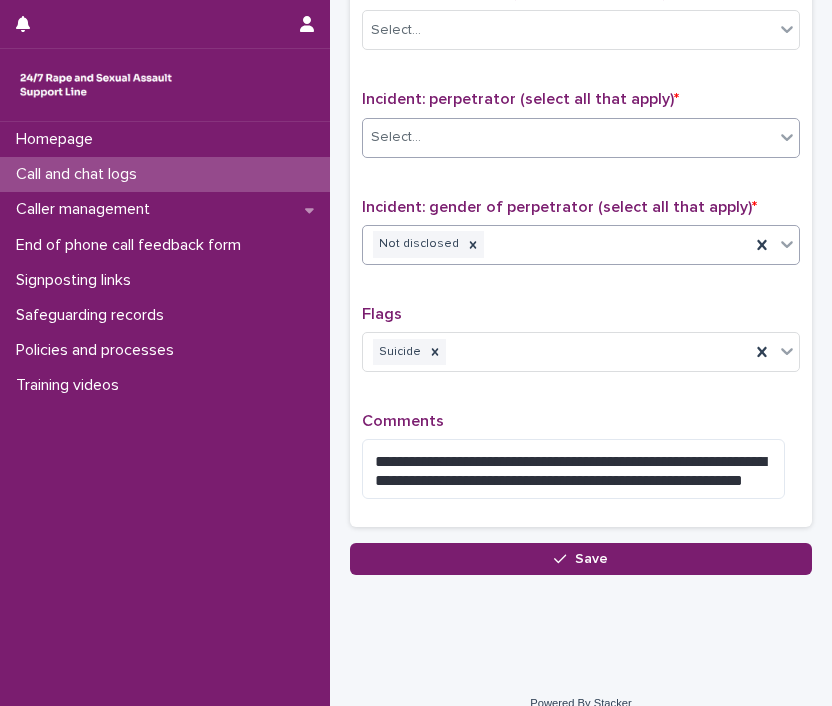 click 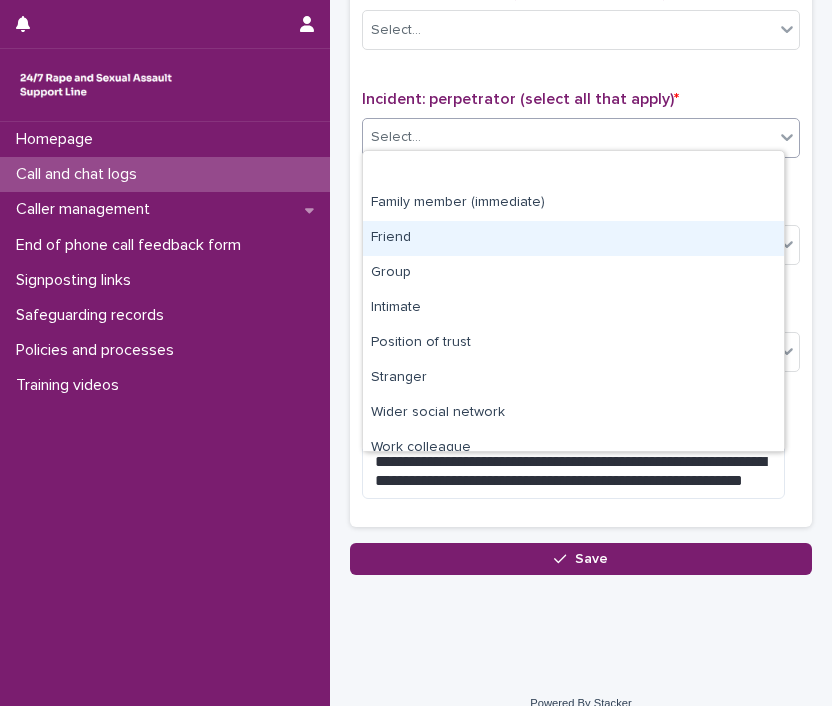scroll, scrollTop: 84, scrollLeft: 0, axis: vertical 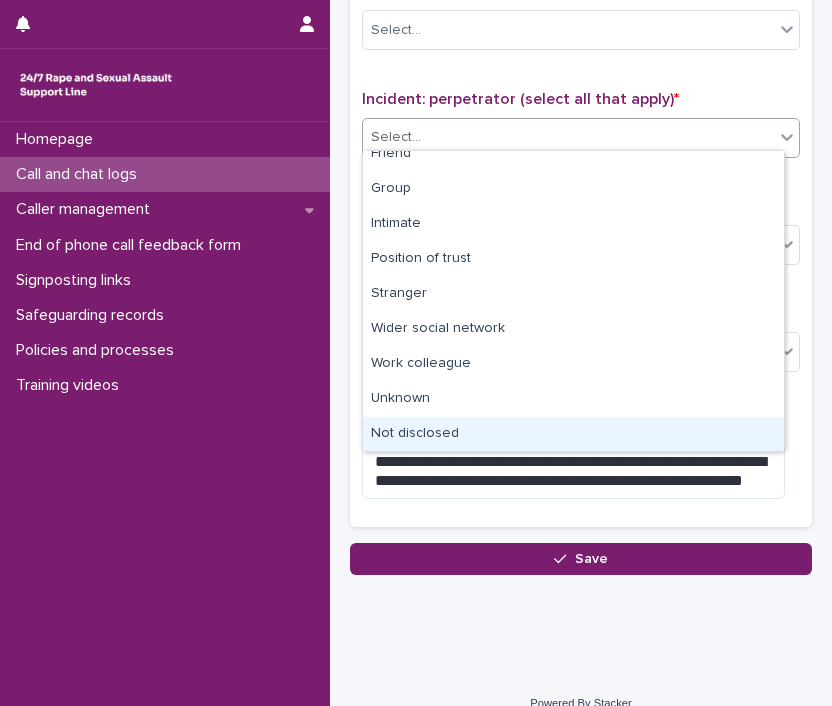 click on "Not disclosed" at bounding box center [573, 434] 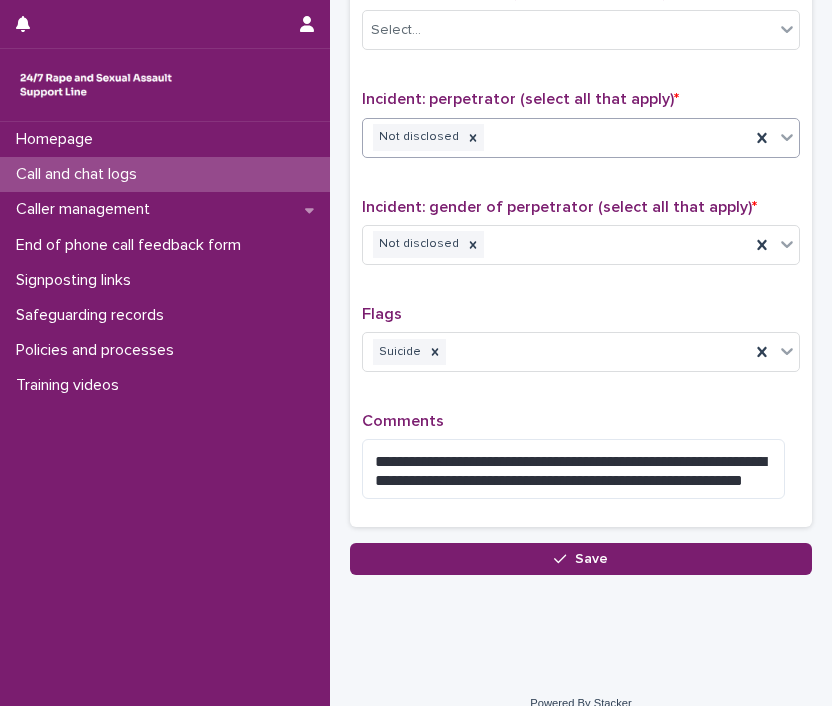 scroll, scrollTop: 1124, scrollLeft: 0, axis: vertical 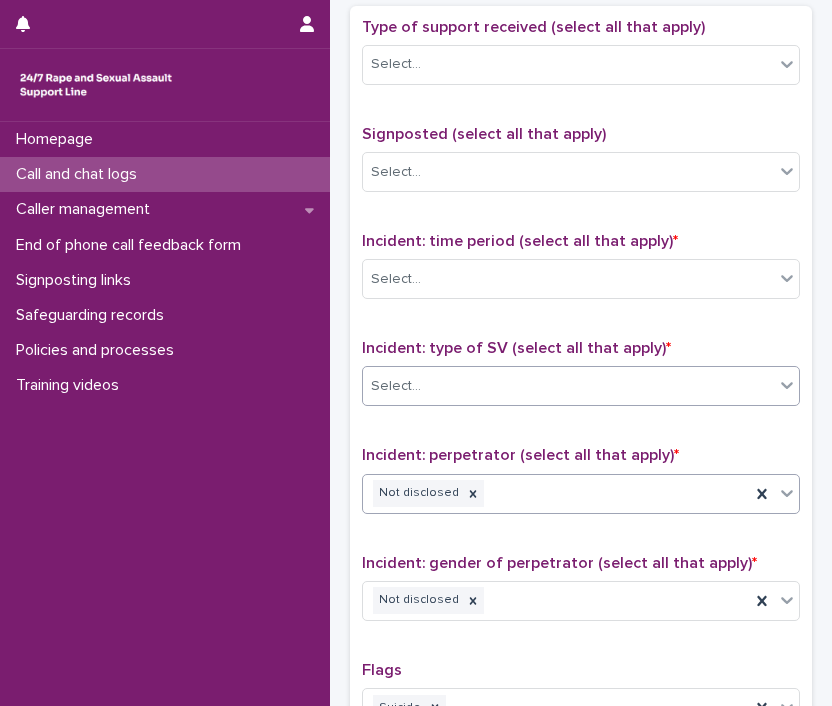 click on "Select..." at bounding box center [568, 386] 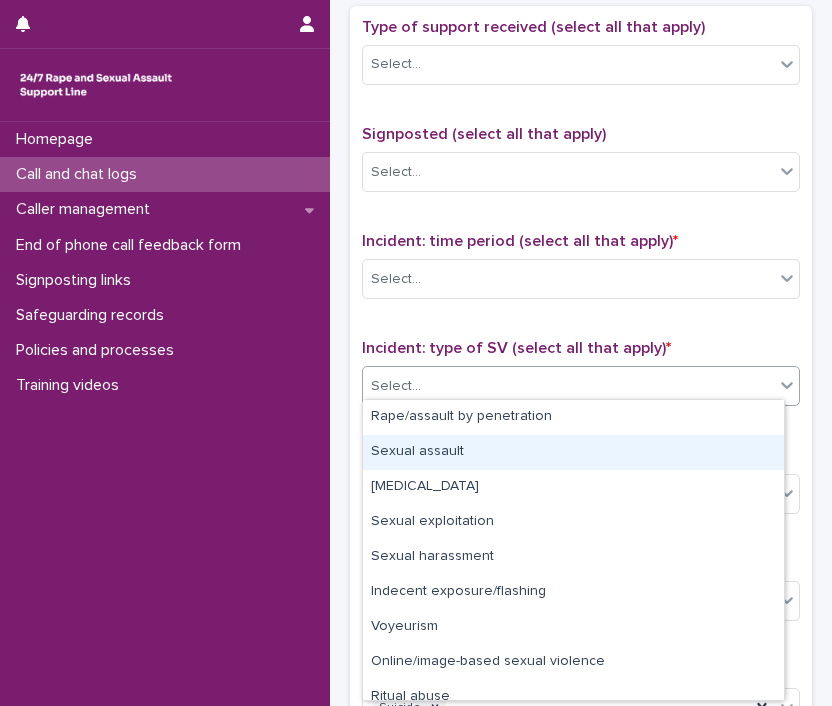 scroll, scrollTop: 50, scrollLeft: 0, axis: vertical 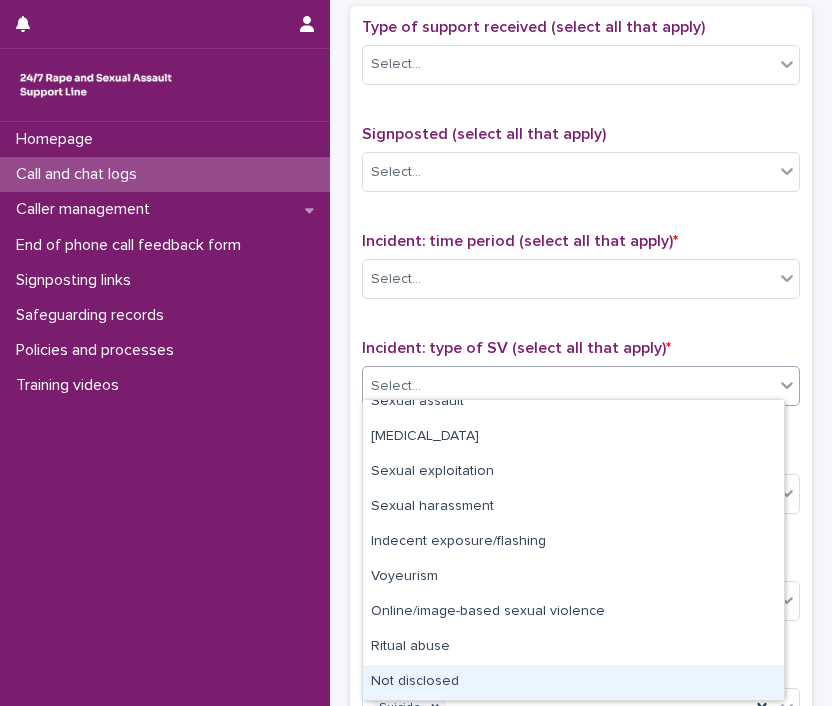 click on "Not disclosed" at bounding box center [573, 682] 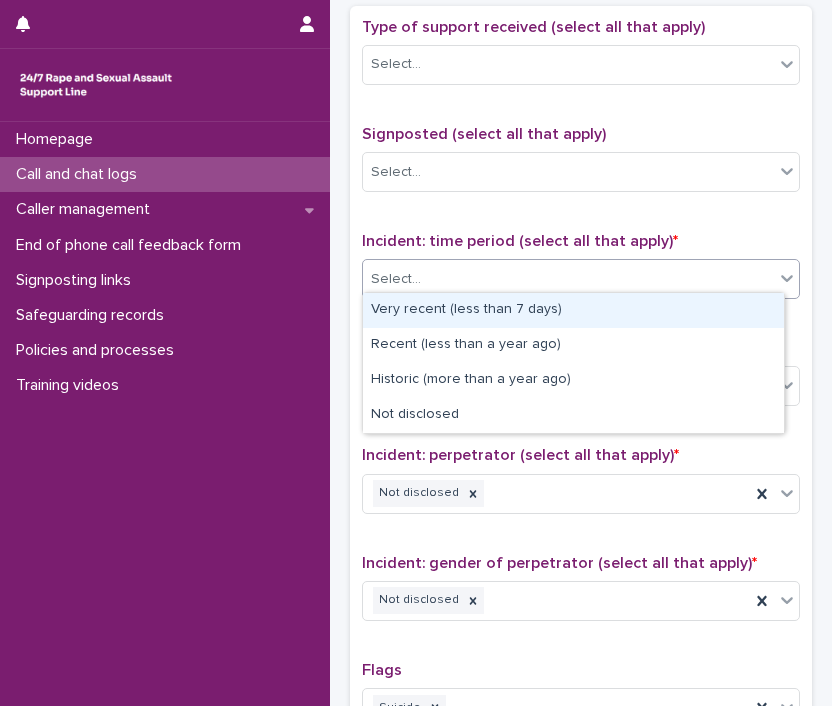 click 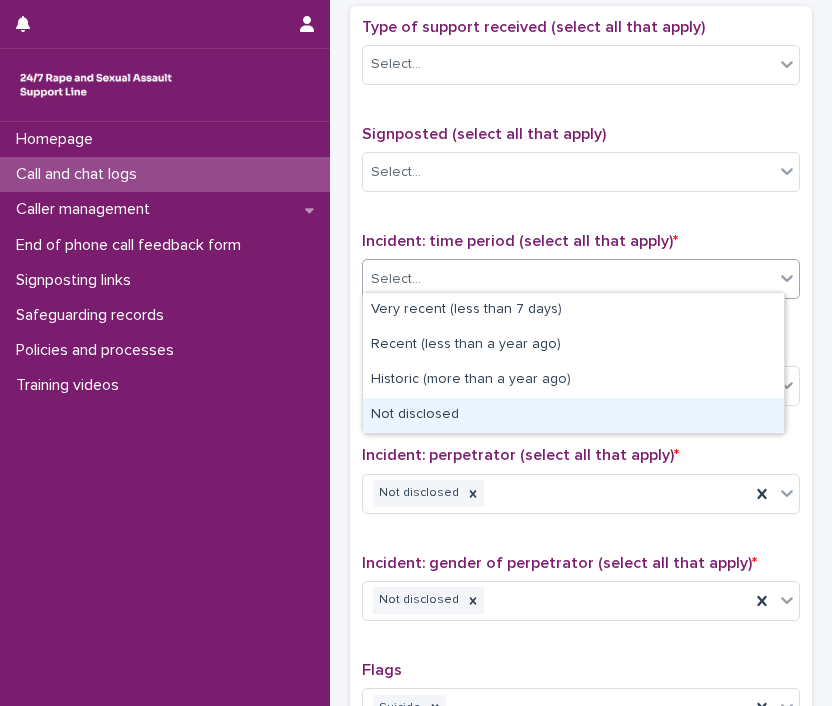 click on "Not disclosed" at bounding box center (573, 415) 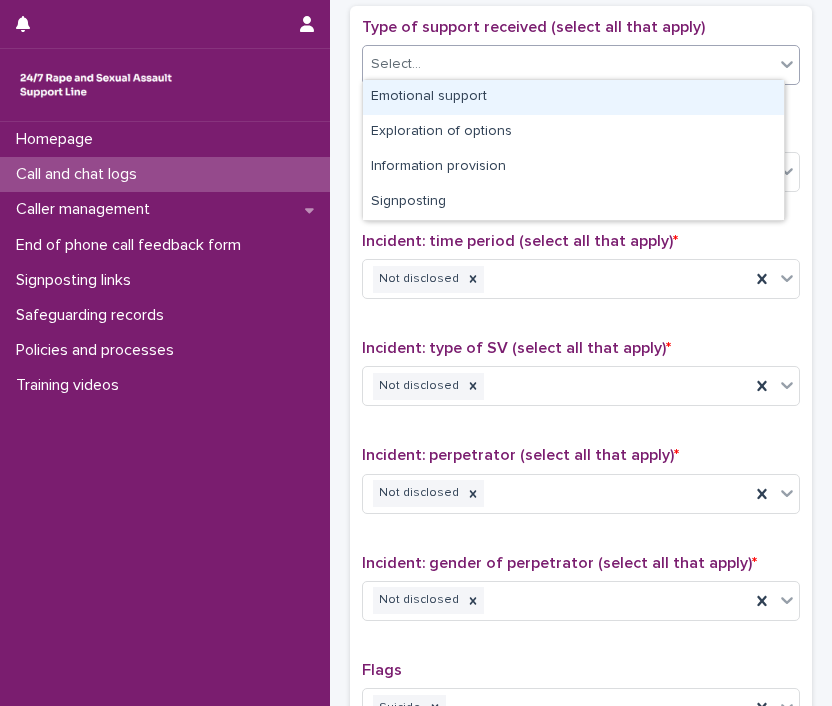 click 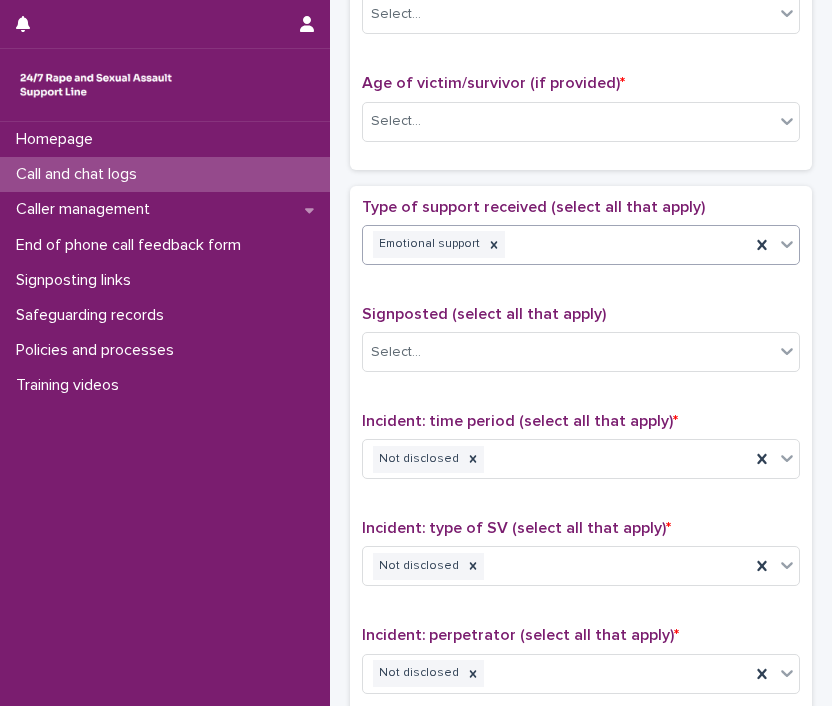 scroll, scrollTop: 820, scrollLeft: 0, axis: vertical 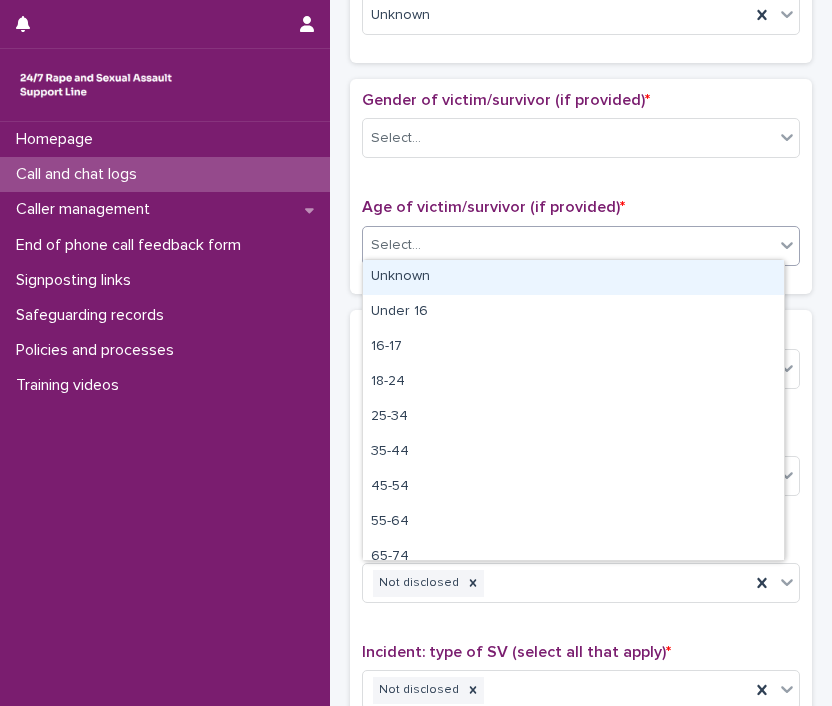 click at bounding box center (774, 246) 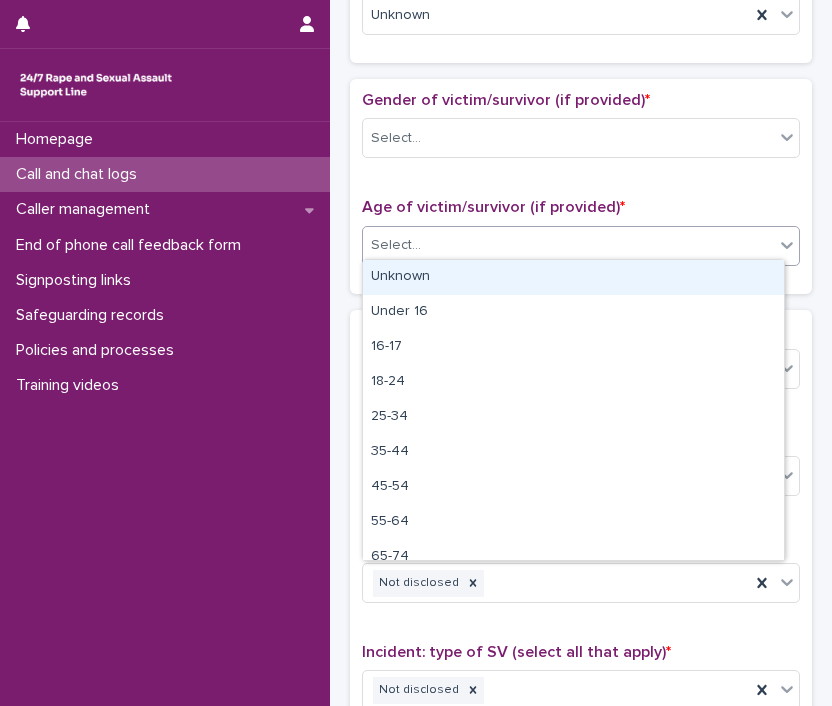 drag, startPoint x: 656, startPoint y: 515, endPoint x: 620, endPoint y: 293, distance: 224.89998 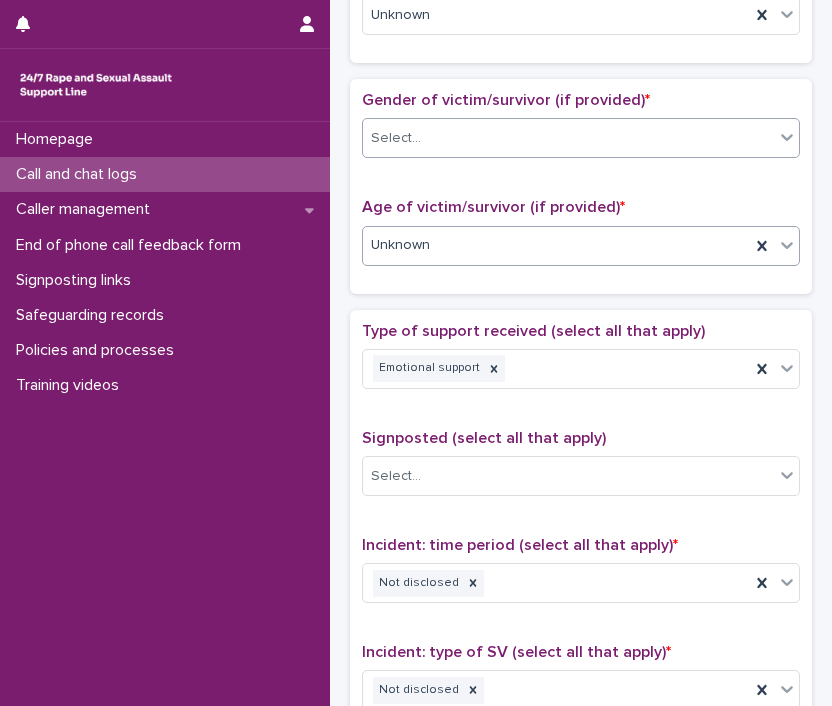click 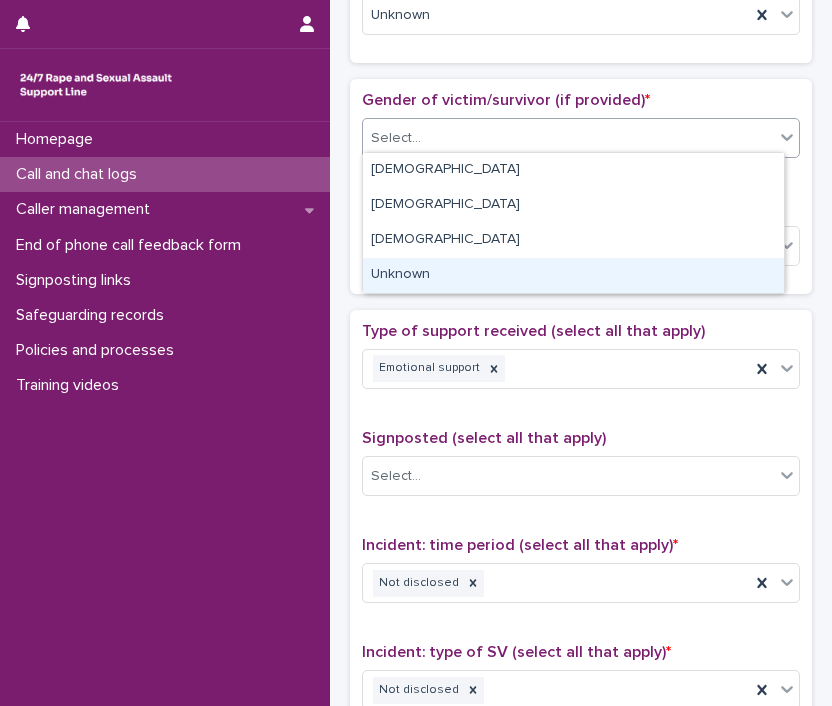click on "Unknown" at bounding box center (573, 275) 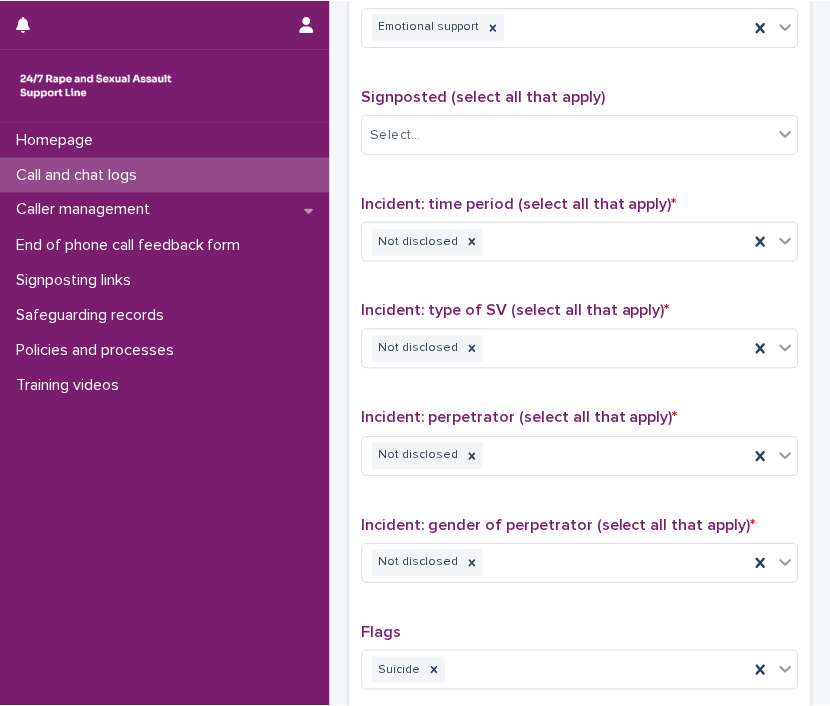 scroll, scrollTop: 1496, scrollLeft: 0, axis: vertical 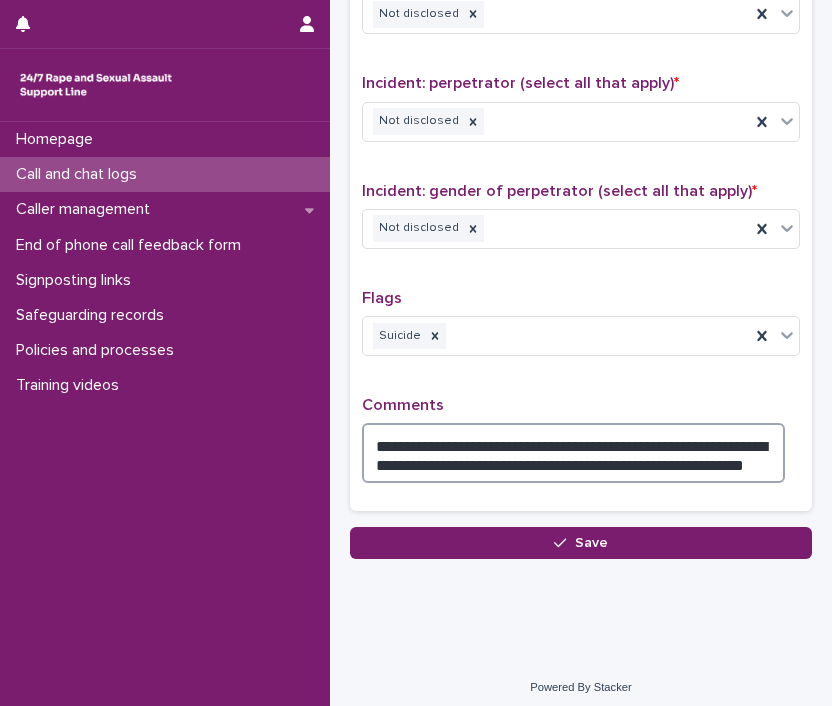 click on "**********" at bounding box center (573, 453) 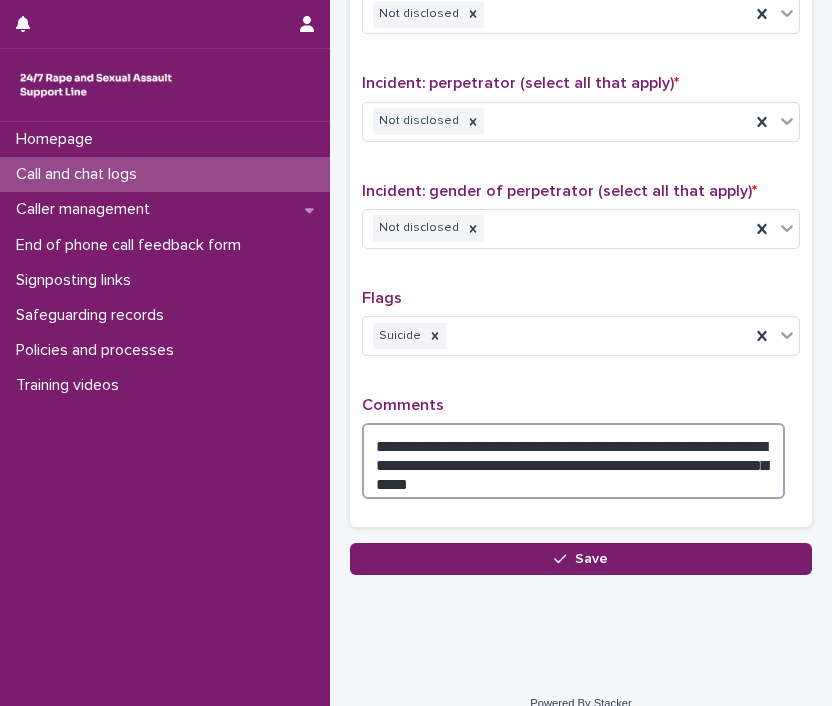 click on "**********" at bounding box center [573, 461] 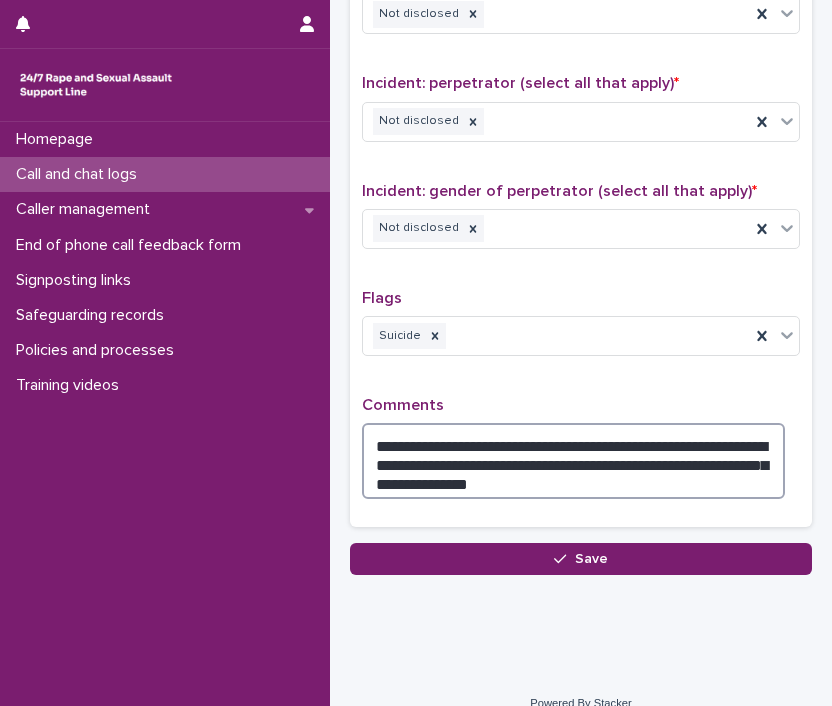 click on "**********" at bounding box center [573, 461] 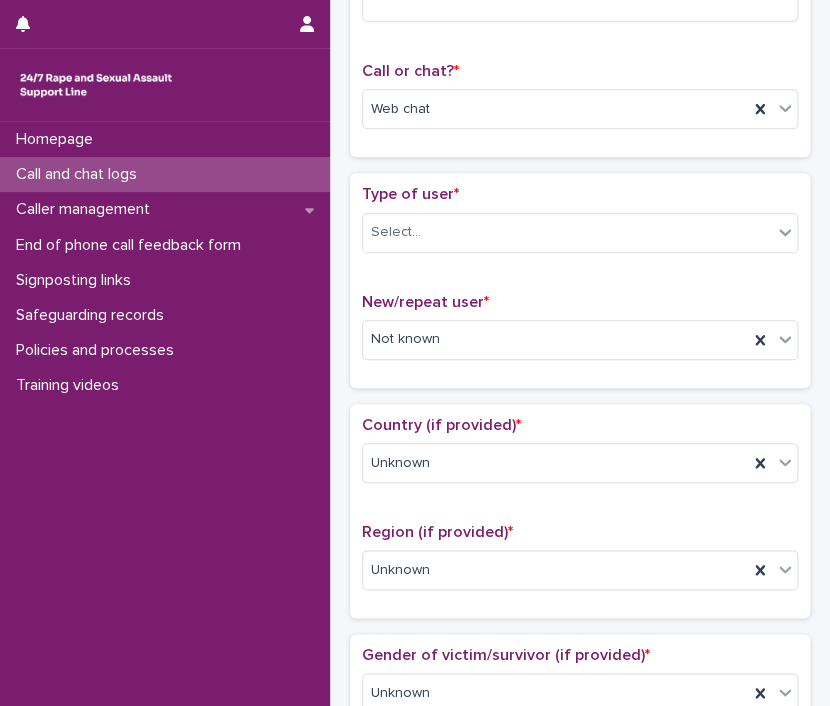 scroll, scrollTop: 276, scrollLeft: 0, axis: vertical 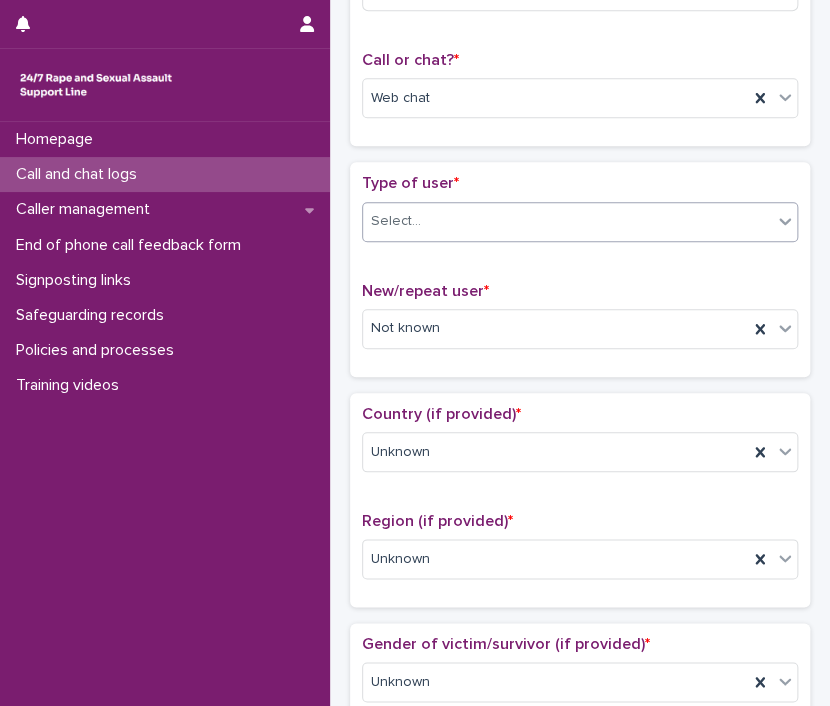 click 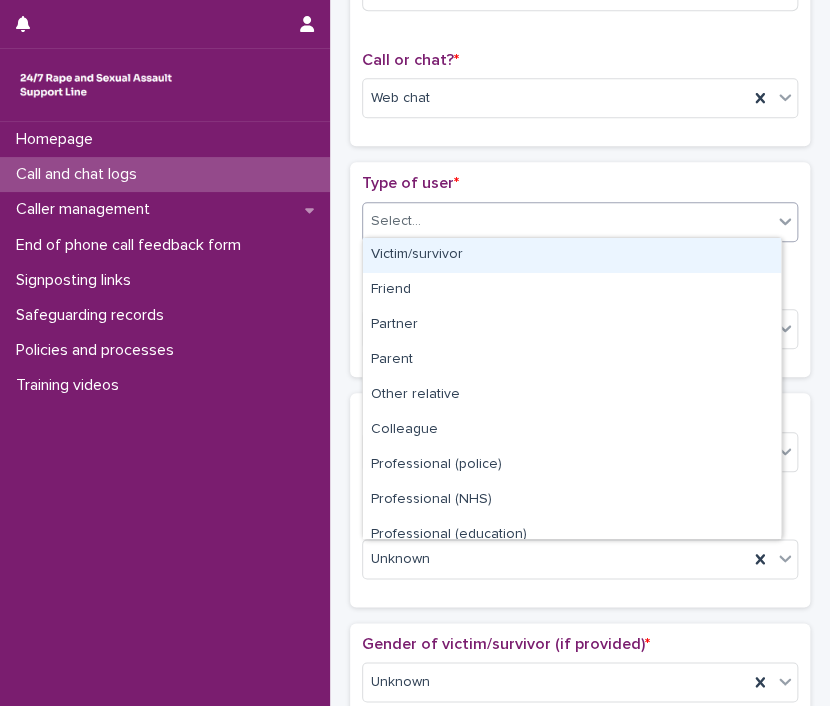 click on "Victim/survivor" at bounding box center [572, 255] 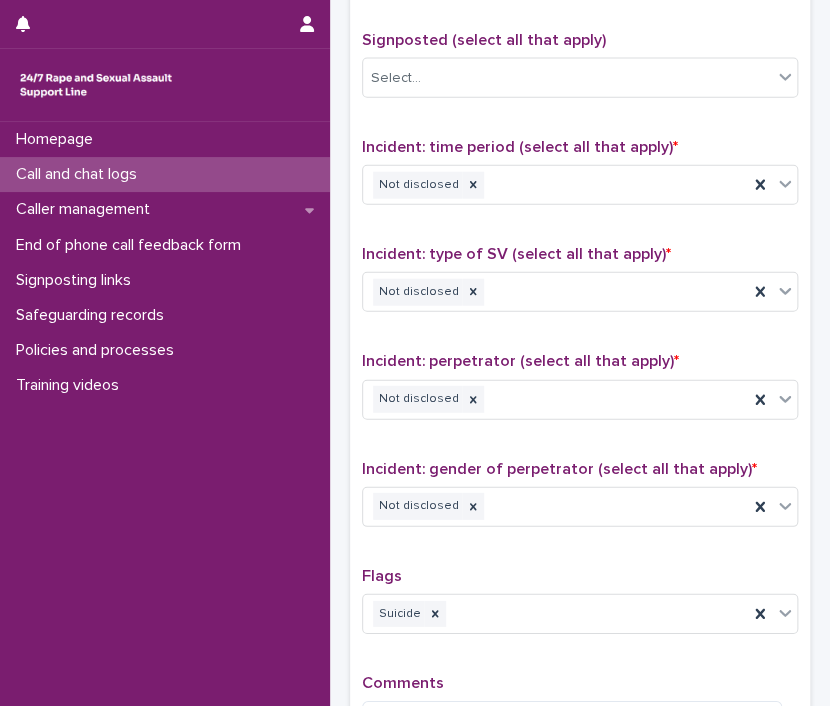 scroll, scrollTop: 1512, scrollLeft: 0, axis: vertical 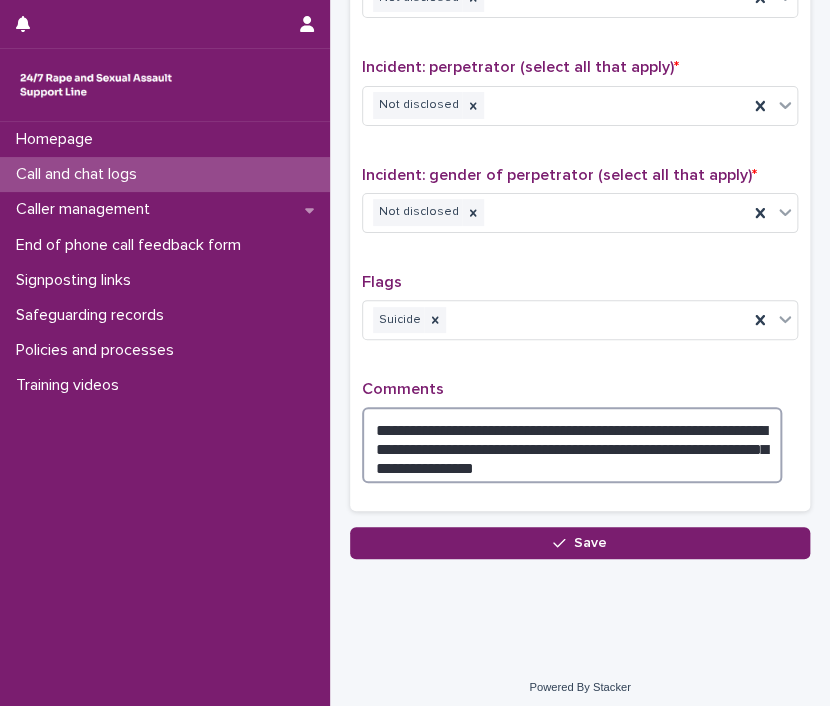 click on "**********" at bounding box center (572, 445) 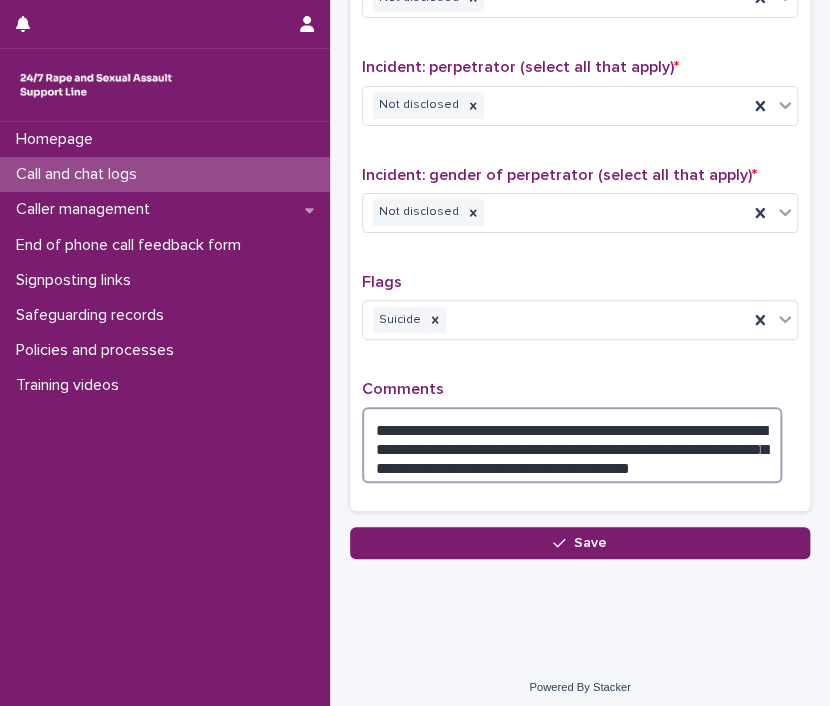 click on "**********" at bounding box center (572, 445) 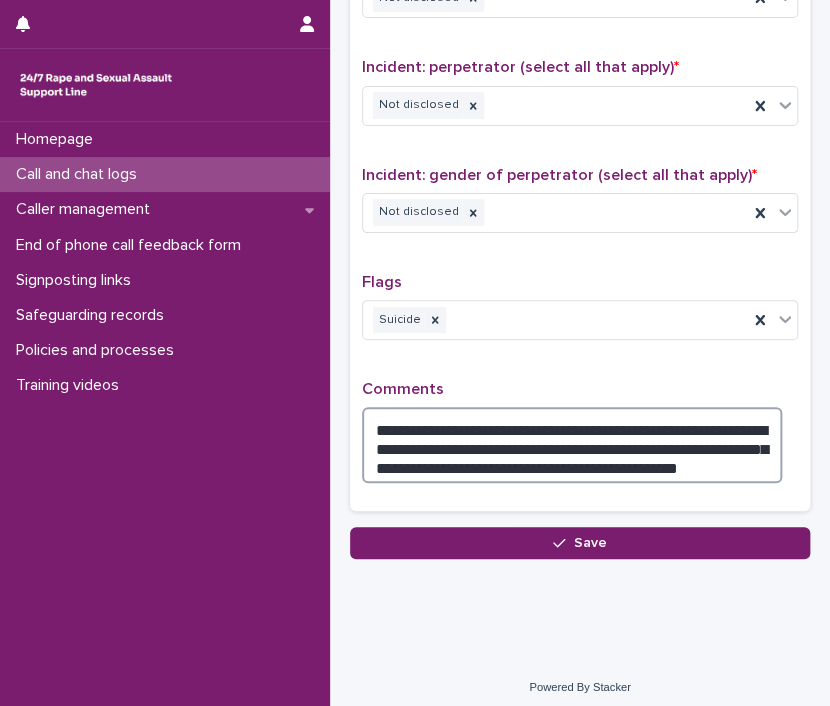 click on "**********" at bounding box center (572, 445) 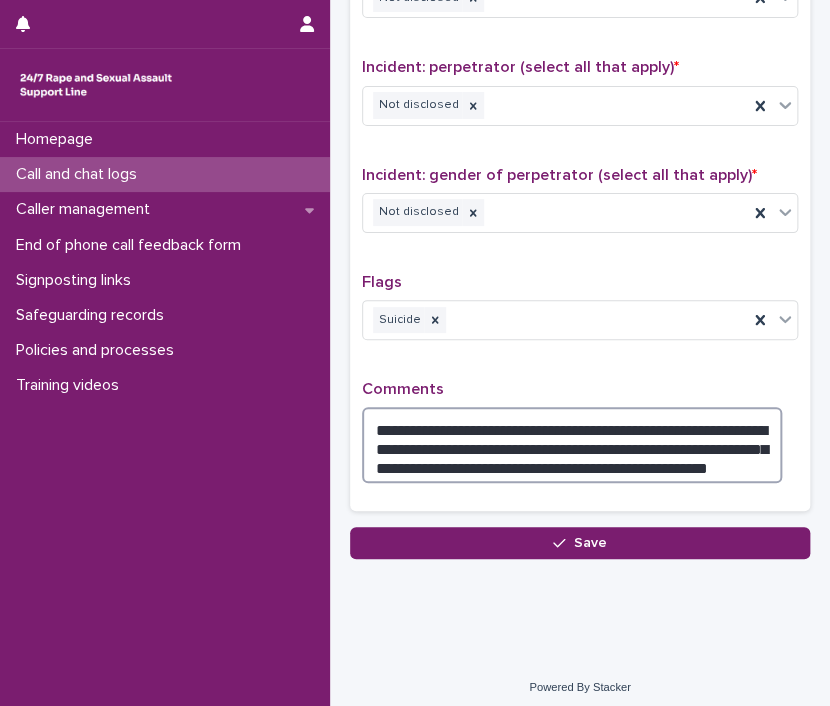 type on "**********" 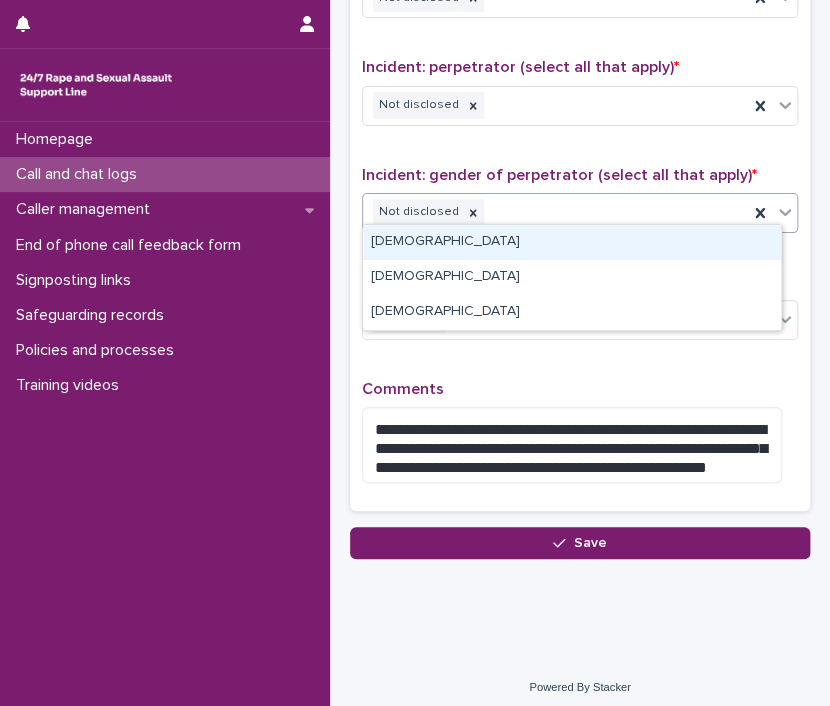 click at bounding box center (772, 213) 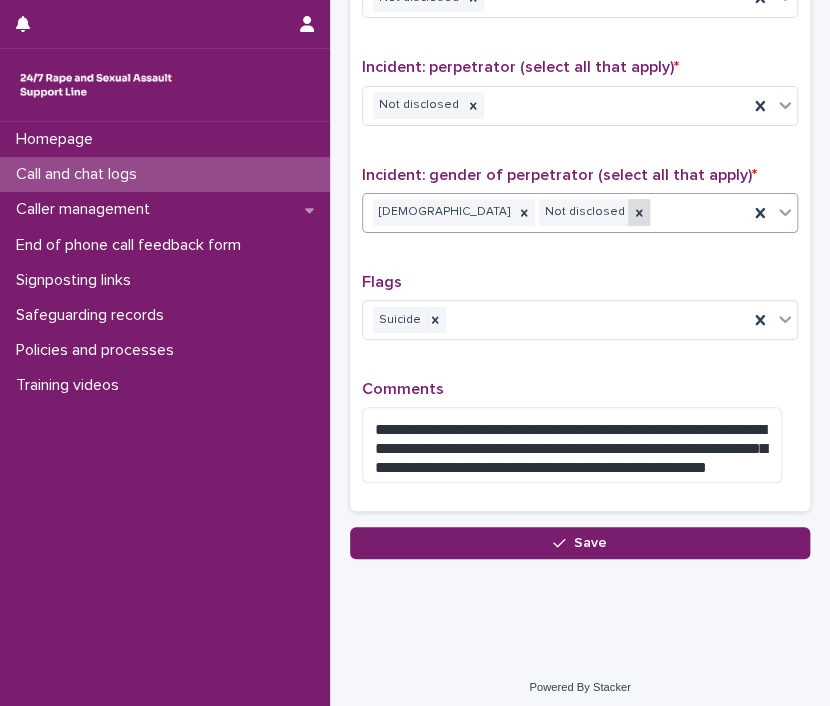 click 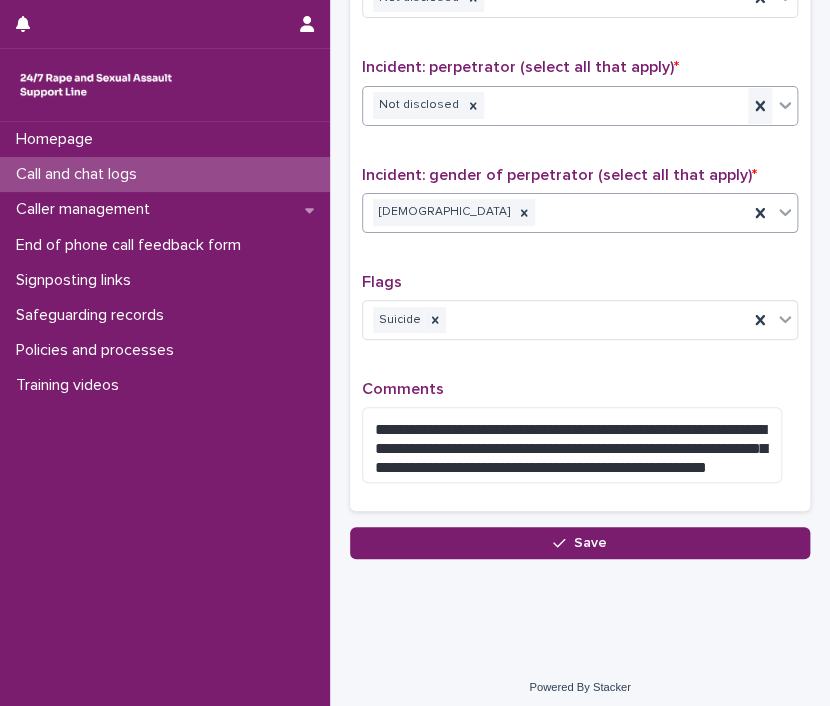 click 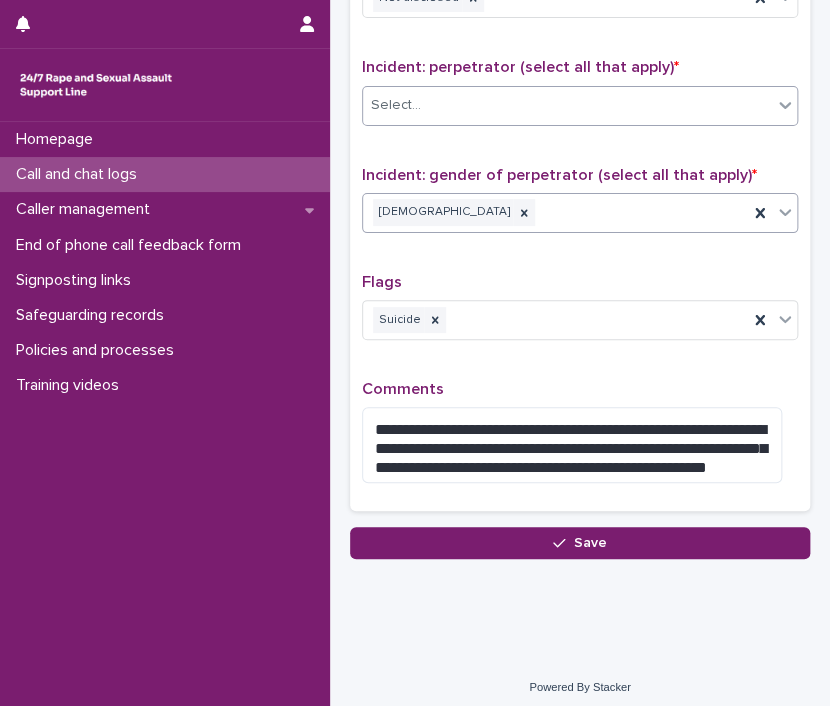 click 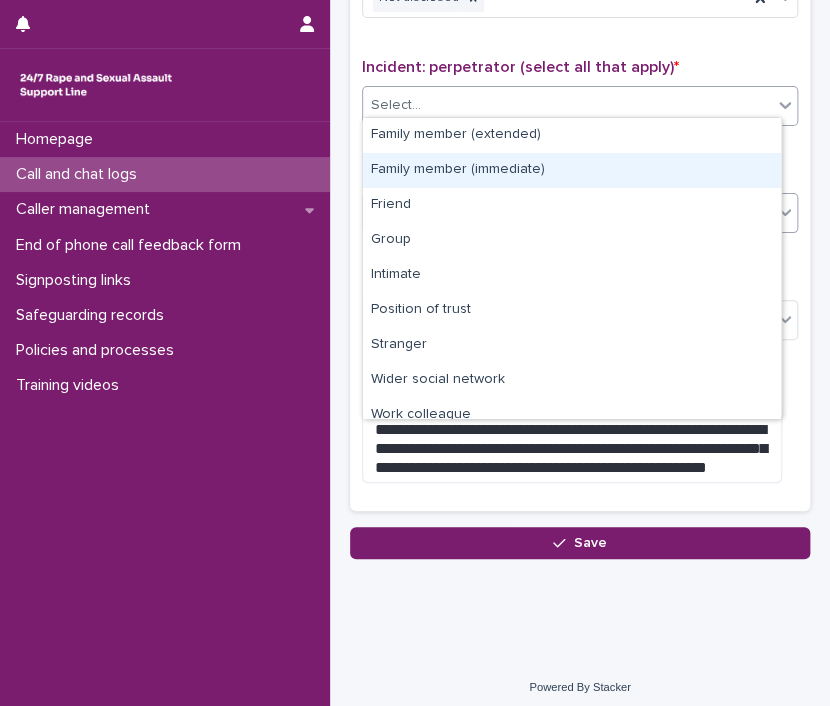 click on "Family member (immediate)" at bounding box center (572, 170) 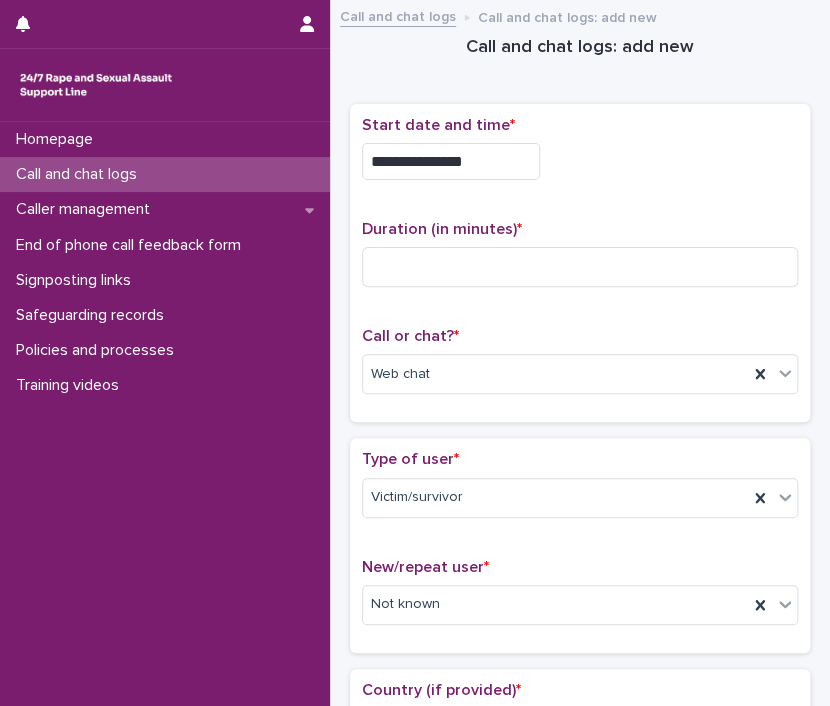scroll, scrollTop: 50, scrollLeft: 0, axis: vertical 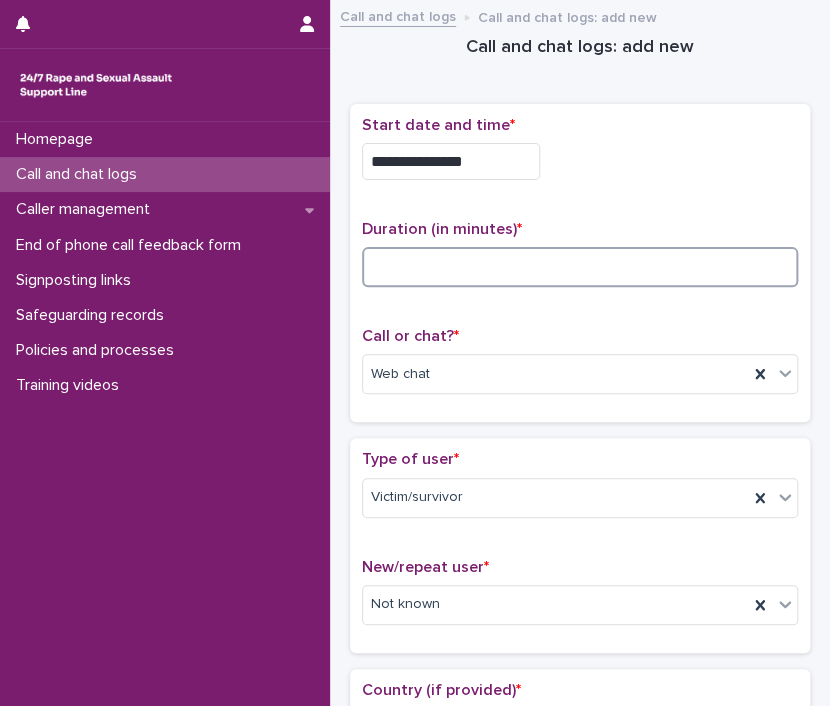 click at bounding box center (580, 267) 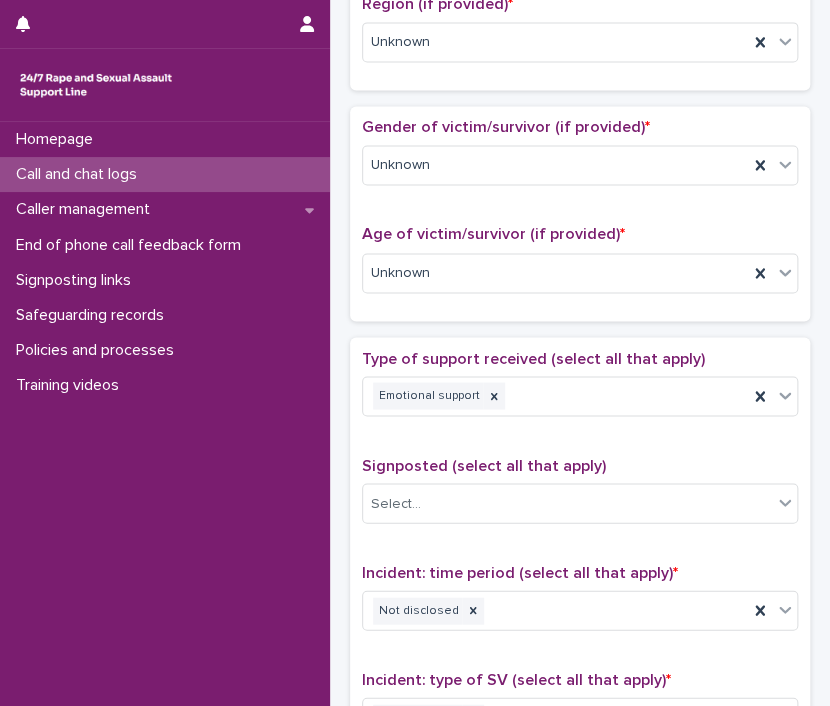 scroll, scrollTop: 1512, scrollLeft: 0, axis: vertical 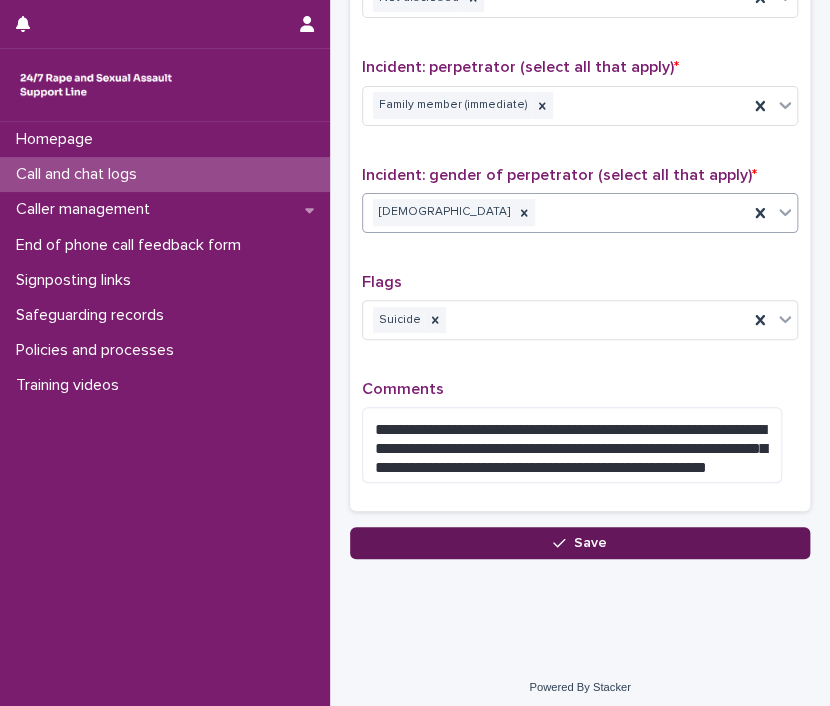 type on "**" 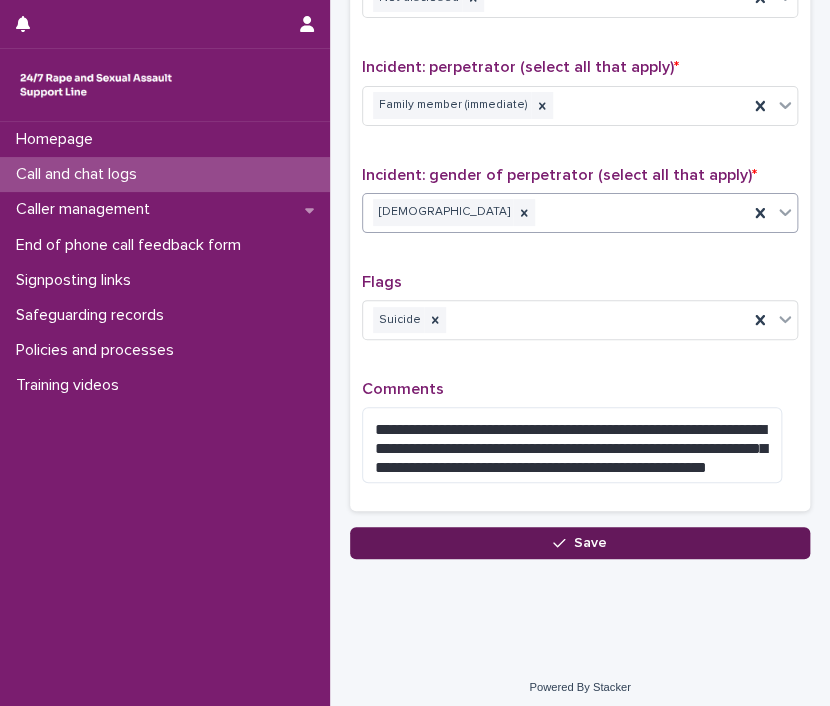 click on "Save" at bounding box center [580, 543] 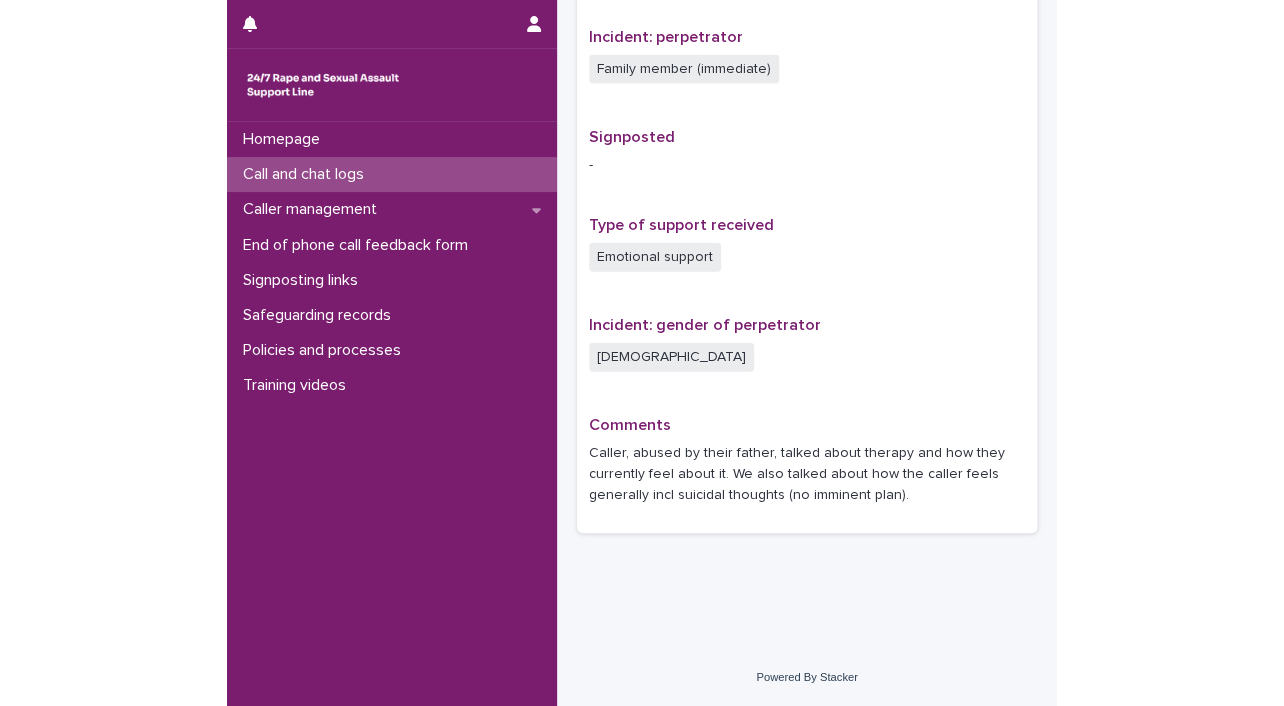 scroll, scrollTop: 0, scrollLeft: 0, axis: both 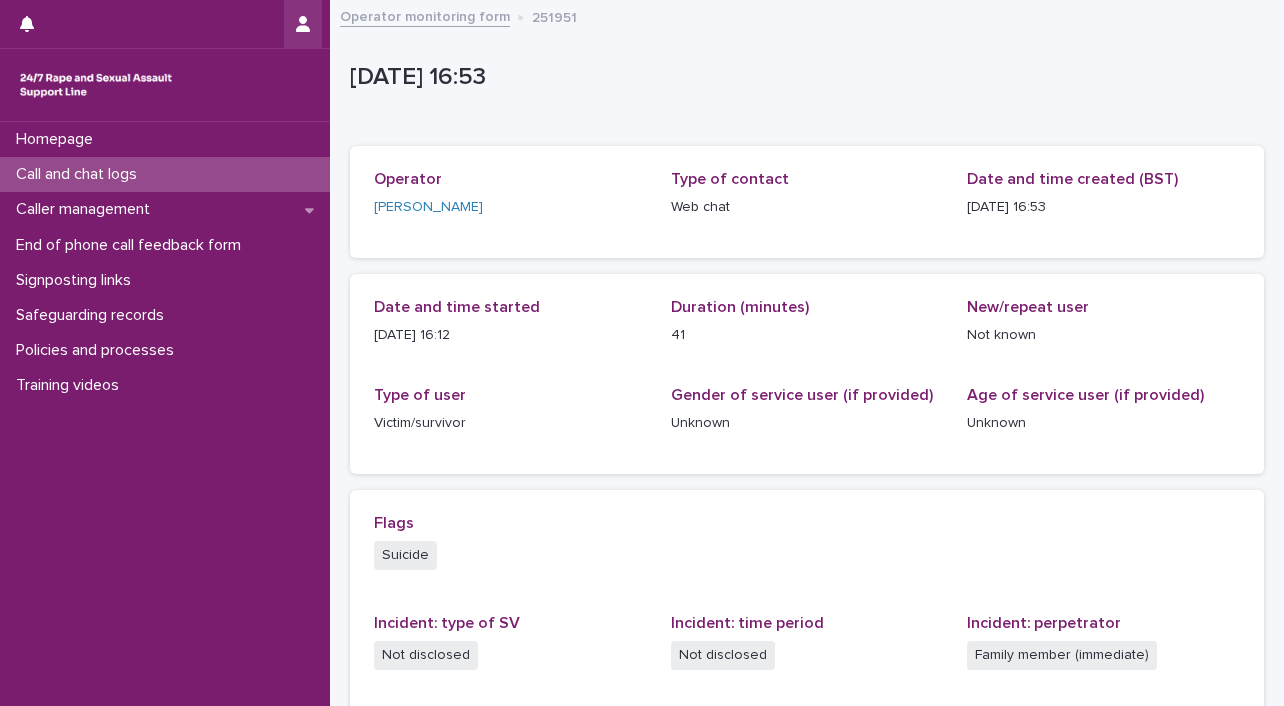 click at bounding box center [303, 24] 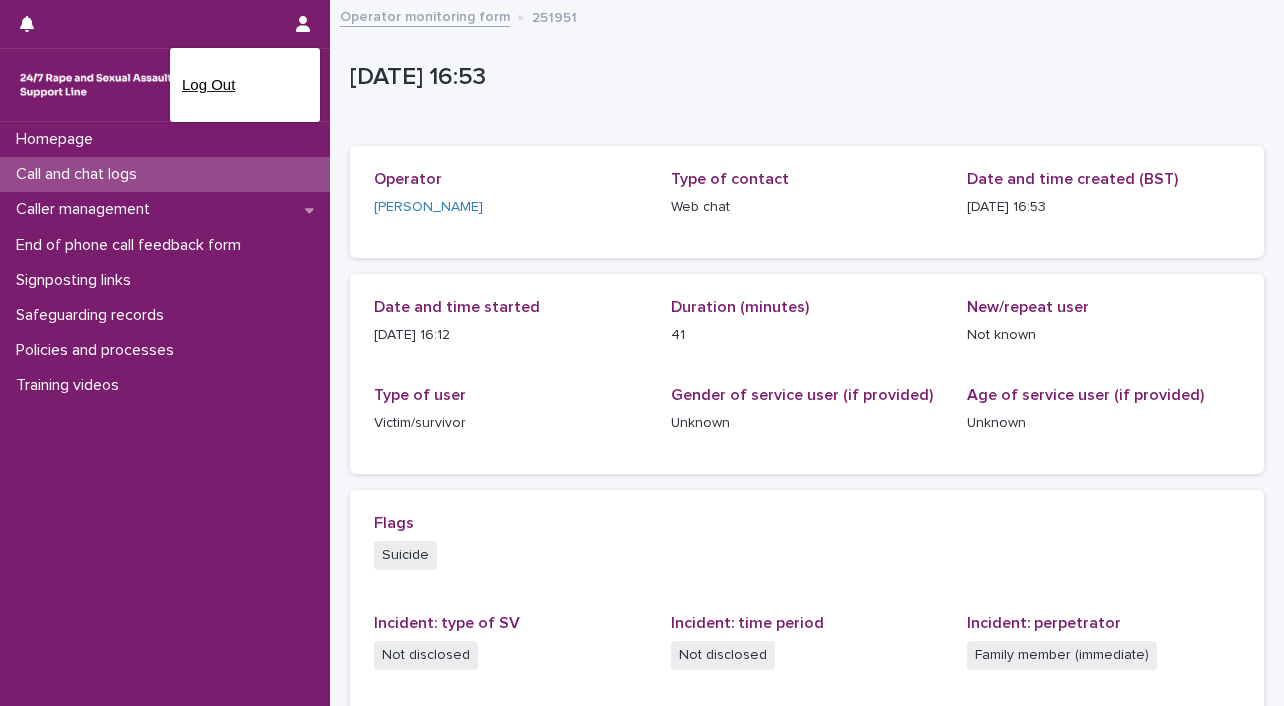 click on "Log Out" at bounding box center [245, 85] 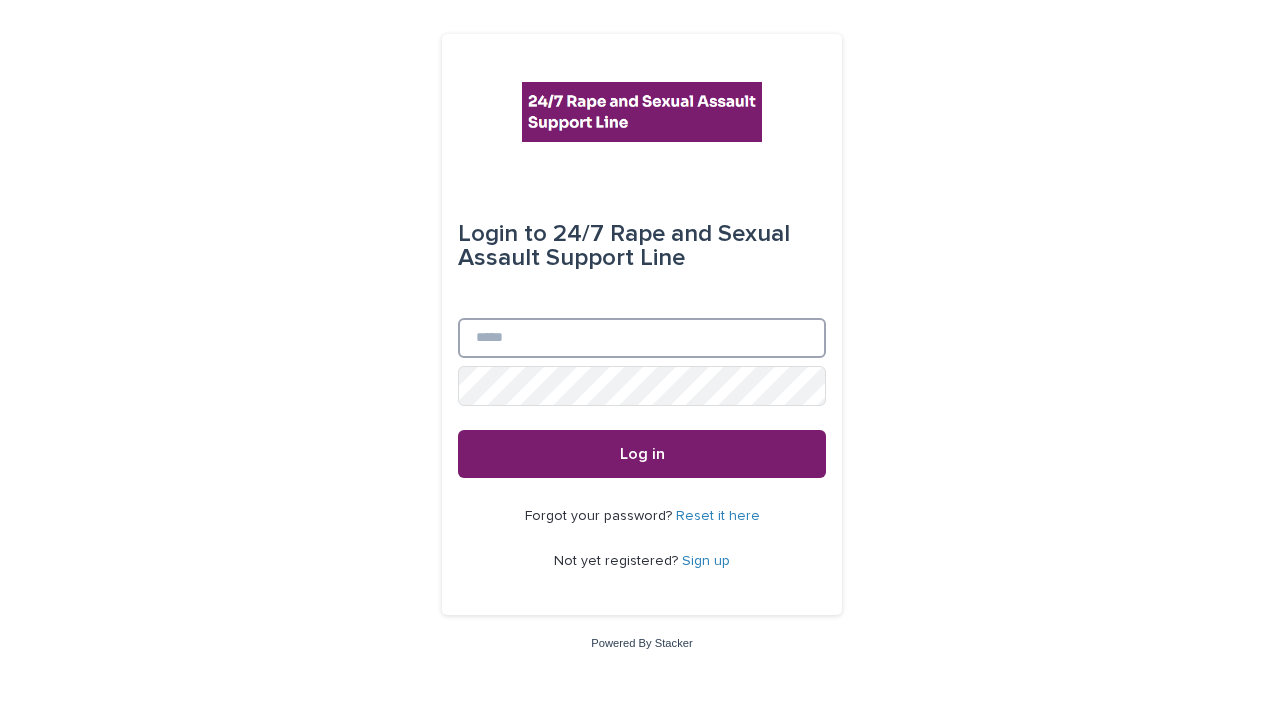 click on "Email" at bounding box center [642, 338] 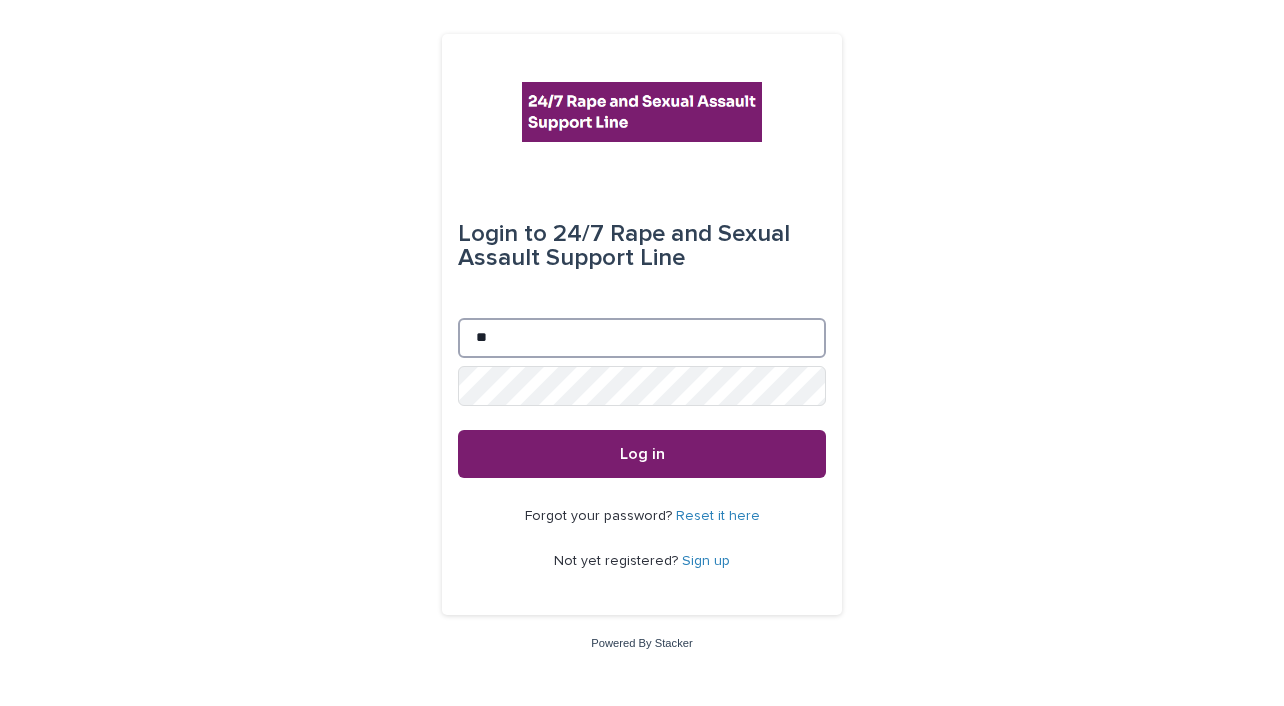 type on "*" 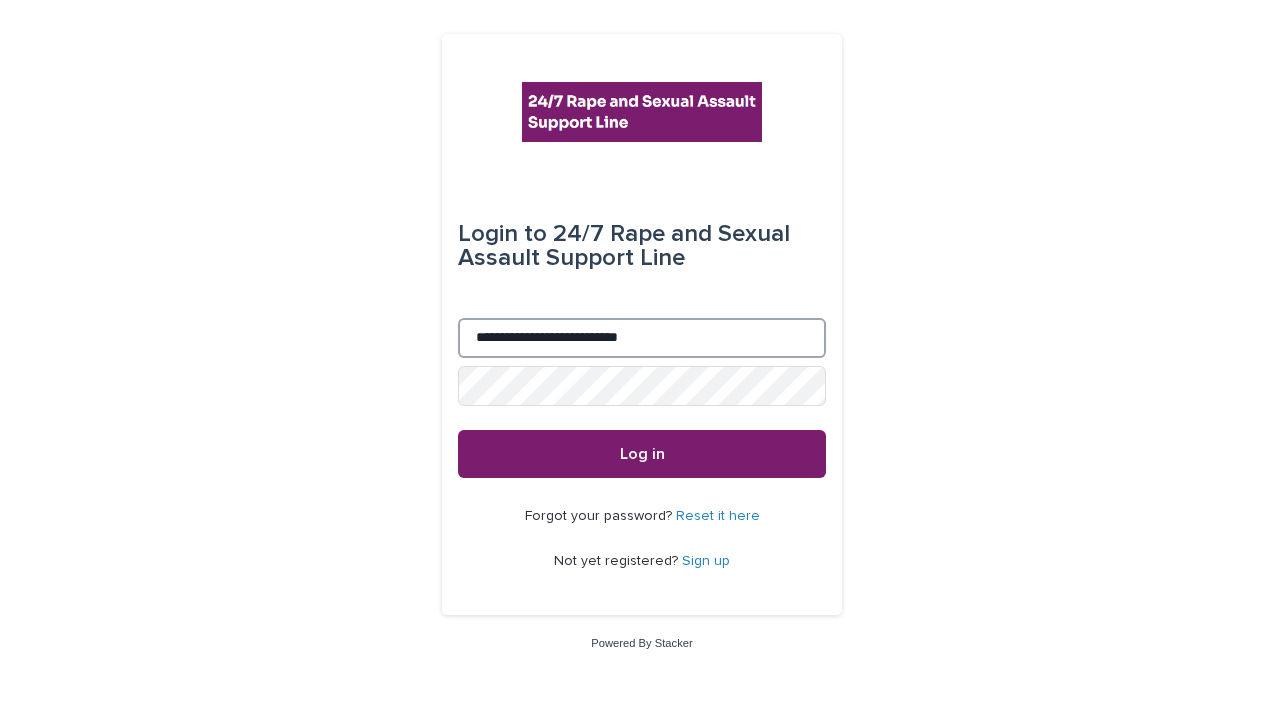 type on "**********" 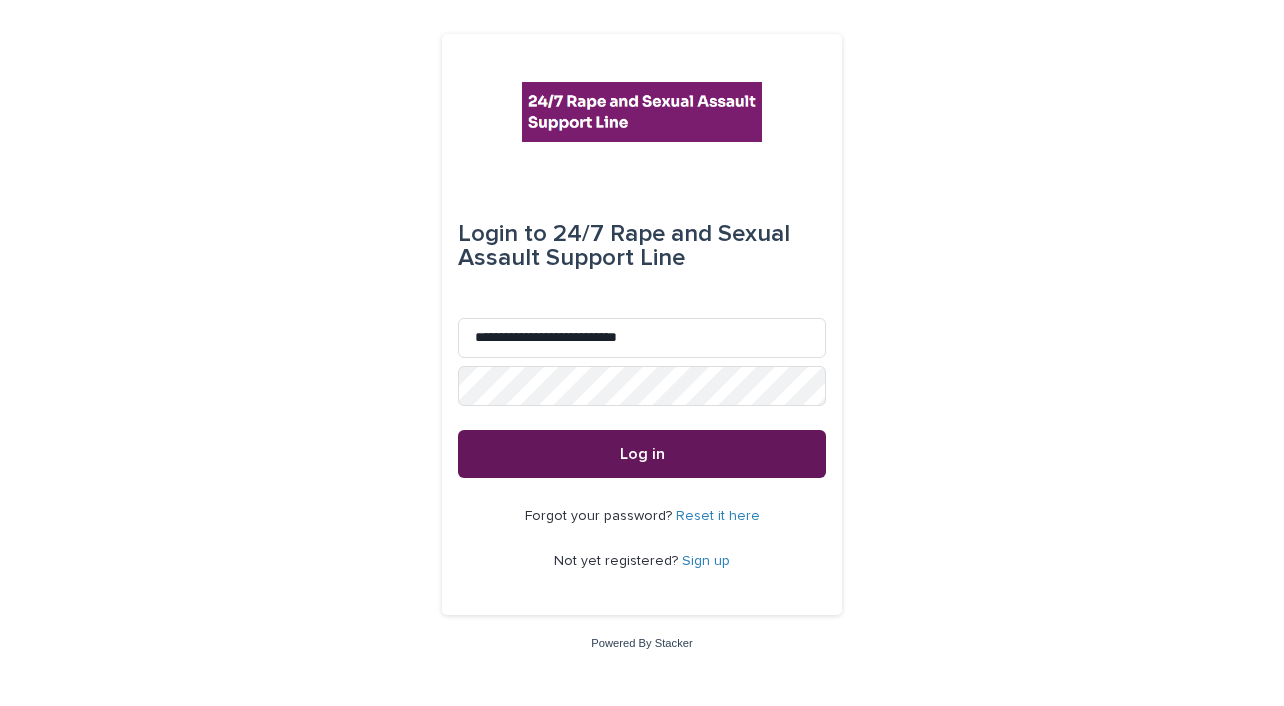 click on "Log in" at bounding box center (642, 454) 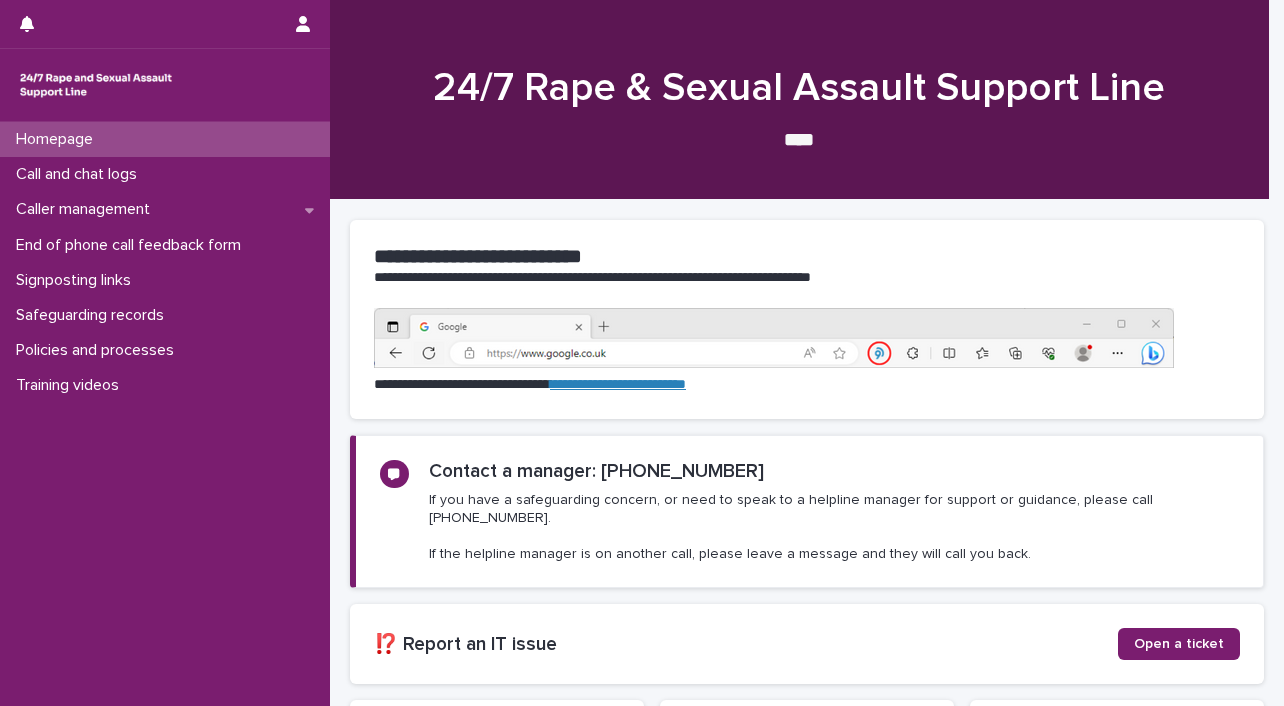 scroll, scrollTop: 0, scrollLeft: 0, axis: both 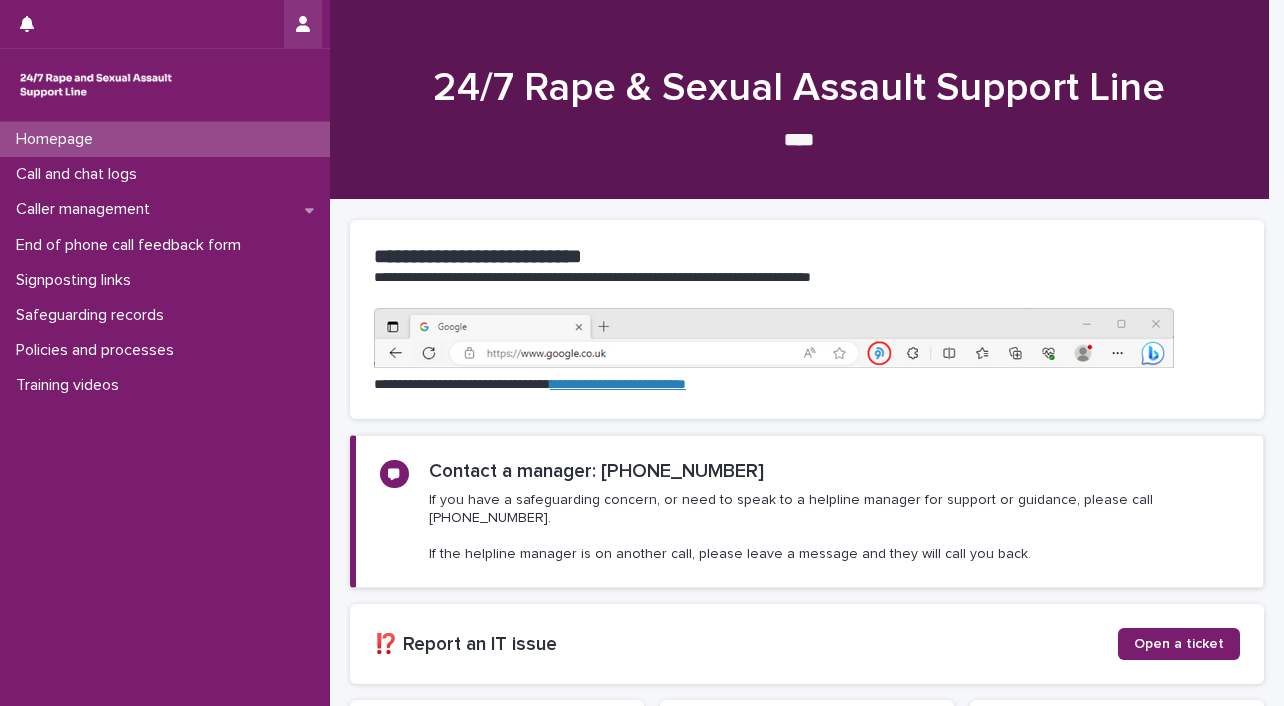 click 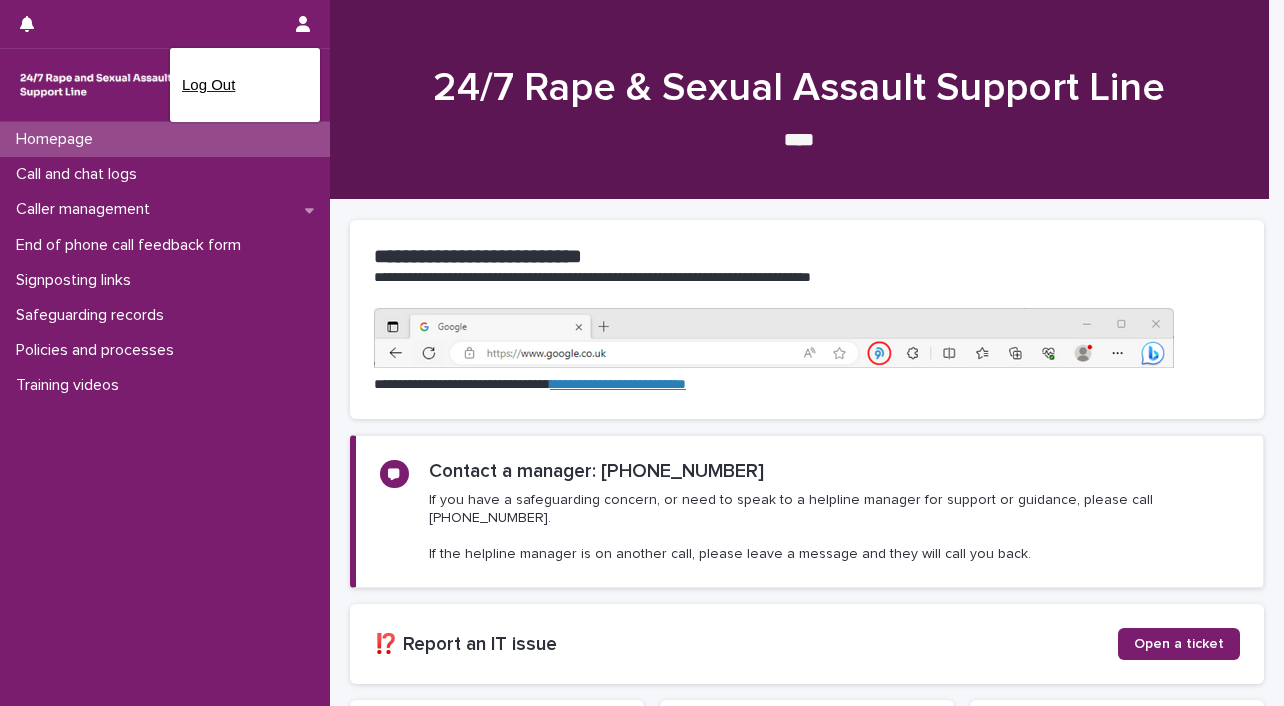 click on "Log Out" at bounding box center (245, 85) 